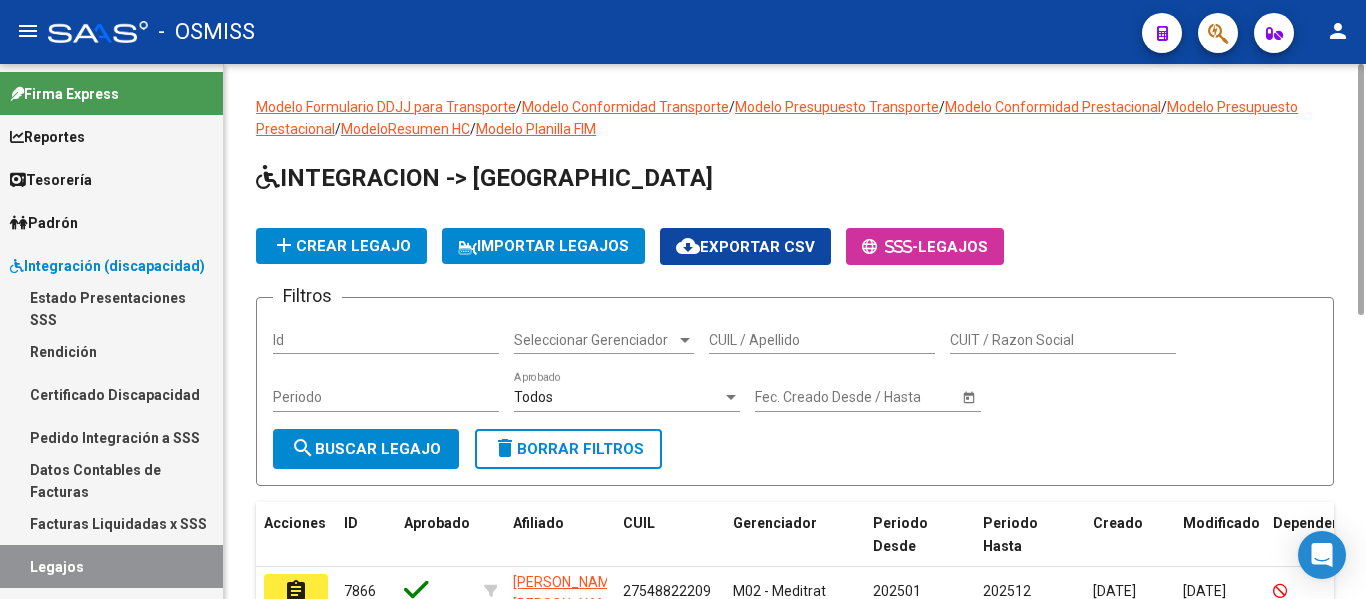 scroll, scrollTop: 0, scrollLeft: 0, axis: both 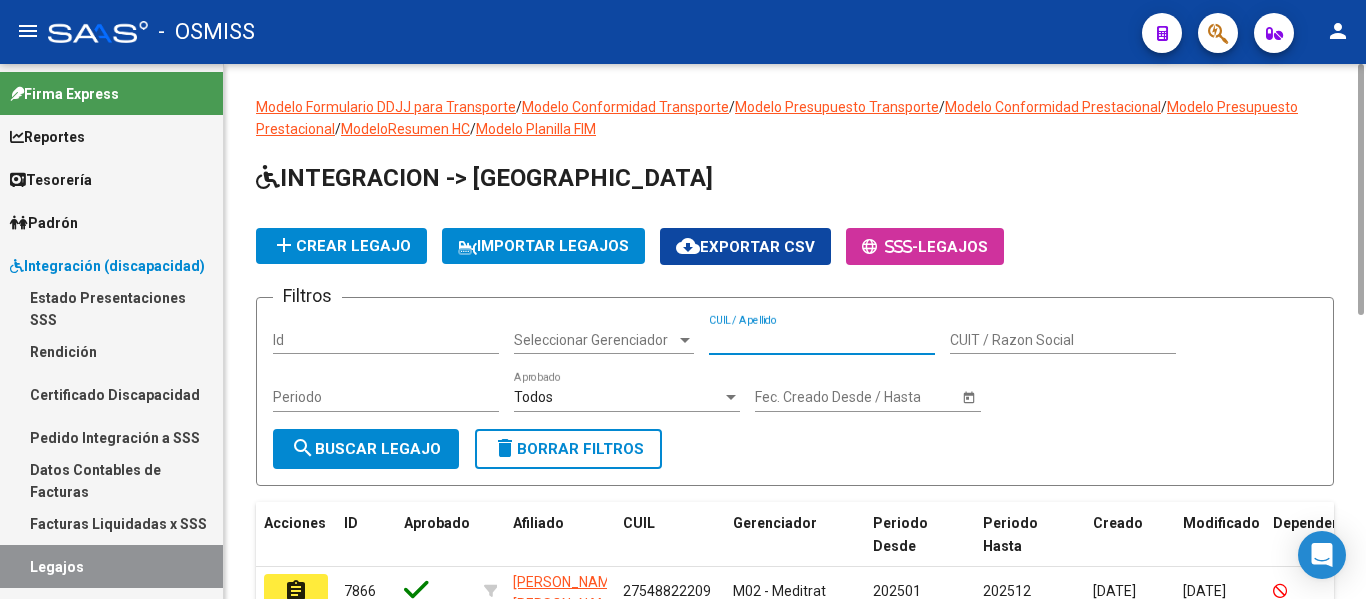 paste on "20583494821" 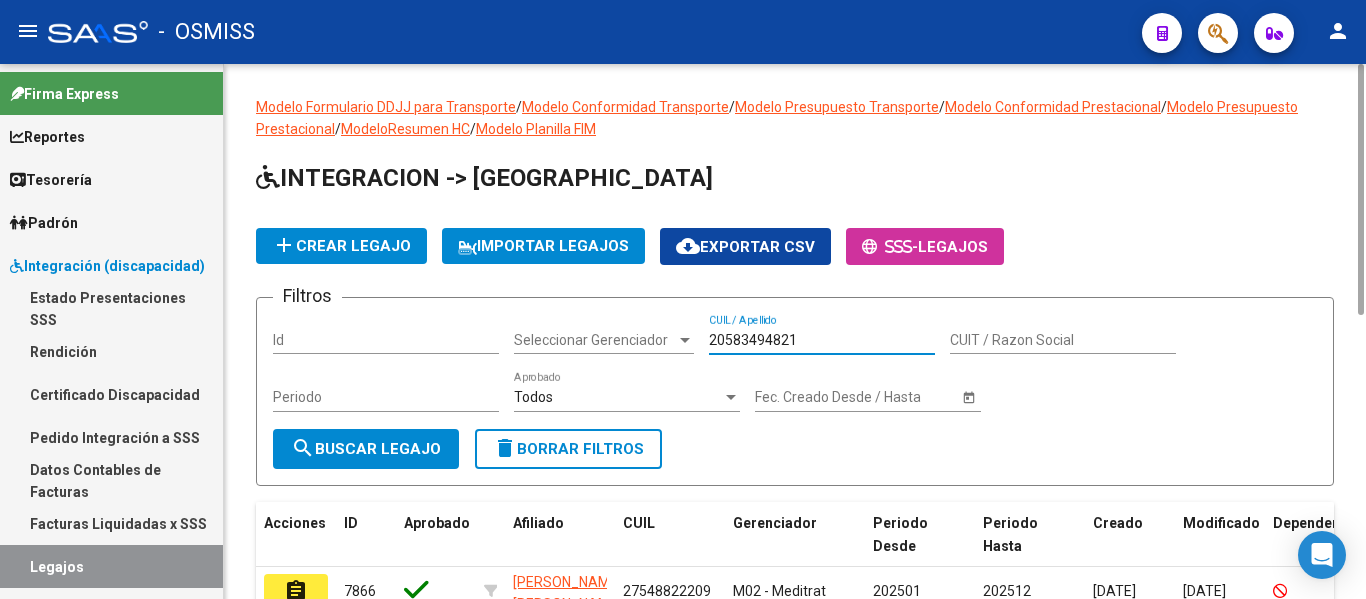 type on "20583494821" 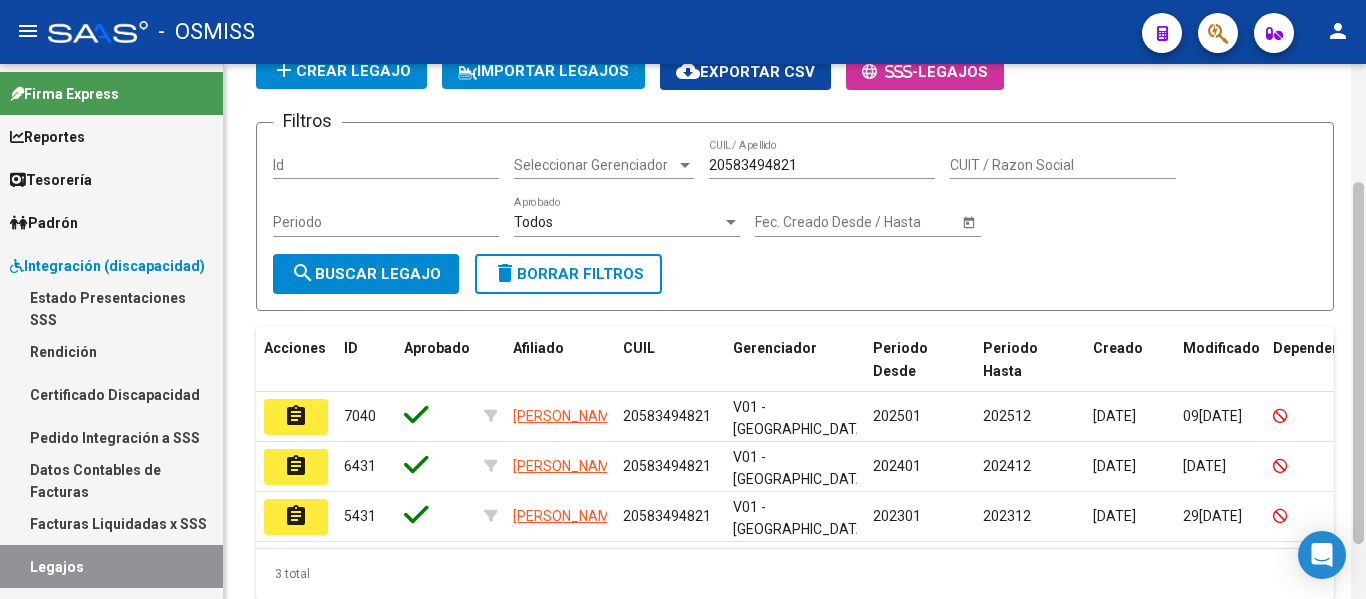 scroll, scrollTop: 187, scrollLeft: 0, axis: vertical 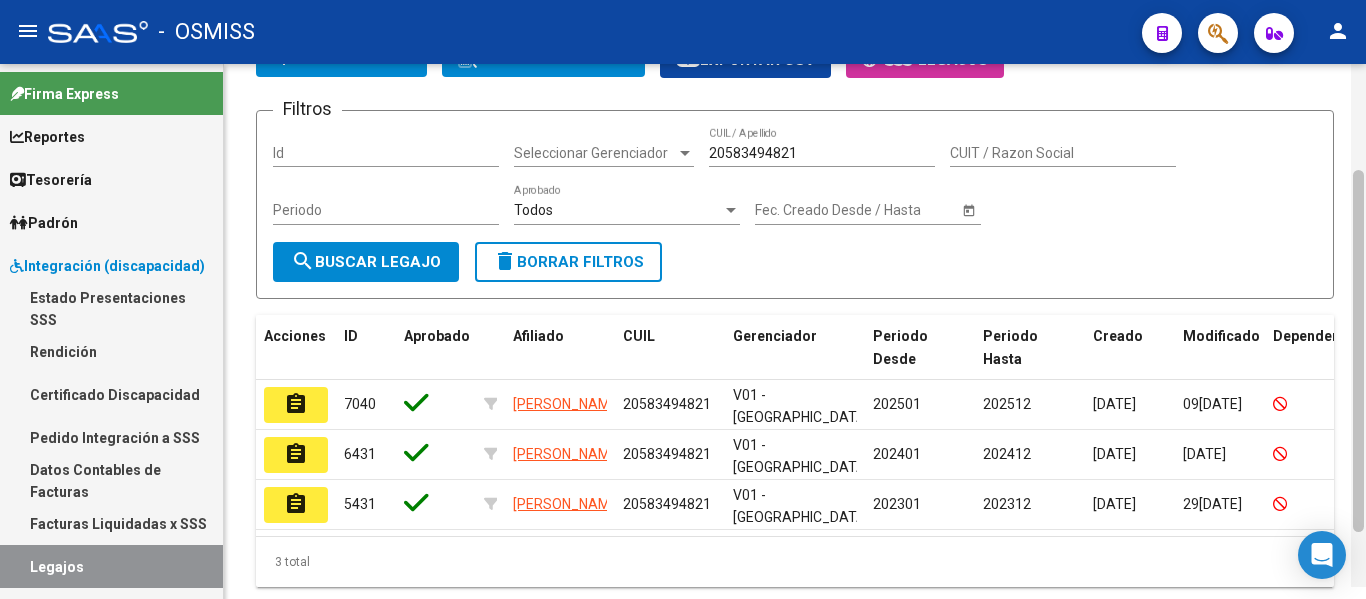 drag, startPoint x: 1362, startPoint y: 178, endPoint x: 1361, endPoint y: 266, distance: 88.005684 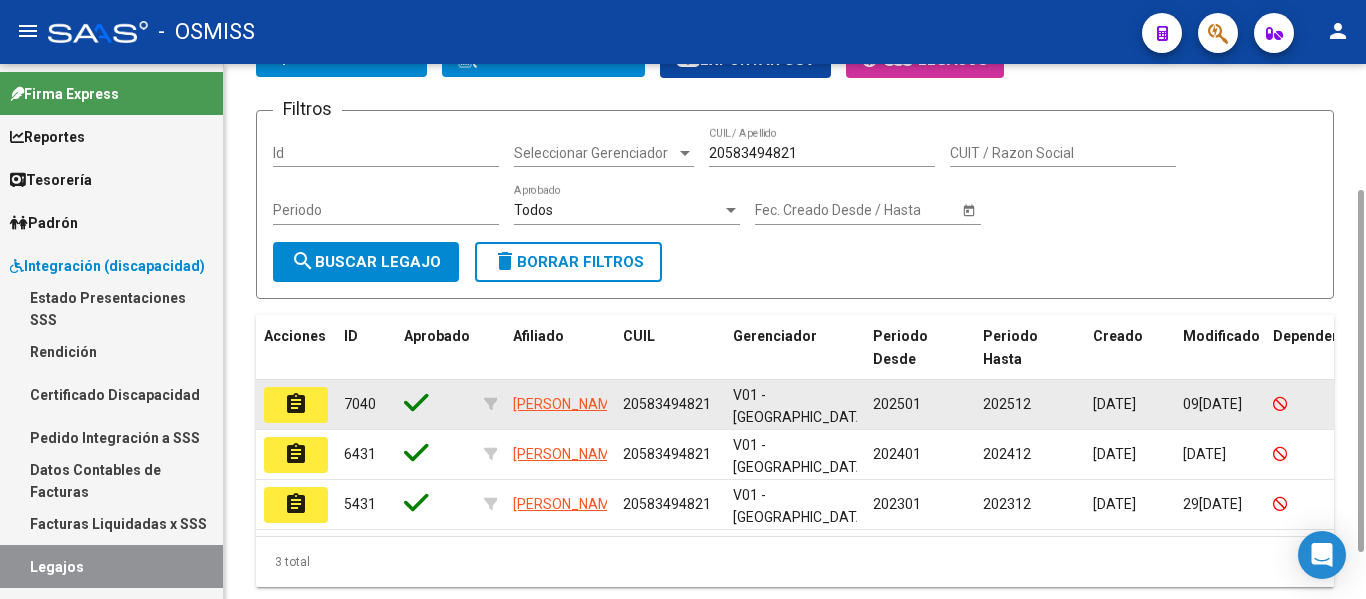 click on "assignment" 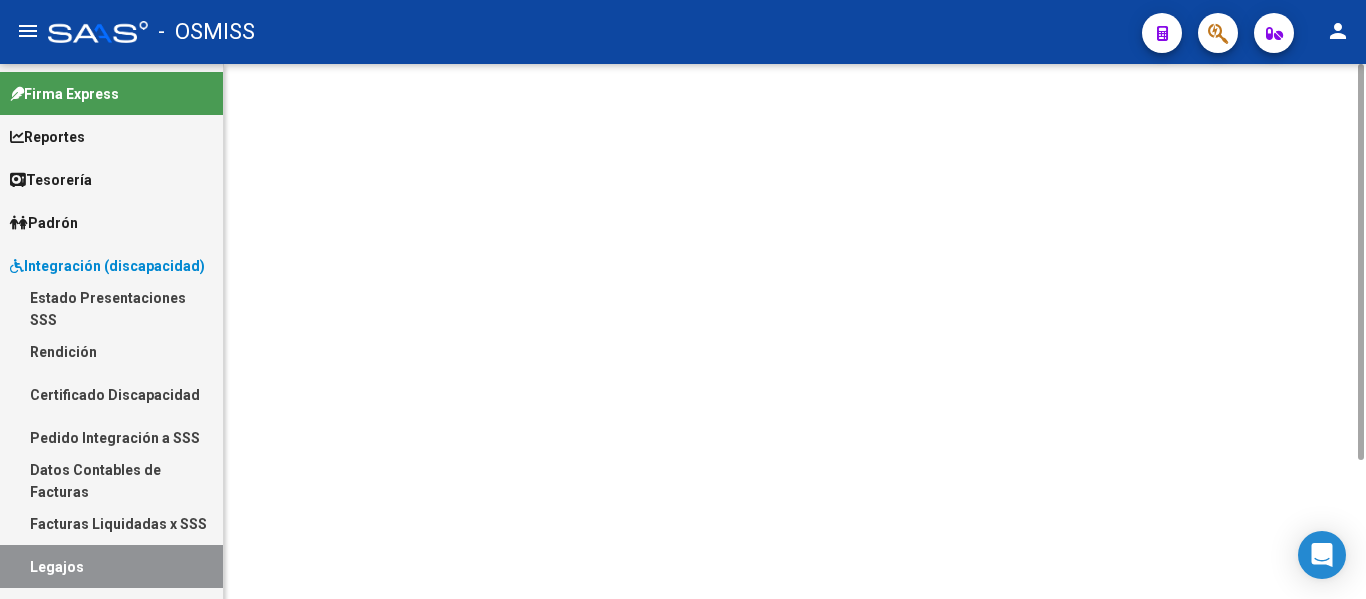 scroll, scrollTop: 0, scrollLeft: 0, axis: both 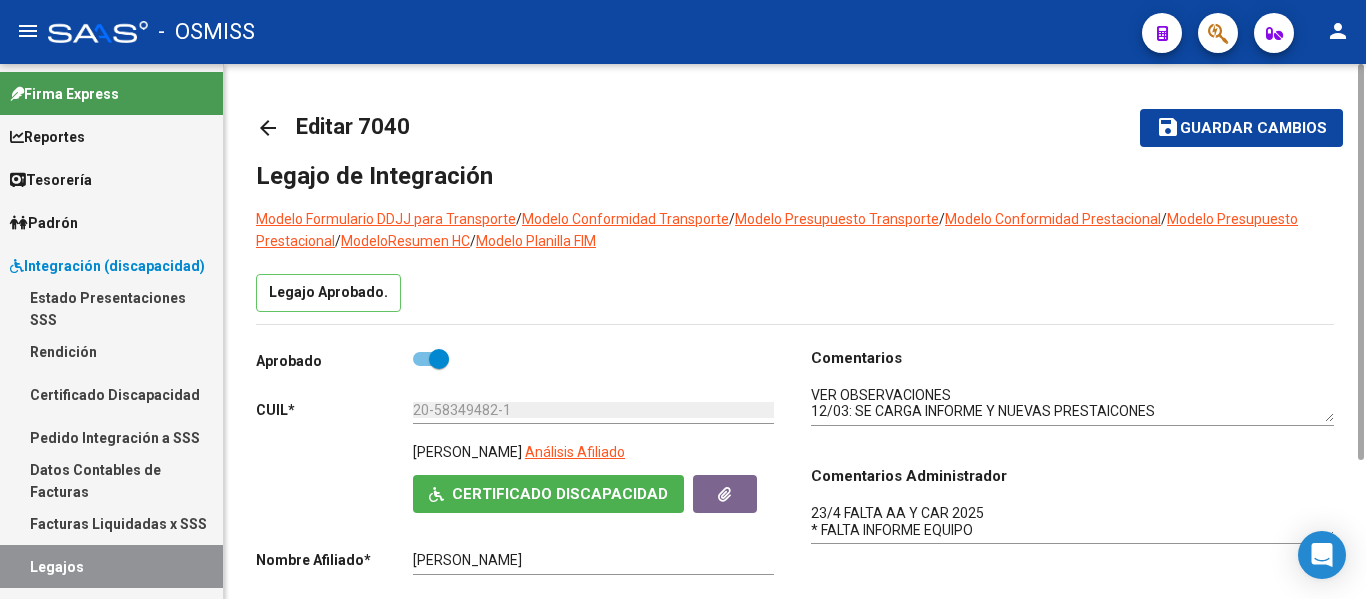 click on "Legajo de Integración Modelo Formulario DDJJ para Transporte  /  Modelo Conformidad Transporte  /  Modelo Presupuesto Transporte  /  Modelo Conformidad Prestacional  /  Modelo Presupuesto Prestacional  /  ModeloResumen HC  /  Modelo Planilla FIM  Legajo Aprobado.  Aprobado   CUIL  *   20-58349482-1 Ingresar [PERSON_NAME]     Análisis Afiliado    Certificado Discapacidad     ARCA Padrón Nombre Afiliado  *   [PERSON_NAME] el nombre  Periodo Desde  *   202501 Ej: 202203  Periodo Hasta  *   202512 Ej: 202212  Admite Dependencia   Comentarios                                  Comentarios Administrador  23/4 FALTA AA Y CAR 2025
* FALTA INFORME EQUIPO
OK* ENVIAR RENOVACION DE TRATAMIENTO, SOLO ENERO Prestadores asociados al legajo Agregar Prestador Aprobado Prestador CUIT Comentario Presupuesto Periodo Desde Periodo Hasta Usuario Admite Dependencia   COOP DE PROVISION DE SERV PARA PROFESIONALES DE LA SALUD MENTAL ESPACIO DE VIDA 30637468606     85  $ 0,01  202501 202501" 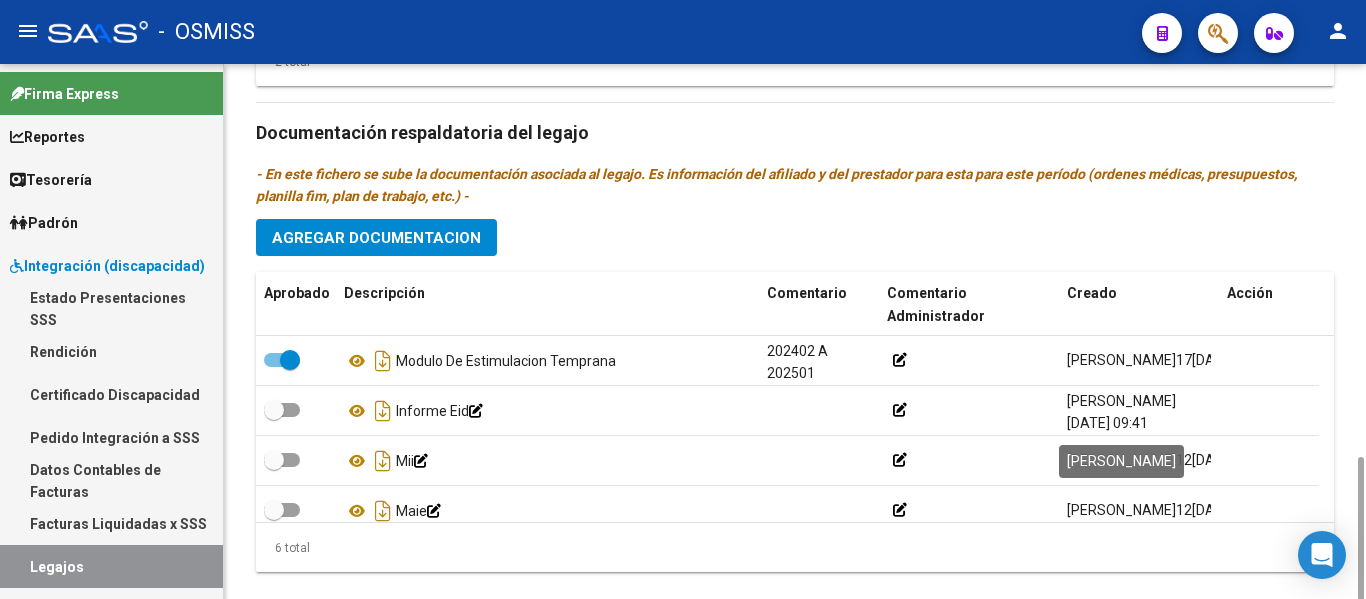 scroll, scrollTop: 1140, scrollLeft: 0, axis: vertical 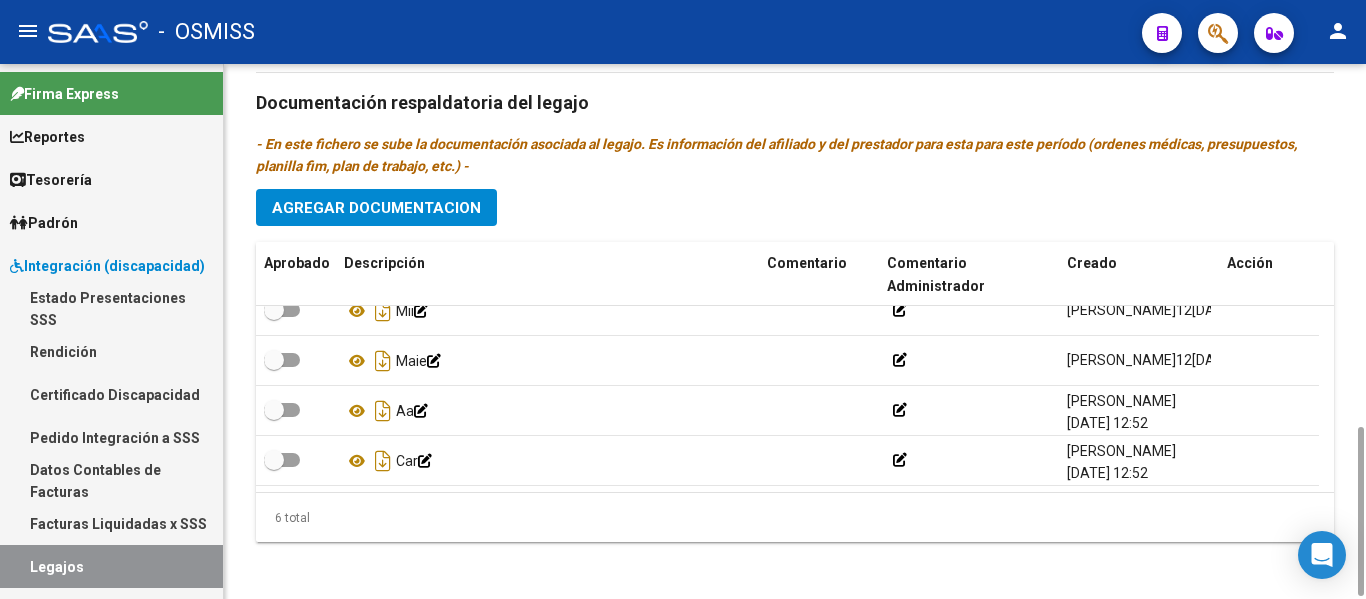 click on "Prestadores asociados al legajo Agregar Prestador Aprobado Prestador CUIT Comentario Presupuesto Periodo Desde Periodo Hasta Usuario Admite Dependencia   COOP DE PROVISION DE SERV PARA PROFESIONALES DE LA SALUD MENTAL ESPACIO DE VIDA 30637468606     85  $ 0,01  202501 202501 [PERSON_NAME]   17[DATE]      CENTRO PSICOTERAPEUTICO [GEOGRAPHIC_DATA]  S.A 30712040145     89-90  $ 0,01  202502 202512 [PERSON_NAME]   12[DATE]    2 total Documentación respaldatoria del legajo - En este fichero se sube la documentación asociada al legajo. Es información del afiliado y del prestador para esta para este período (ordenes médicas, presupuestos, planilla fim, plan de trabajo, etc.) - Agregar Documentacion Aprobado Descripción Comentario Comentario Administrador Creado Acción    [PERSON_NAME]   12[DATE]:42     [PERSON_NAME]   12[DATE]:42     Aa            [PERSON_NAME]   09[DATE]:52     Car            [PERSON_NAME]  6 total" 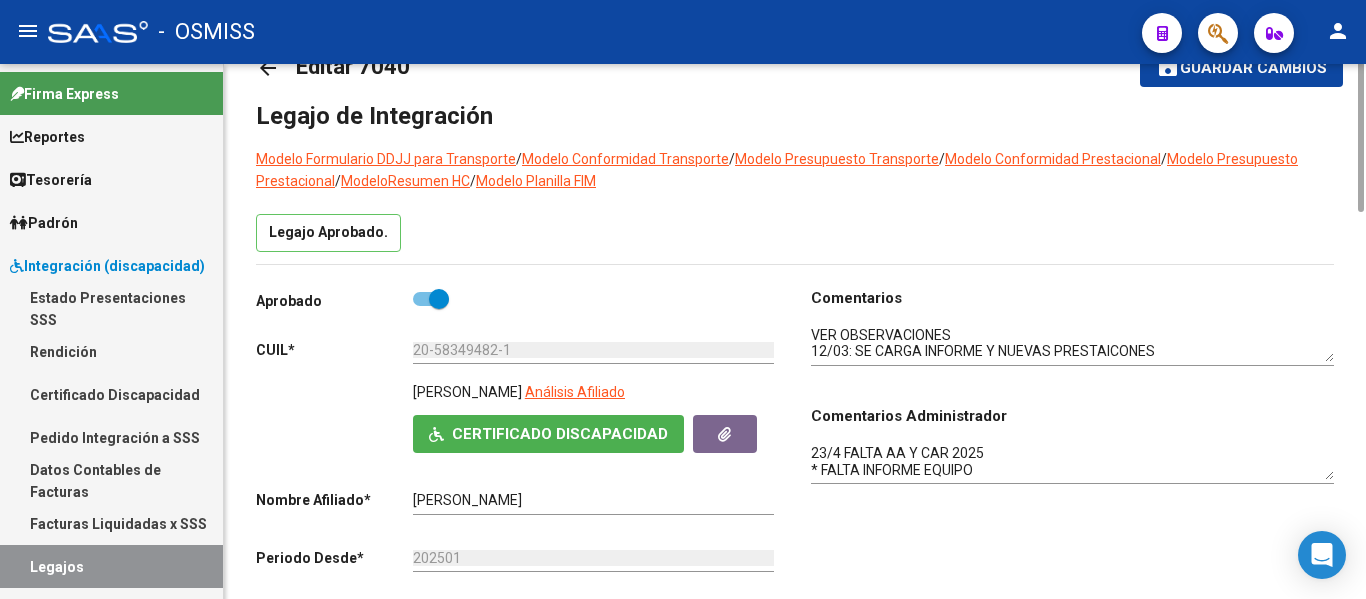 scroll, scrollTop: 0, scrollLeft: 0, axis: both 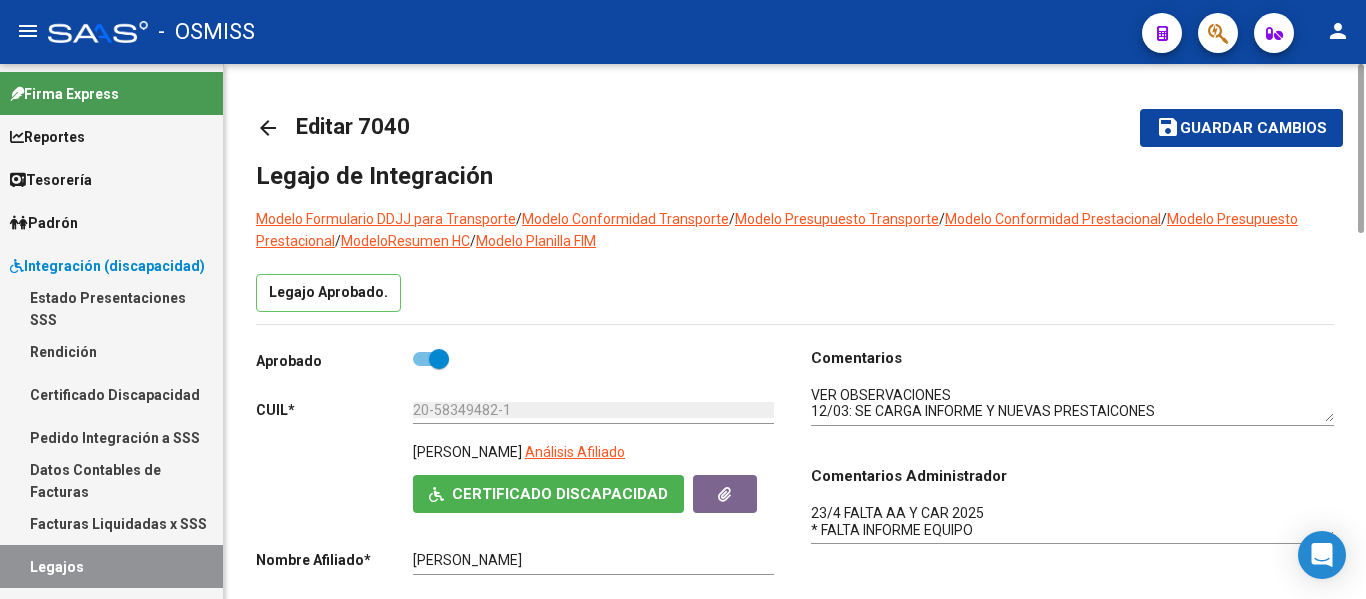 click on "arrow_back" 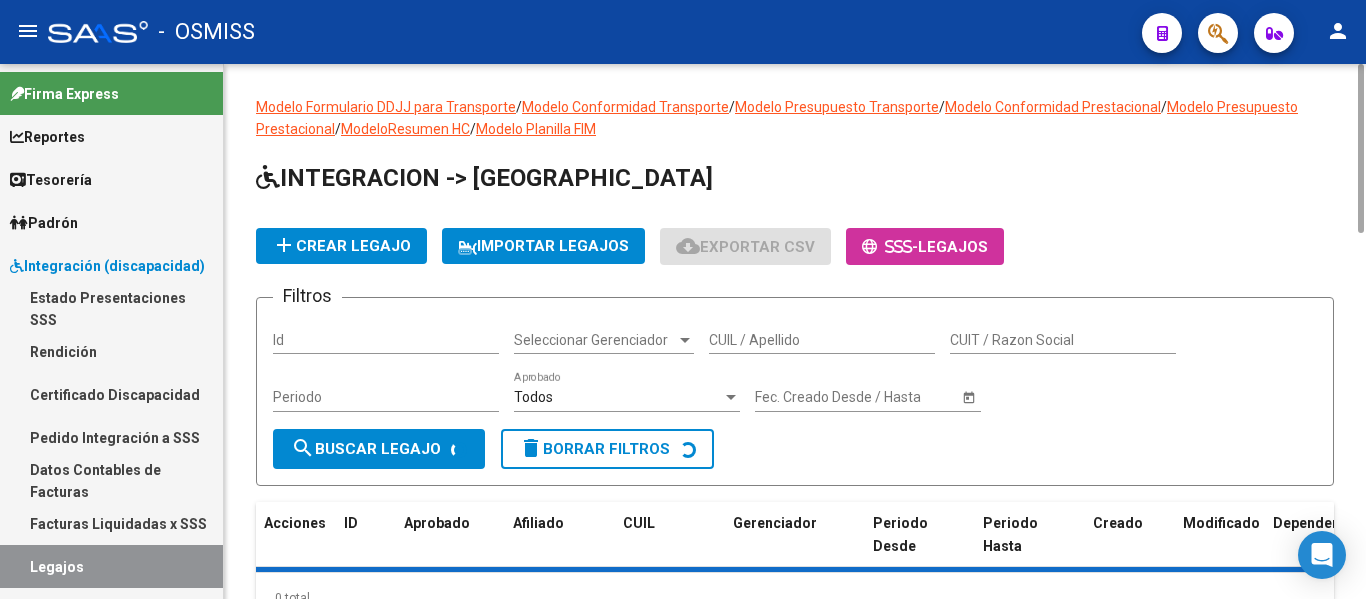 click on "CUIL / Apellido" at bounding box center [822, 340] 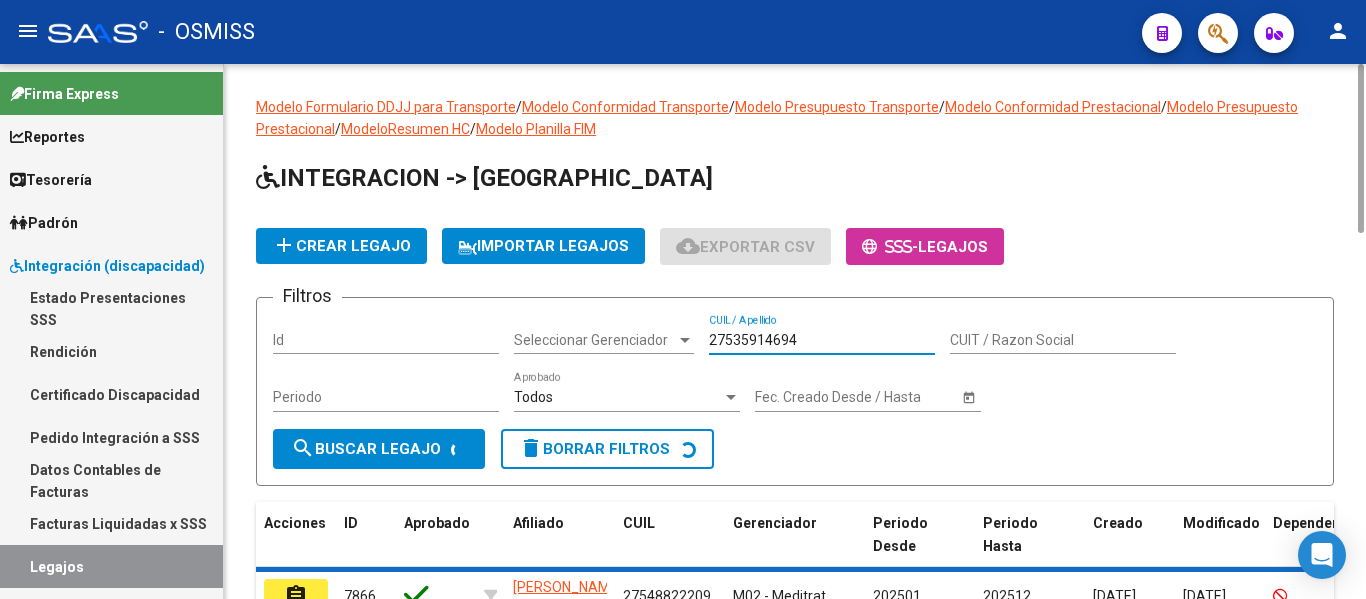 type on "27535914694" 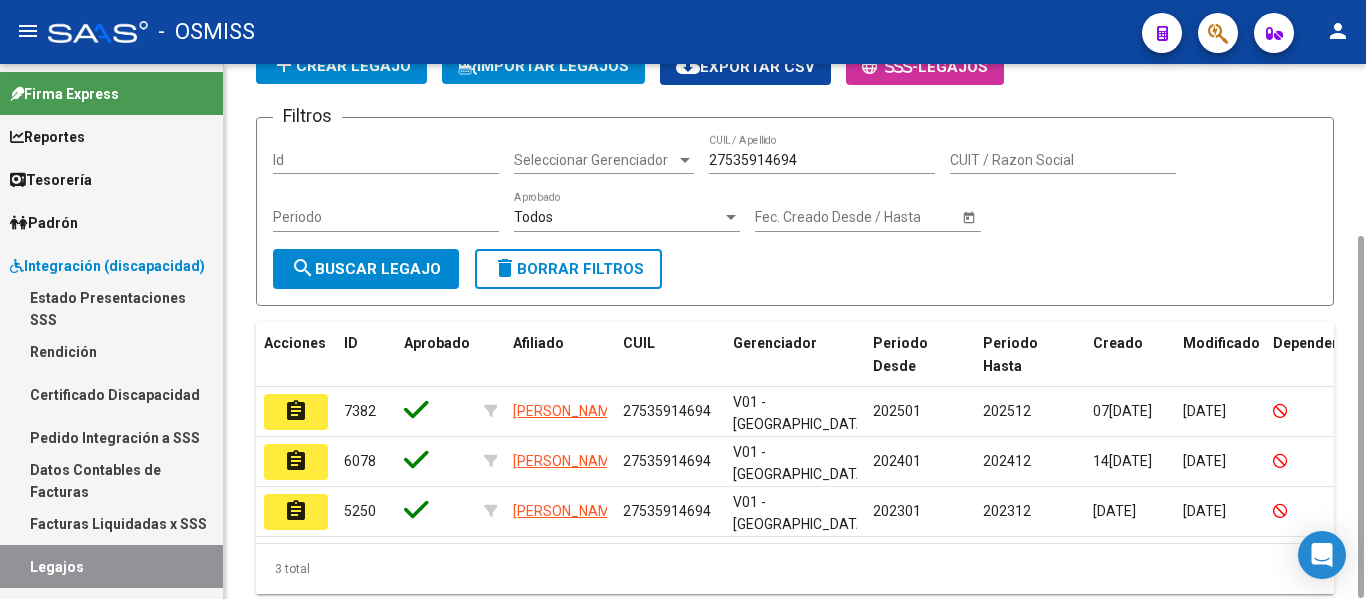 scroll, scrollTop: 210, scrollLeft: 0, axis: vertical 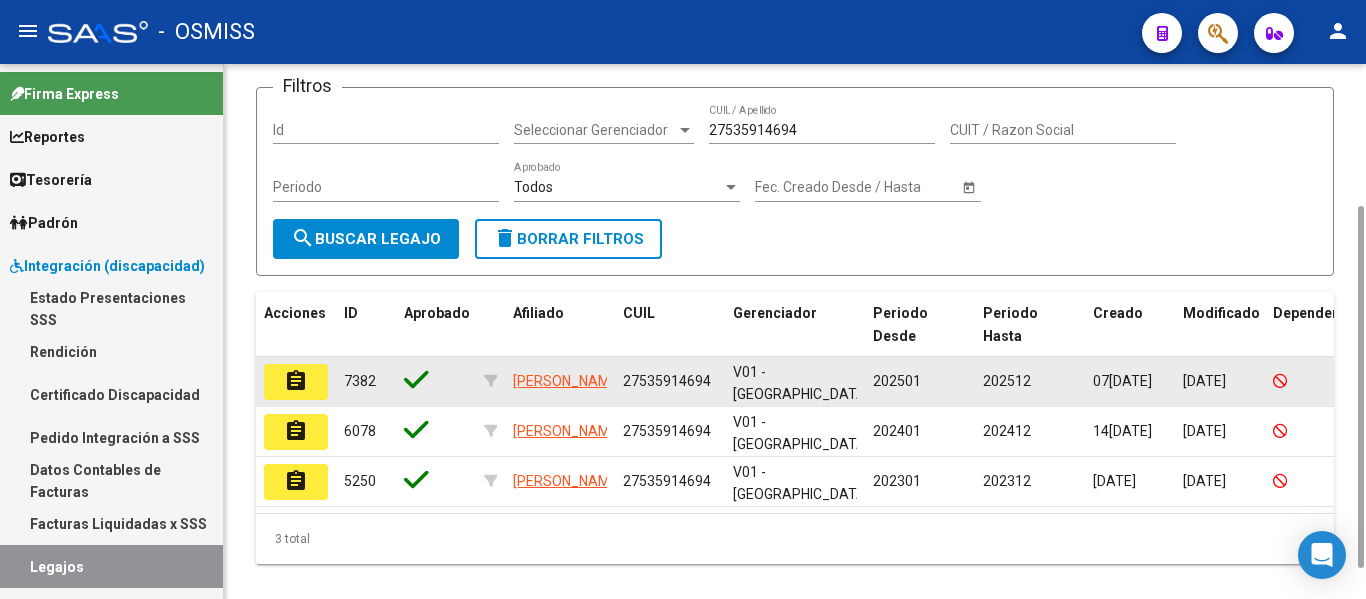click on "assignment" 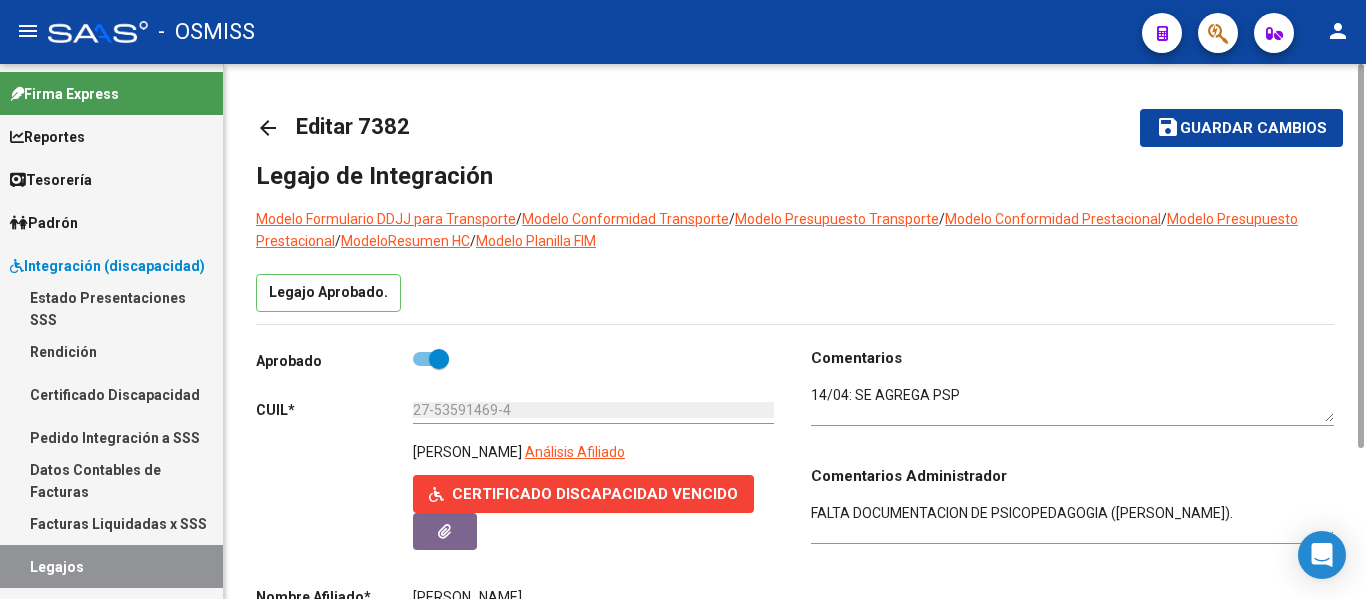 click on "Legajo de Integración Modelo Formulario DDJJ para Transporte  /  Modelo Conformidad Transporte  /  Modelo Presupuesto Transporte  /  Modelo Conformidad Prestacional  /  Modelo Presupuesto Prestacional  /  ModeloResumen HC  /  Modelo Planilla FIM  Legajo Aprobado.  Aprobado   CUIL  *   27-53591469-4 Ingresar CUIL  [PERSON_NAME] ALMA     Análisis Afiliado    Certificado Discapacidad Vencido     ARCA Padrón Nombre Afiliado  *   [PERSON_NAME] ALMA Ingresar el nombre  Periodo Desde  *   202501 Ej: 202203  Periodo Hasta  *   202512 Ej: 202212  Admite Dependencia   Comentarios                                  Comentarios Administrador  FALTA DOCUMENTACION DE PSICOPEDAGOGIA ([PERSON_NAME]). Prestadores asociados al legajo Agregar Prestador Aprobado Prestador CUIT Comentario Presupuesto Periodo Desde Periodo Hasta Usuario Admite Dependencia   [PERSON_NAME] PATUNA [PERSON_NAME] 27411002239     PSI 2 - MIS 91 HASTA MARZO // 90 DESDE ABRIL  $ 0,01  202501 202512 [PERSON_NAME]   07[DATE]      [PERSON_NAME]" 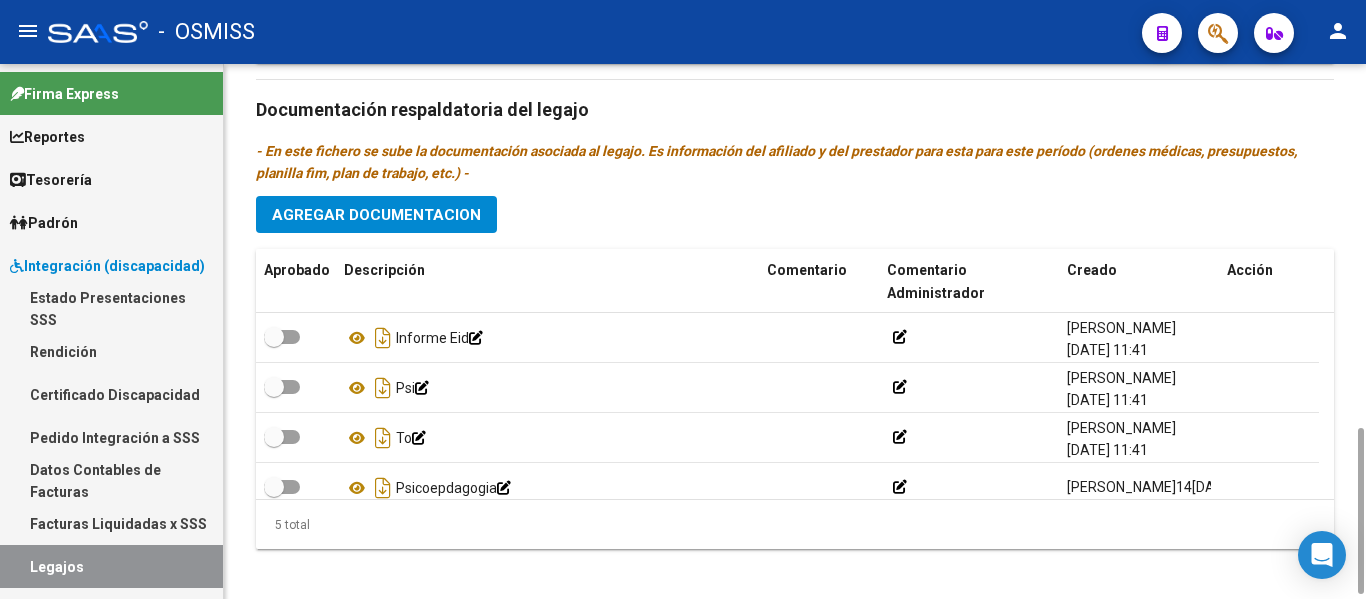 scroll, scrollTop: 1186, scrollLeft: 0, axis: vertical 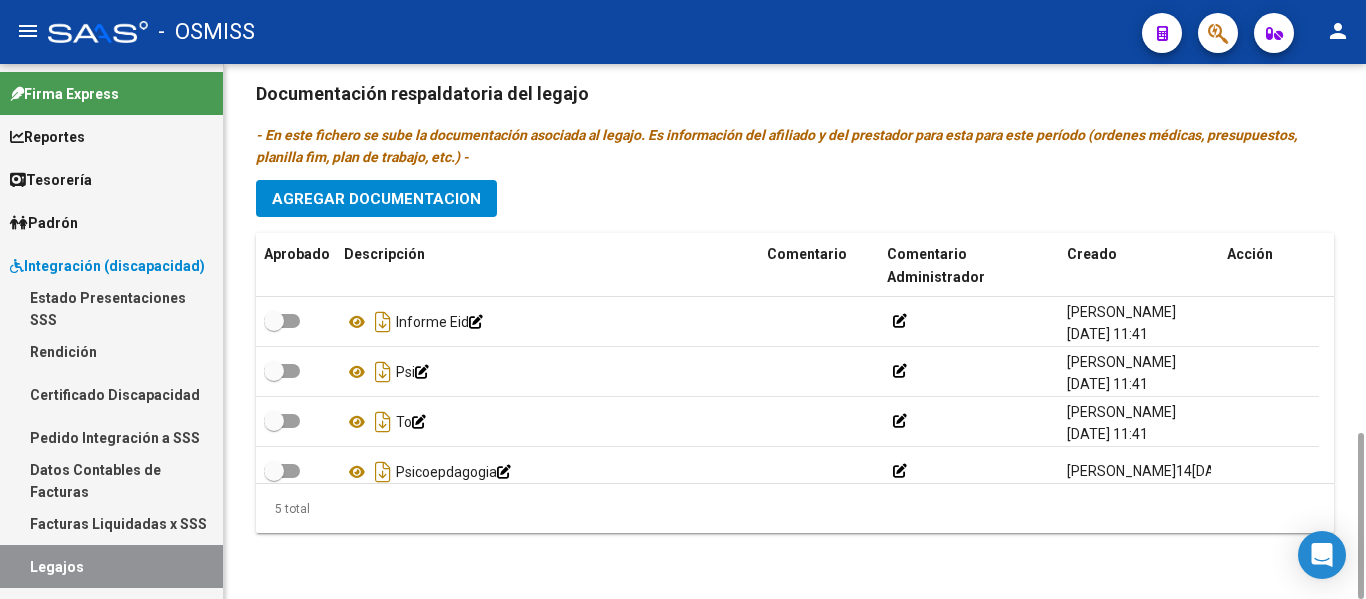 click on "Prestadores asociados al legajo Agregar Prestador Aprobado Prestador CUIT Comentario Presupuesto Periodo Desde Periodo Hasta Usuario Admite Dependencia   [PERSON_NAME] PATUNA [PERSON_NAME] 27411002239     PSI 2 - MIS 91 HASTA MARZO // 90 DESDE ABRIL  $ 0,01  202501 202512 [PERSON_NAME]   [DATE]      [PERSON_NAME] SOL 27411995785     TO 2 - MIS 91 HASTA MARZO // 90 DESDE ABRIL  $ 0,01  202501 202512 [PERSON_NAME]   [DATE]      [PERSON_NAME] [PERSON_NAME] 27257790849     90 DESDE ABRIL (ANTES 91)  $ 0,01  202503 202512 [PERSON_NAME]   [DATE]    3 total Documentación respaldatoria del legajo - En este fichero se sube la documentación asociada al legajo. Es información del afiliado y del prestador para esta para este período (ordenes médicas, presupuestos, planilla fim, plan de trabajo, etc.) - Agregar Documentacion Aprobado Descripción Comentario Comentario Administrador Creado Acción    Informe Eid            [PERSON_NAME]   [DATE] 11:41     Psi" 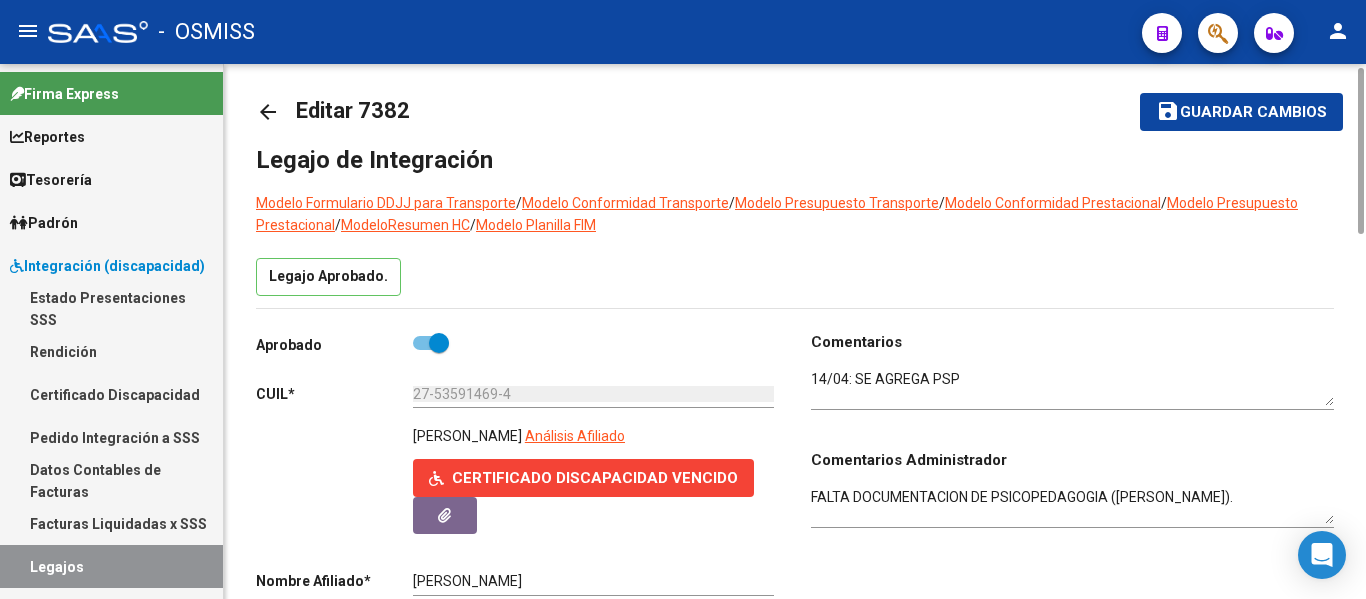 scroll, scrollTop: 0, scrollLeft: 0, axis: both 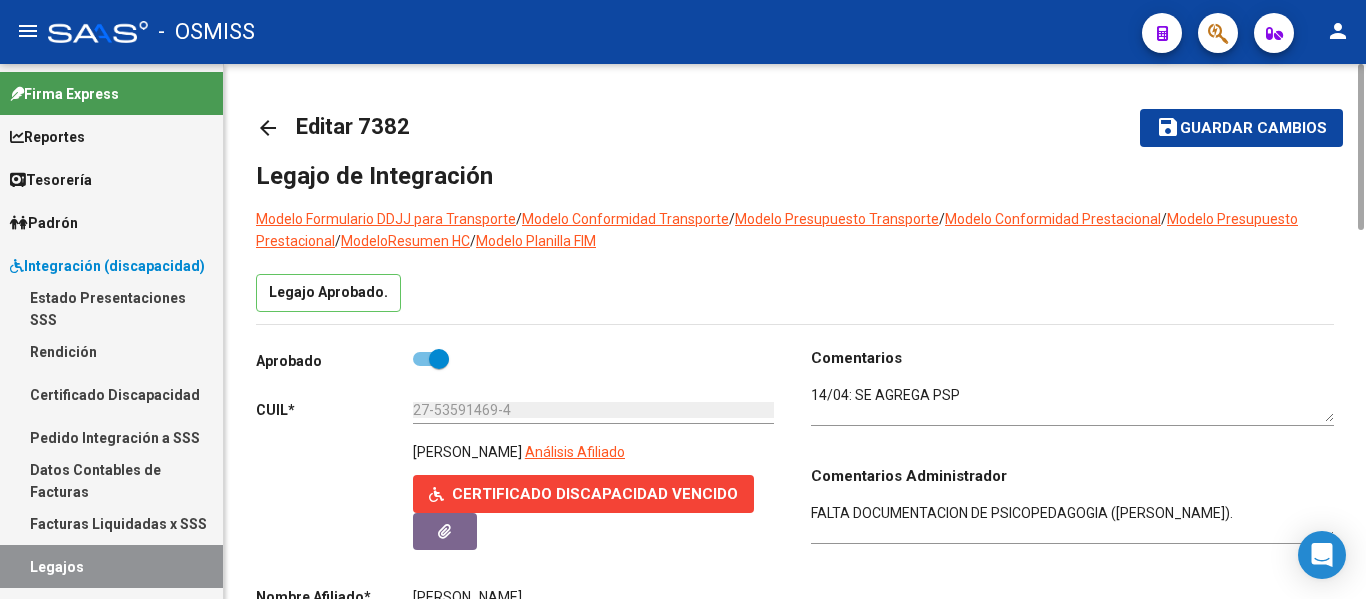 click on "arrow_back" 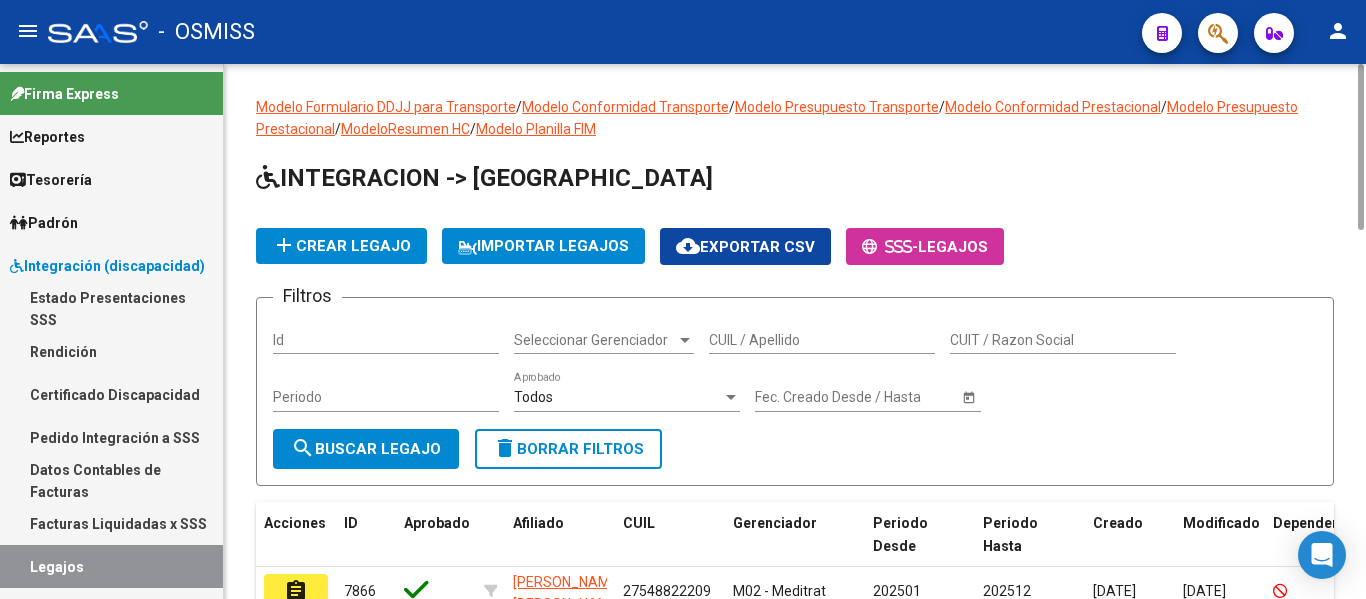 drag, startPoint x: 844, startPoint y: 348, endPoint x: 856, endPoint y: 344, distance: 12.649111 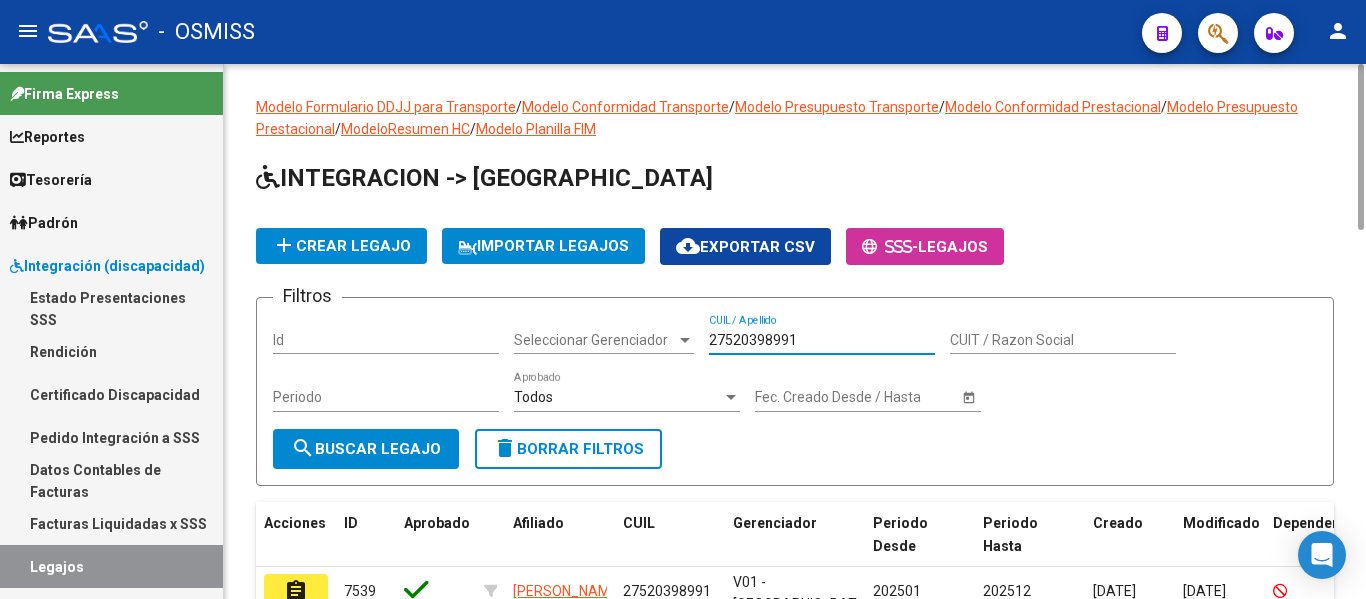 type on "27520398991" 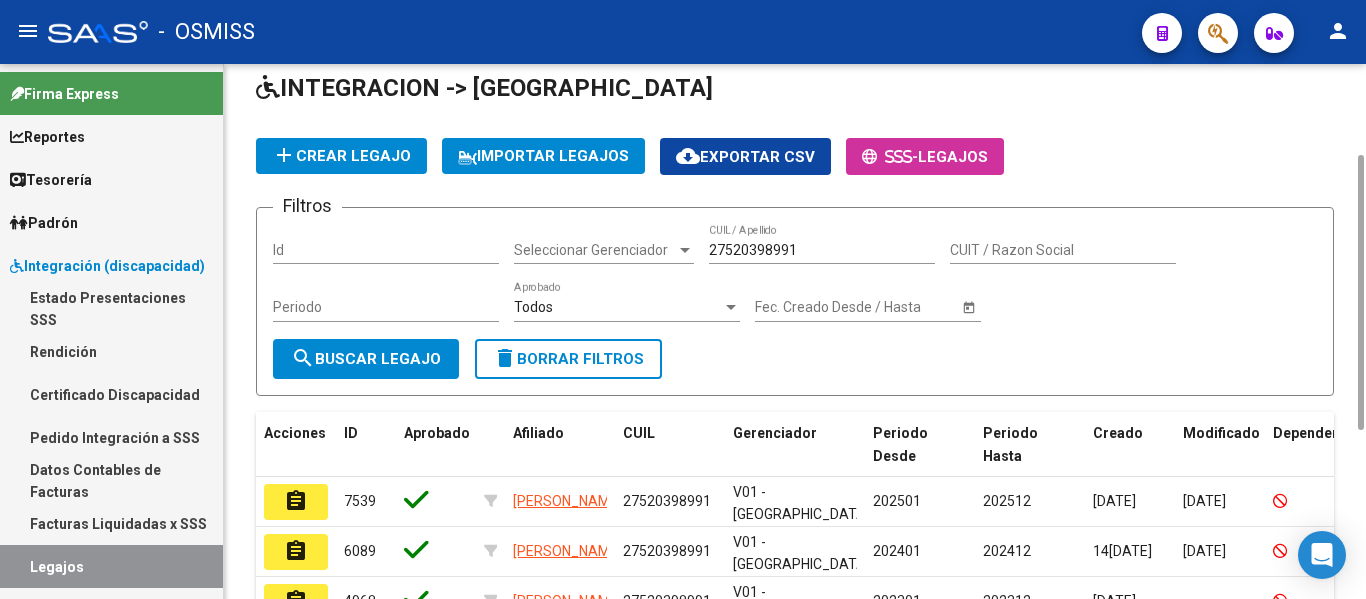 scroll, scrollTop: 150, scrollLeft: 0, axis: vertical 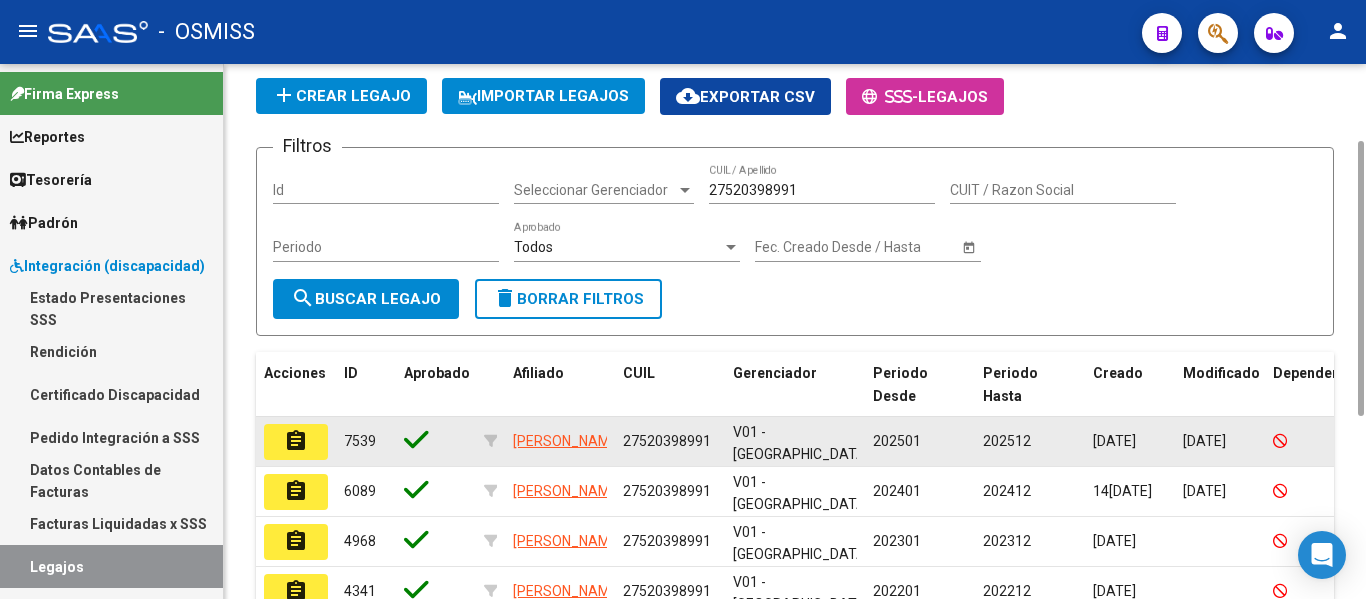 click on "assignment" 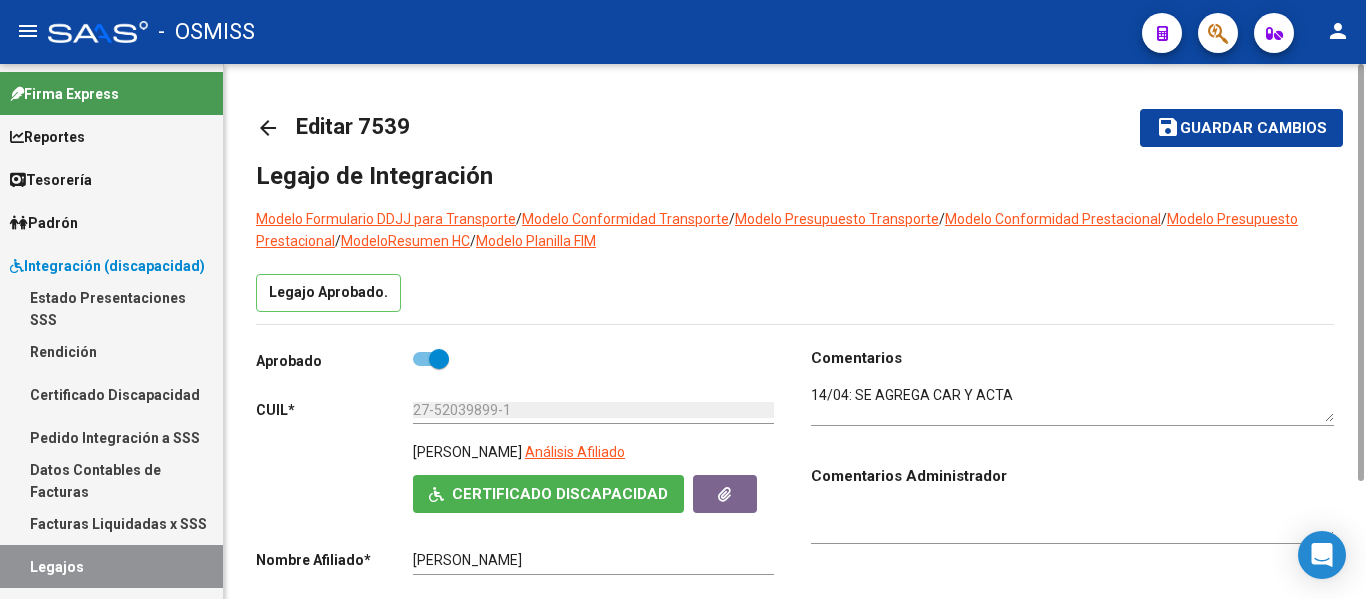 click on "Legajo Aprobado." 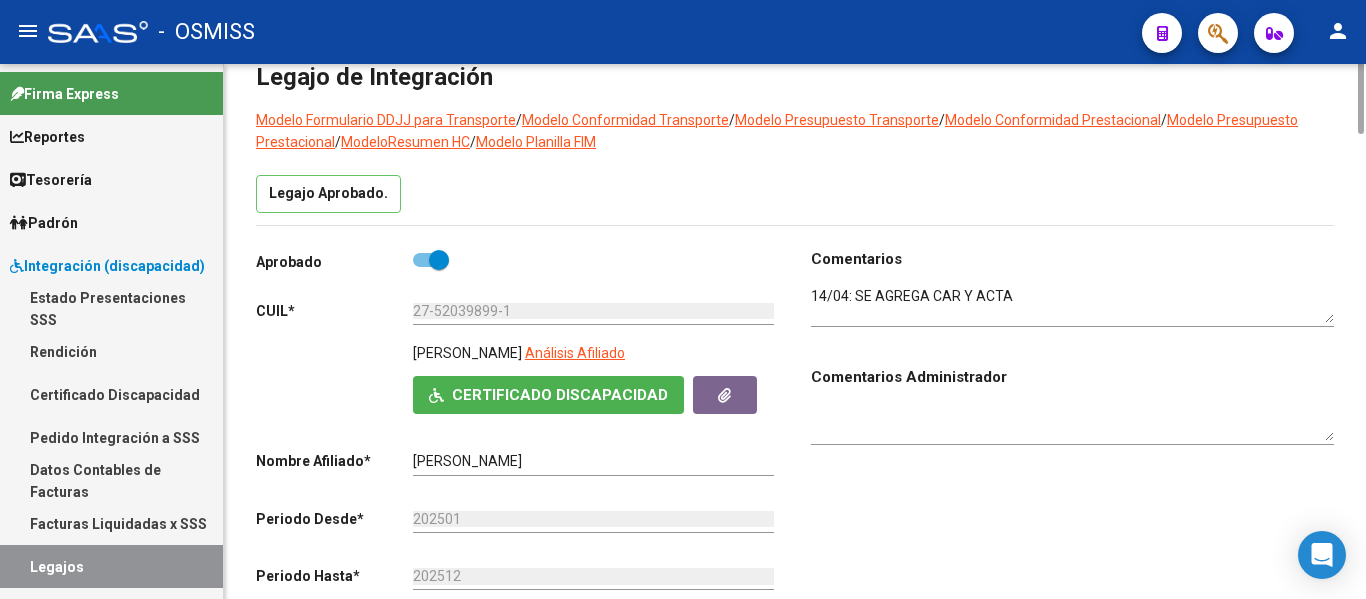 scroll, scrollTop: 0, scrollLeft: 0, axis: both 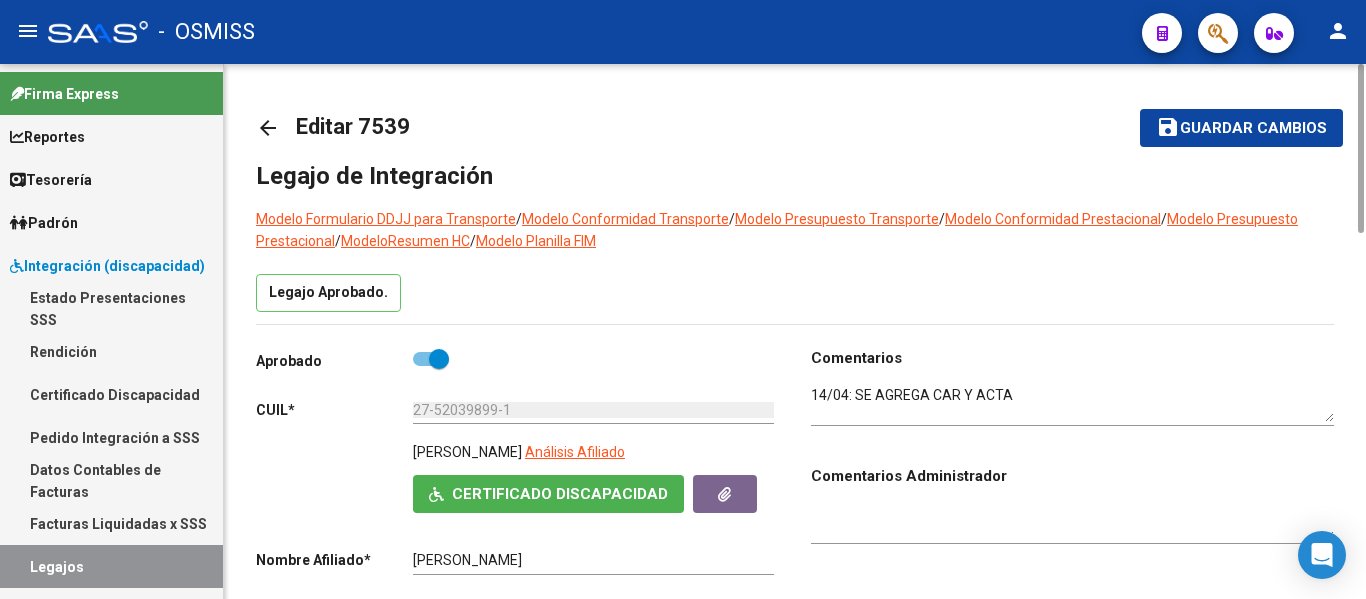 click on "arrow_back" 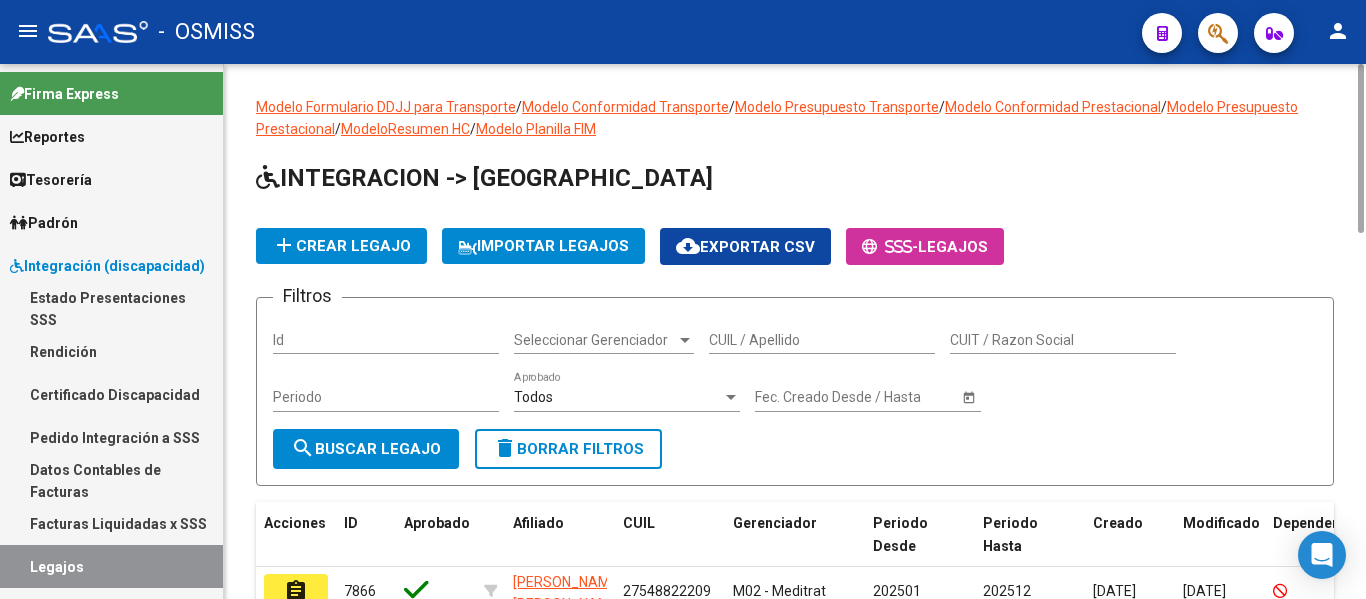 click on "CUIL / Apellido" 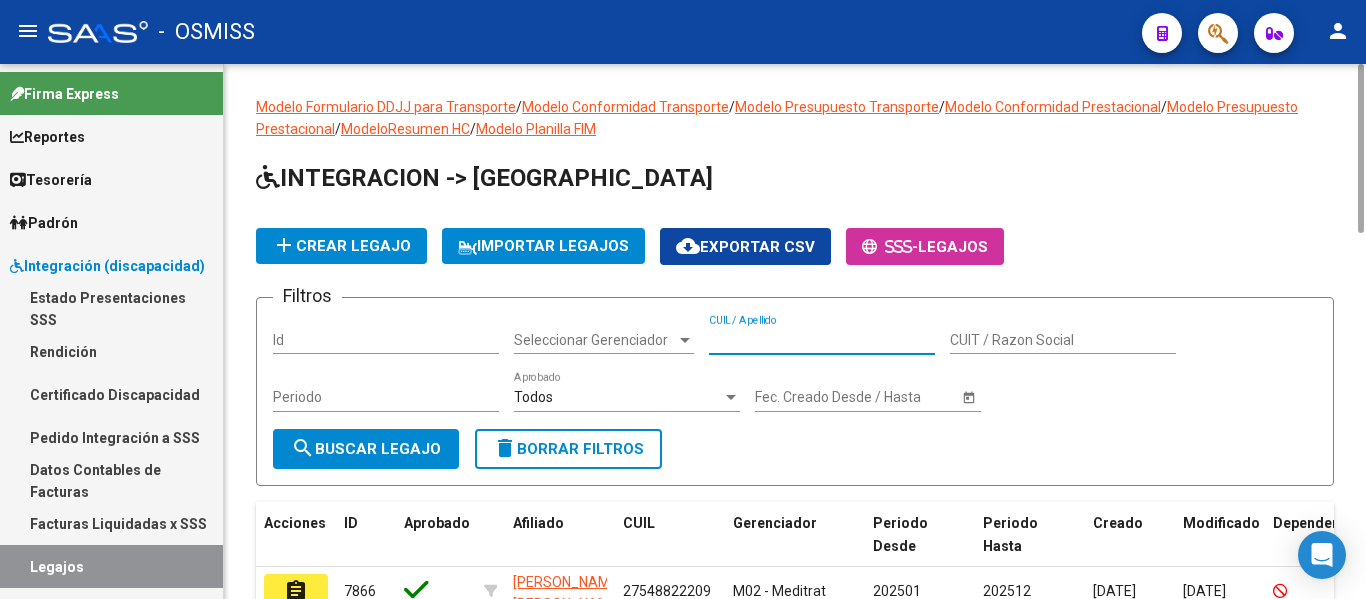 paste on "20583494821" 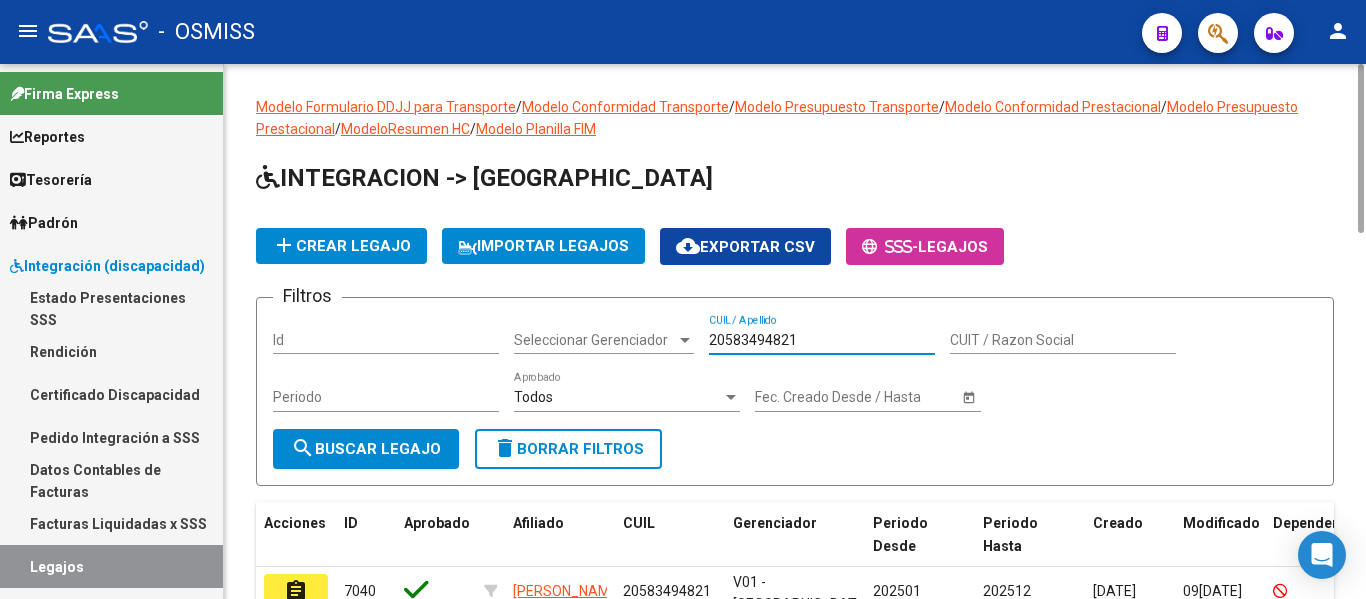 type on "20583494821" 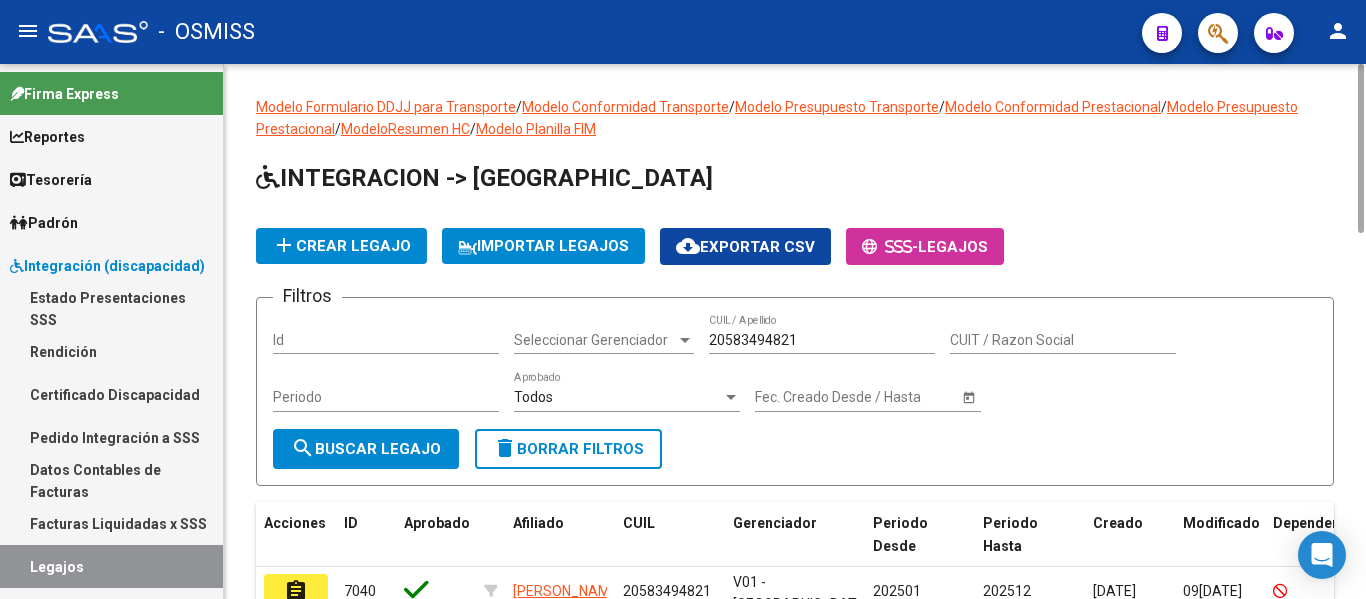 click on "Modelo Formulario DDJJ para Transporte  /  Modelo Conformidad Transporte  /  Modelo Presupuesto Transporte  /  Modelo Conformidad Prestacional  /  Modelo Presupuesto Prestacional  /  ModeloResumen HC  /  Modelo Planilla FIM  INTEGRACION -> Legajos add  Crear Legajo
IMPORTAR LEGAJOS
cloud_download  Exportar CSV      -  Legajos Filtros Id Seleccionar Gerenciador Seleccionar Gerenciador 20583494821 CUIL / Apellido CUIT / Razon Social Periodo Todos  Aprobado Start date – Fec. Creado Desde / Hasta search  Buscar Legajo  delete  Borrar Filtros  Acciones ID Aprobado Afiliado CUIL Gerenciador Periodo Desde Periodo Hasta Creado Modificado Dependencia Comentario Comentario Adm. assignment 7040 [PERSON_NAME] 20583494821 V01 - [PERSON_NAME] 202501 202512 [DATE] [DATE] VER OBSERVACIONES
12/03: SE CARGA INFORME Y NUEVAS PRESTAICONES 23/4 FALTA AA Y CAR 2025
* FALTA INFORME EQUIPO
OK* ENVIAR RENOVACION DE TRATAMIENTO, SOLO ENERO assignment 6431 [PERSON_NAME] 20583494821 V01 - [PERSON_NAME] 202401  1" 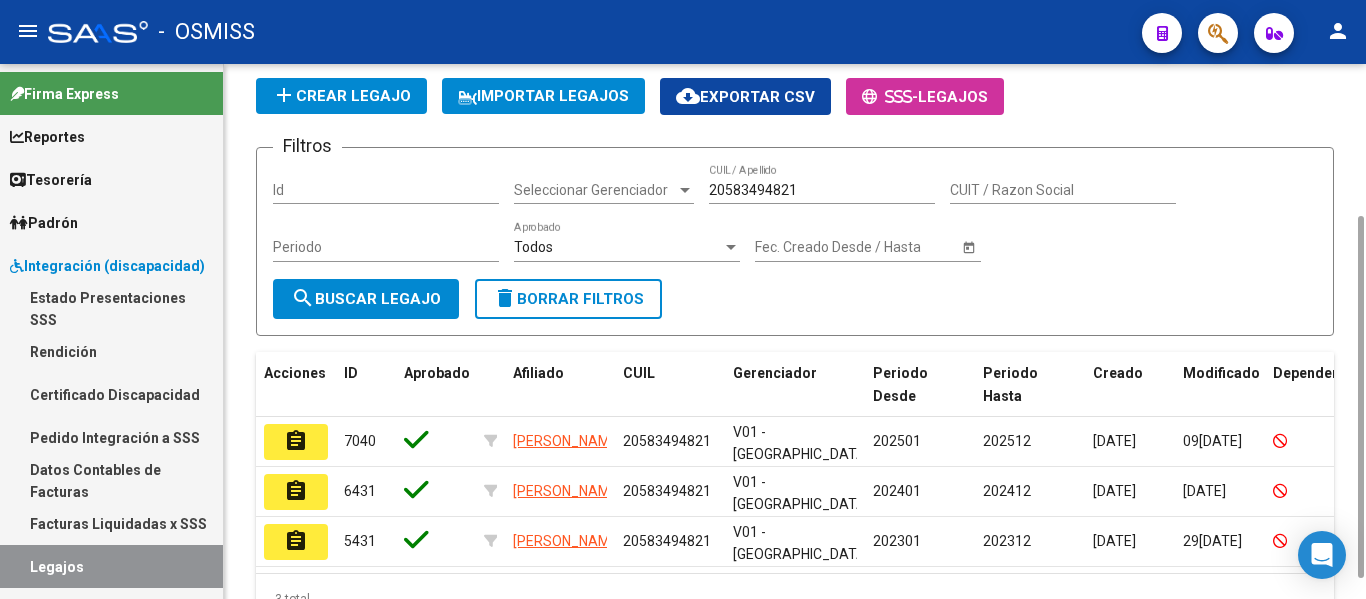 scroll, scrollTop: 180, scrollLeft: 0, axis: vertical 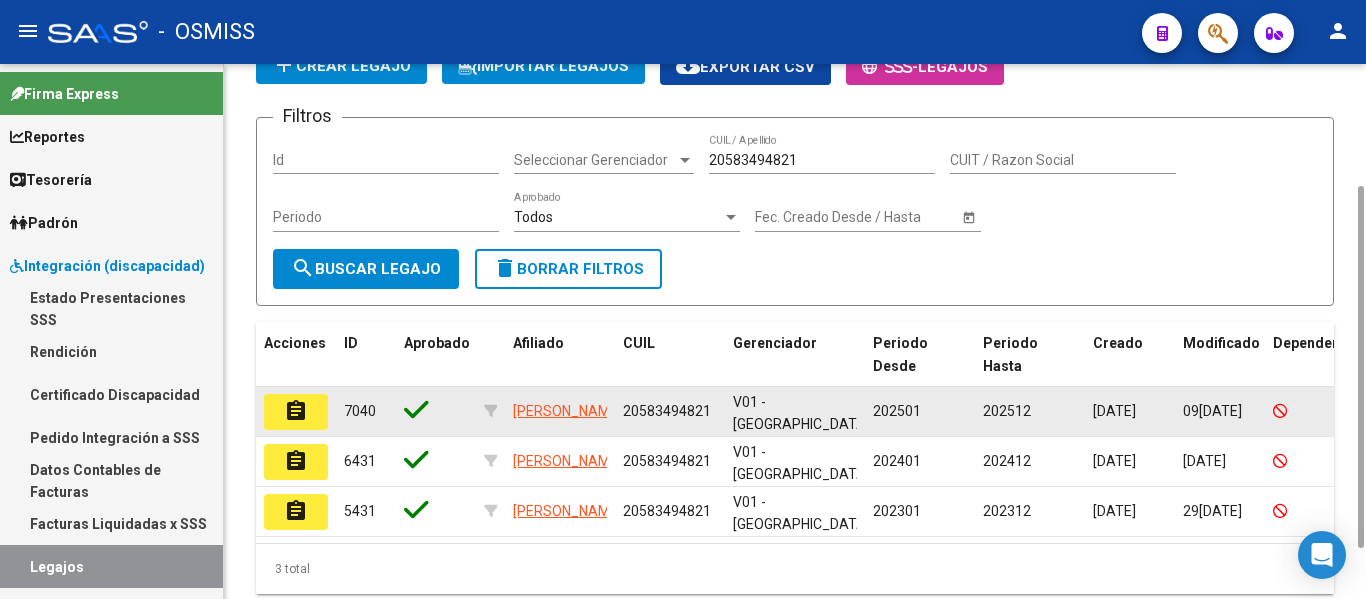 click on "assignment" 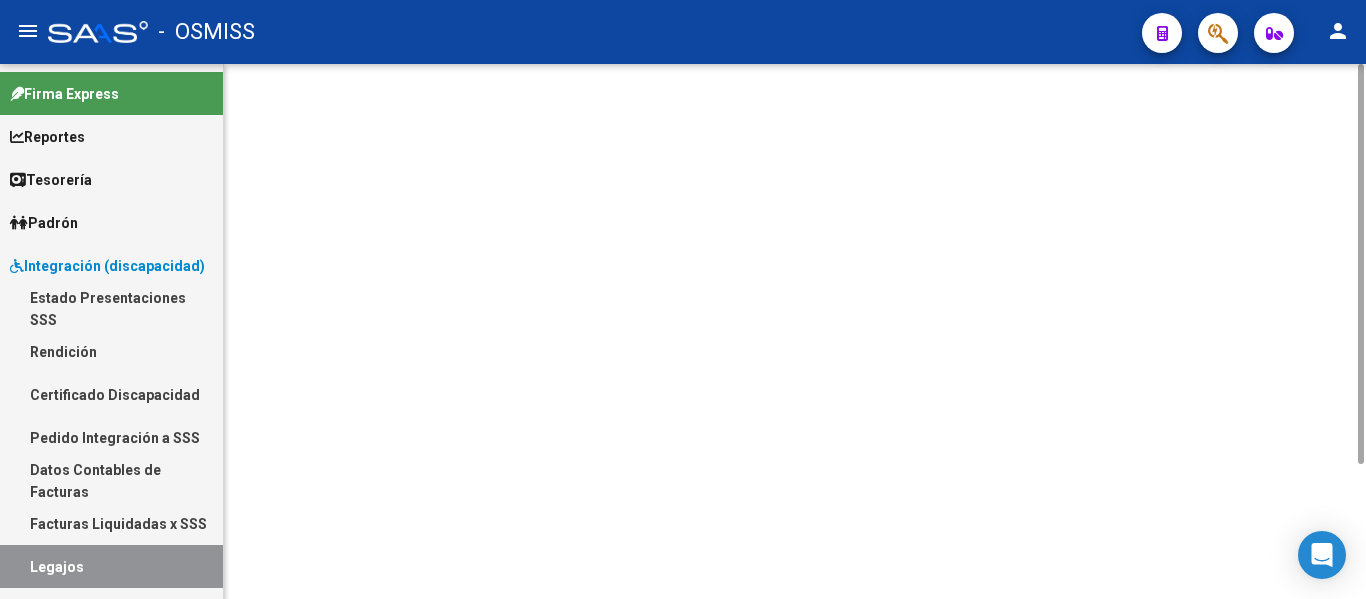 scroll, scrollTop: 0, scrollLeft: 0, axis: both 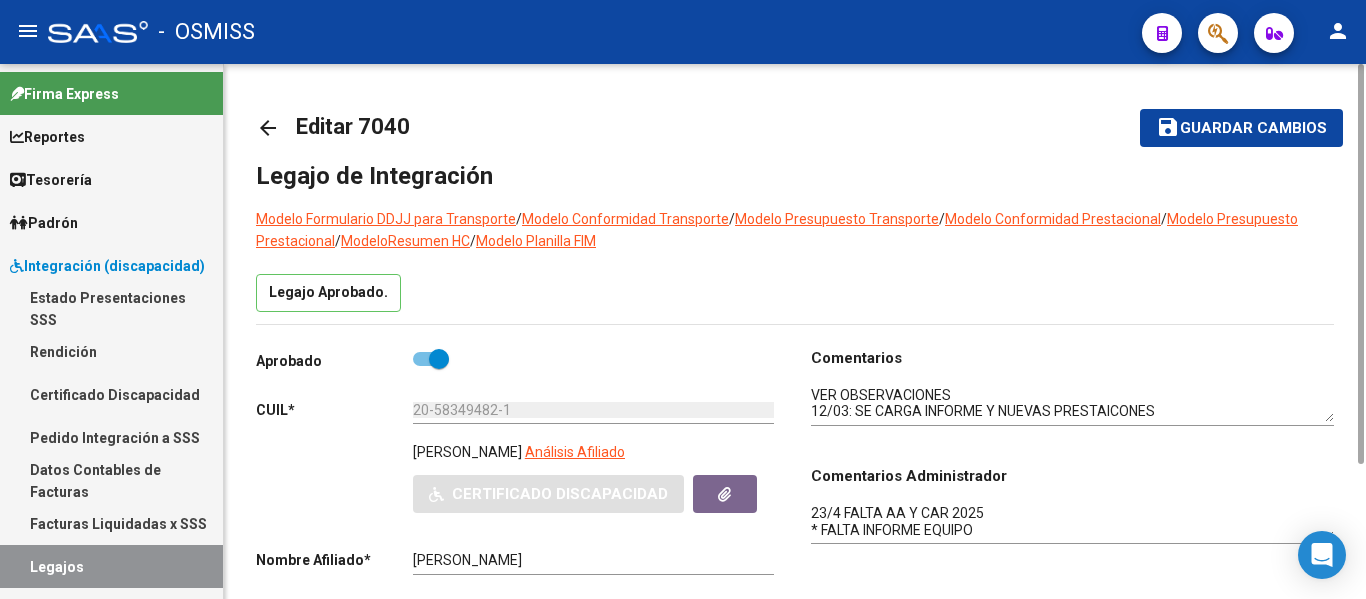 click on "Legajo Aprobado." 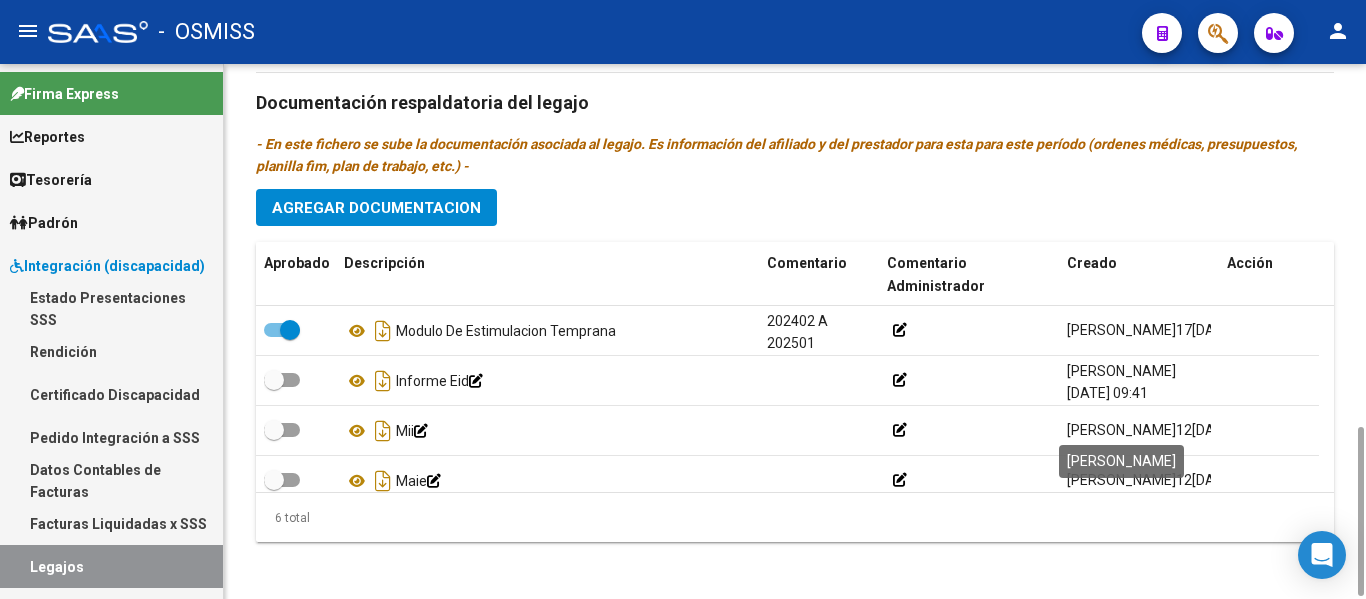 scroll, scrollTop: 1149, scrollLeft: 0, axis: vertical 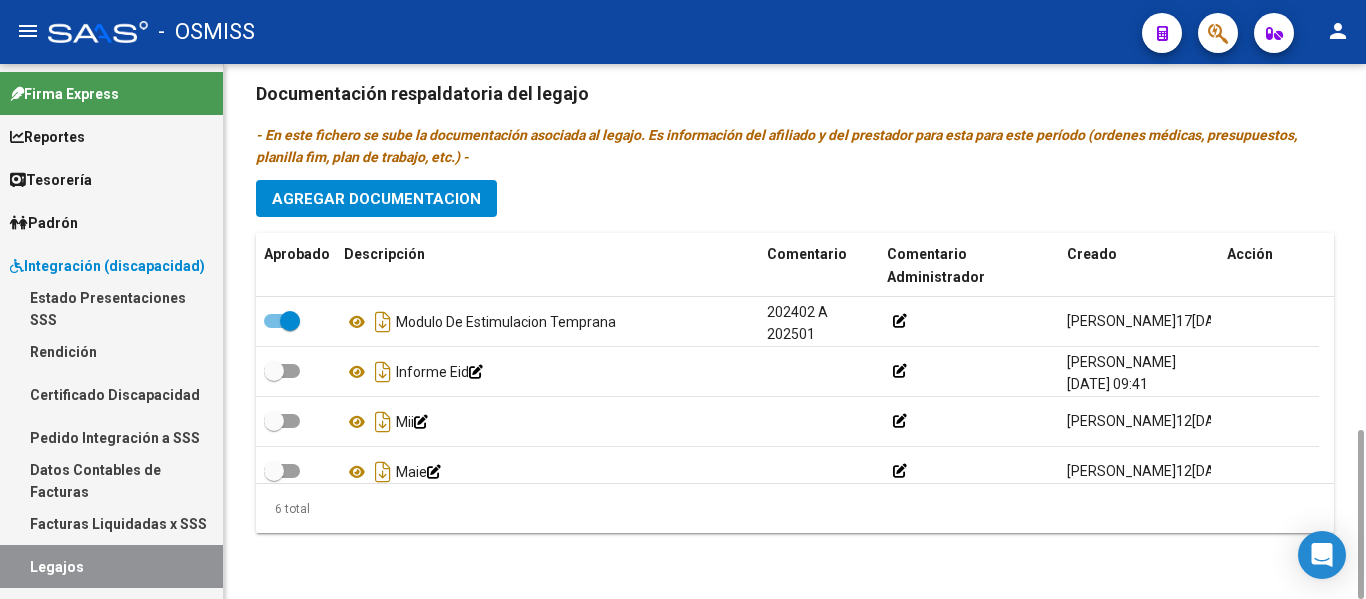 click on "Prestadores asociados al legajo Agregar Prestador Aprobado Prestador CUIT Comentario Presupuesto Periodo Desde Periodo Hasta Usuario Admite Dependencia   COOP DE PROVISION DE SERV PARA PROFESIONALES DE LA SALUD MENTAL ESPACIO DE VIDA 30637468606     85  $ 0,01  202501 202501 [PERSON_NAME]   17[DATE]      CENTRO PSICOTERAPEUTICO [GEOGRAPHIC_DATA]  S.A 30712040145     89-90  $ 0,01  202502 202512 [PERSON_NAME]   12[DATE]    2 total Documentación respaldatoria del legajo - En este fichero se sube la documentación asociada al legajo. Es información del afiliado y del prestador para esta para este período (ordenes médicas, presupuestos, planilla fim, plan de trabajo, etc.) - Agregar Documentacion Aprobado Descripción Comentario Comentario Administrador Creado Acción    Modulo De Estimulacion Temprana     202402 A 202501       [PERSON_NAME]   17[DATE]:59     Informe Eid            [PERSON_NAME]   12[DATE]:41     [PERSON_NAME]   12[DATE]:42" 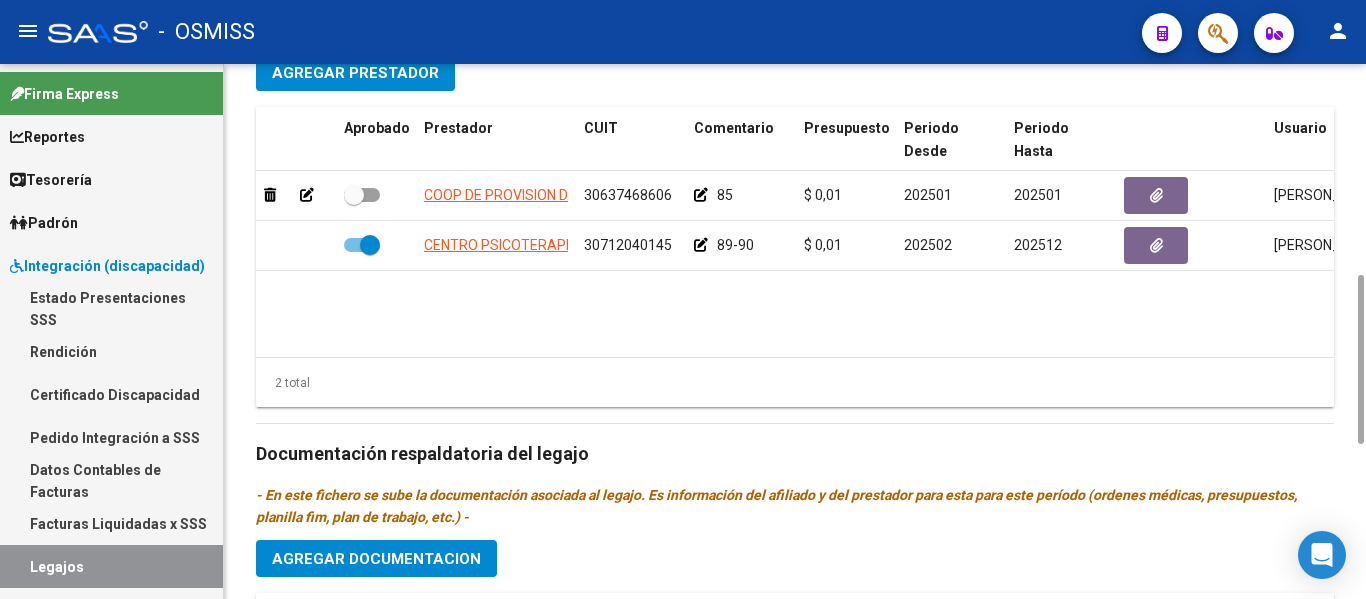 scroll, scrollTop: 759, scrollLeft: 0, axis: vertical 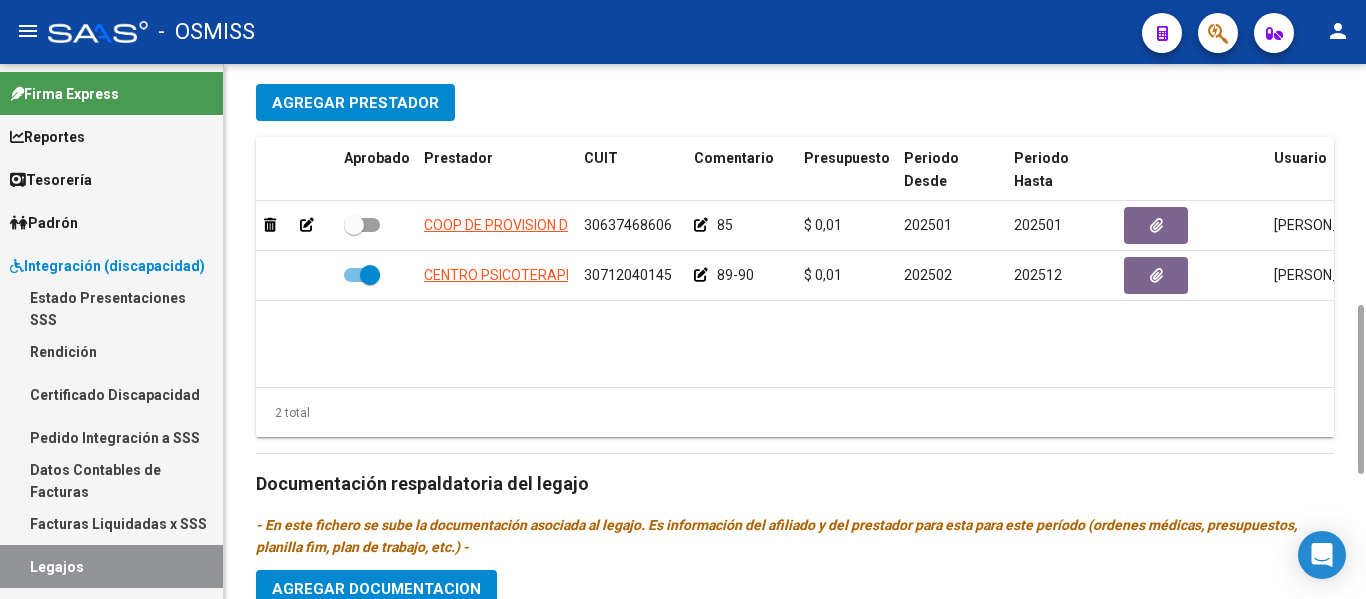 click on "COOP DE PROVISION DE SERV PARA PROFESIONALES DE LA SALUD MENTAL ESPACIO DE VIDA 30637468606     85  $ 0,01  202501 202501 [PERSON_NAME]   [DATE]      CENTRO PSICOTERAPEUTICO [GEOGRAPHIC_DATA]  S.A 30712040145     89-90  $ 0,01  202502 202512 [PERSON_NAME]   [DATE]" 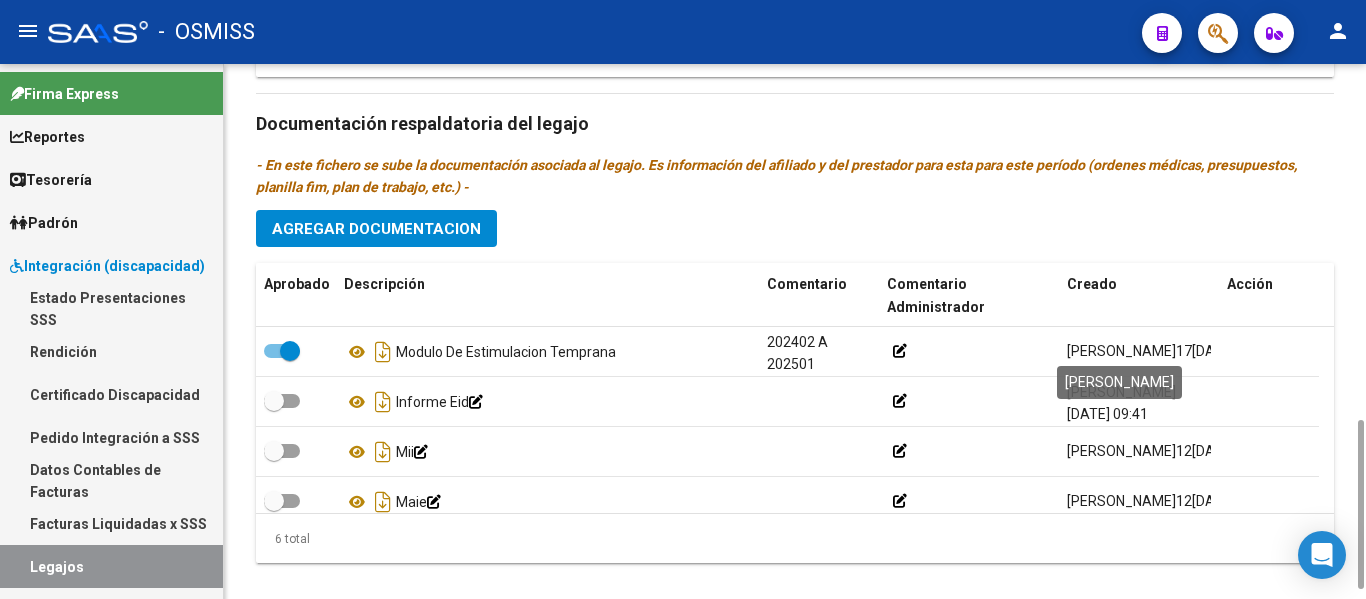 scroll, scrollTop: 1149, scrollLeft: 0, axis: vertical 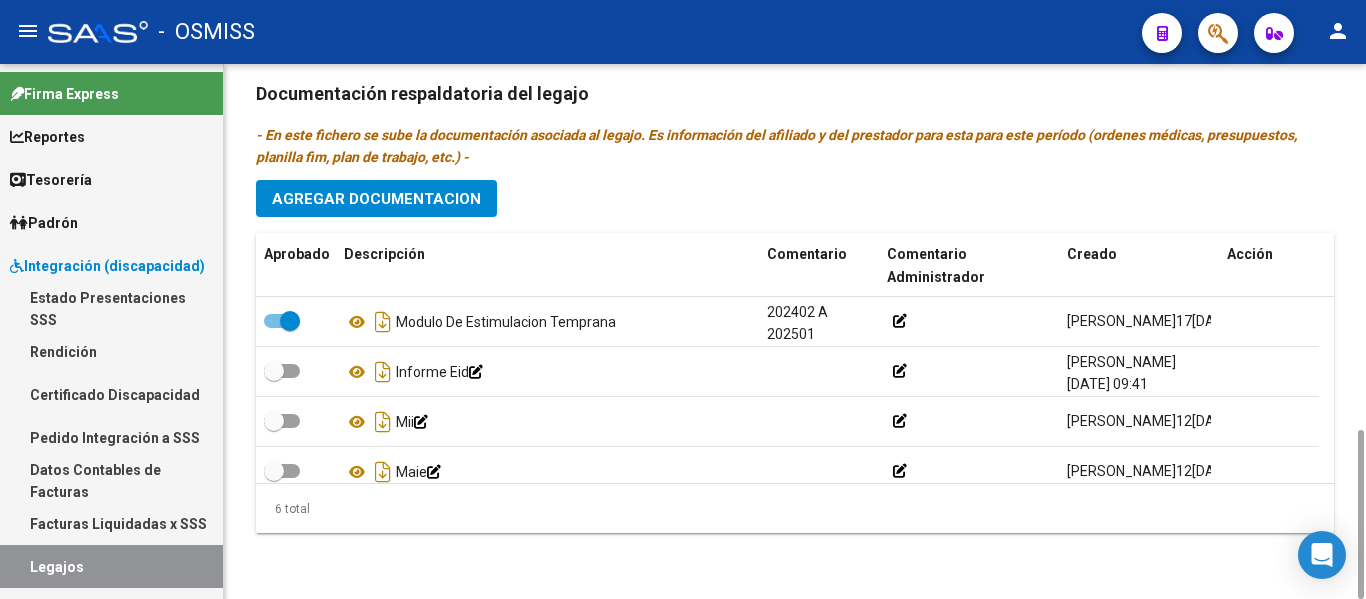 click on "Prestadores asociados al legajo Agregar Prestador Aprobado Prestador CUIT Comentario Presupuesto Periodo Desde Periodo Hasta Usuario Admite Dependencia   COOP DE PROVISION DE SERV PARA PROFESIONALES DE LA SALUD MENTAL ESPACIO DE VIDA 30637468606     85  $ 0,01  202501 202501 [PERSON_NAME]   17[DATE]      CENTRO PSICOTERAPEUTICO [GEOGRAPHIC_DATA]  S.A 30712040145     89-90  $ 0,01  202502 202512 [PERSON_NAME]   12[DATE]    2 total Documentación respaldatoria del legajo - En este fichero se sube la documentación asociada al legajo. Es información del afiliado y del prestador para esta para este período (ordenes médicas, presupuestos, planilla fim, plan de trabajo, etc.) - Agregar Documentacion Aprobado Descripción Comentario Comentario Administrador Creado Acción    Modulo De Estimulacion Temprana     202402 A 202501       [PERSON_NAME]   17[DATE]:59     Informe Eid            [PERSON_NAME]   12[DATE]:41     [PERSON_NAME]   12[DATE]:42" 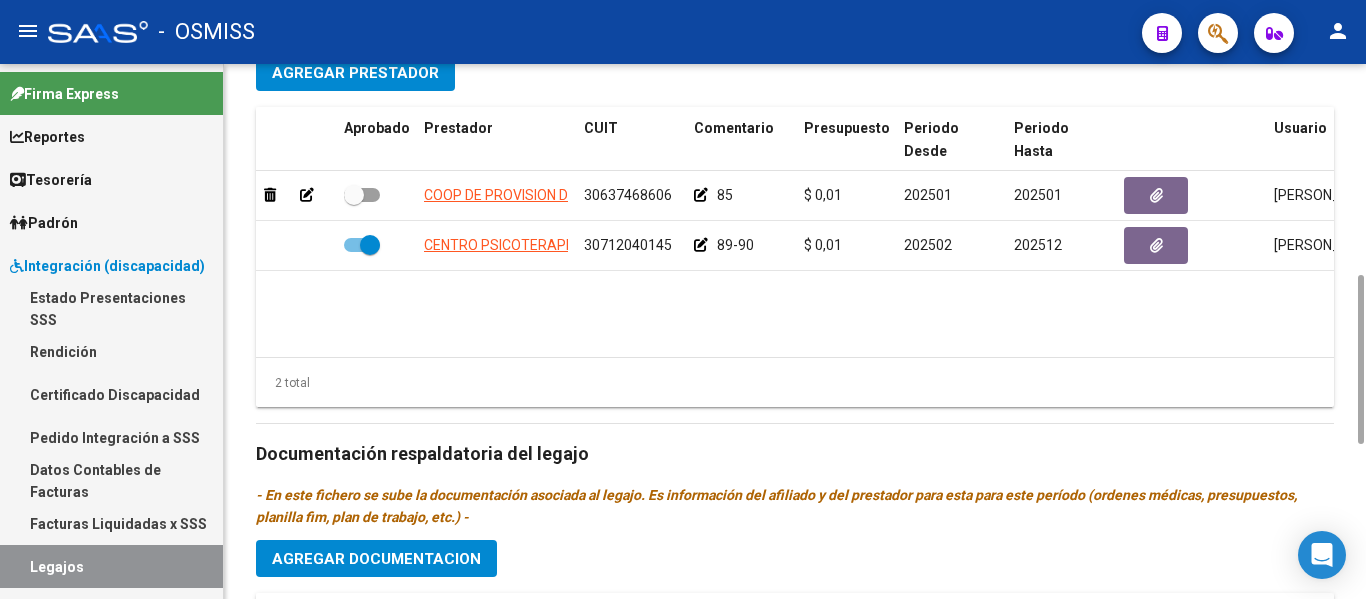 scroll, scrollTop: 759, scrollLeft: 0, axis: vertical 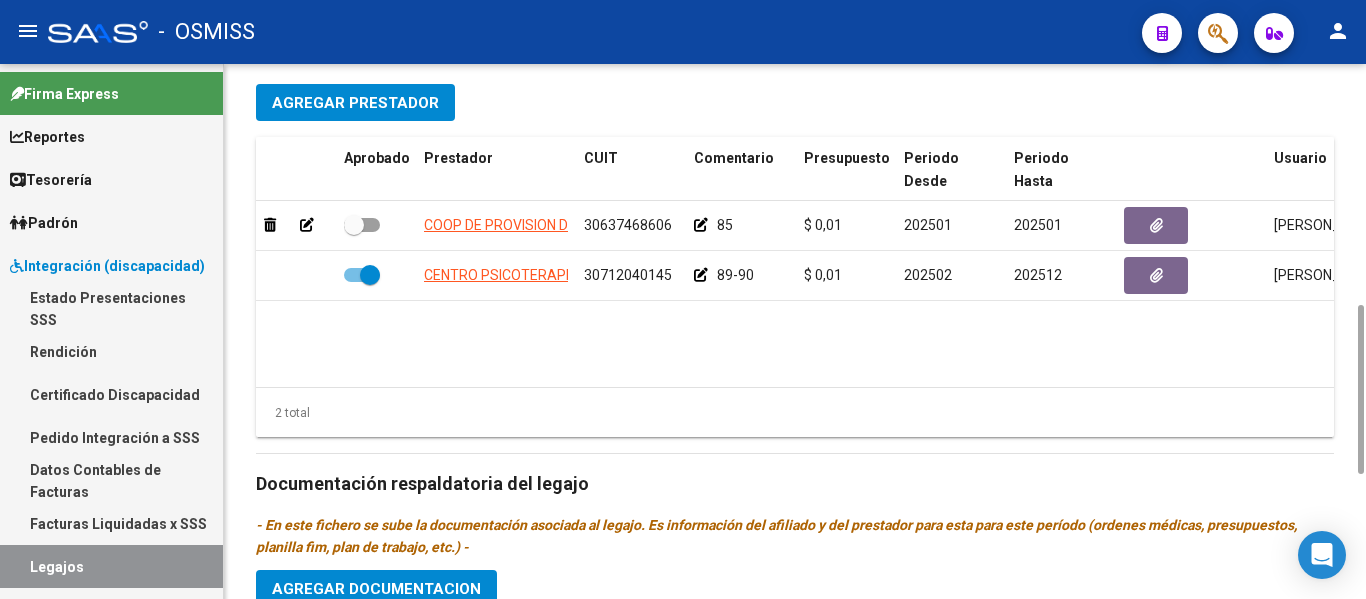 click on "2 total" 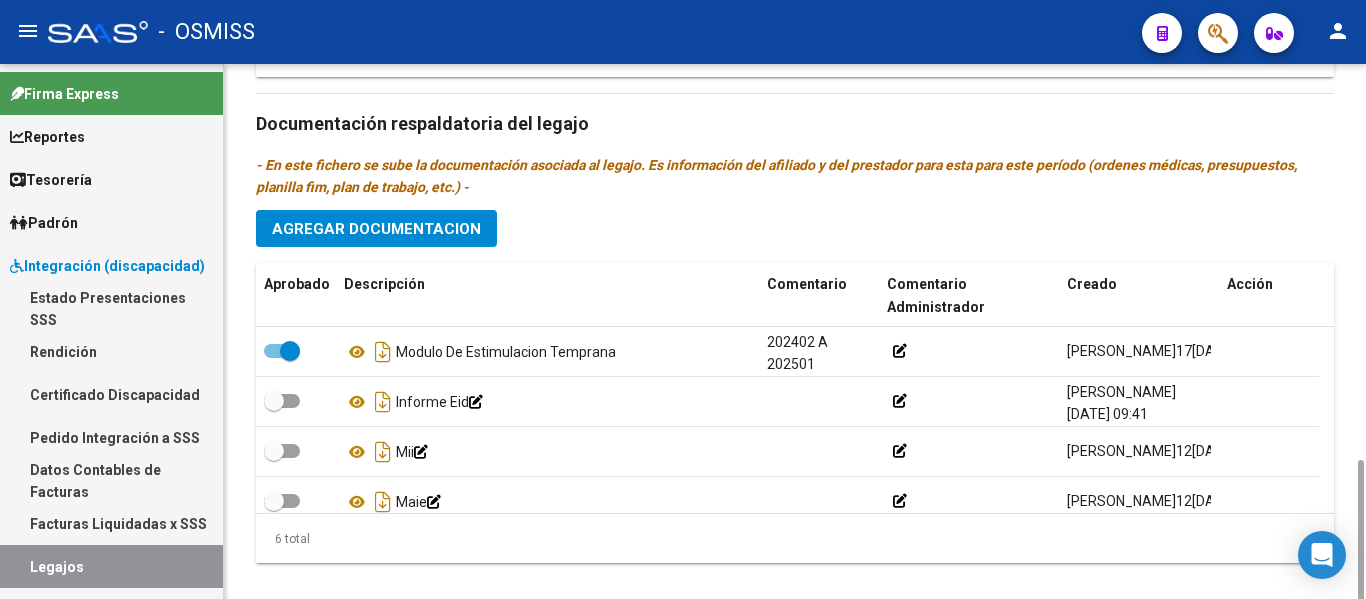 scroll, scrollTop: 1149, scrollLeft: 0, axis: vertical 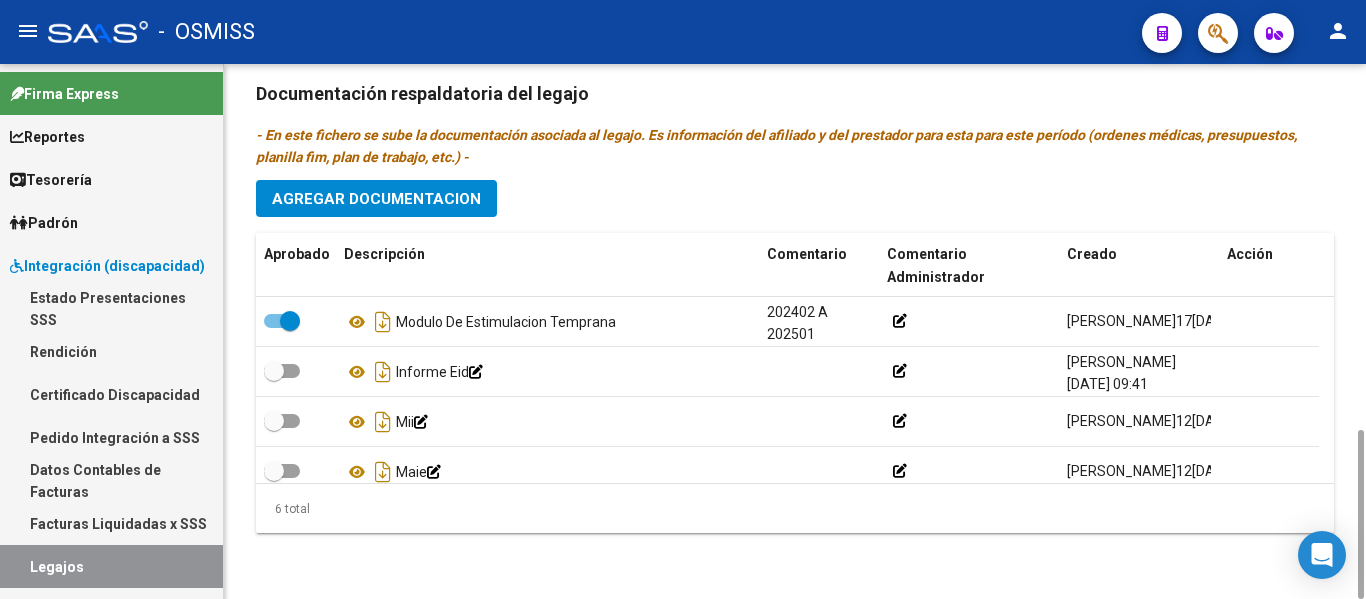click on "Prestadores asociados al legajo Agregar Prestador Aprobado Prestador CUIT Comentario Presupuesto Periodo Desde Periodo Hasta Usuario Admite Dependencia   COOP DE PROVISION DE SERV PARA PROFESIONALES DE LA SALUD MENTAL ESPACIO DE VIDA 30637468606     85  $ 0,01  202501 202501 [PERSON_NAME]   17[DATE]      CENTRO PSICOTERAPEUTICO [GEOGRAPHIC_DATA]  S.A 30712040145     89-90  $ 0,01  202502 202512 [PERSON_NAME]   12[DATE]    2 total Documentación respaldatoria del legajo - En este fichero se sube la documentación asociada al legajo. Es información del afiliado y del prestador para esta para este período (ordenes médicas, presupuestos, planilla fim, plan de trabajo, etc.) - Agregar Documentacion Aprobado Descripción Comentario Comentario Administrador Creado Acción    Modulo De Estimulacion Temprana     202402 A 202501       [PERSON_NAME]   17[DATE]:59     Informe Eid            [PERSON_NAME]   12[DATE]:41     [PERSON_NAME]   12[DATE]:42" 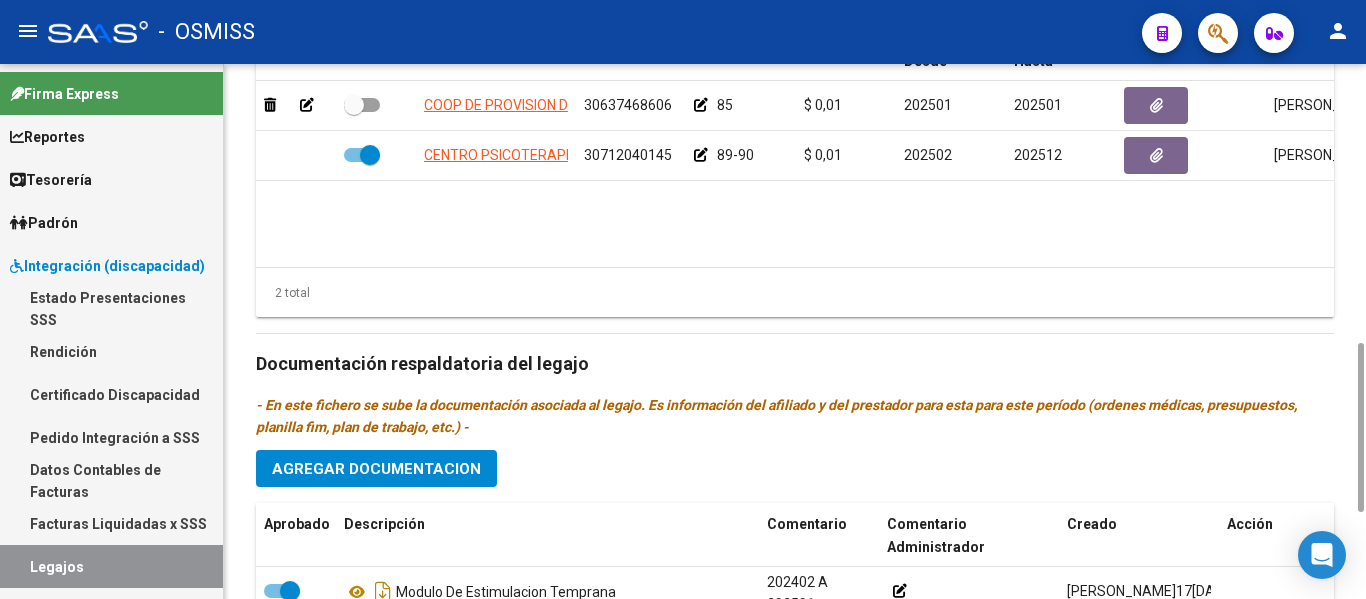 scroll, scrollTop: 849, scrollLeft: 0, axis: vertical 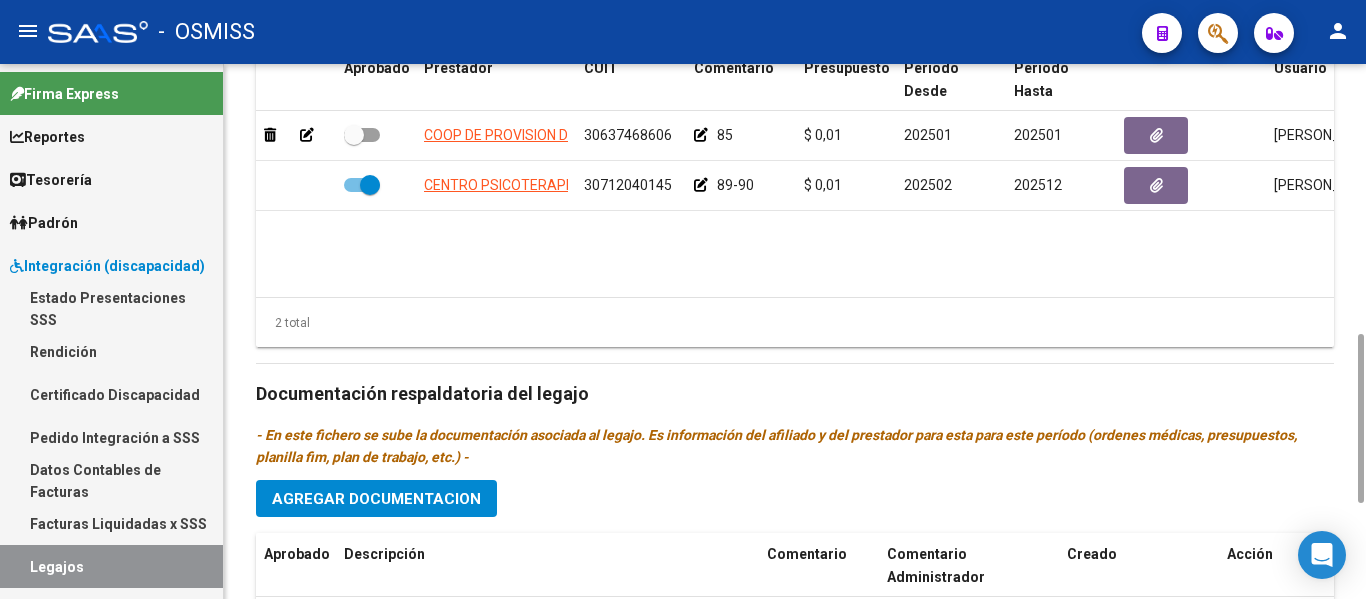 click on "Prestadores asociados al legajo Agregar Prestador Aprobado Prestador CUIT Comentario Presupuesto Periodo Desde Periodo Hasta Usuario Admite Dependencia   COOP DE PROVISION DE SERV PARA PROFESIONALES DE LA SALUD MENTAL ESPACIO DE VIDA 30637468606     85  $ 0,01  202501 202501 [PERSON_NAME]   17[DATE]      CENTRO PSICOTERAPEUTICO [GEOGRAPHIC_DATA]  S.A 30712040145     89-90  $ 0,01  202502 202512 [PERSON_NAME]   12[DATE]    2 total Documentación respaldatoria del legajo - En este fichero se sube la documentación asociada al legajo. Es información del afiliado y del prestador para esta para este período (ordenes médicas, presupuestos, planilla fim, plan de trabajo, etc.) - Agregar Documentacion Aprobado Descripción Comentario Comentario Administrador Creado Acción    Modulo De Estimulacion Temprana     202402 A 202501       [PERSON_NAME]   17[DATE]:59     Informe Eid            [PERSON_NAME]   12[DATE]:41     [PERSON_NAME]   12[DATE]:42" 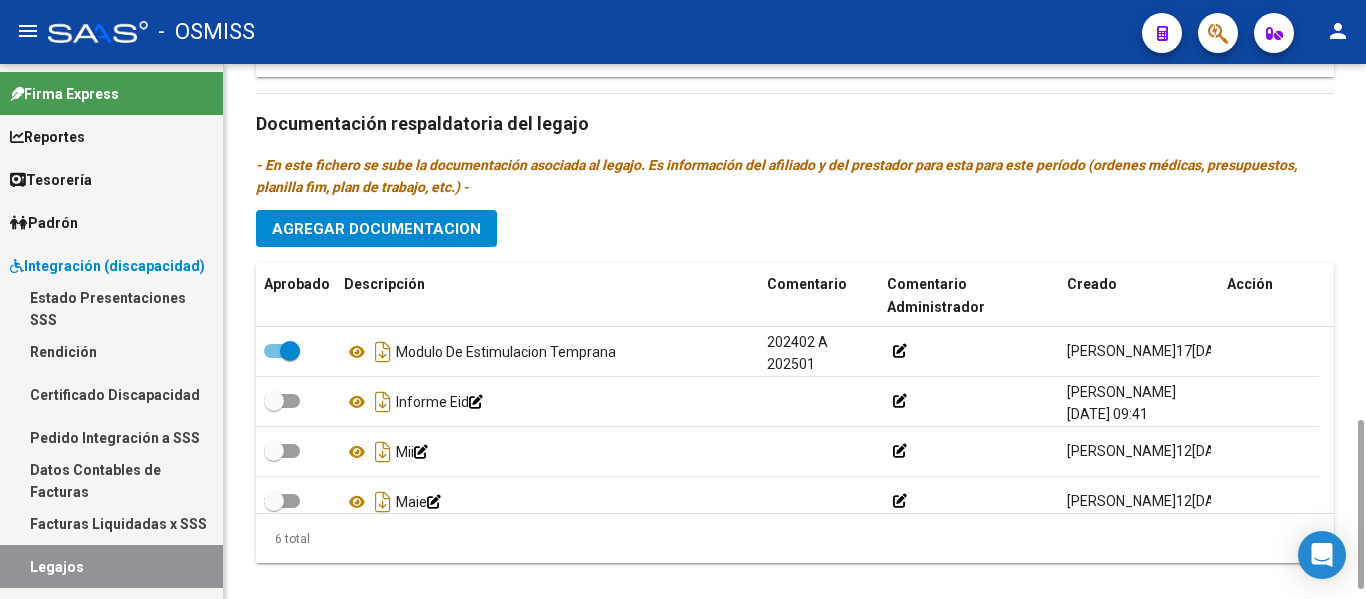 scroll, scrollTop: 1149, scrollLeft: 0, axis: vertical 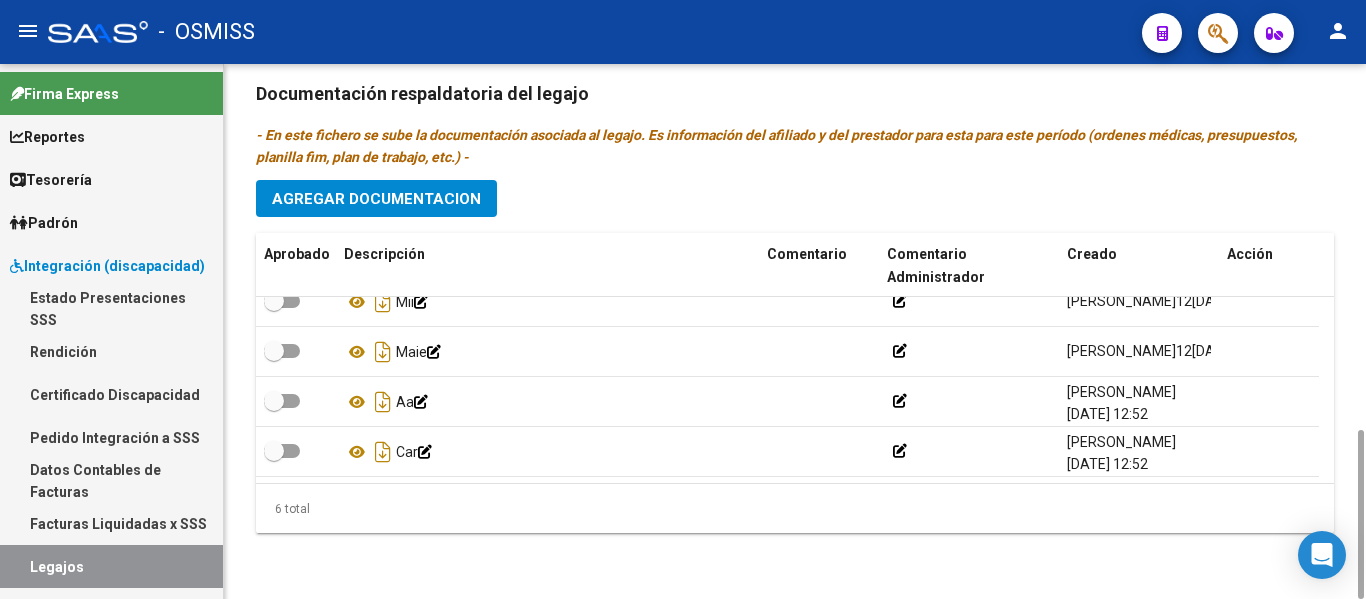 click on "- En este fichero se sube la documentación asociada al legajo. Es información del afiliado y del prestador para esta para este período (ordenes médicas, presupuestos, planilla fim, plan de trabajo, etc.) -" 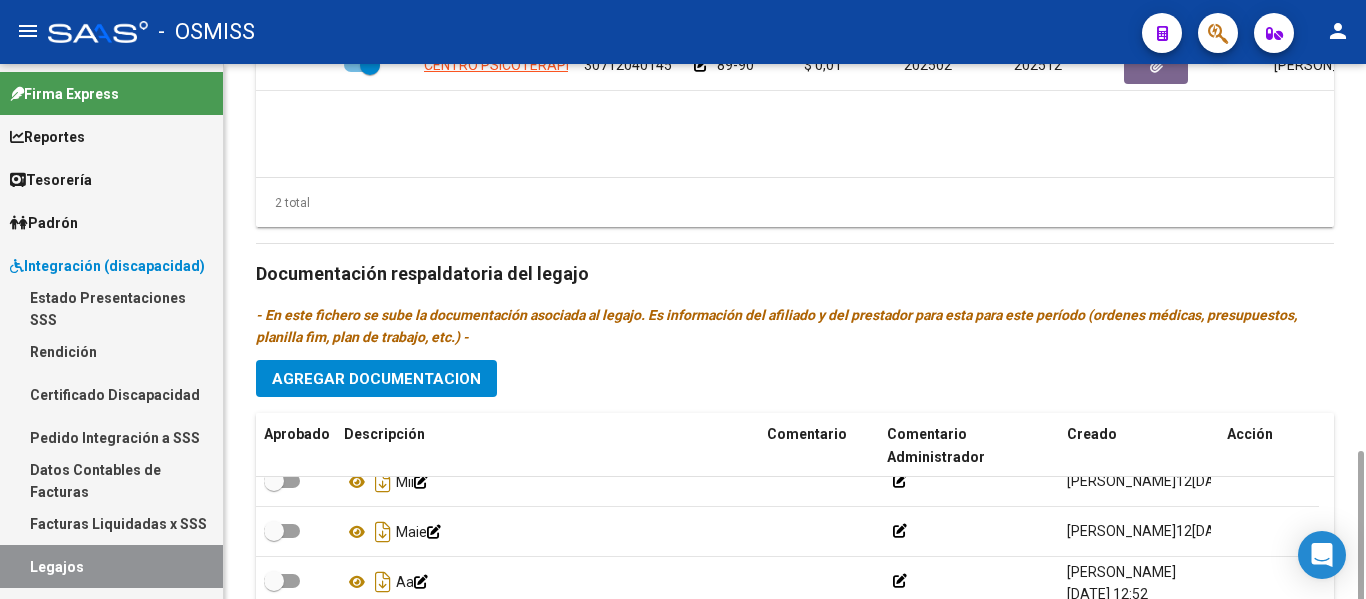 scroll, scrollTop: 1149, scrollLeft: 0, axis: vertical 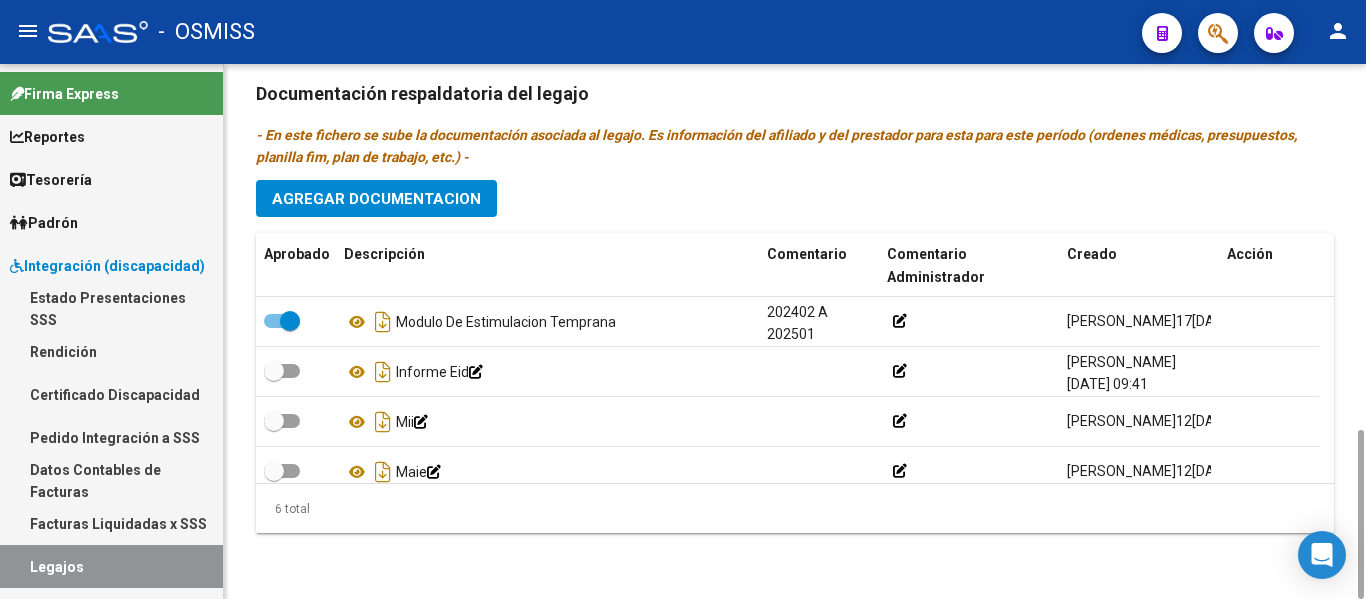 click on "Prestadores asociados al legajo Agregar Prestador Aprobado Prestador CUIT Comentario Presupuesto Periodo Desde Periodo Hasta Usuario Admite Dependencia   COOP DE PROVISION DE SERV PARA PROFESIONALES DE LA SALUD MENTAL ESPACIO DE VIDA 30637468606     85  $ 0,01  202501 202501 [PERSON_NAME]   17[DATE]      CENTRO PSICOTERAPEUTICO [GEOGRAPHIC_DATA]  S.A 30712040145     89-90  $ 0,01  202502 202512 [PERSON_NAME]   12[DATE]    2 total Documentación respaldatoria del legajo - En este fichero se sube la documentación asociada al legajo. Es información del afiliado y del prestador para esta para este período (ordenes médicas, presupuestos, planilla fim, plan de trabajo, etc.) - Agregar Documentacion Aprobado Descripción Comentario Comentario Administrador Creado Acción    Modulo De Estimulacion Temprana     202402 A 202501       [PERSON_NAME]   17[DATE]:59     Informe Eid            [PERSON_NAME]   12[DATE]:41     [PERSON_NAME]   12[DATE]:42" 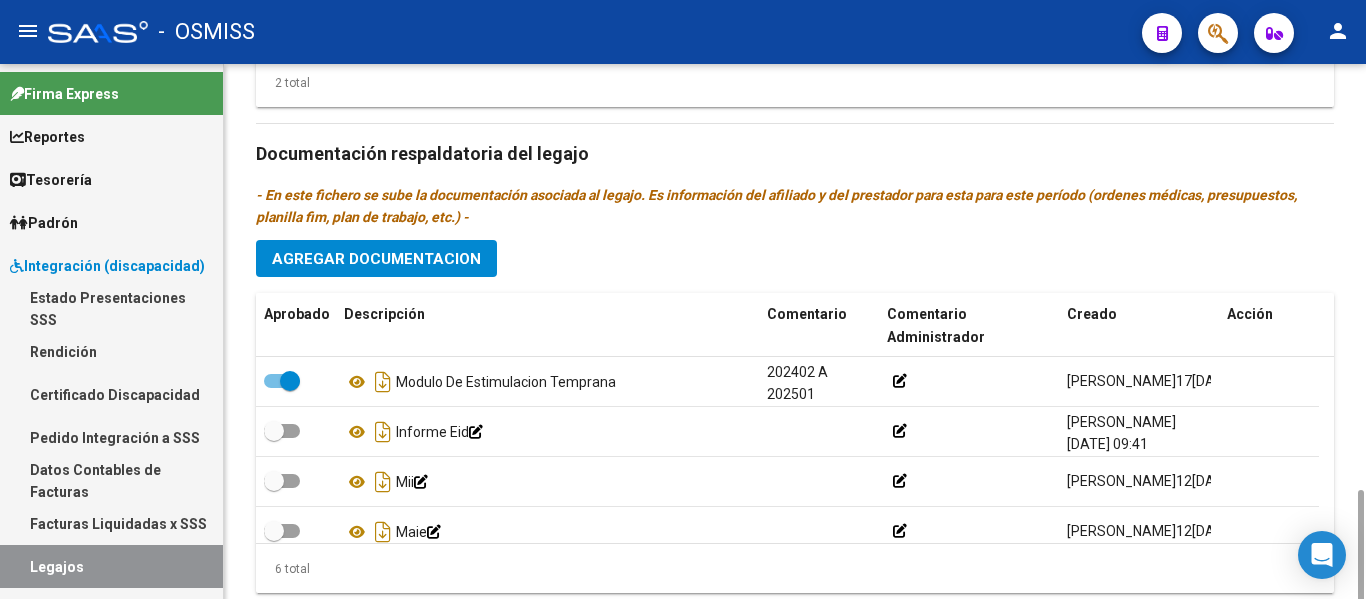 scroll, scrollTop: 1149, scrollLeft: 0, axis: vertical 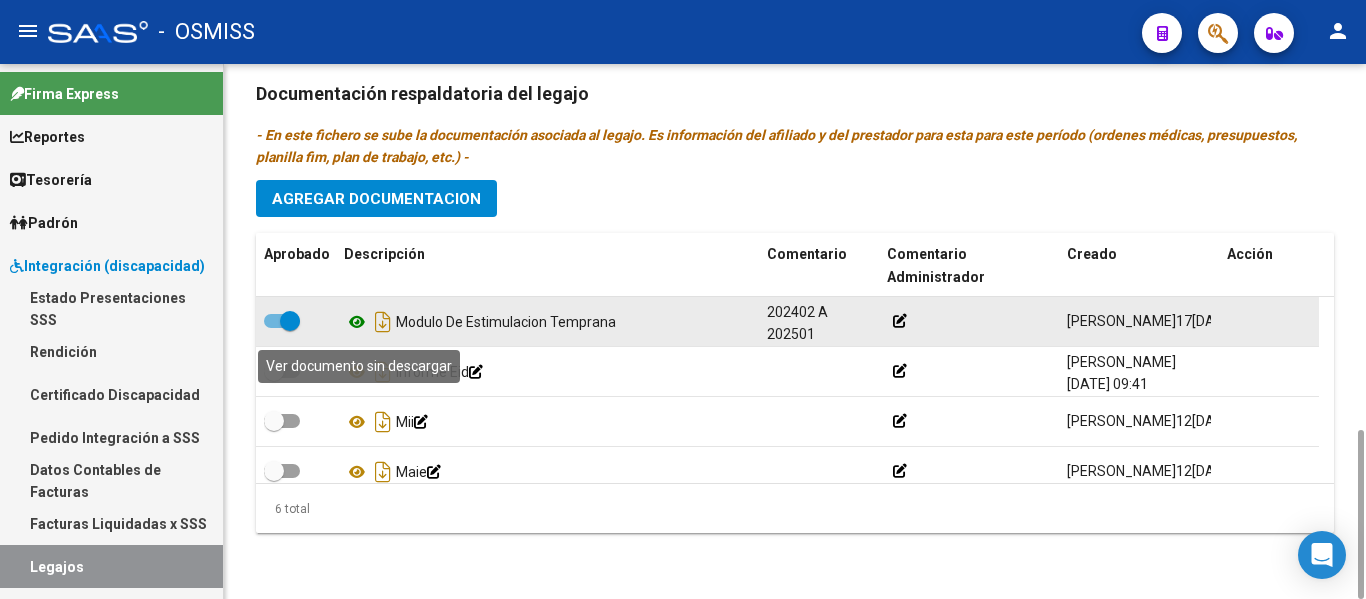 click 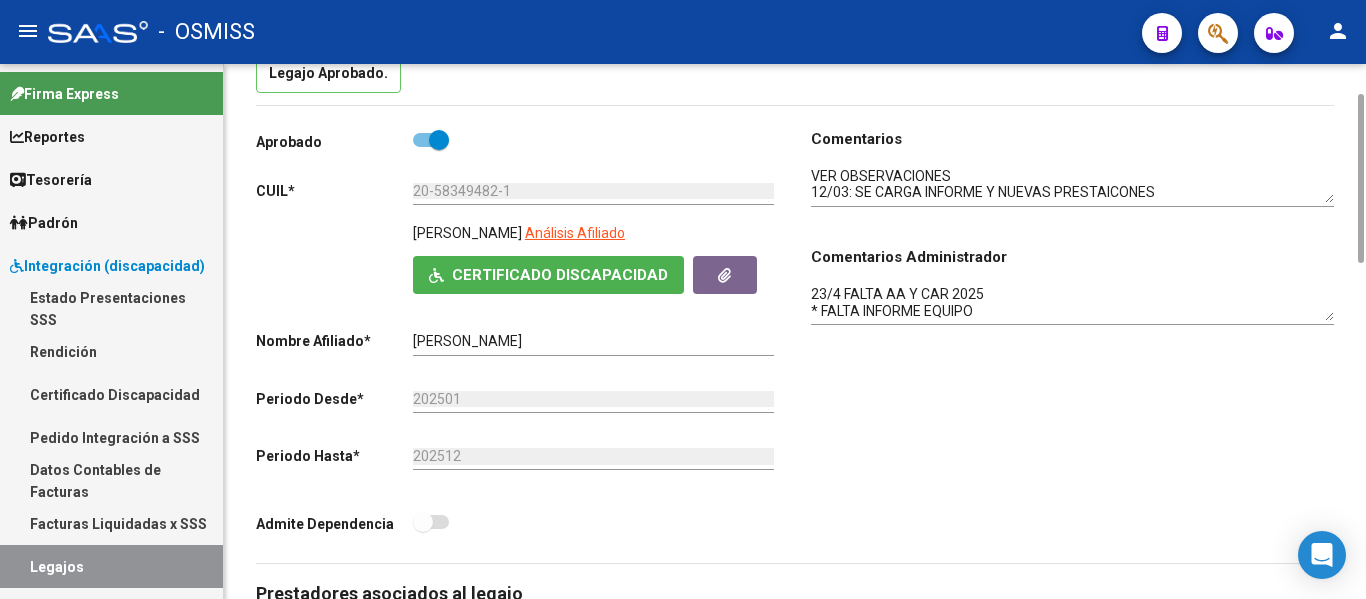 scroll, scrollTop: 189, scrollLeft: 0, axis: vertical 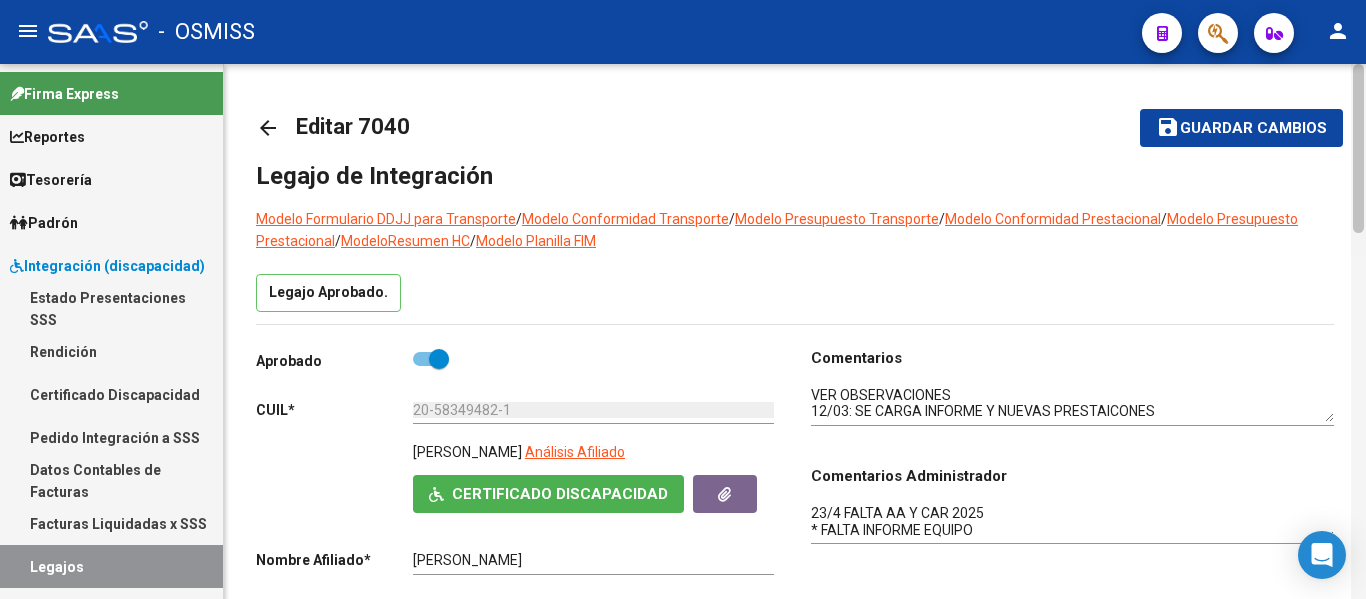 drag, startPoint x: 1360, startPoint y: 155, endPoint x: 1361, endPoint y: 132, distance: 23.021729 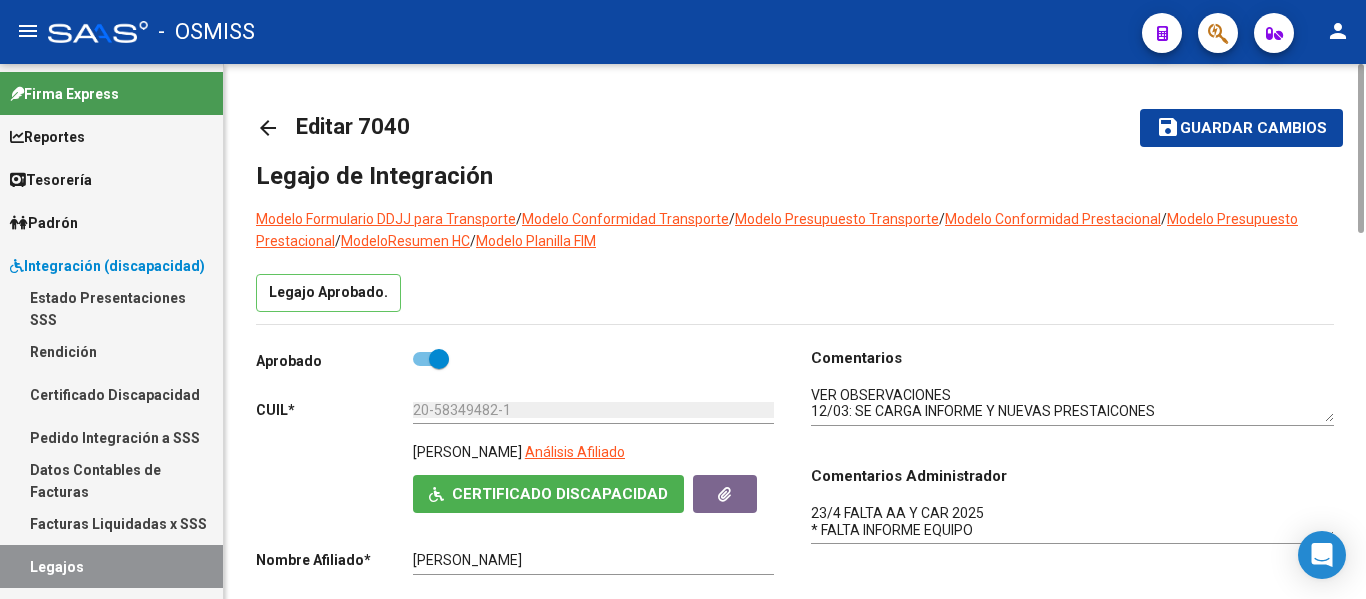 click on "arrow_back" 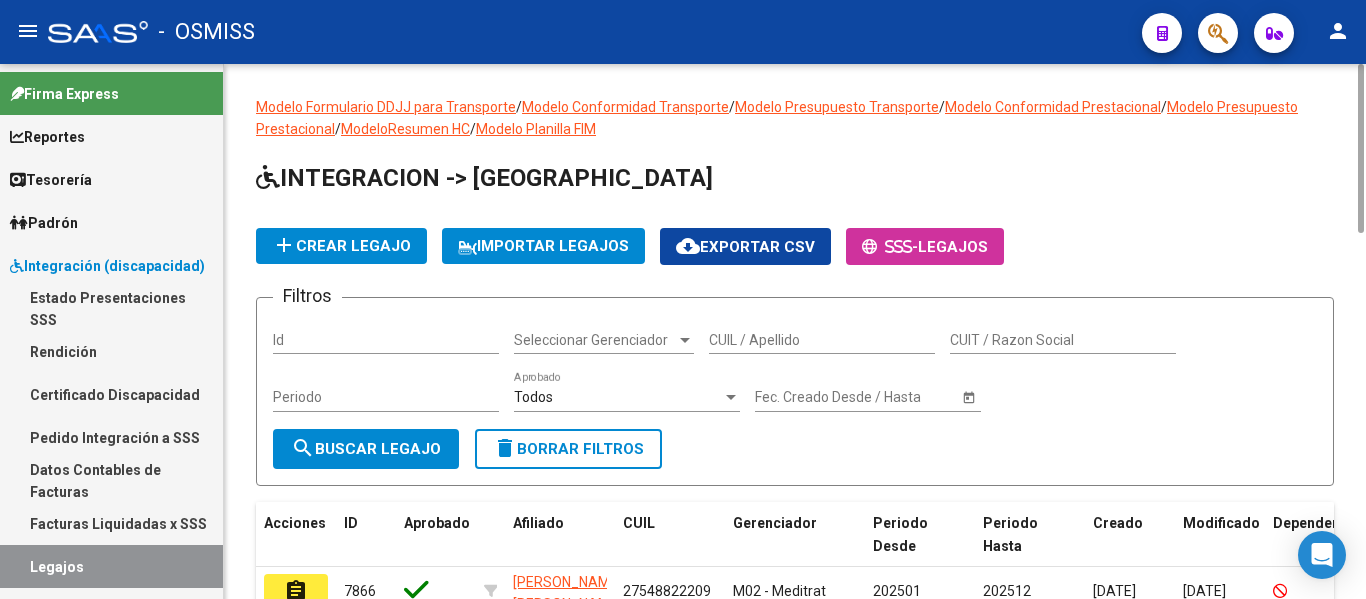 click on "CUIL / Apellido" at bounding box center (822, 340) 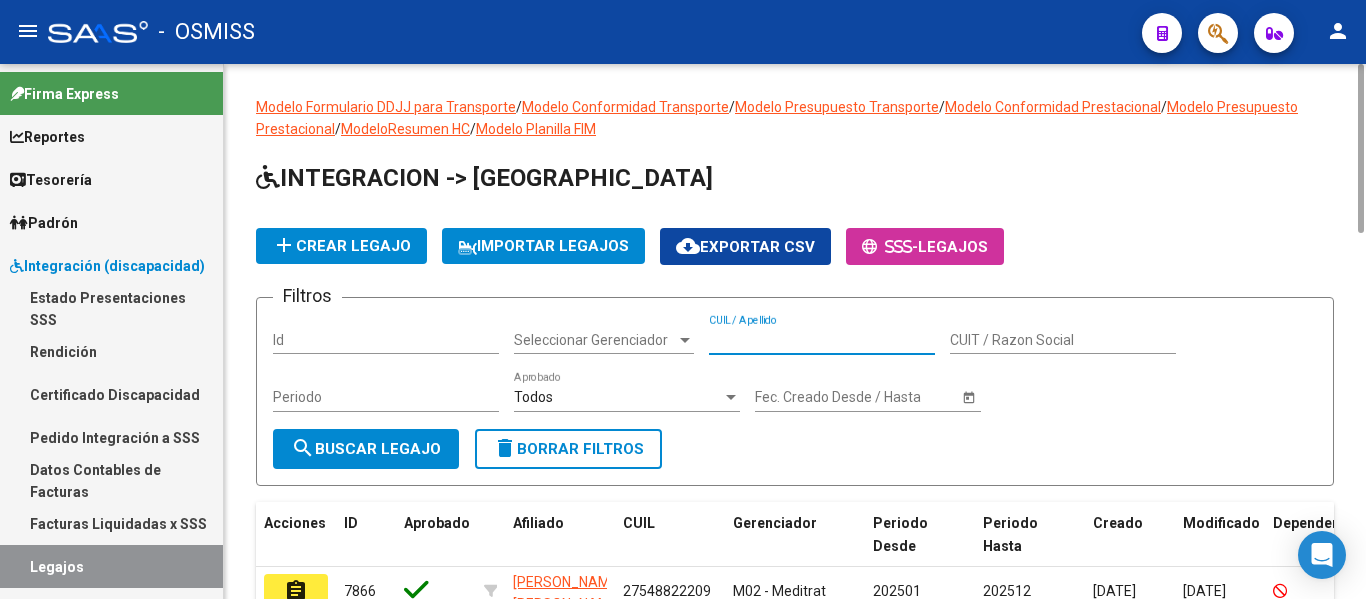 paste on "27568705373" 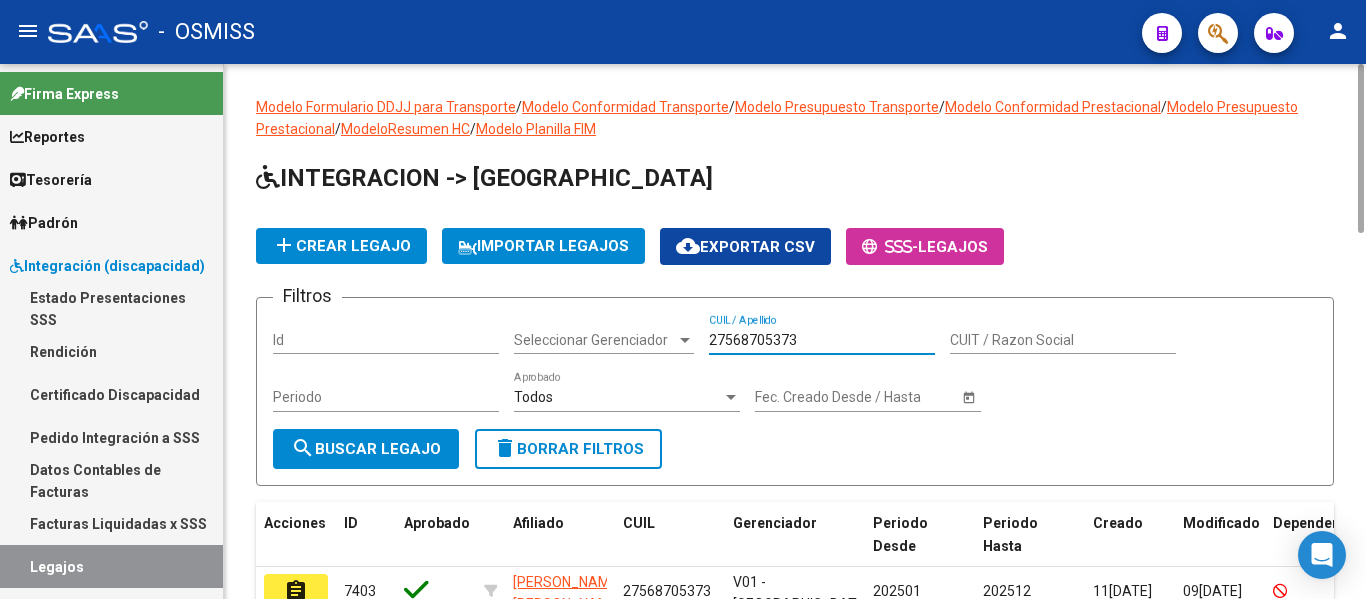 type on "27568705373" 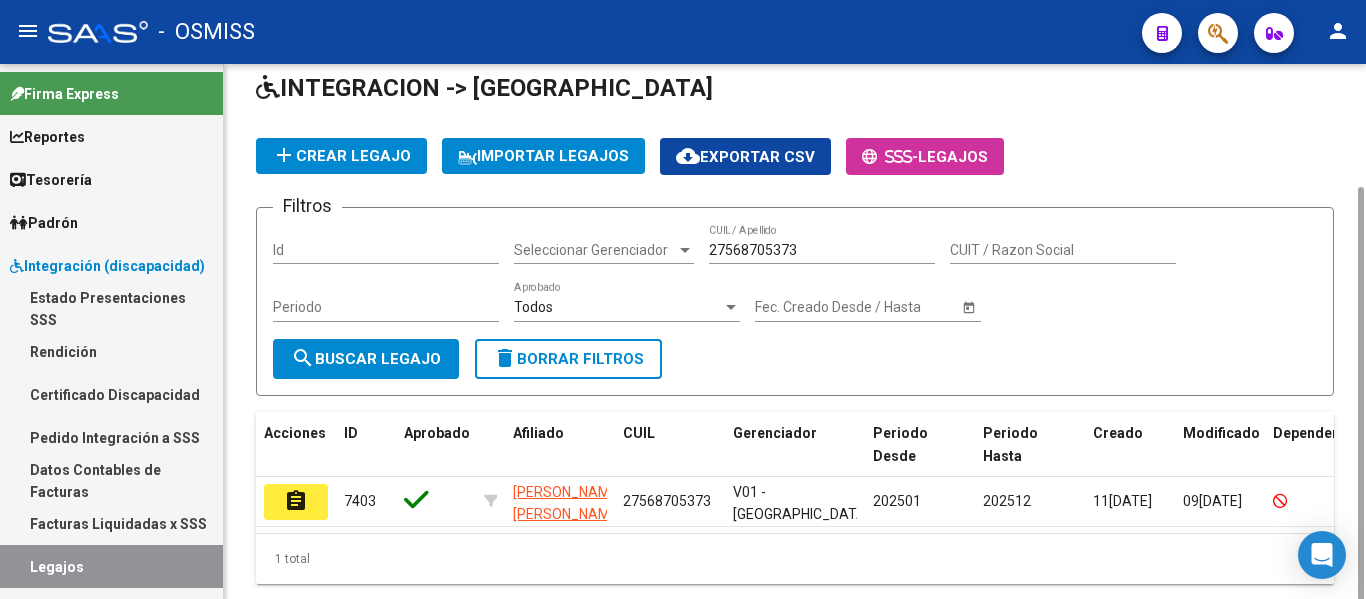 scroll, scrollTop: 150, scrollLeft: 0, axis: vertical 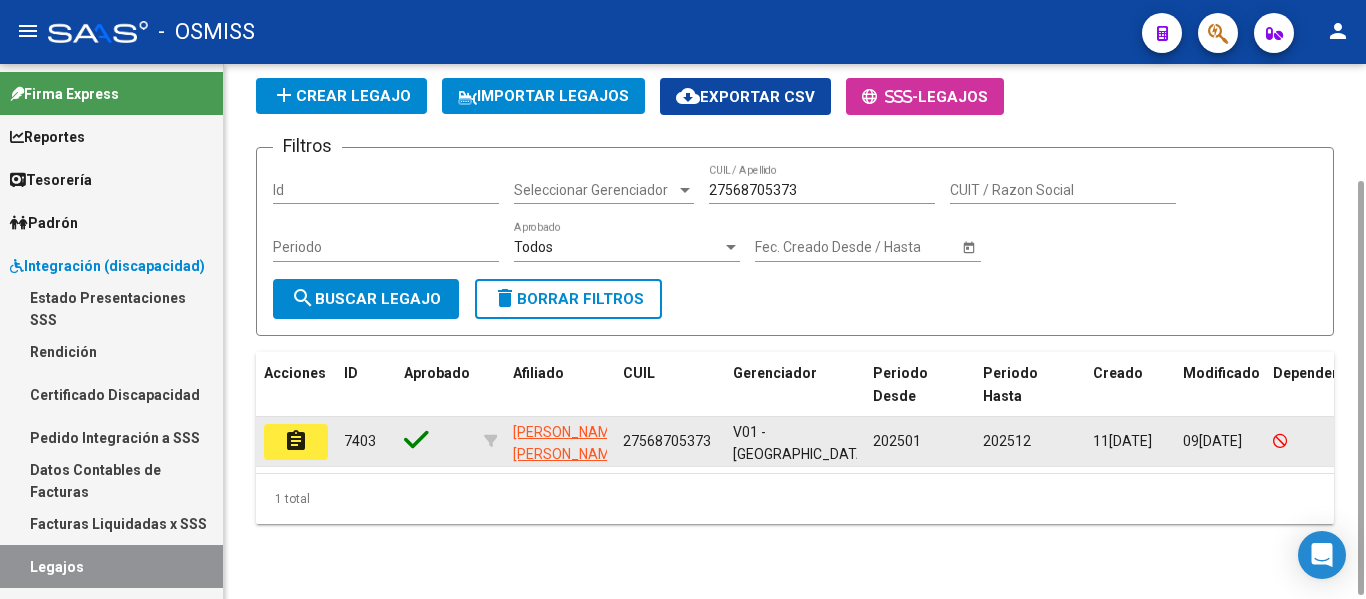 click on "assignment" 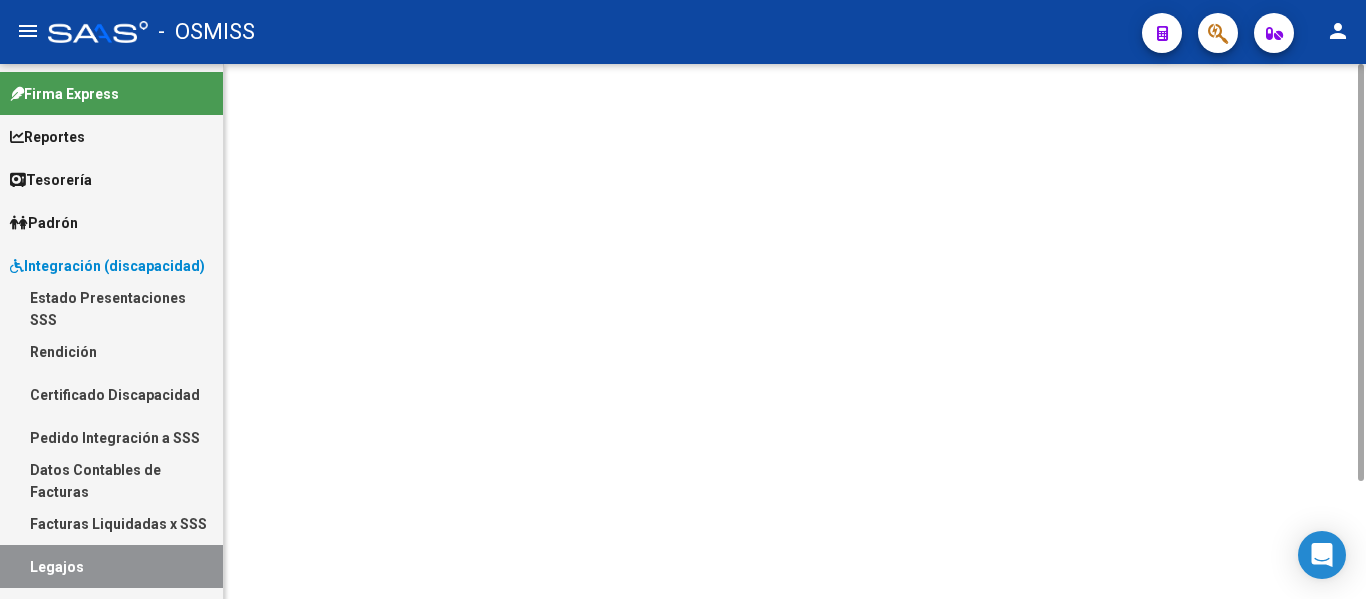 scroll, scrollTop: 0, scrollLeft: 0, axis: both 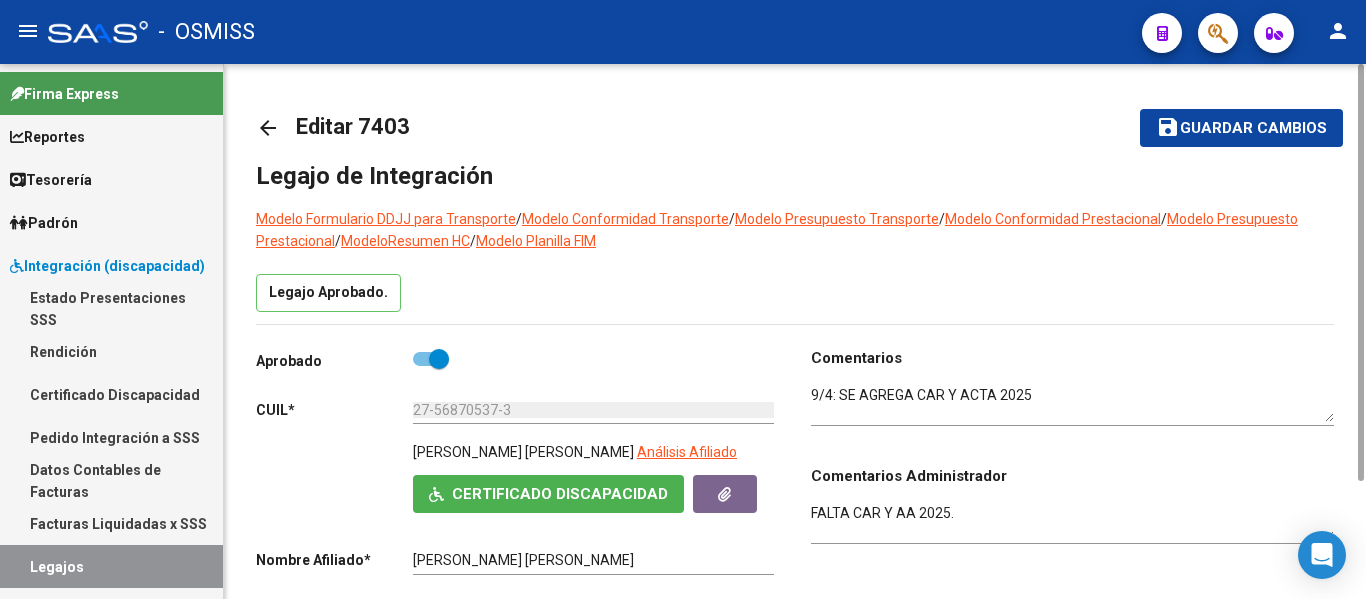 click on "Legajo Aprobado." 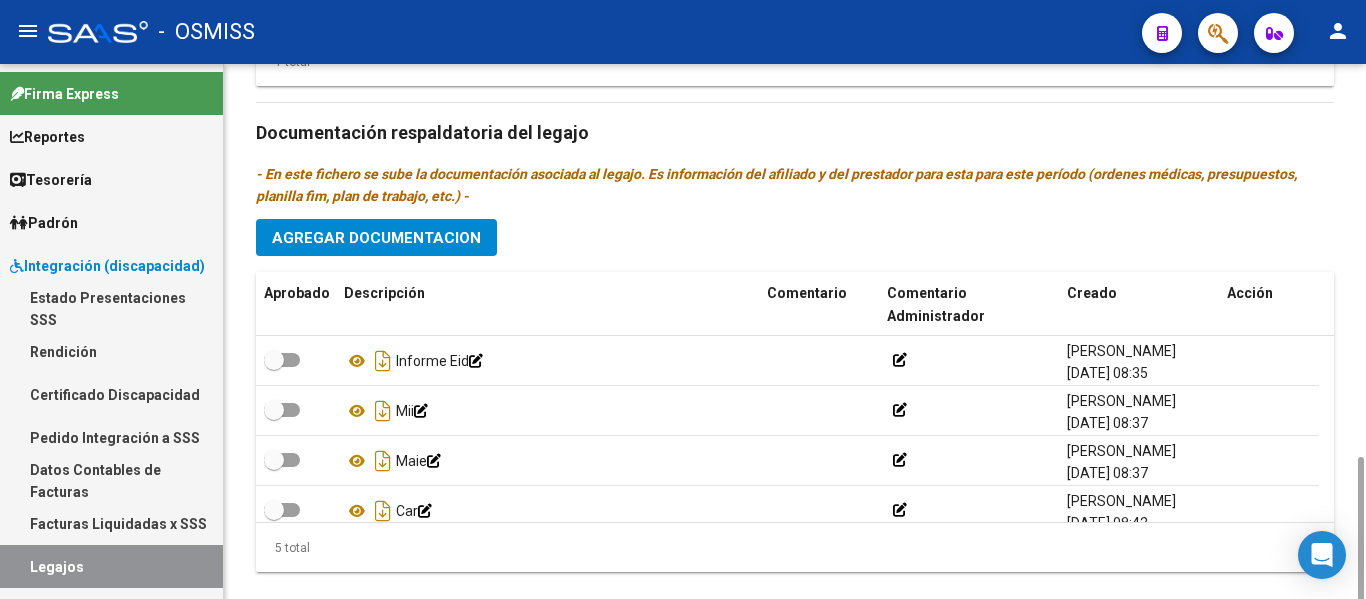 scroll, scrollTop: 1140, scrollLeft: 0, axis: vertical 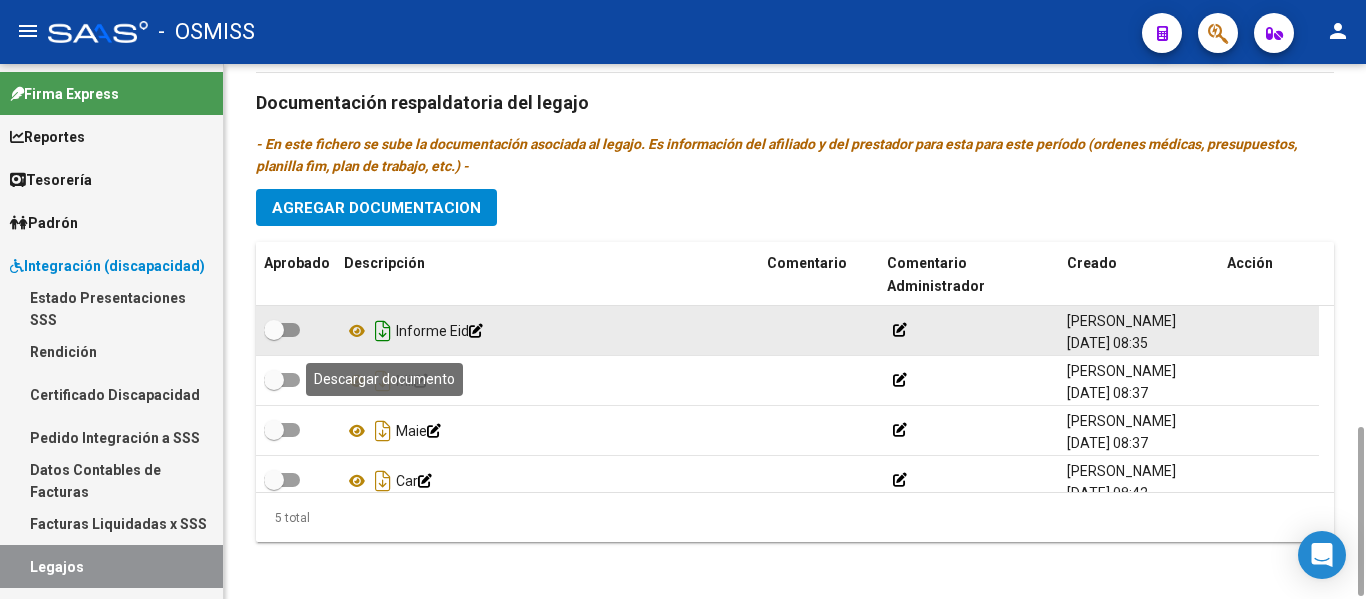 click 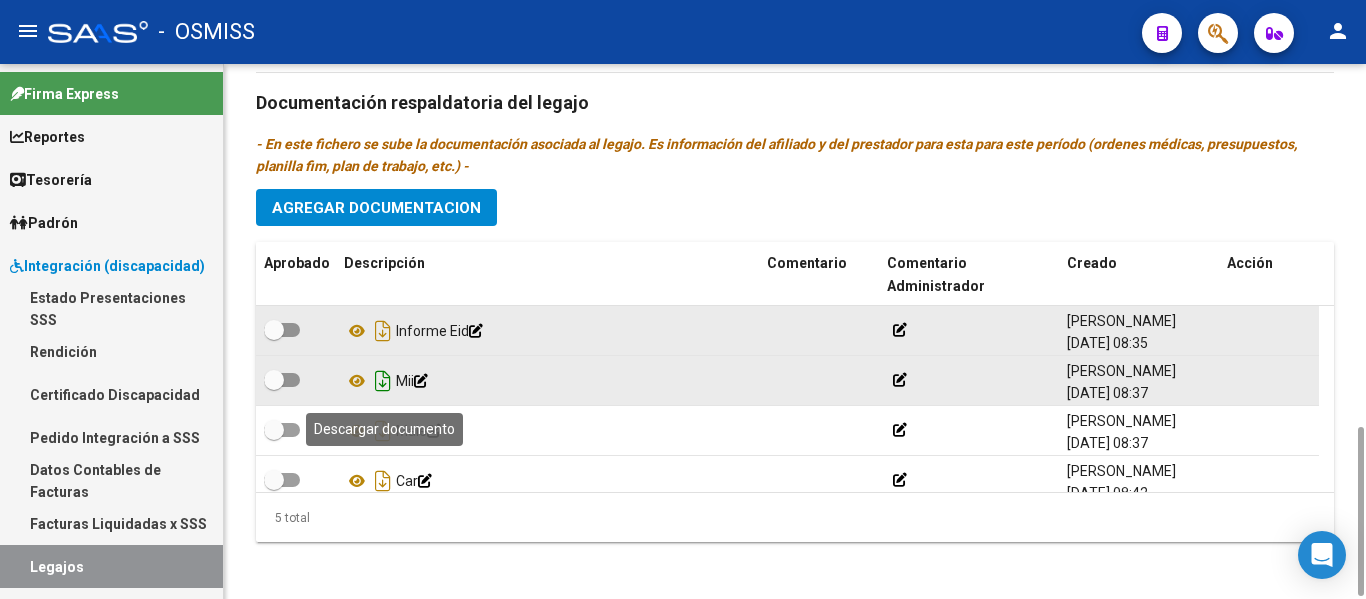 click 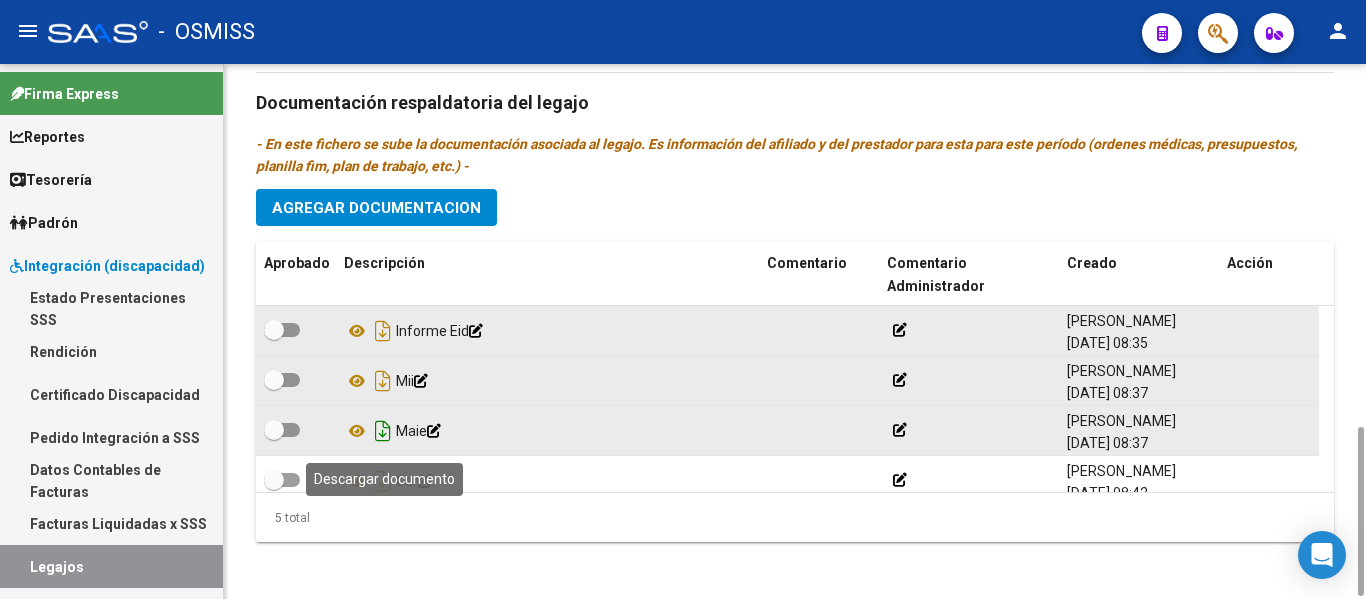 click 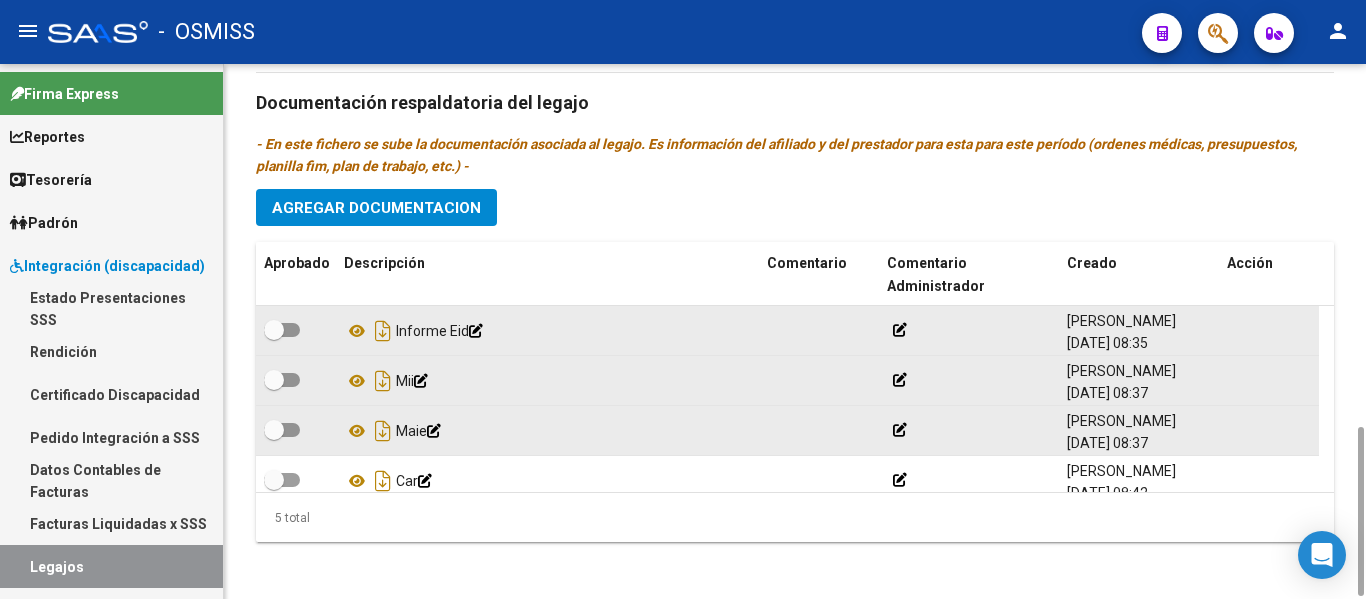 click on "Prestadores asociados al legajo Agregar Prestador Aprobado Prestador CUIT Comentario Presupuesto Periodo Desde Periodo Hasta Usuario Admite Dependencia   CENTRO PSICOTERAPEUTICO [GEOGRAPHIC_DATA]  S.A 30712040145     MII 90 (DESDE ENERO) // INT. ESC. 89 (DESDE FEBRERO)  $ 0,01  202501 202512 [PERSON_NAME]   [DATE]    1 total Documentación respaldatoria del legajo - En este fichero se sube la documentación asociada al legajo. Es información del afiliado y del prestador para esta para este período (ordenes médicas, presupuestos, planilla fim, plan de trabajo, etc.) - Agregar Documentacion Aprobado Descripción Comentario Comentario Administrador Creado Acción    Informe Eid            [PERSON_NAME]   [DATE] 08:35     [PERSON_NAME]   [DATE] 08:37     [PERSON_NAME]   [DATE] 08:37     Car            [PERSON_NAME]   [DATE] 08:42  5 total" 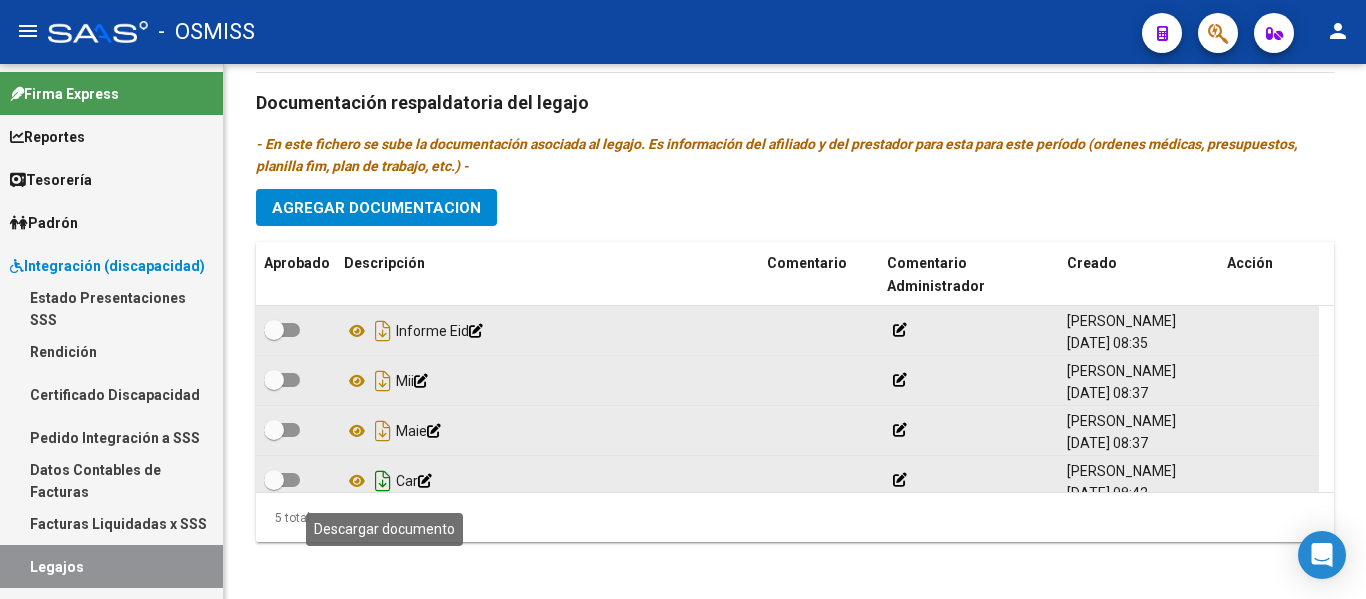 click 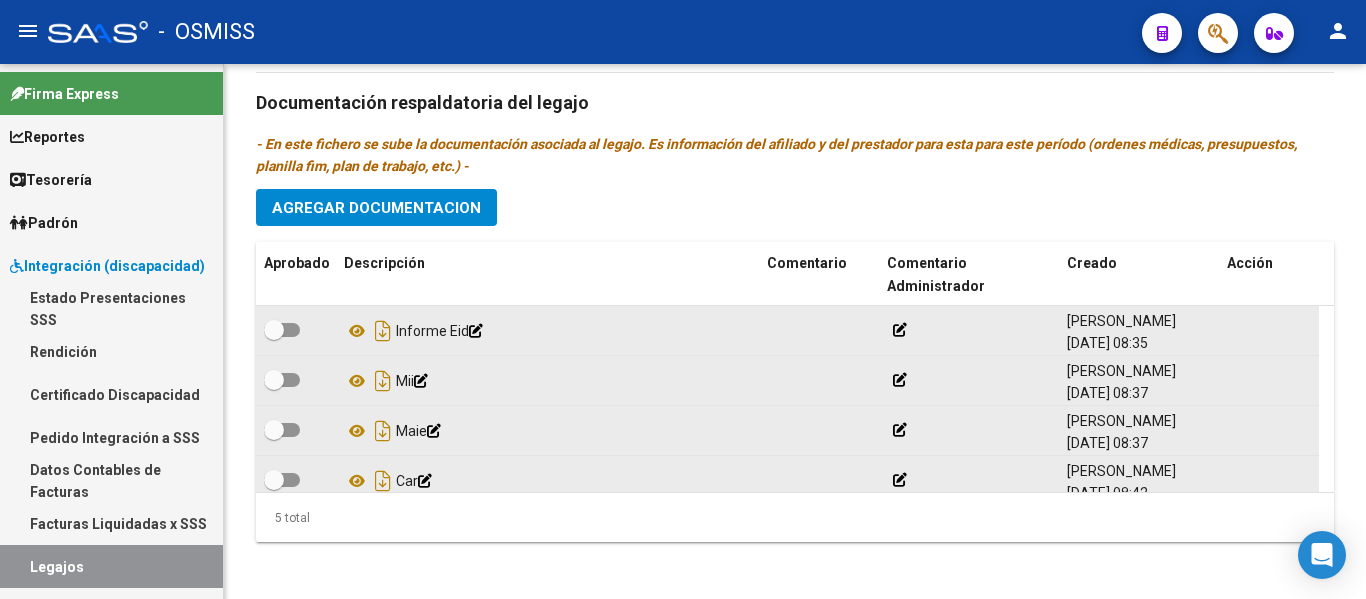 scroll, scrollTop: 71, scrollLeft: 0, axis: vertical 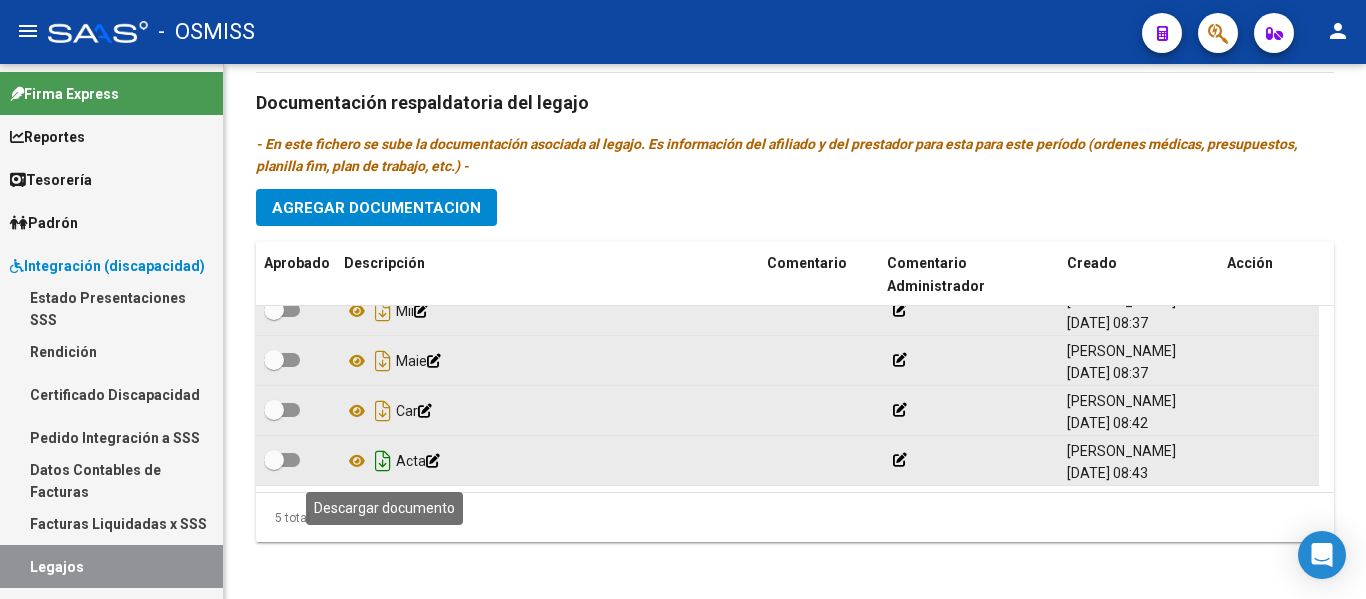 click 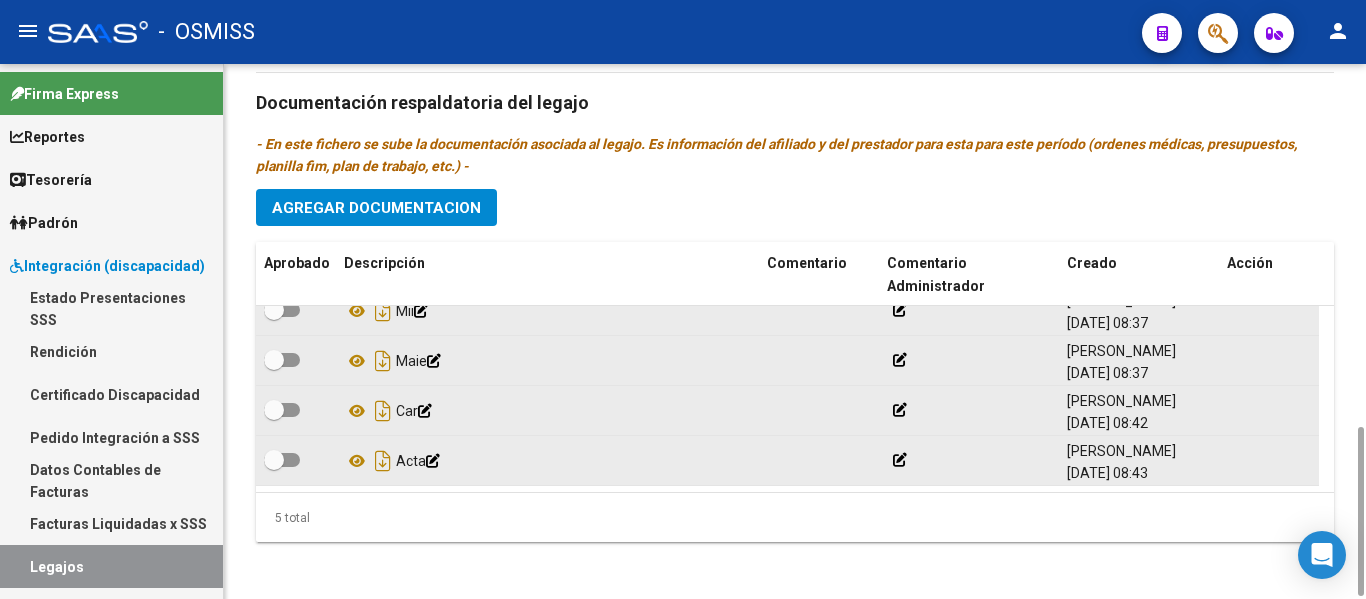 click on "Prestadores asociados al legajo Agregar Prestador Aprobado Prestador CUIT Comentario Presupuesto Periodo Desde Periodo Hasta Usuario Admite Dependencia   CENTRO PSICOTERAPEUTICO [GEOGRAPHIC_DATA]  S.A 30712040145     MII 90 (DESDE ENERO) // INT. ESC. 89 (DESDE FEBRERO)  $ 0,01  202501 202512 [PERSON_NAME]   11[DATE]    1 total Documentación respaldatoria del legajo - En este fichero se sube la documentación asociada al legajo. Es información del afiliado y del prestador para esta para este período (ordenes médicas, presupuestos, planilla fim, plan de trabajo, etc.) - Agregar Documentacion Aprobado Descripción Comentario Comentario Administrador Creado Acción    Mii            [PERSON_NAME]   11[DATE]:37     [PERSON_NAME]   11[DATE]:37     Car            [PERSON_NAME]   09[DATE]:42     Acta            [PERSON_NAME]   09[DATE]:43  5 total" 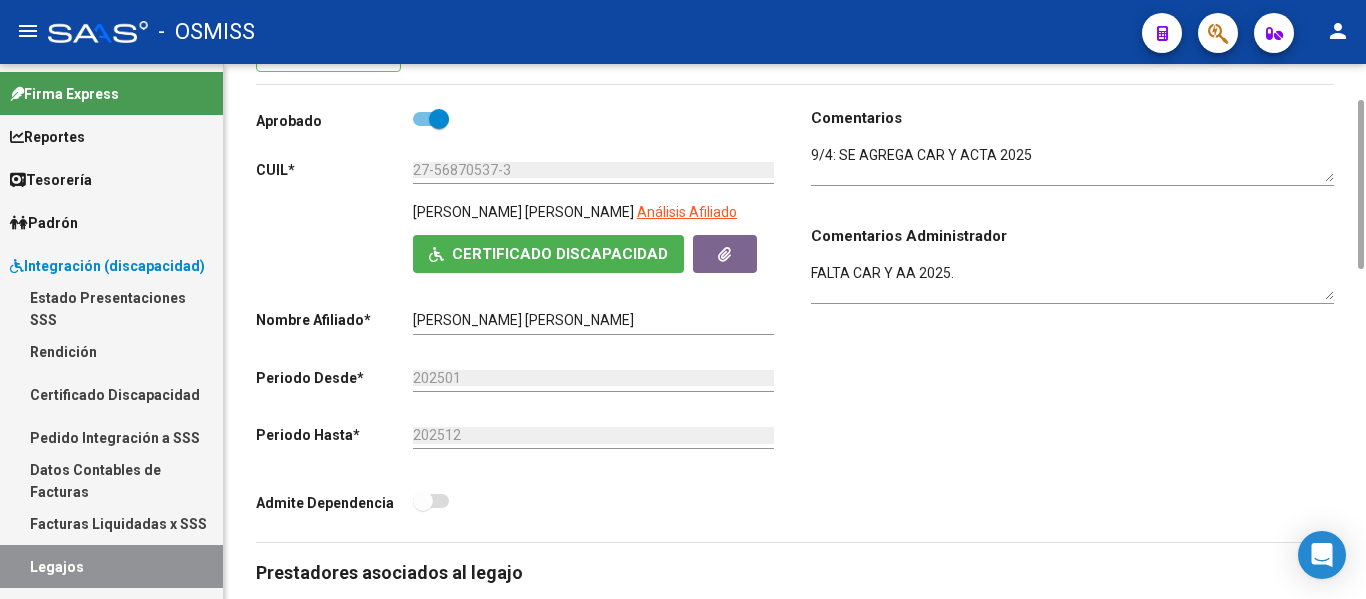 scroll, scrollTop: 210, scrollLeft: 0, axis: vertical 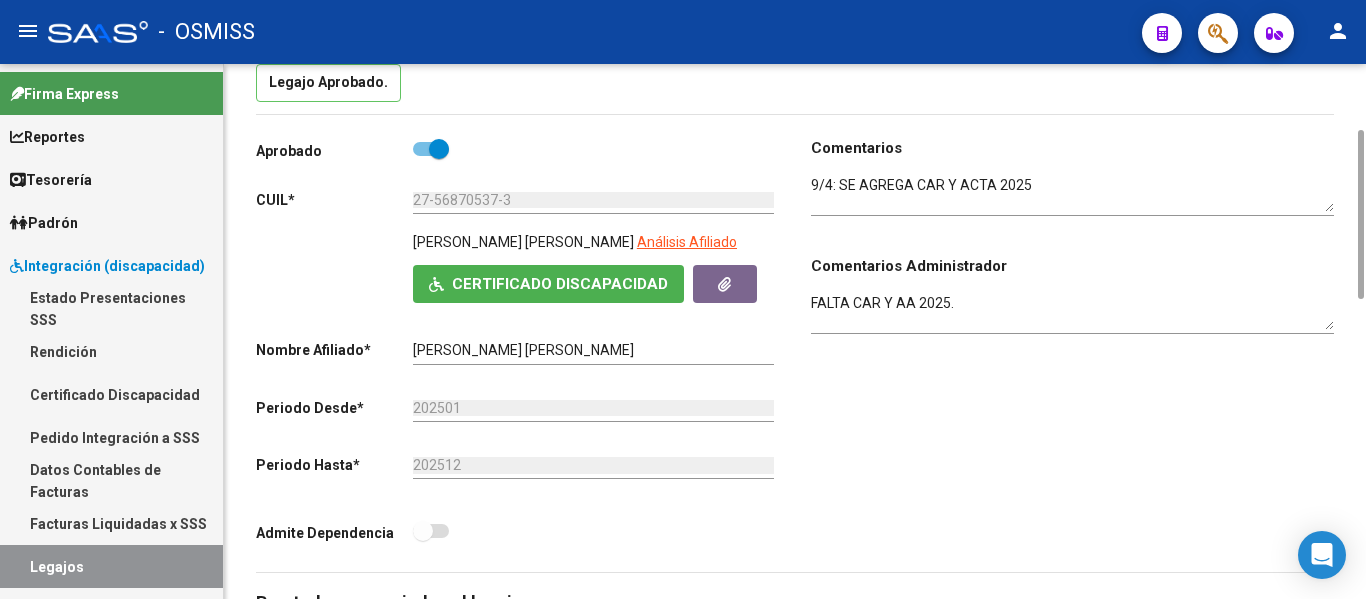 click on "Comentarios                                  Comentarios Administrador  FALTA CAR Y AA 2025." 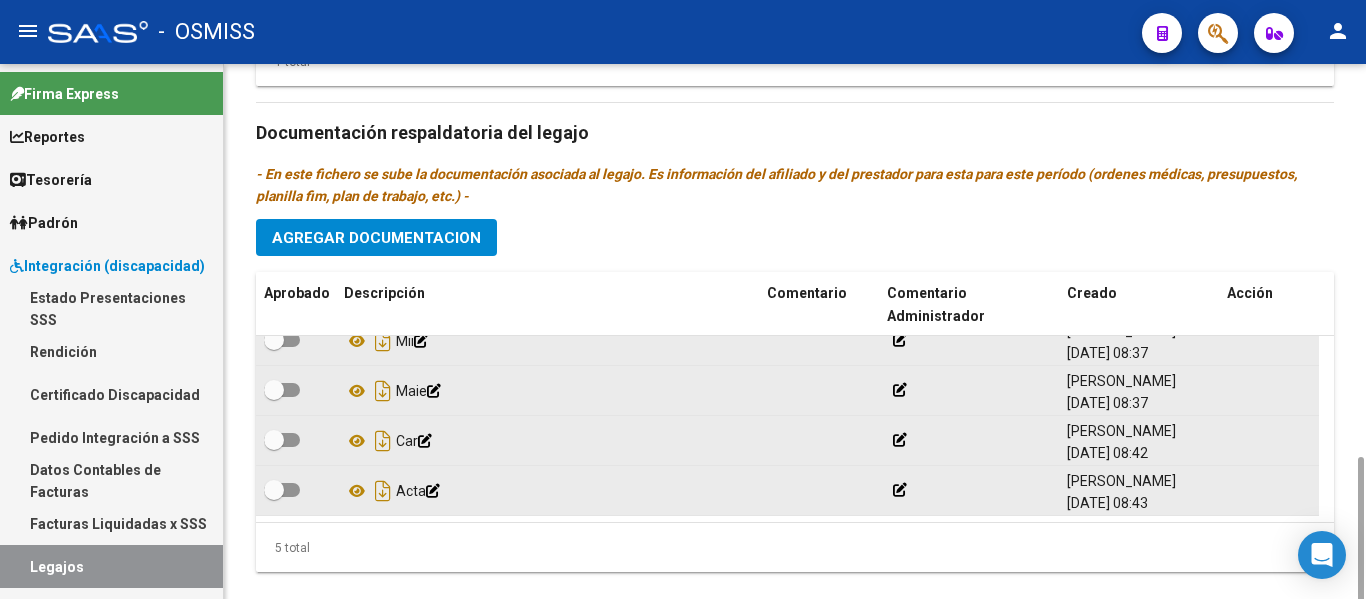 scroll, scrollTop: 1140, scrollLeft: 0, axis: vertical 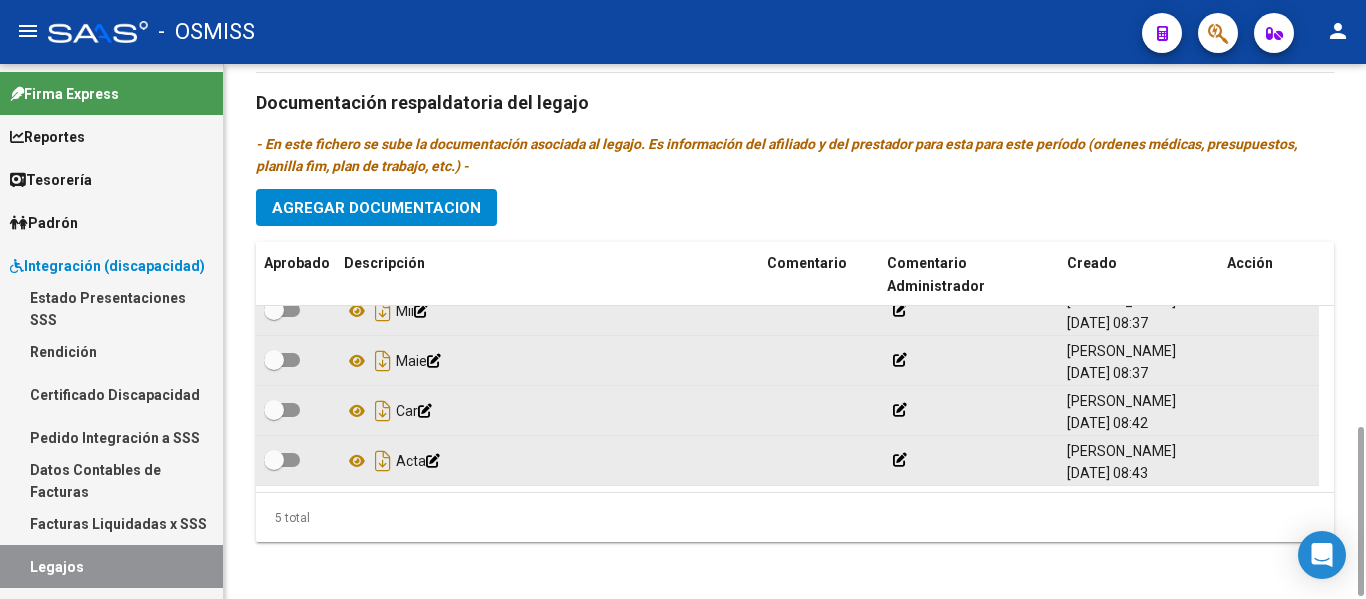 click on "Agregar Documentacion" 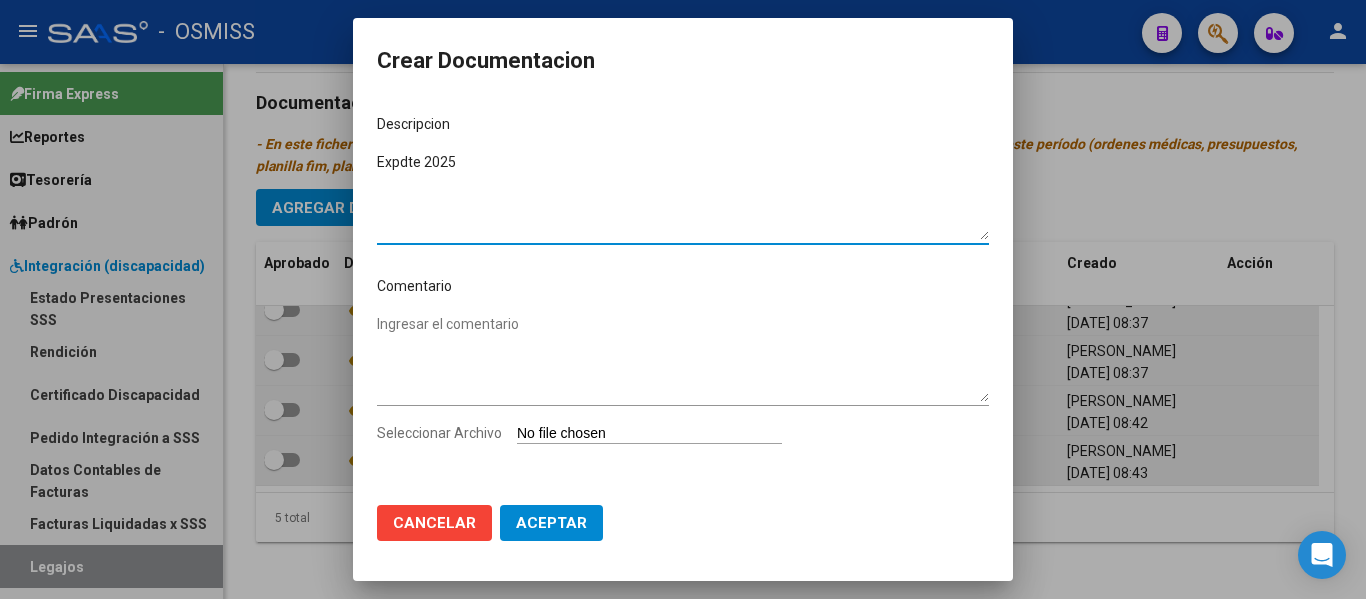type on "Expdte 2025" 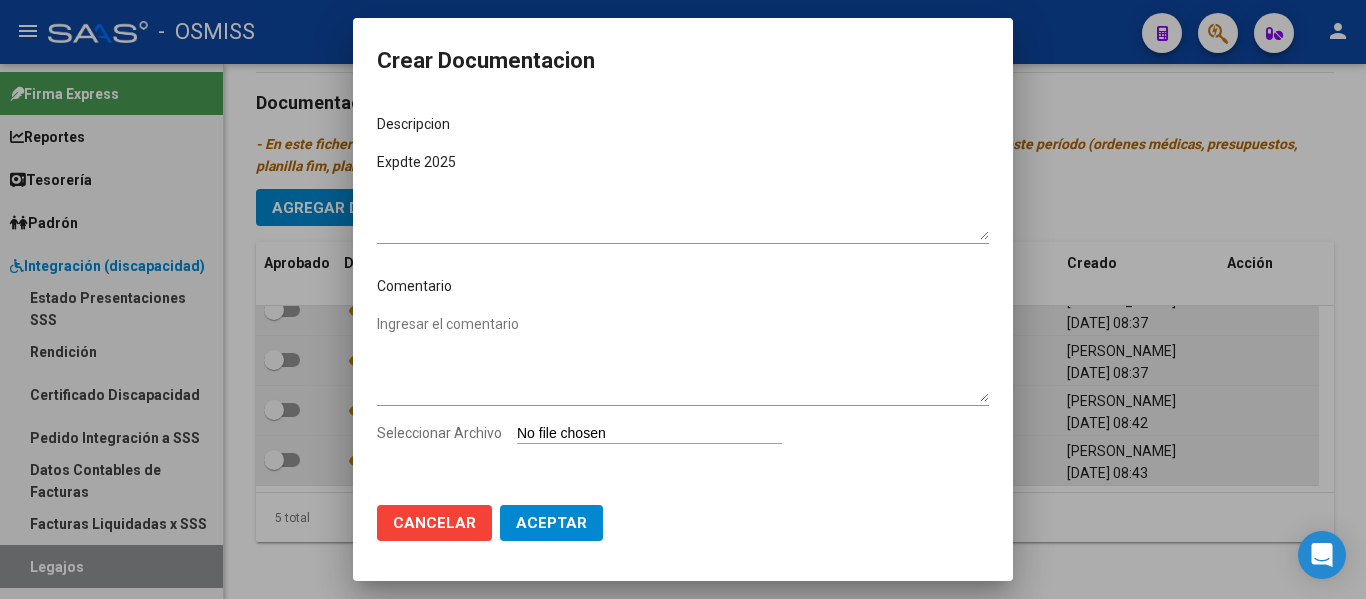 click on "Ingresar el comentario" at bounding box center (683, 367) 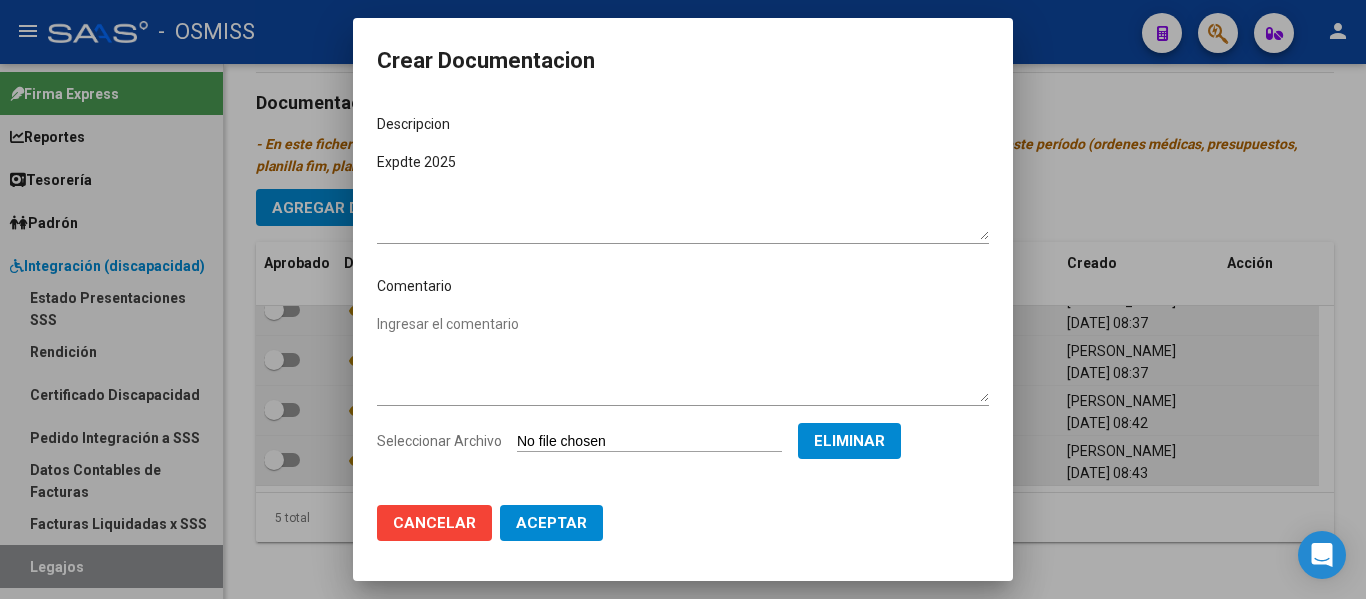 click on "Aceptar" 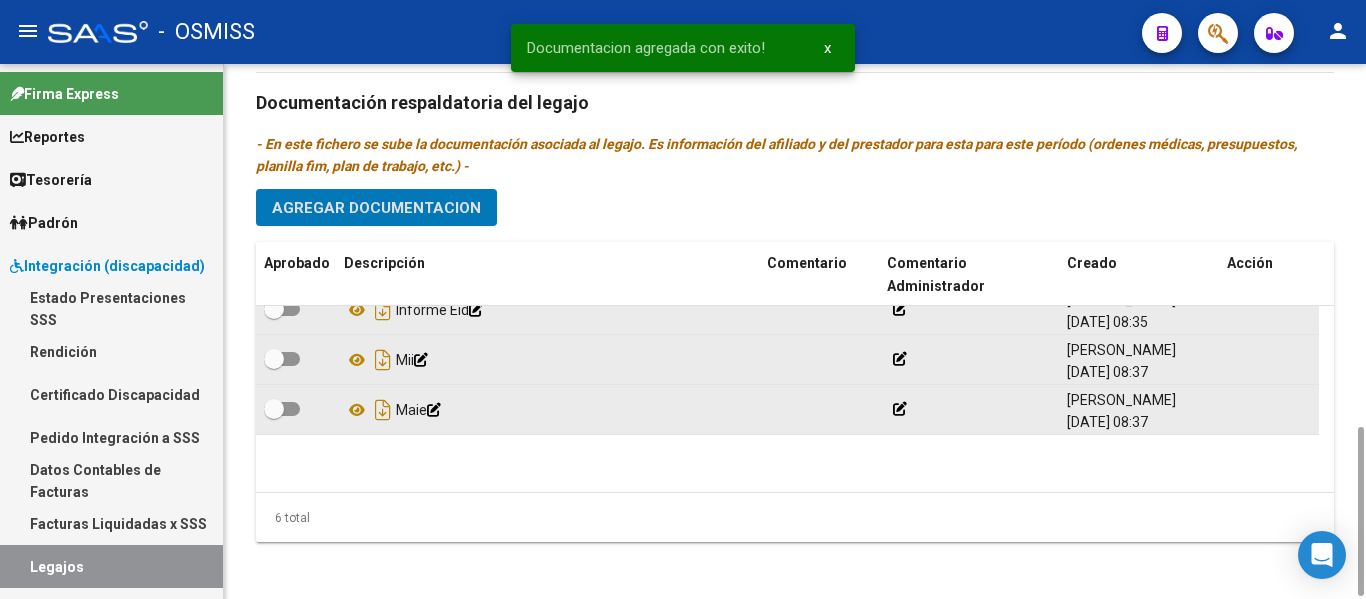 scroll, scrollTop: 0, scrollLeft: 0, axis: both 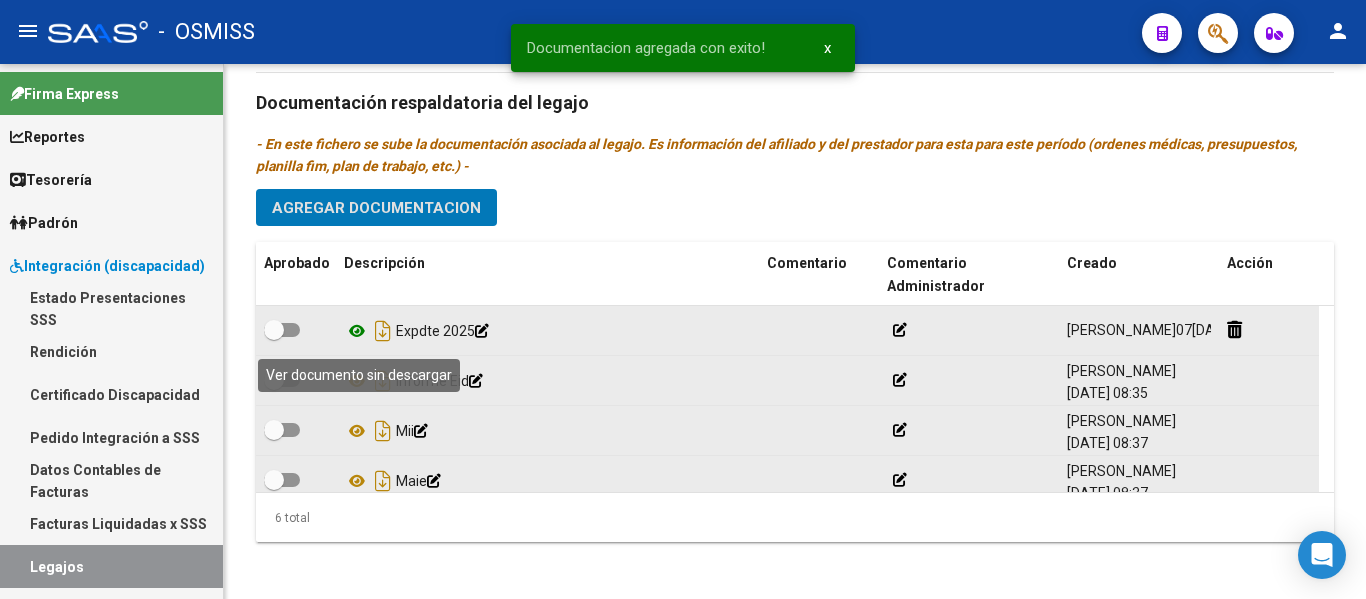 click 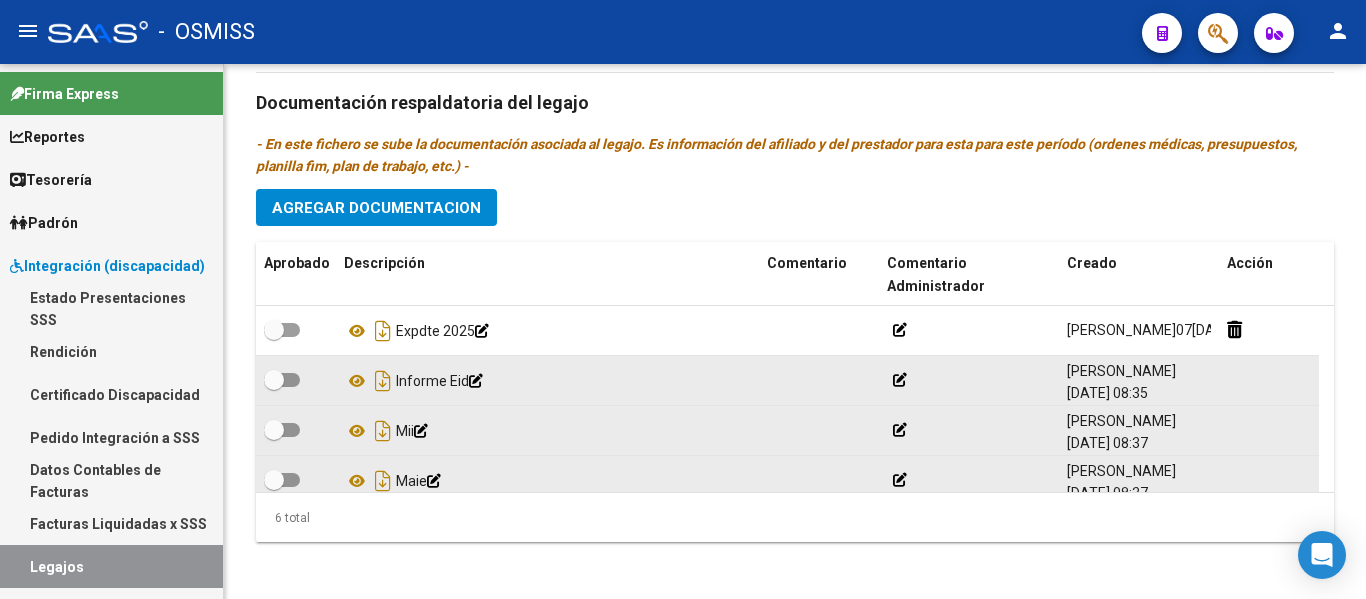 click on "- En este fichero se sube la documentación asociada al legajo. Es información del afiliado y del prestador para esta para este período (ordenes médicas, presupuestos, planilla fim, plan de trabajo, etc.) -" 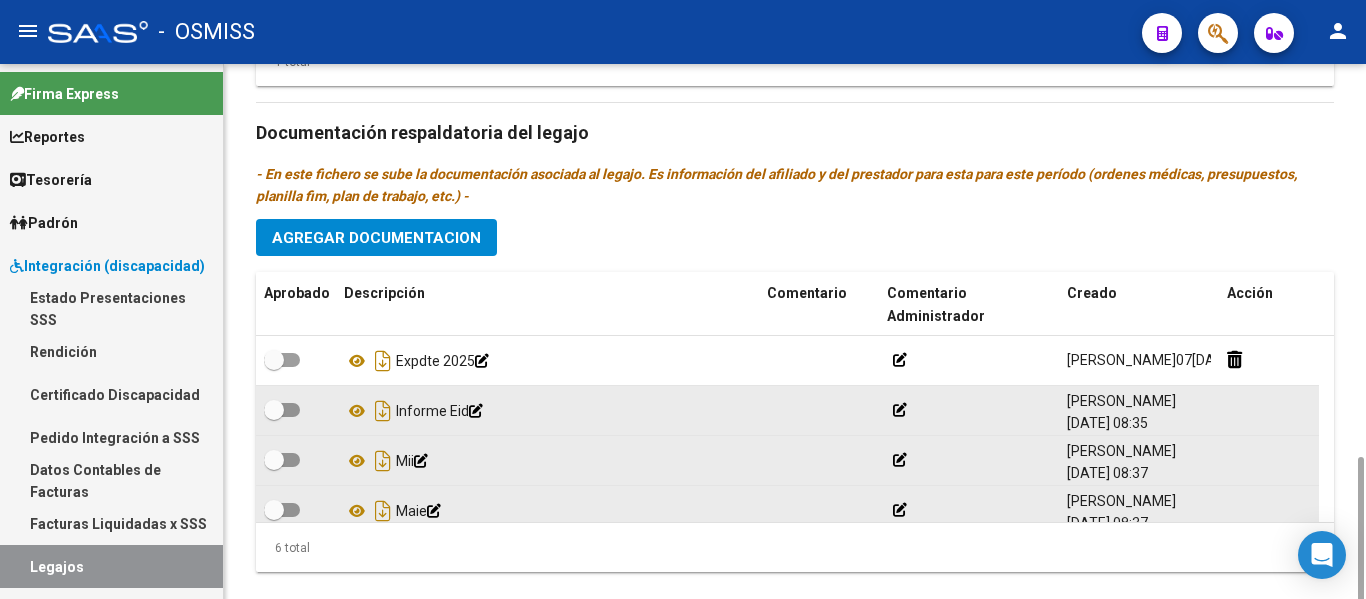scroll, scrollTop: 1140, scrollLeft: 0, axis: vertical 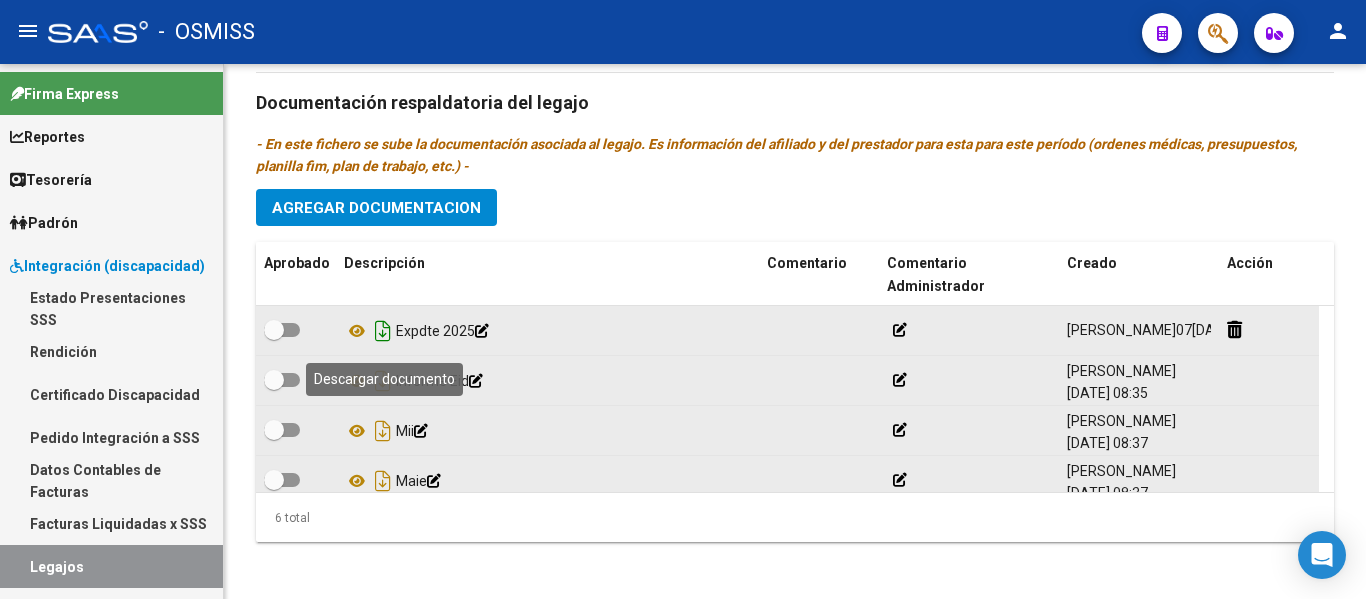 click 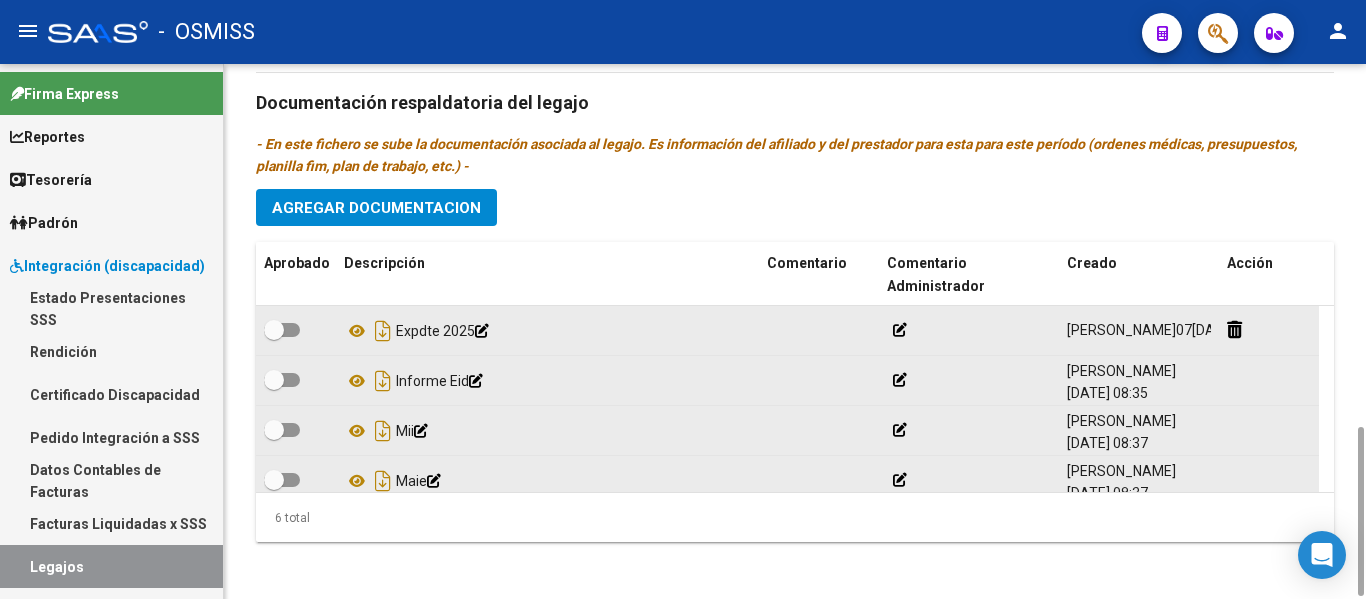 click on "Prestadores asociados al legajo Agregar Prestador Aprobado Prestador CUIT Comentario Presupuesto Periodo Desde Periodo Hasta Usuario Admite Dependencia   CENTRO PSICOTERAPEUTICO [GEOGRAPHIC_DATA]  S.A 30712040145     MII 90 (DESDE ENERO) // INT. ESC. 89 (DESDE FEBRERO)  $ 0,01  202501 202512 [PERSON_NAME]   [DATE]    1 total Documentación respaldatoria del legajo - En este fichero se sube la documentación asociada al legajo. Es información del afiliado y del prestador para esta para este período (ordenes médicas, presupuestos, planilla fim, plan de trabajo, etc.) - Agregar Documentacion Aprobado Descripción Comentario Comentario Administrador Creado Acción    Expdte 2025            [PERSON_NAME]   [DATE] 22:08     Informe Eid            [PERSON_NAME]   [DATE] 08:35     [PERSON_NAME]   [DATE] 08:37     [PERSON_NAME]   [DATE] 08:37  6 total" 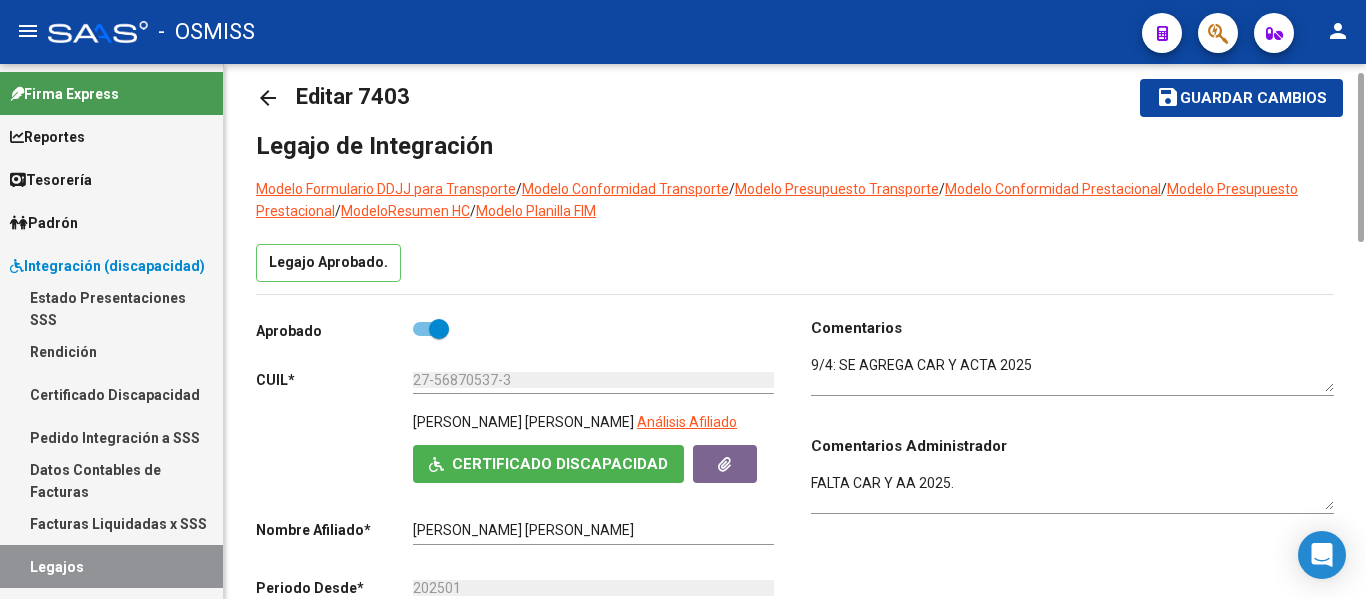scroll, scrollTop: 0, scrollLeft: 0, axis: both 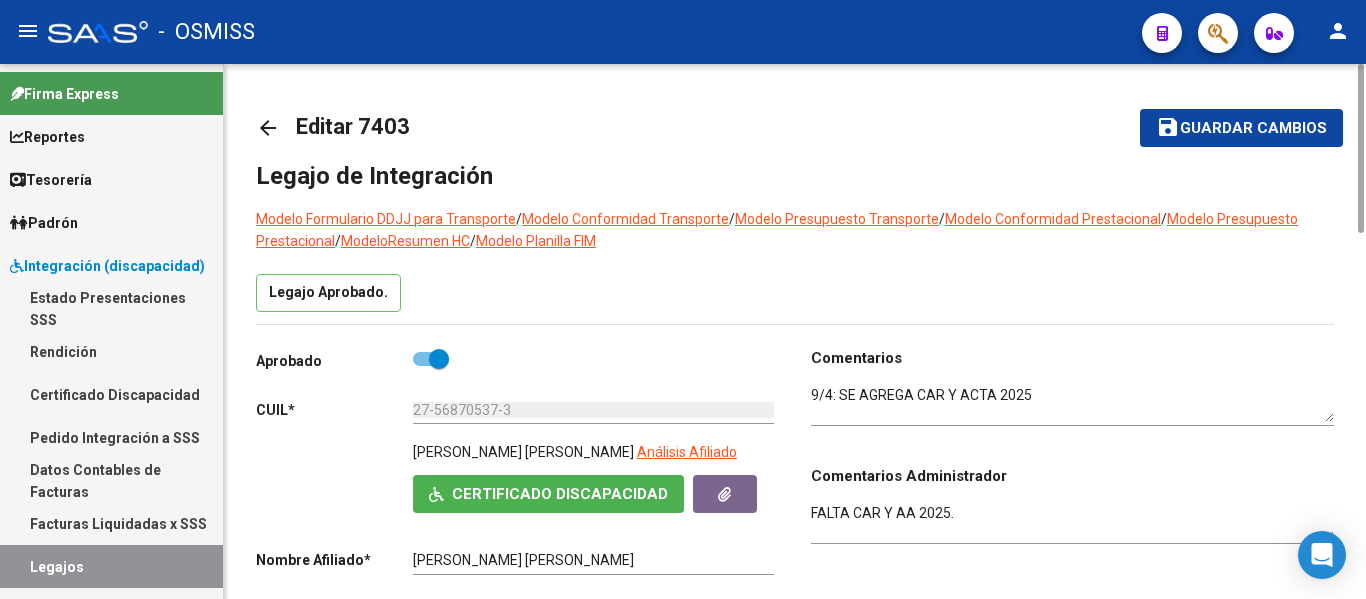 click on "save" 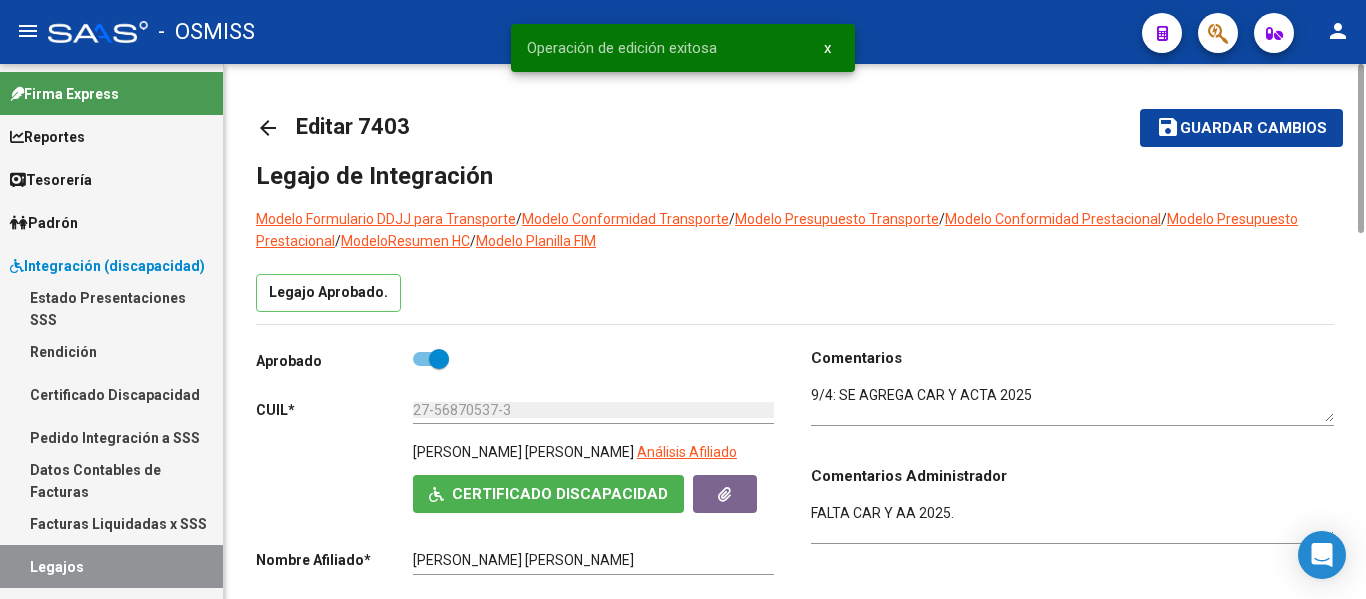 click on "Legajo Aprobado." 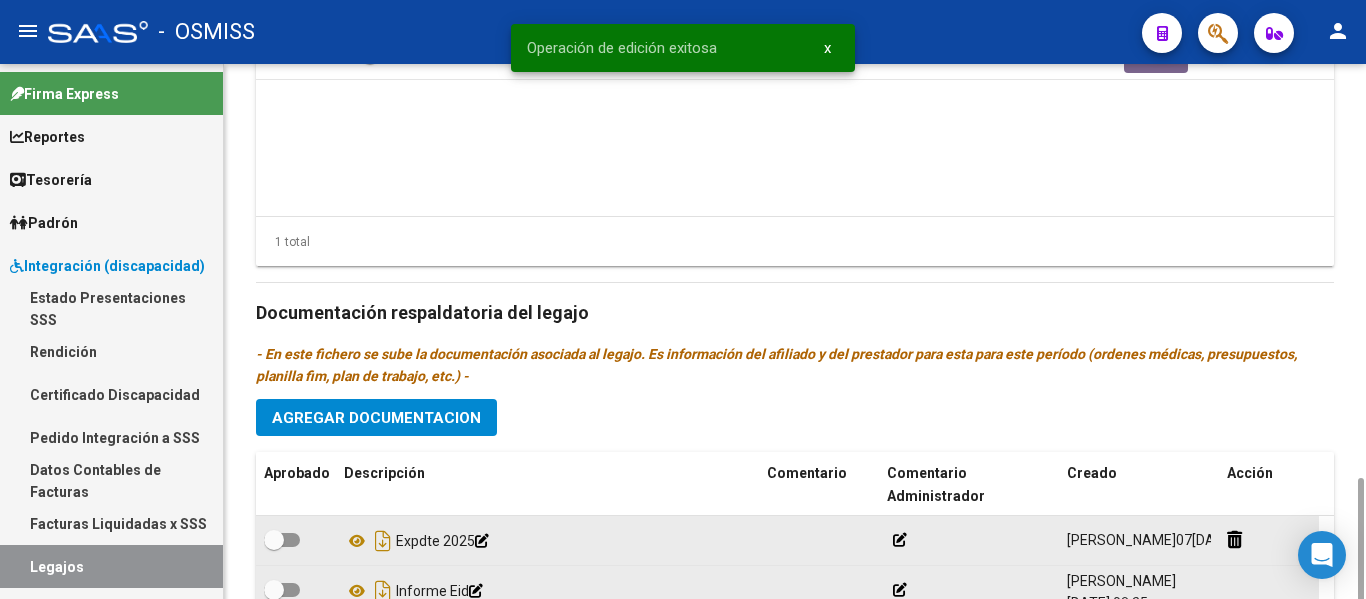 scroll, scrollTop: 1140, scrollLeft: 0, axis: vertical 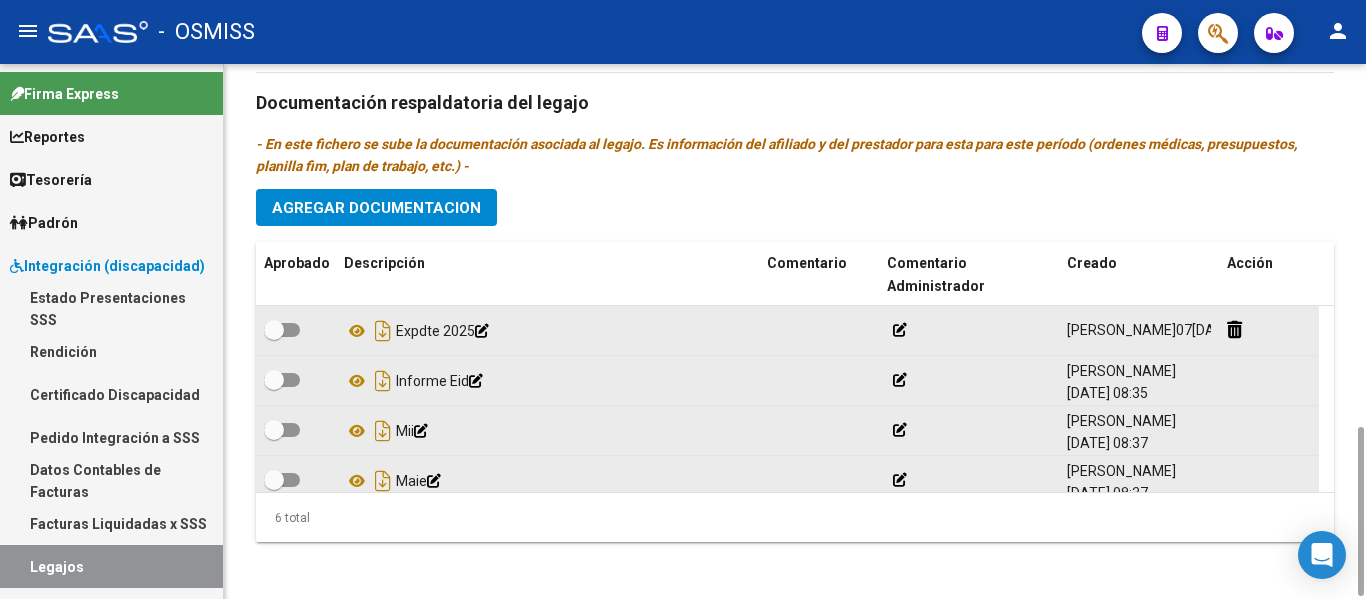 click on "Prestadores asociados al legajo Agregar Prestador Aprobado Prestador CUIT Comentario Presupuesto Periodo Desde Periodo Hasta Usuario Admite Dependencia   CENTRO PSICOTERAPEUTICO [GEOGRAPHIC_DATA]  S.A 30712040145     MII 90 (DESDE ENERO) // INT. ESC. 89 (DESDE FEBRERO)  $ 0,01  202501 202512 [PERSON_NAME]   [DATE]    1 total Documentación respaldatoria del legajo - En este fichero se sube la documentación asociada al legajo. Es información del afiliado y del prestador para esta para este período (ordenes médicas, presupuestos, planilla fim, plan de trabajo, etc.) - Agregar Documentacion Aprobado Descripción Comentario Comentario Administrador Creado Acción    Expdte 2025            [PERSON_NAME]   [DATE] 22:08     Informe Eid            [PERSON_NAME]   [DATE] 08:35     [PERSON_NAME]   [DATE] 08:37     [PERSON_NAME]   [DATE] 08:37  6 total" 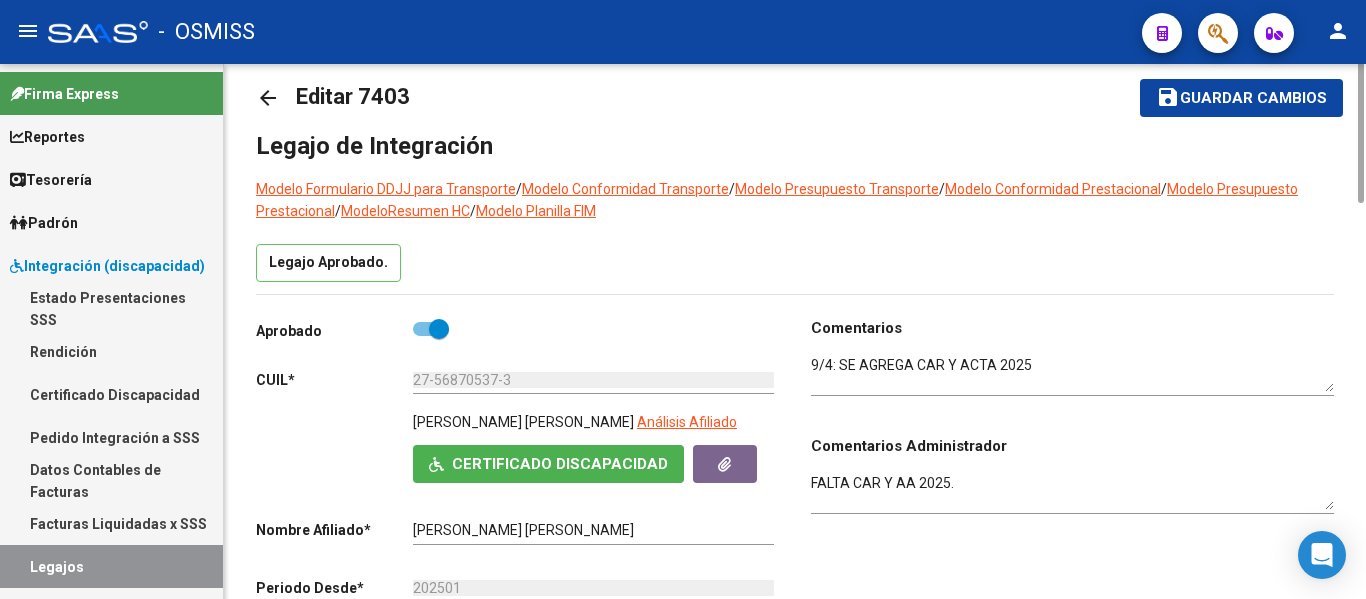 scroll, scrollTop: 0, scrollLeft: 0, axis: both 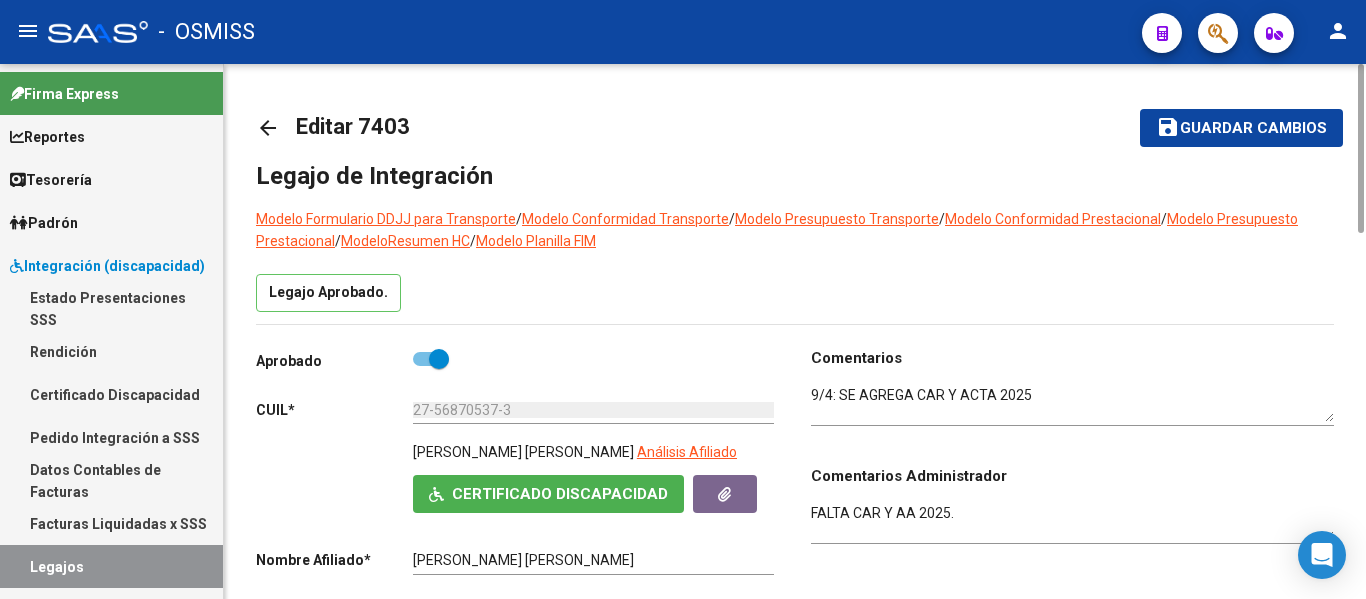 click on "arrow_back Editar 7403    save Guardar cambios Legajo de Integración Modelo Formulario DDJJ para Transporte  /  Modelo Conformidad Transporte  /  Modelo Presupuesto Transporte  /  Modelo Conformidad Prestacional  /  Modelo Presupuesto Prestacional  /  ModeloResumen HC  /  Modelo Planilla FIM  Legajo Aprobado.  Aprobado   CUIL  *   27-56870537-3 Ingresar CUIL  [PERSON_NAME] [PERSON_NAME]     Análisis Afiliado    Certificado Discapacidad     ARCA Padrón Nombre Afiliado  *   [PERSON_NAME] [PERSON_NAME] Ingresar el nombre  Periodo Desde  *   202501 Ej: 202203  Periodo Hasta  *   202512 Ej: 202212  Admite Dependencia   Comentarios                                  Comentarios Administrador  FALTA CAR Y AA 2025. Prestadores asociados al legajo Agregar Prestador Aprobado Prestador CUIT Comentario Presupuesto Periodo Desde Periodo Hasta Usuario Admite Dependencia   CENTRO PSICOTERAPEUTICO [GEOGRAPHIC_DATA]  S.A 30712040145     MII 90 (DESDE ENERO) // INT. ESC. 89 (DESDE FEBRERO)  $ 0,01  202501 202512   1 total" 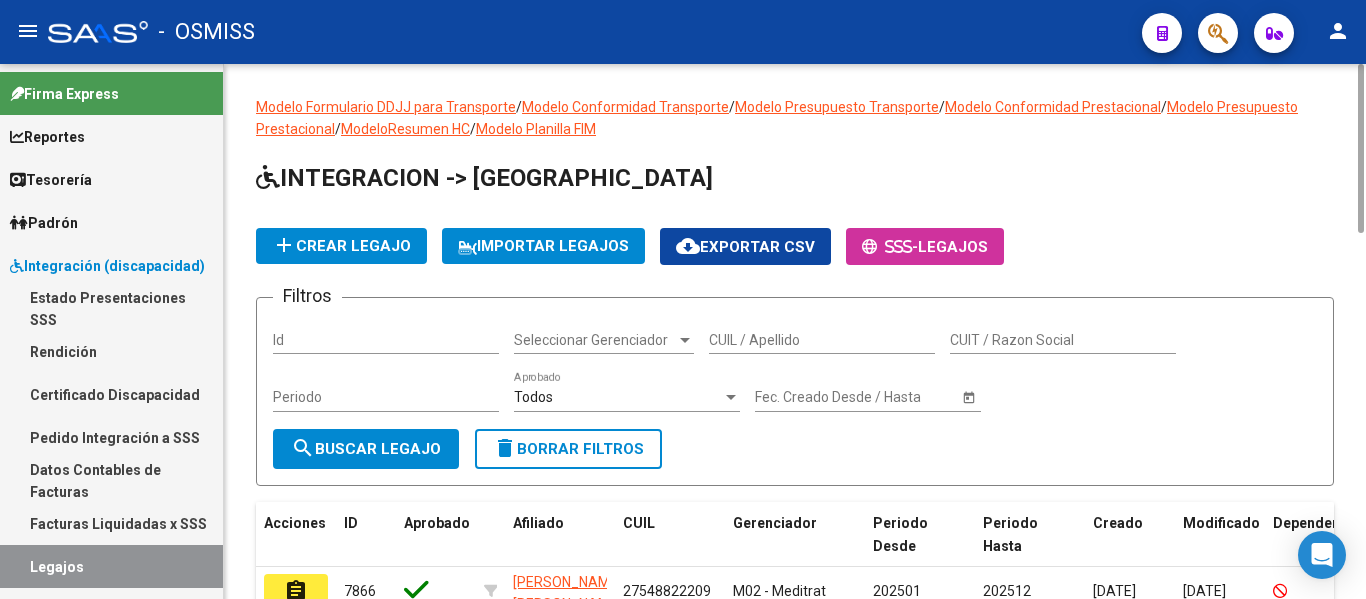 click on "CUIL / Apellido" at bounding box center [822, 340] 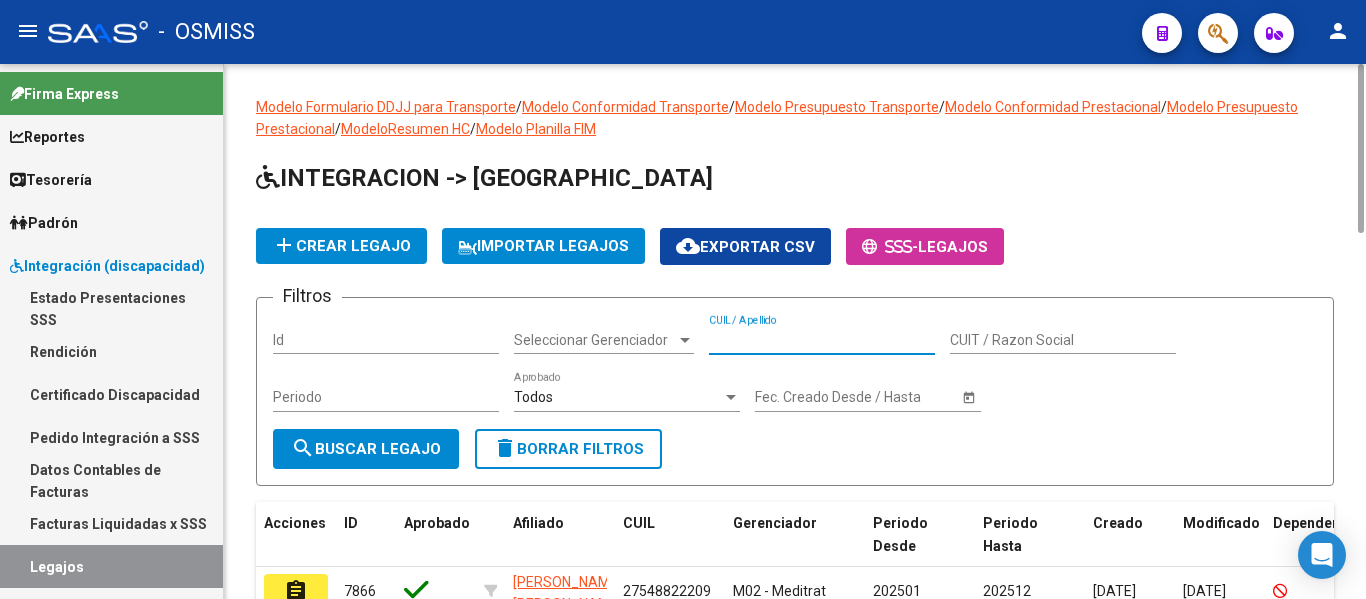 paste on "27540866037" 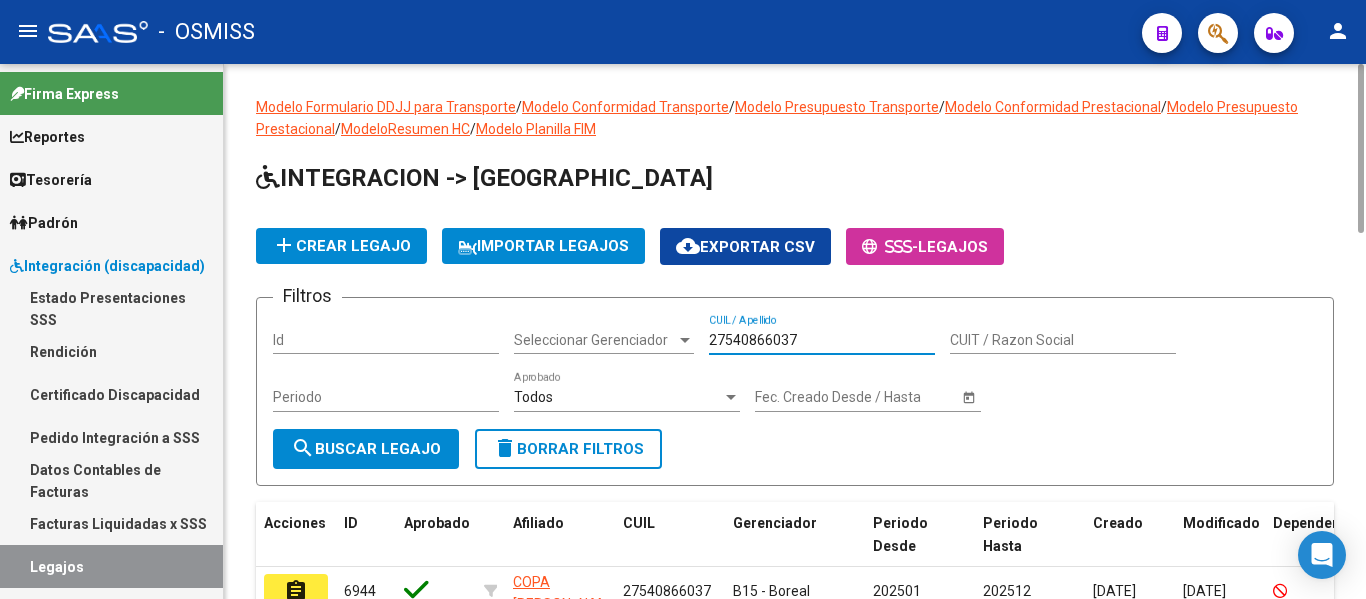 type on "27540866037" 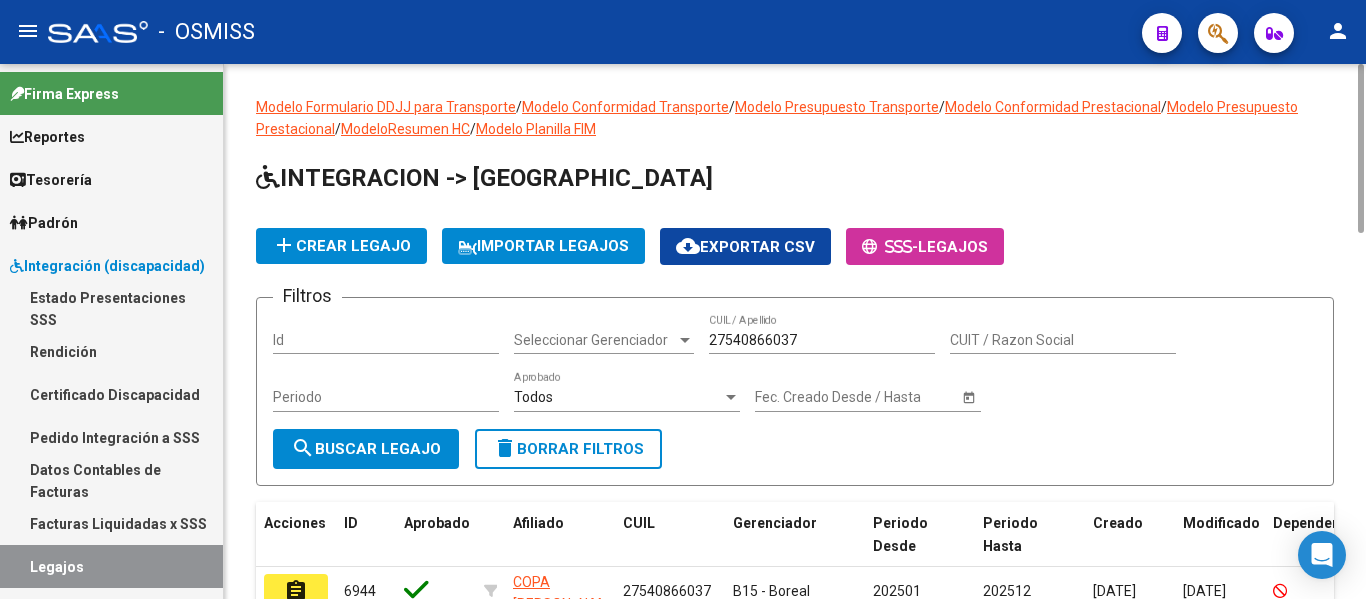 click on "Modelo Formulario DDJJ para Transporte  /  Modelo Conformidad Transporte  /  Modelo Presupuesto Transporte  /  Modelo Conformidad Prestacional  /  Modelo Presupuesto Prestacional  /  ModeloResumen HC  /  Modelo Planilla FIM  INTEGRACION -> Legajos add  Crear Legajo
IMPORTAR LEGAJOS
cloud_download  Exportar CSV      -  Legajos Filtros Id Seleccionar Gerenciador Seleccionar Gerenciador 27540866037 CUIL / Apellido CUIT / Razon Social Periodo Todos  Aprobado Start date – Fec. Creado Desde / Hasta search  Buscar Legajo  delete  Borrar Filtros  Acciones ID Aprobado Afiliado CUIL Gerenciador Periodo Desde Periodo Hasta Creado Modificado Dependencia Comentario Comentario Adm. assignment 6944 COPA [PERSON_NAME] CELINE 27540866037 B15 - Boreal 202501 202512 27[DATE]2[DATE]SE SUBE DOCUMENTACION MAESTRA-BOREAL) 17[DATE] FALTA CAR 2025.
2/[DATE]ALTA INF EI assignment 6446 COPA [PERSON_NAME] CELINE 27540866037 B15 - Boreal 202401 202412 15[DATE]9[DATE]ssignment 5484 27540866037 B15 - Boreal" 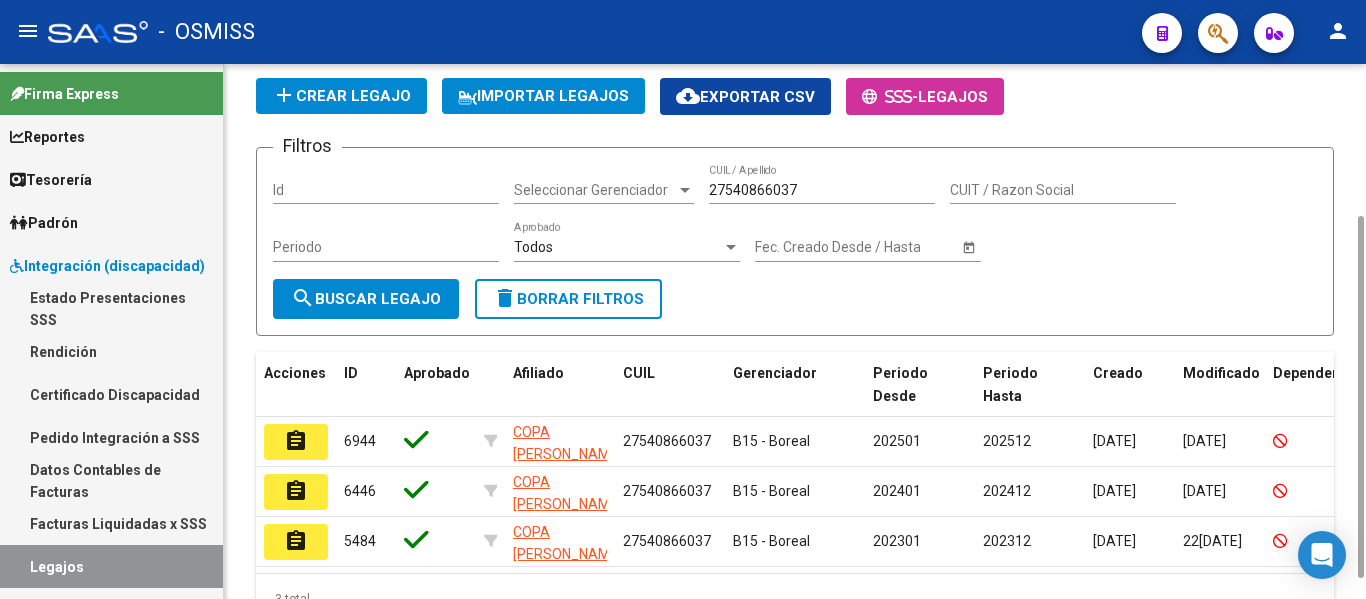 scroll, scrollTop: 180, scrollLeft: 0, axis: vertical 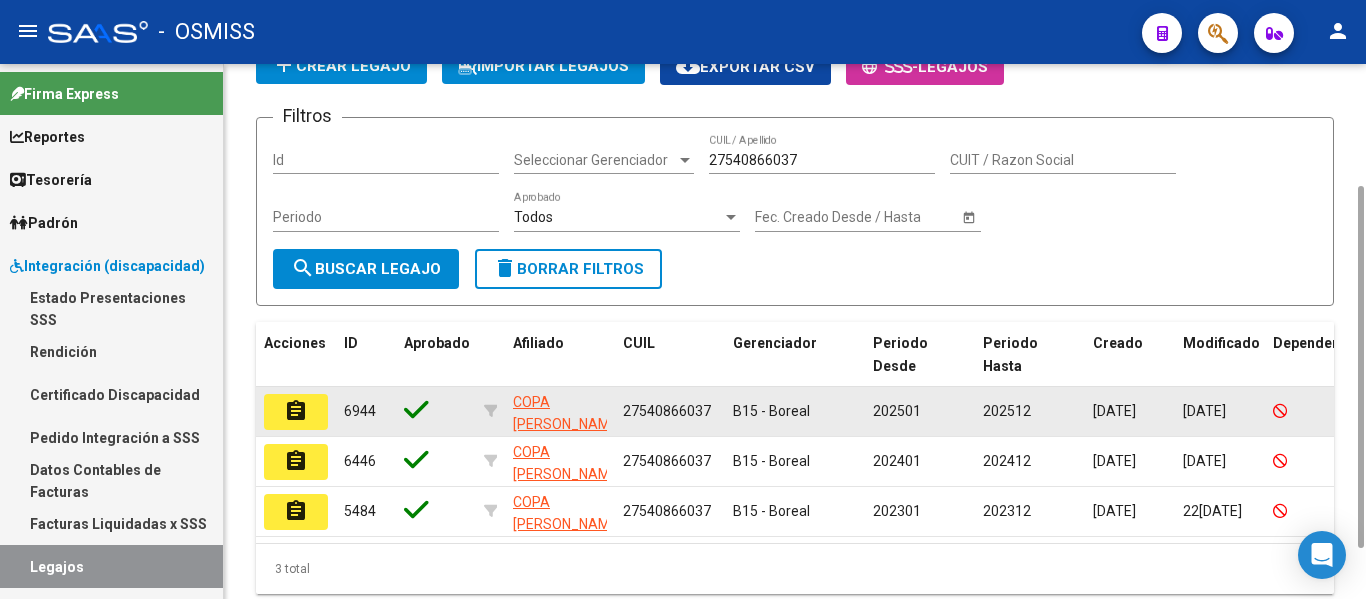 click on "assignment" 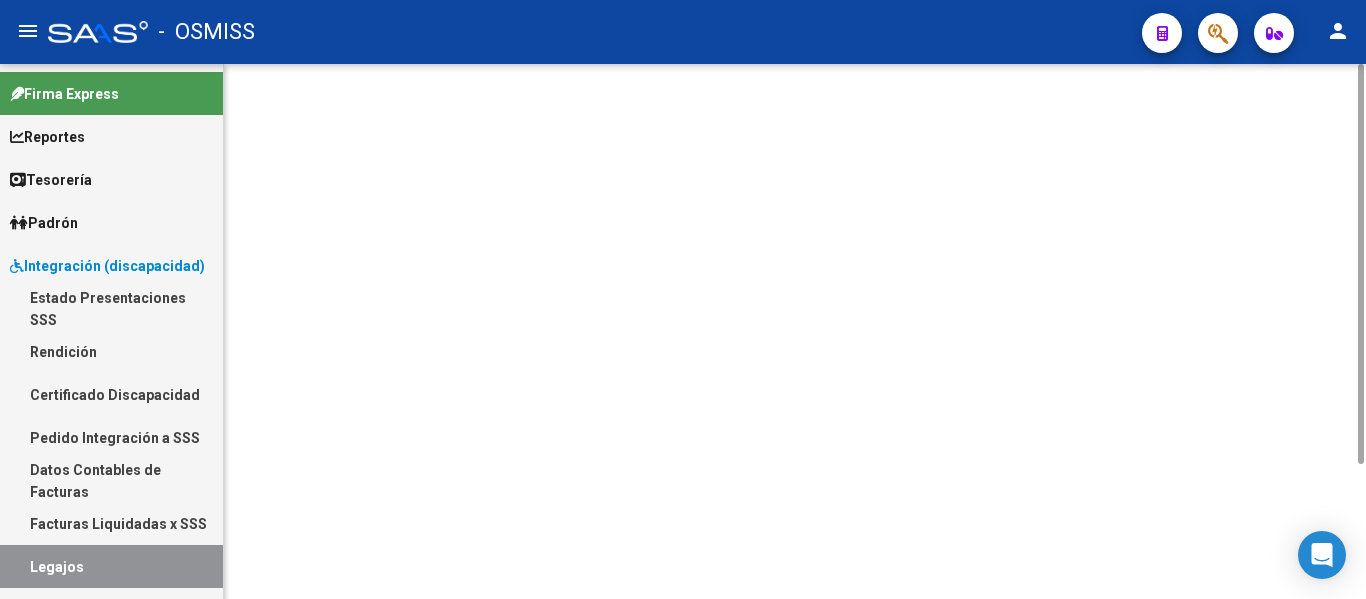 scroll, scrollTop: 0, scrollLeft: 0, axis: both 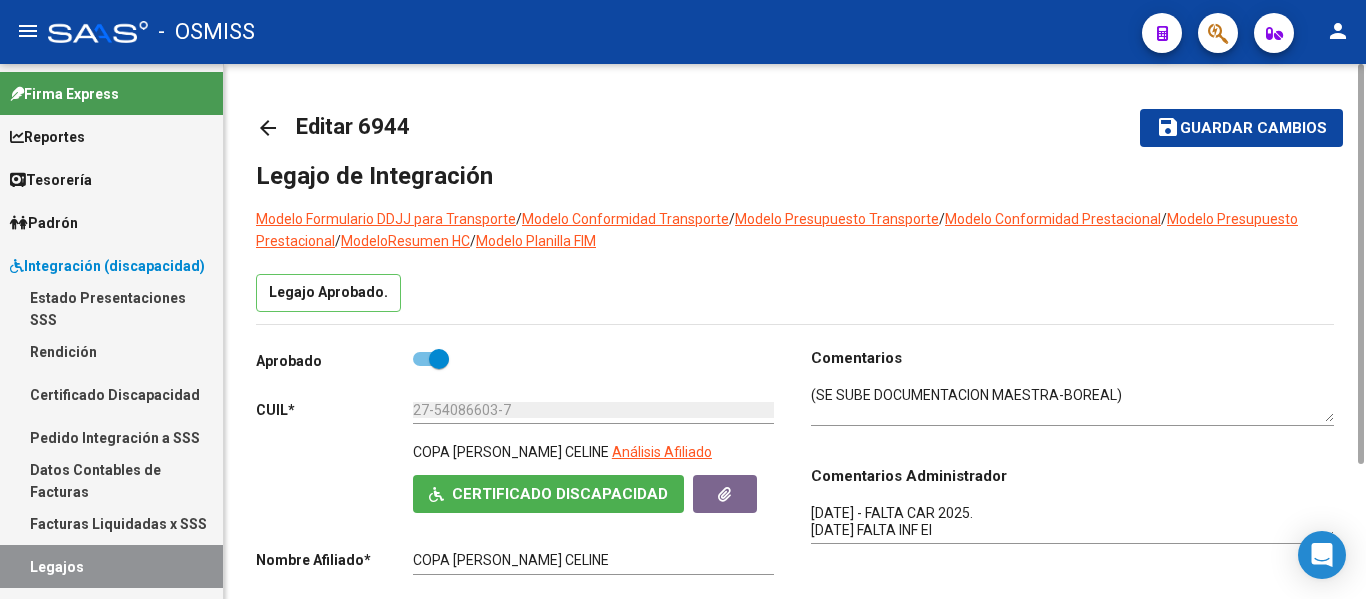 click on "Legajo de Integración Modelo Formulario DDJJ para Transporte  /  Modelo Conformidad Transporte  /  Modelo Presupuesto Transporte  /  Modelo Conformidad Prestacional  /  Modelo Presupuesto Prestacional  /  ModeloResumen HC  /  Modelo Planilla FIM  Legajo Aprobado.  Aprobado   CUIL  *   27-54086603-7 Ingresar CUIL  COPA [PERSON_NAME] CELINE     Análisis Afiliado    Certificado Discapacidad     ARCA Padrón Nombre Afiliado  *   COPA [PERSON_NAME] CELINE Ingresar el nombre  Periodo Desde  *   202501 Ej: 202203  Periodo Hasta  *   202512 Ej: 202212  Admite Dependencia   Comentarios                                  Comentarios Administrador  [DATE] - FALTA CAR 2025.
[DATE] FALTA INF EI Prestadores asociados al legajo Agregar Prestador Aprobado Prestador CUIT Comentario Presupuesto Periodo Desde Periodo Hasta Usuario Admite Dependencia   [PERSON_NAME] 27226045622     90  $ 12.370,61  202502 202512 [PERSON_NAME]   [DATE]      [PERSON_NAME] DE [GEOGRAPHIC_DATA] 27293391233     90" 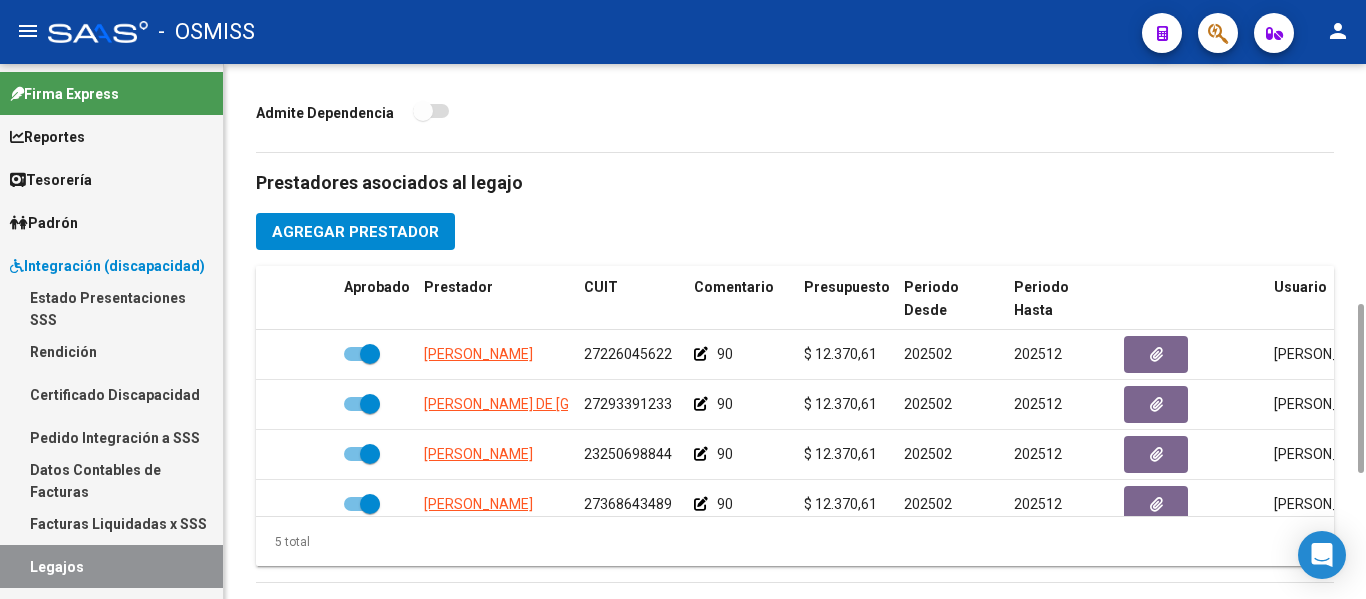 scroll, scrollTop: 660, scrollLeft: 0, axis: vertical 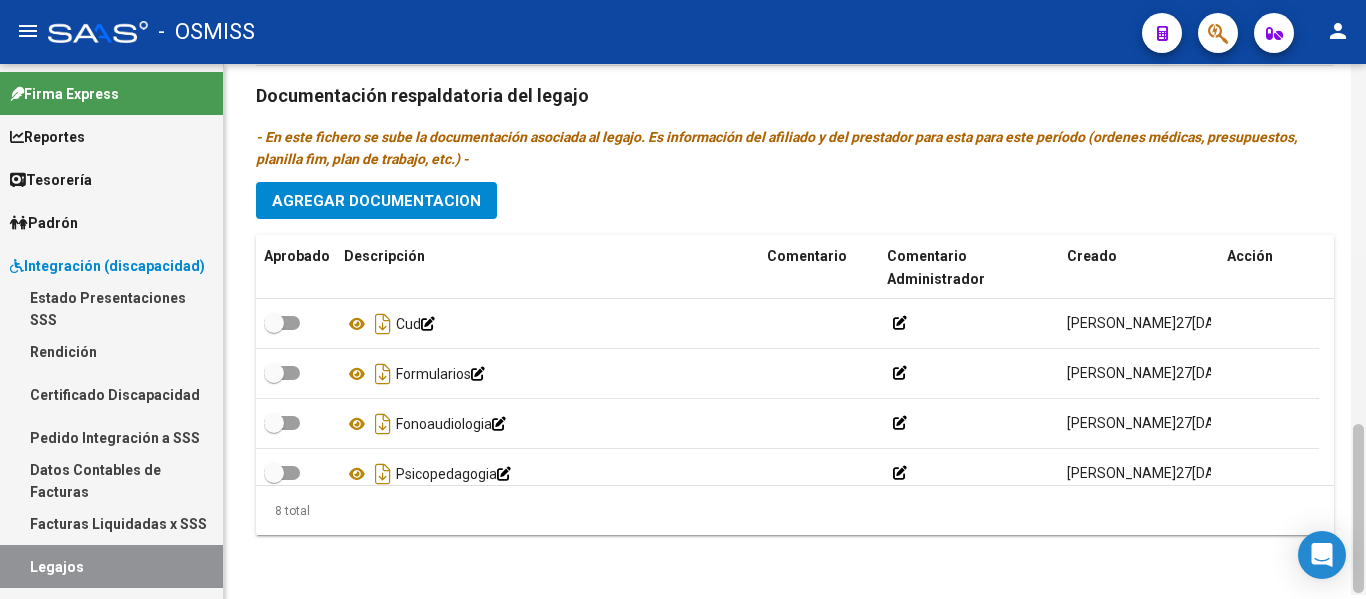 drag, startPoint x: 1360, startPoint y: 364, endPoint x: 1365, endPoint y: 523, distance: 159.0786 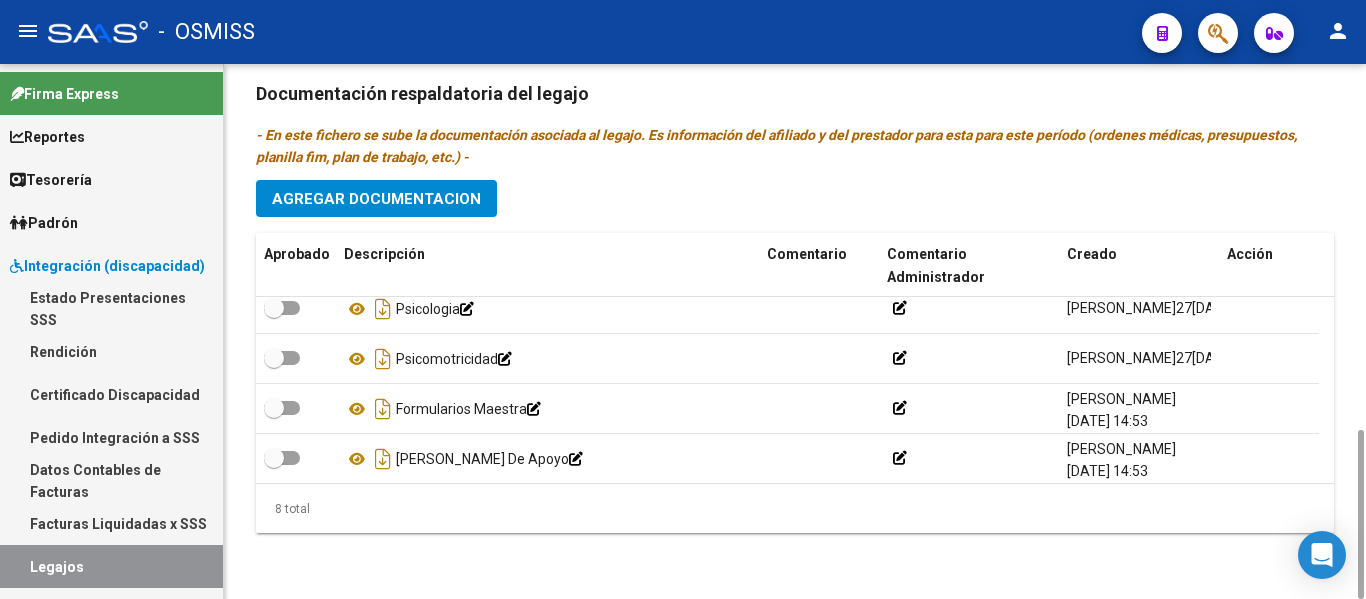 scroll, scrollTop: 221, scrollLeft: 0, axis: vertical 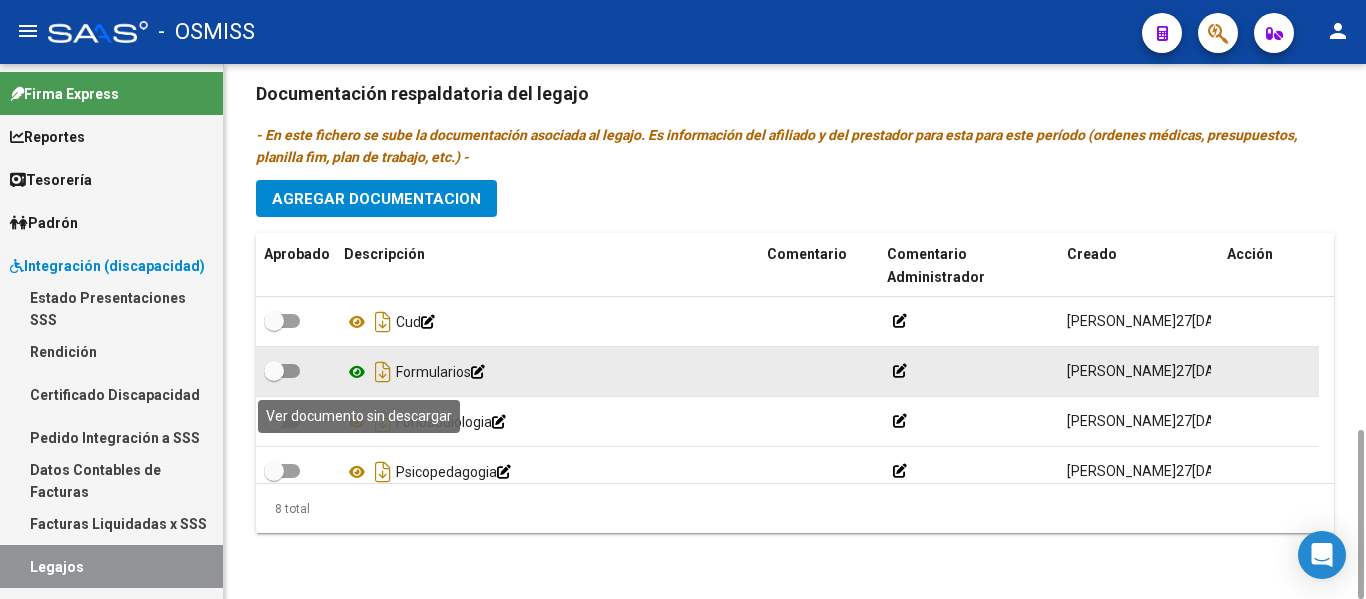 click 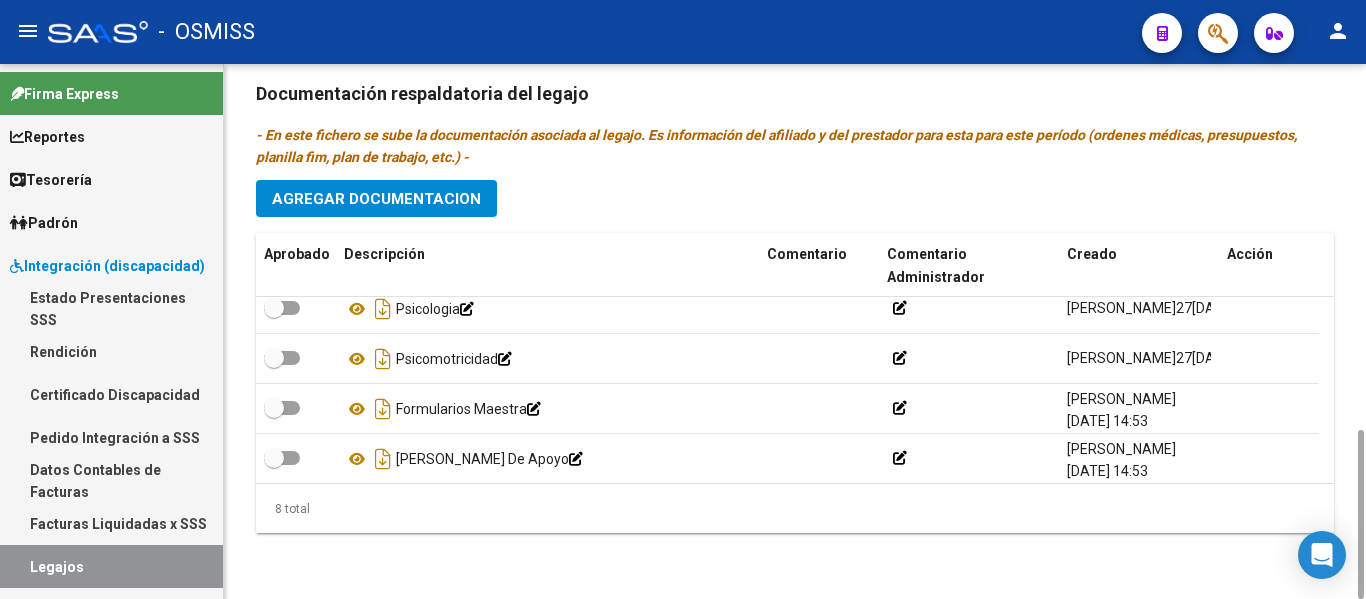 scroll, scrollTop: 221, scrollLeft: 0, axis: vertical 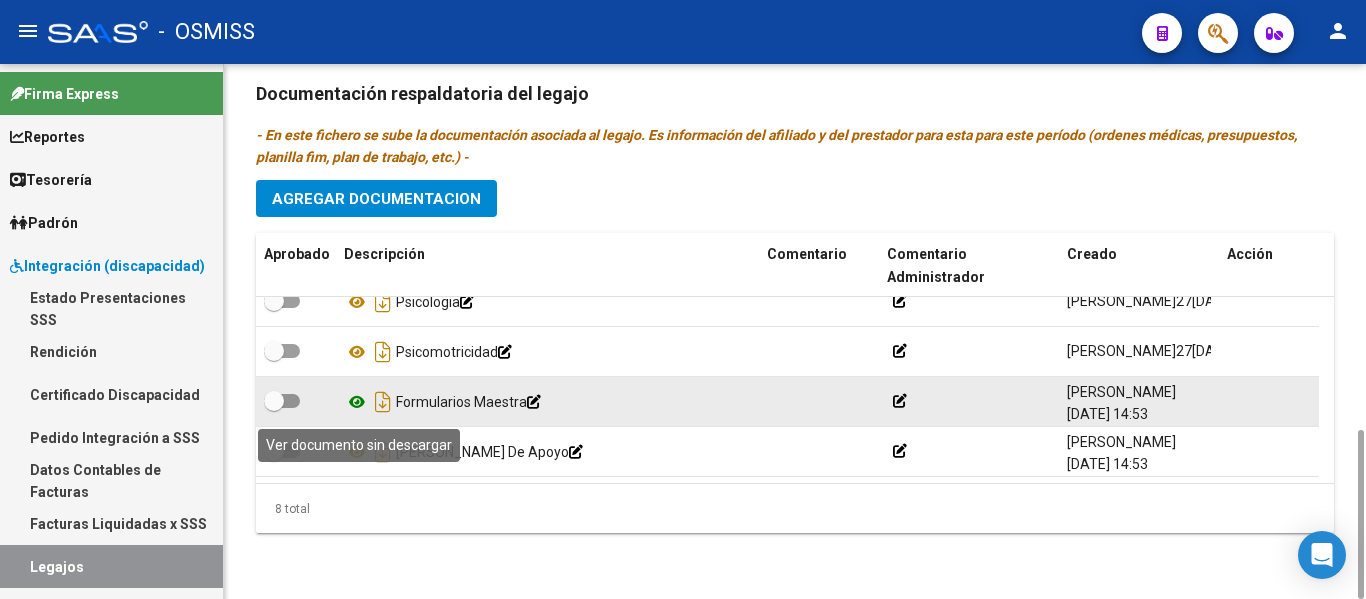 click 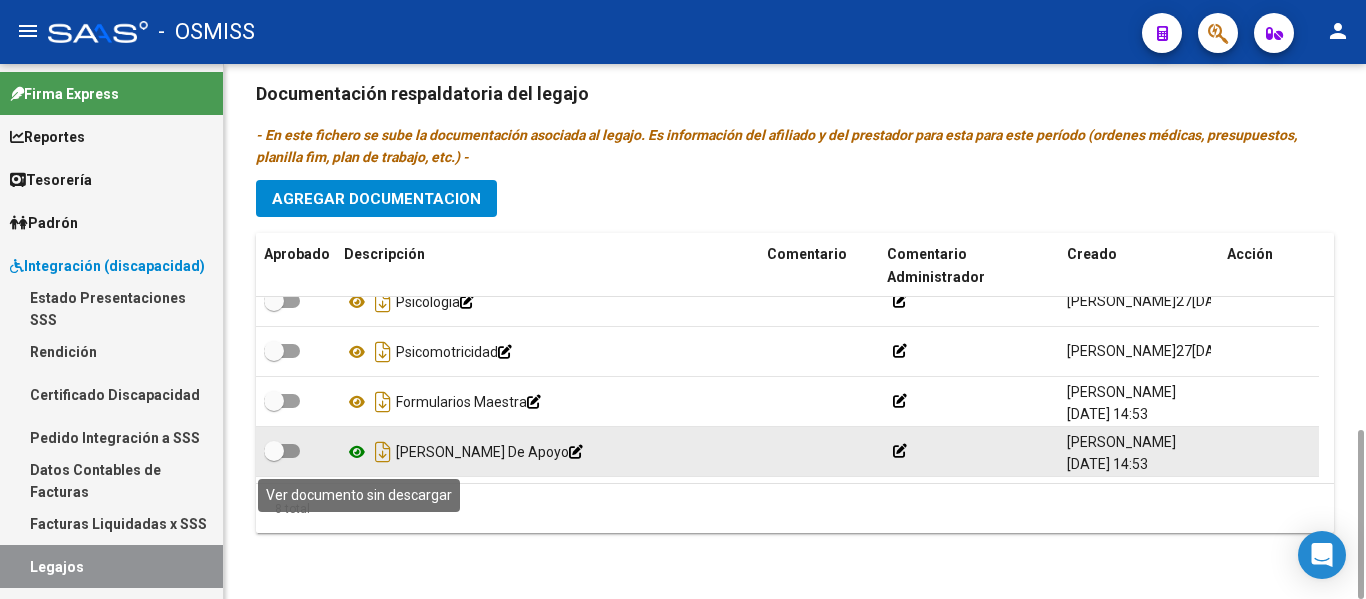 click 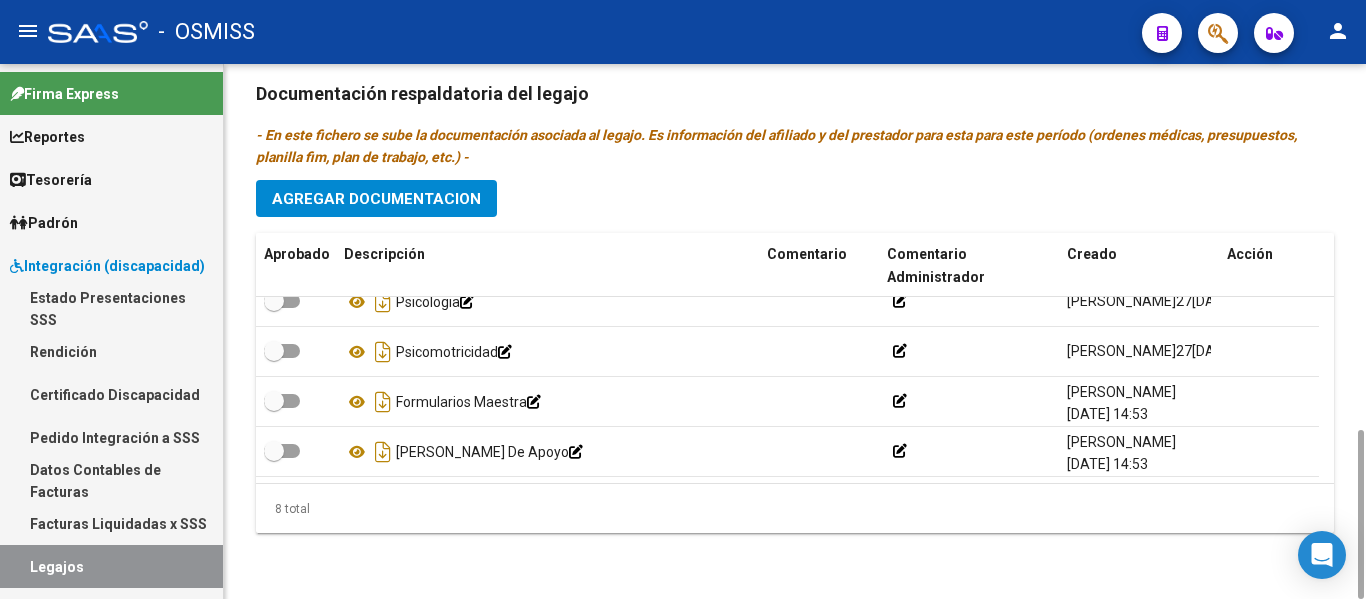 click on "Prestadores asociados al legajo Agregar Prestador Aprobado Prestador CUIT Comentario Presupuesto Periodo Desde Periodo Hasta Usuario Admite Dependencia   [PERSON_NAME] DE [GEOGRAPHIC_DATA] 27293391233     90  $ 12.370,61  202502 202512 [PERSON_NAME]   [DATE]      [PERSON_NAME] SOCORRO 23250698844     90  $ 12.370,61  202502 202512 [PERSON_NAME]   [DATE]      [PERSON_NAME] 27368643489     90  $ 12.370,61  202502 202512 [PERSON_NAME]   [DATE]      [PERSON_NAME] [PERSON_NAME] 27373026005     MA 87  $ 307.654,34  202503 202512 [PERSON_NAME]   [DATE]    5 total Documentación respaldatoria del legajo - En este fichero se sube la documentación asociada al legajo. Es información del afiliado y del prestador para esta para este período (ordenes médicas, presupuestos, planilla fim, plan de trabajo, etc.) - Agregar Documentacion Aprobado Descripción Comentario Comentario Administrador Creado Acción    Psicologia            [PERSON_NAME]   [DATE] 14:50" 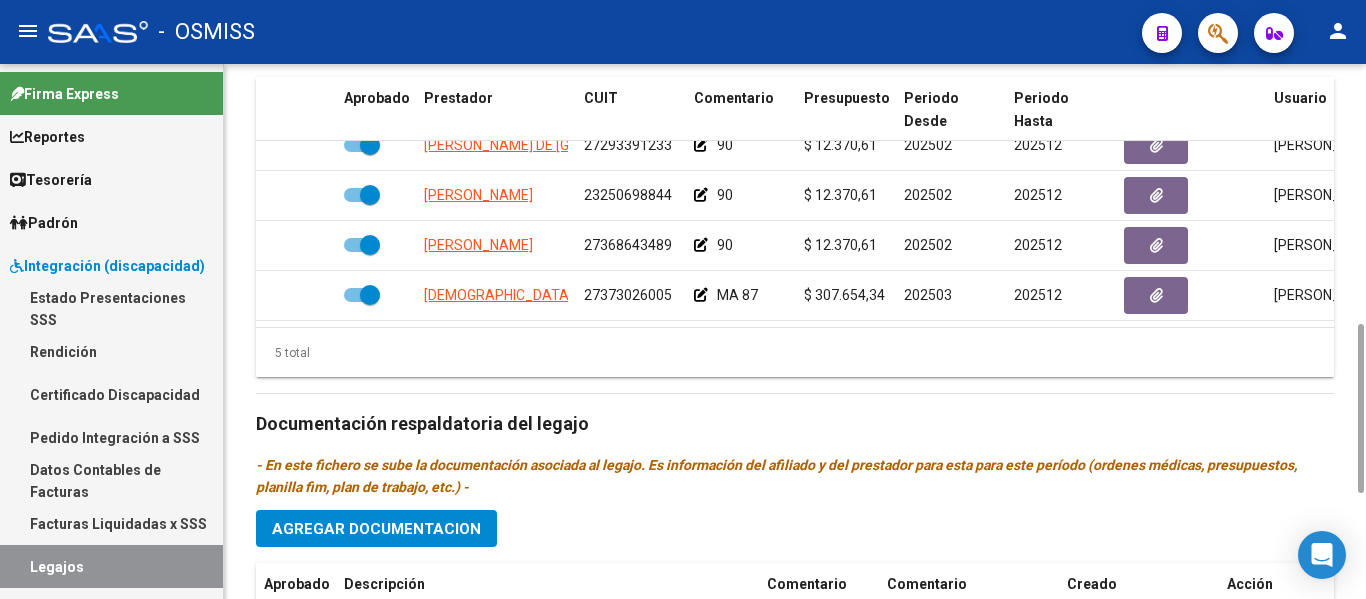 scroll, scrollTop: 789, scrollLeft: 0, axis: vertical 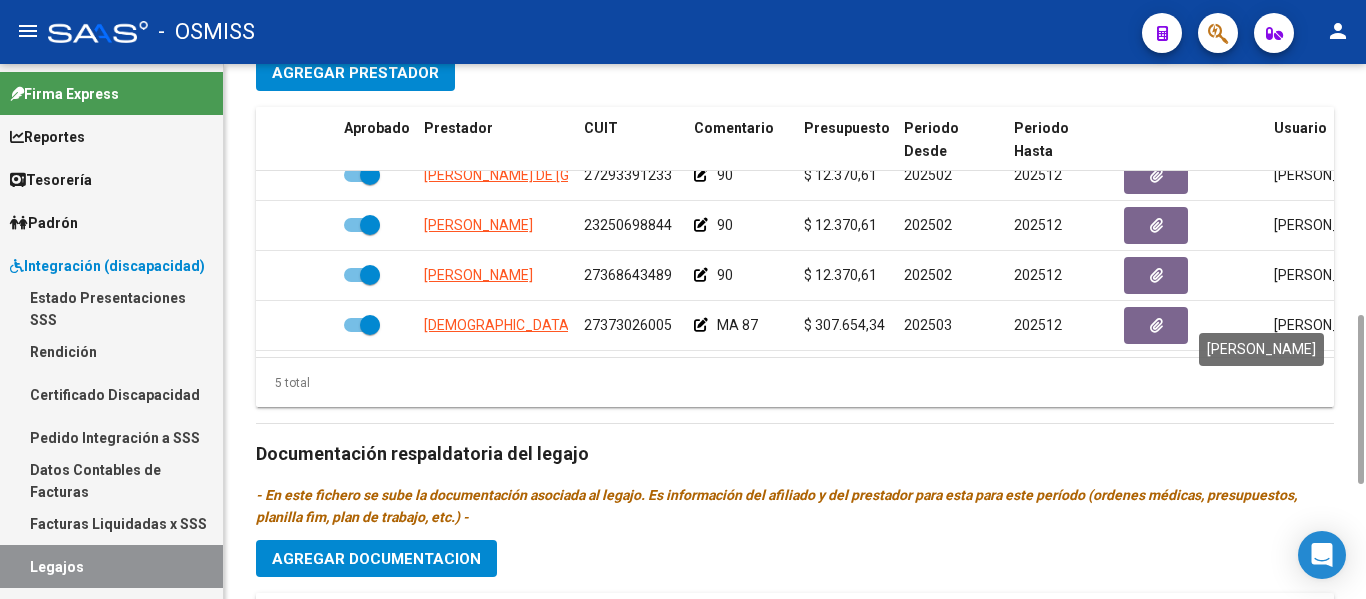 click on "Documentación respaldatoria del legajo" 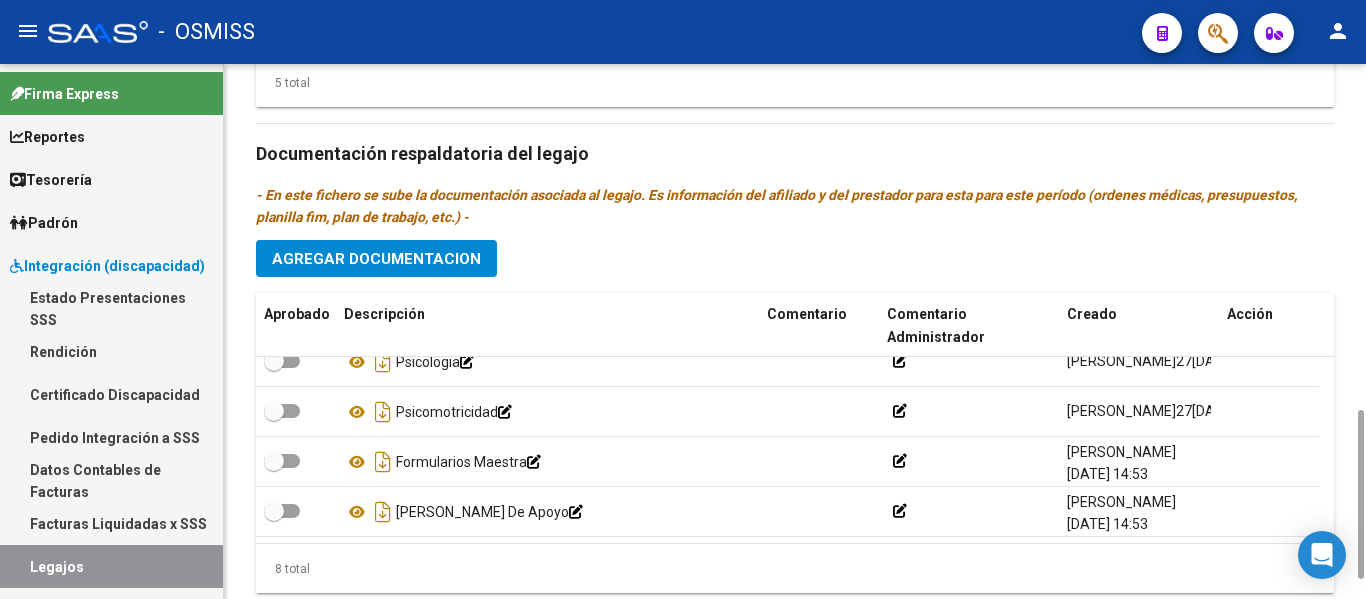 scroll, scrollTop: 1149, scrollLeft: 0, axis: vertical 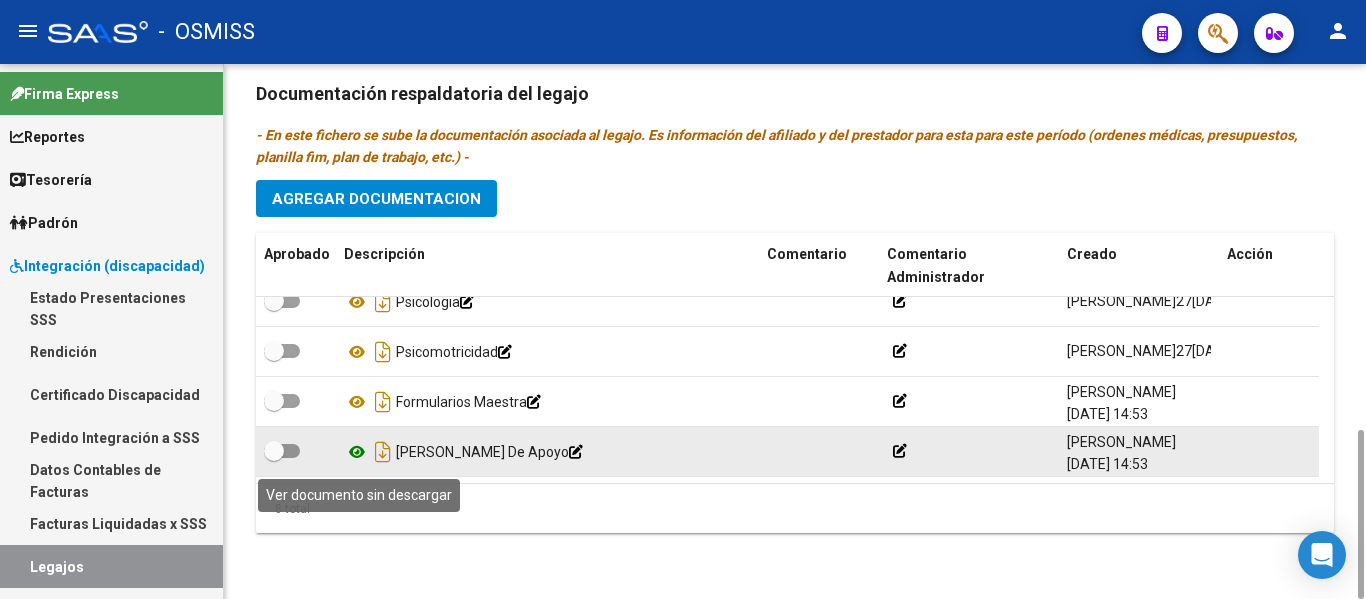 click 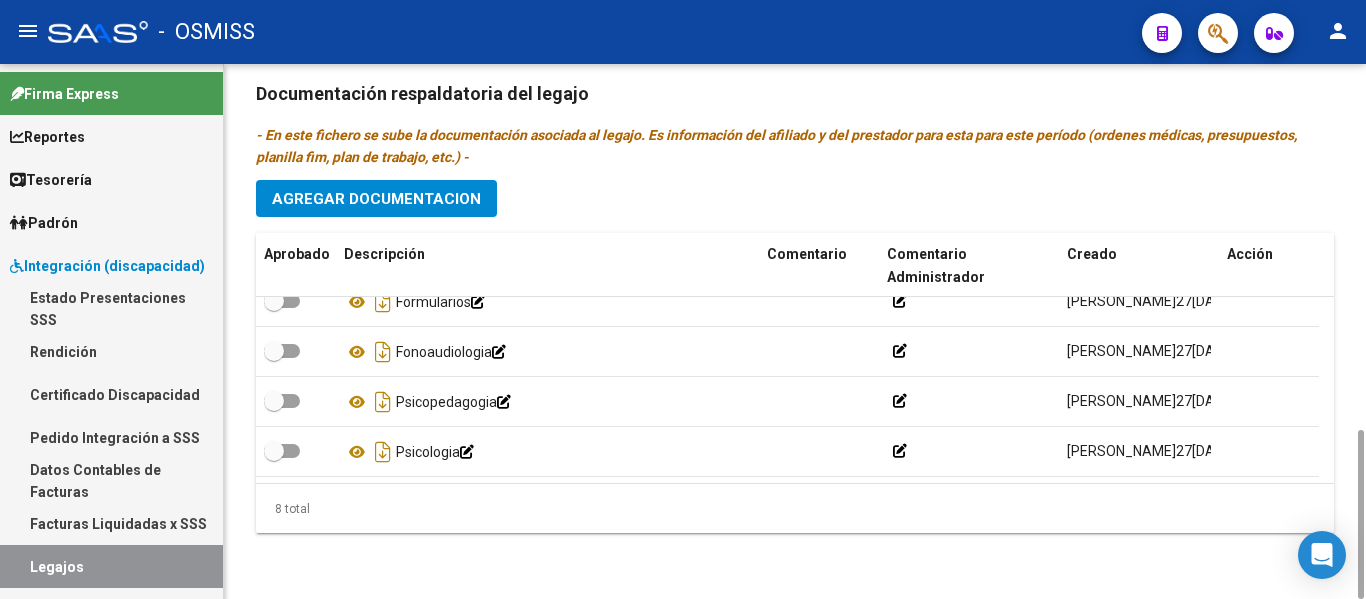 scroll, scrollTop: 59, scrollLeft: 0, axis: vertical 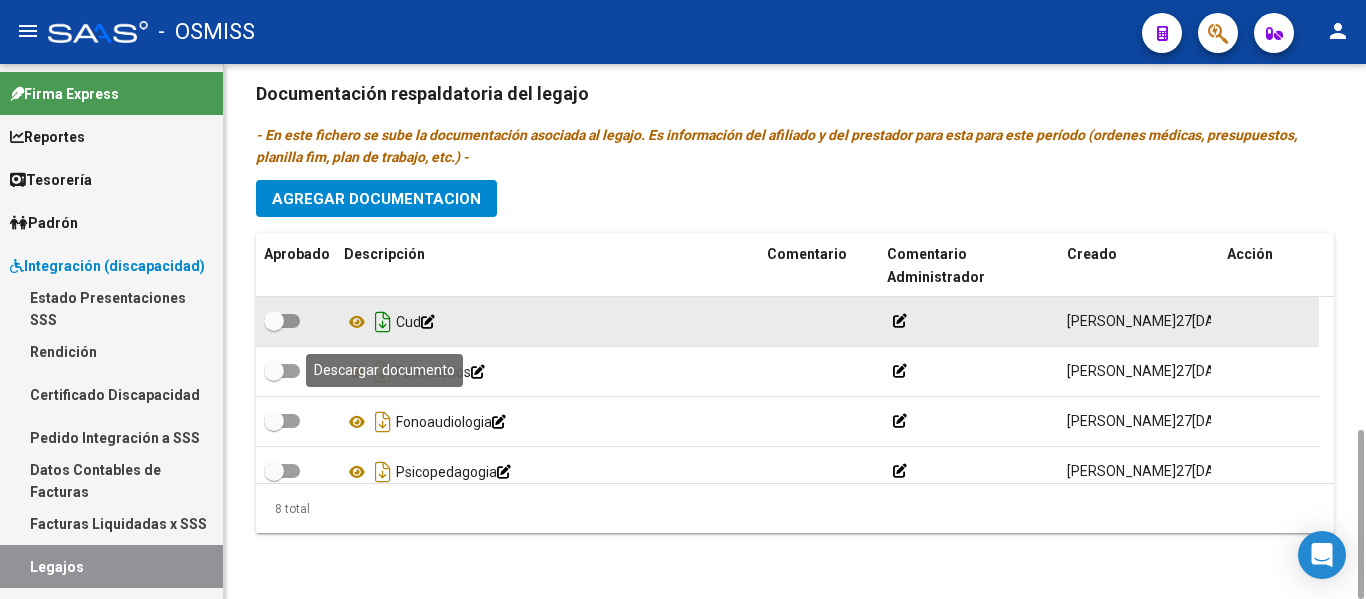 click 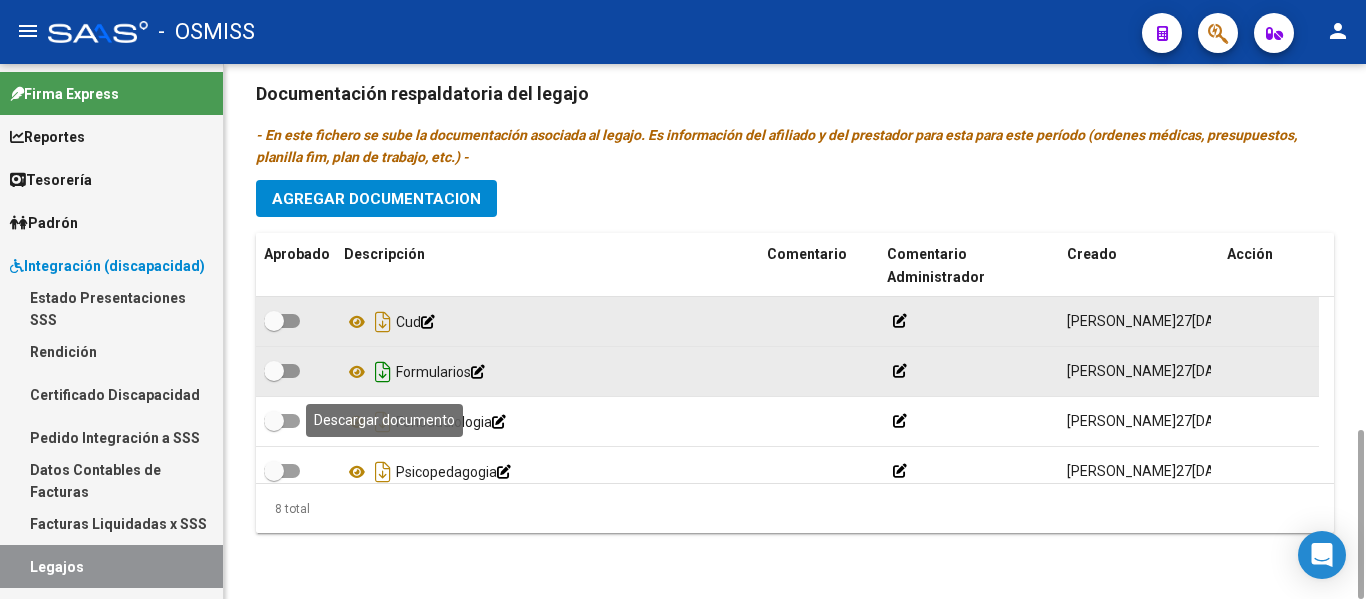 click 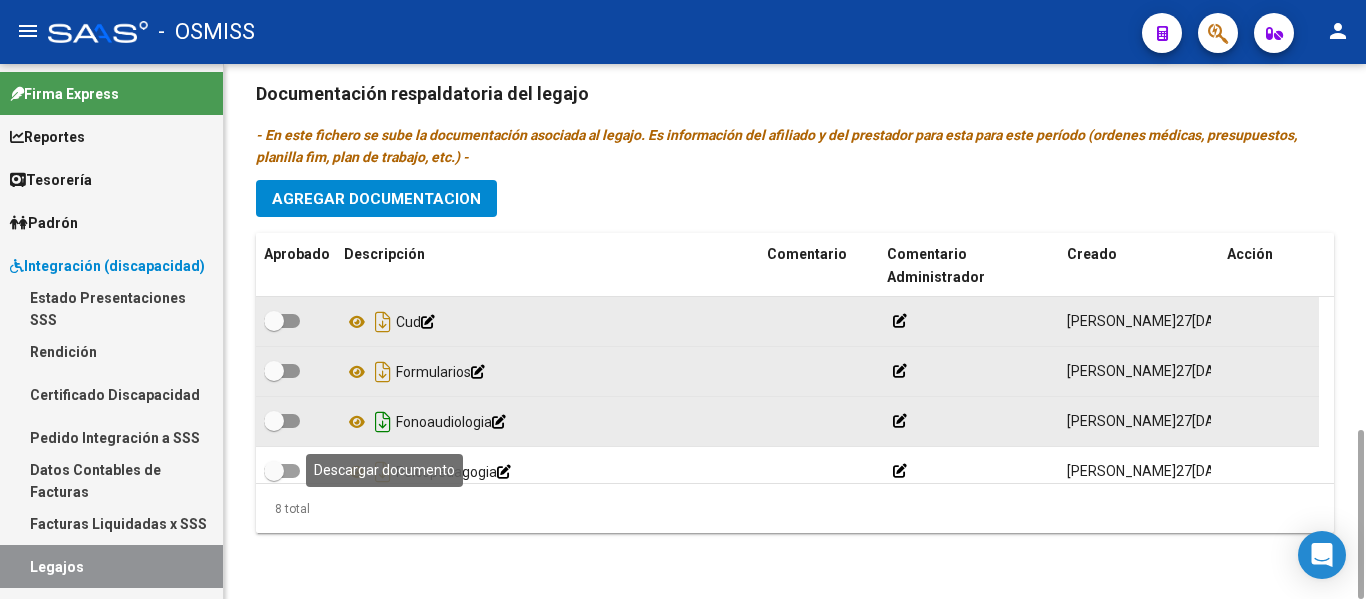 click 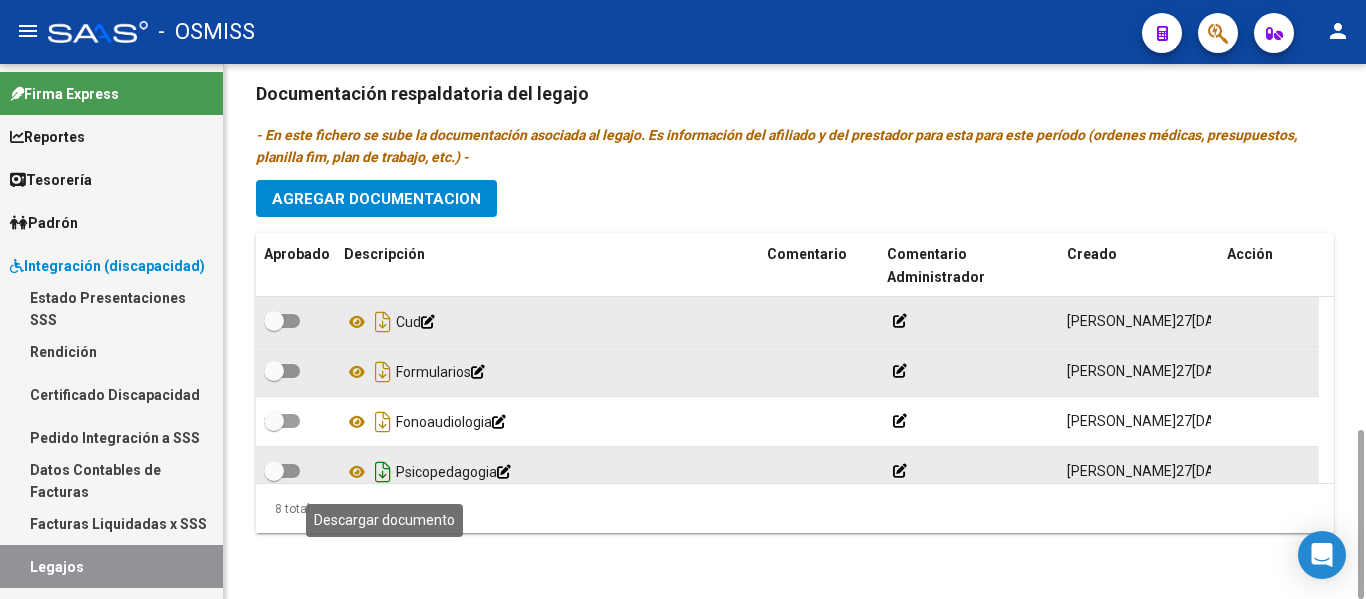 click 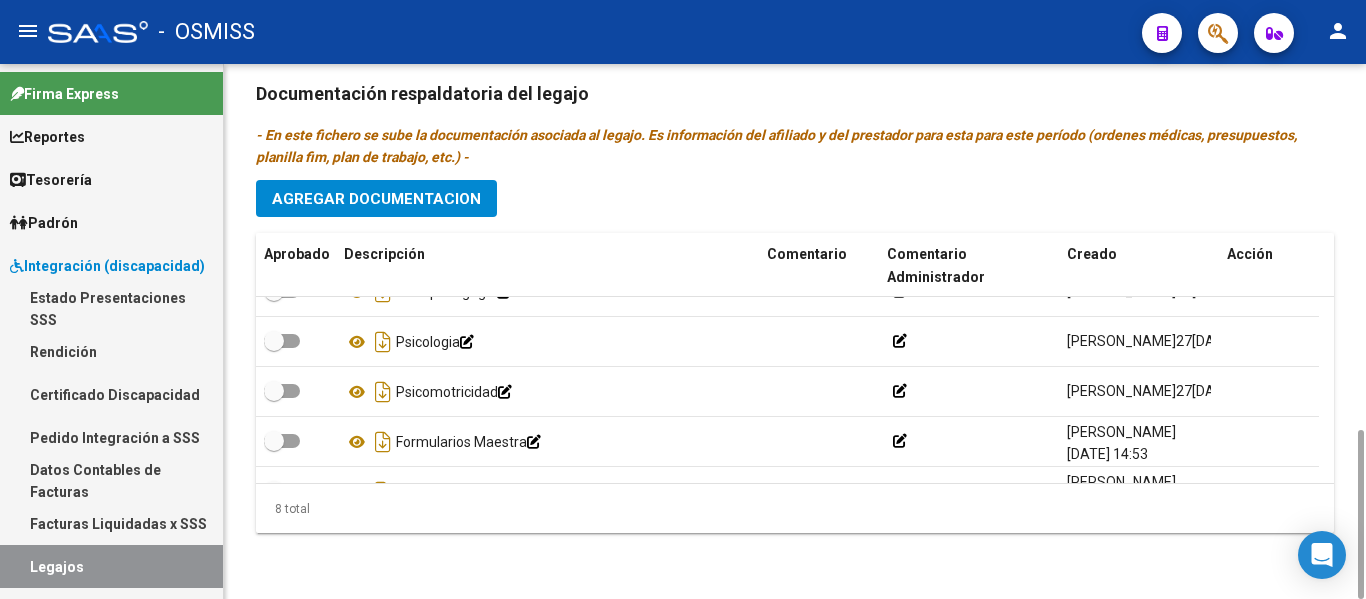 scroll, scrollTop: 183, scrollLeft: 0, axis: vertical 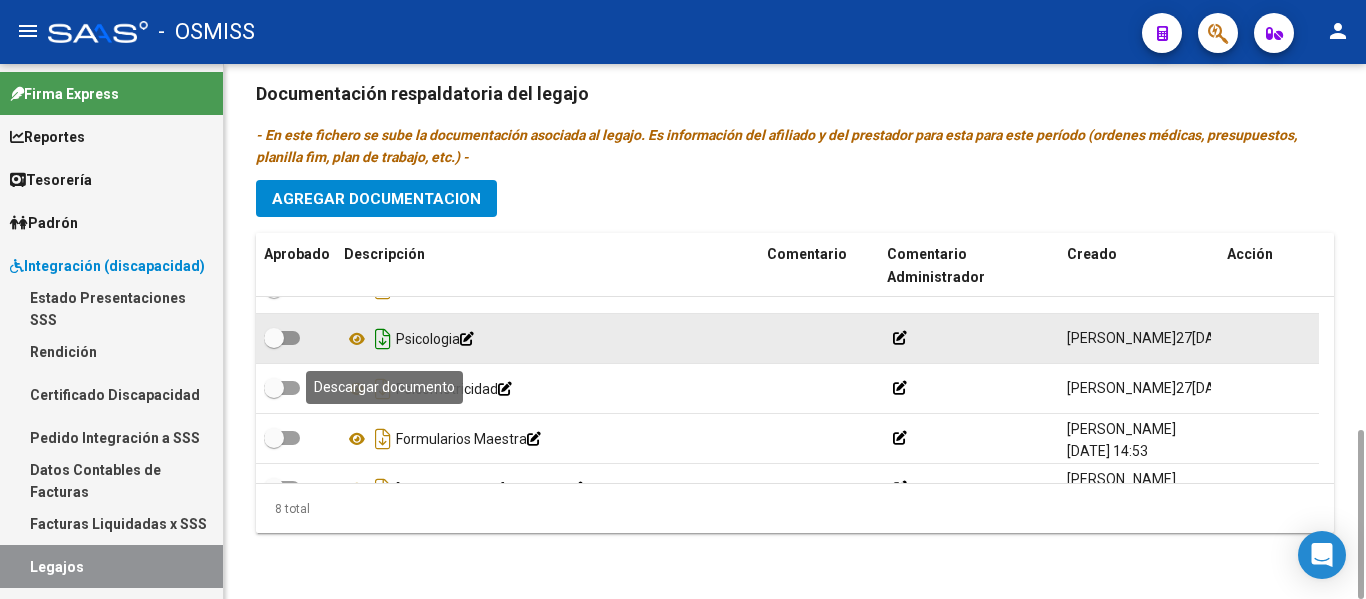 click 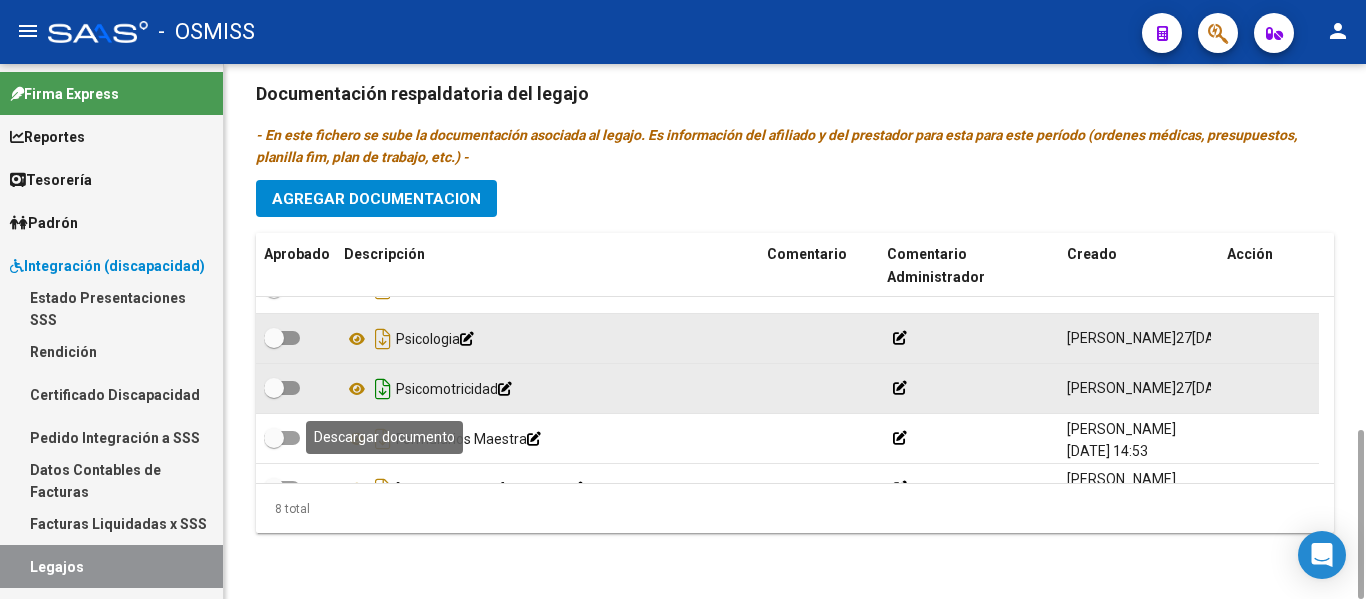 click 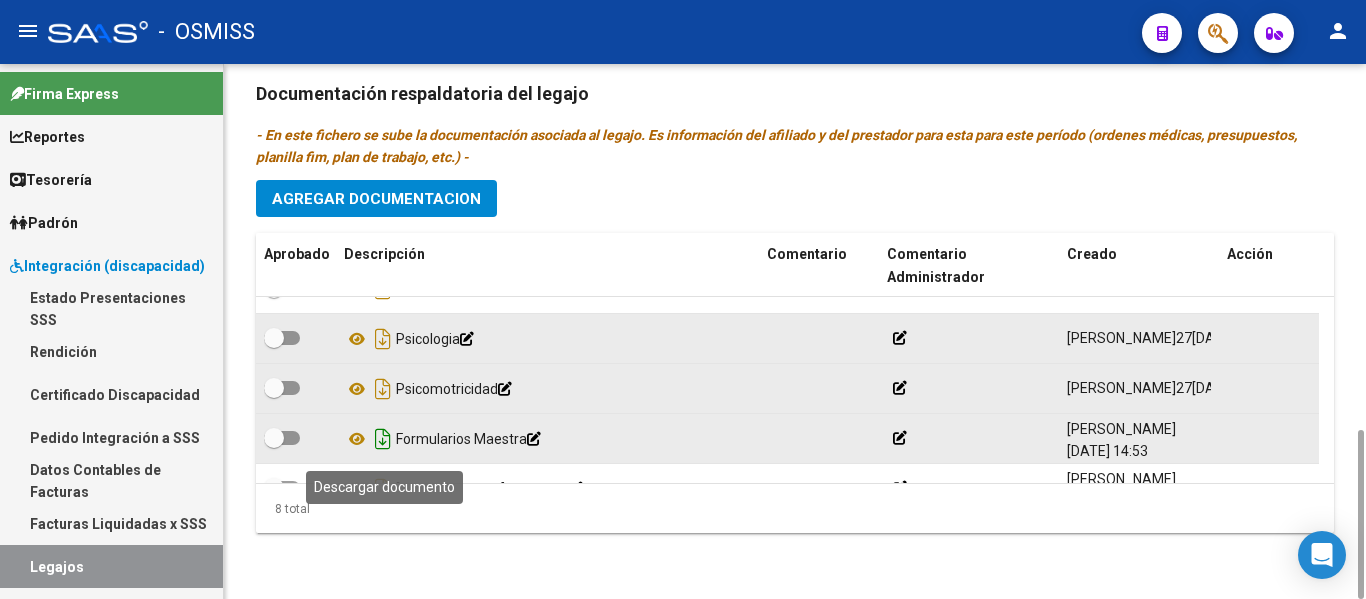 click 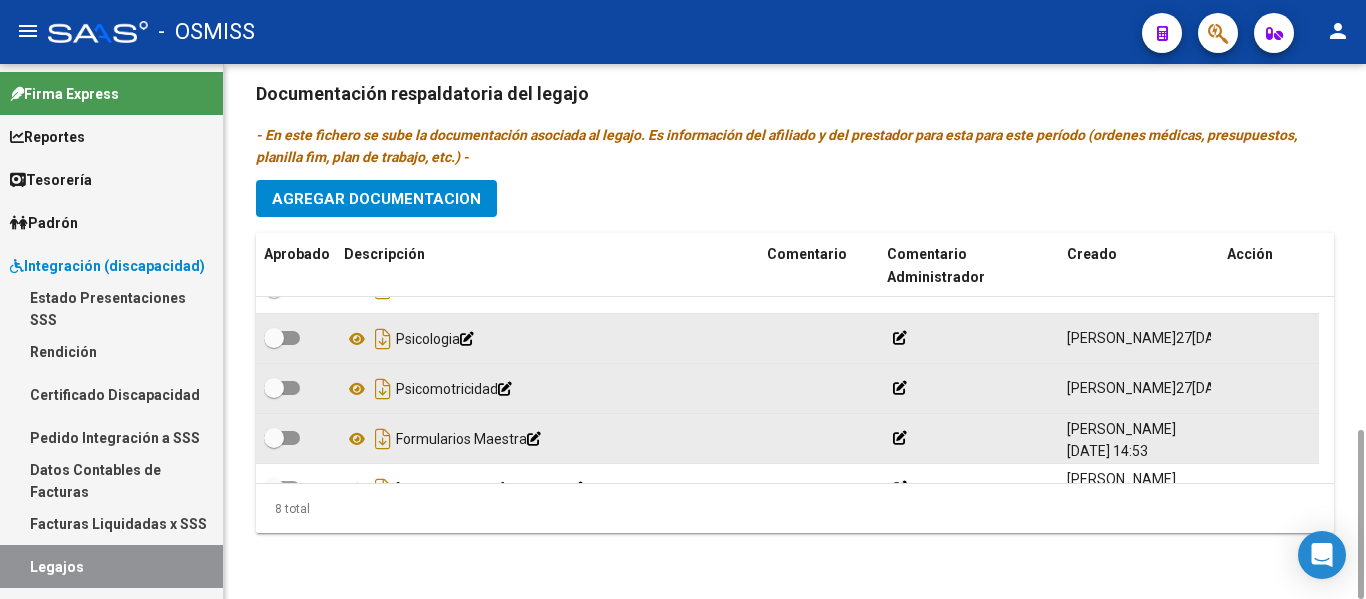 scroll, scrollTop: 221, scrollLeft: 0, axis: vertical 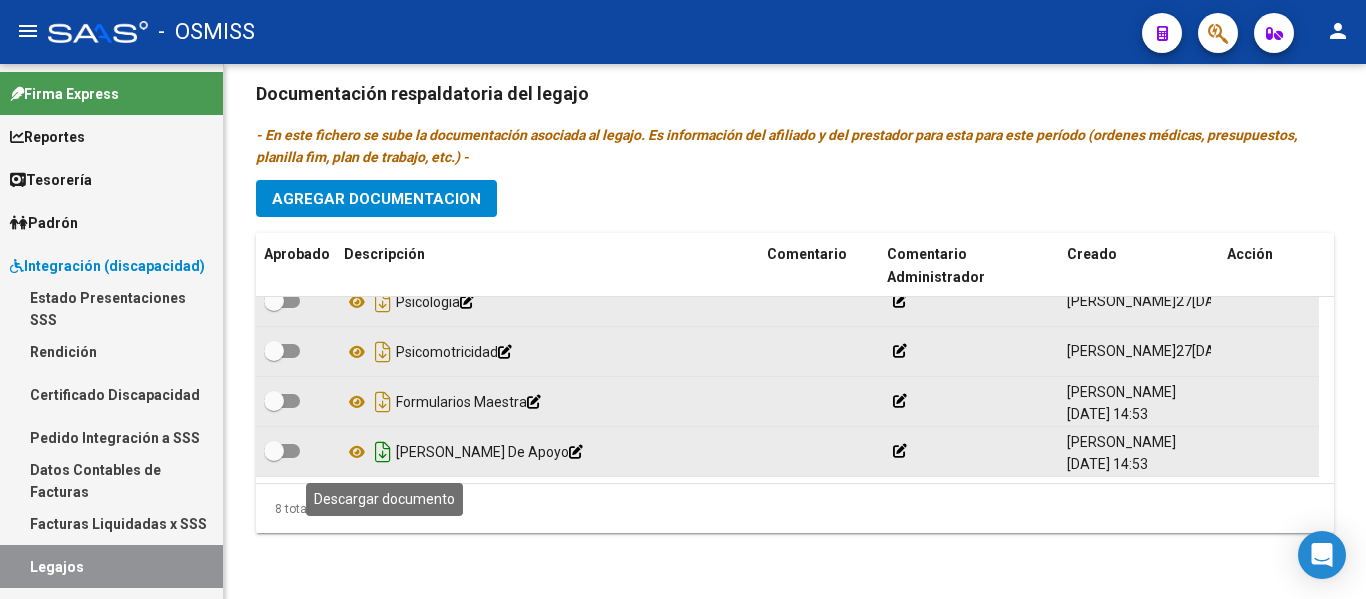 click 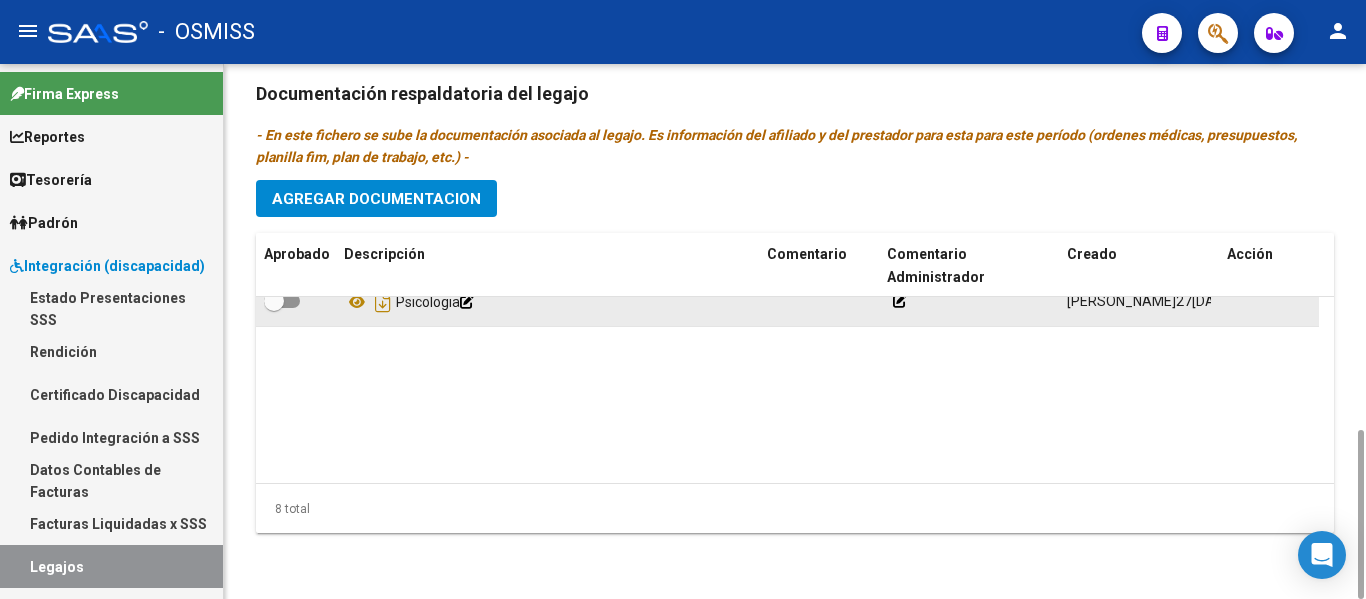 scroll, scrollTop: 59, scrollLeft: 0, axis: vertical 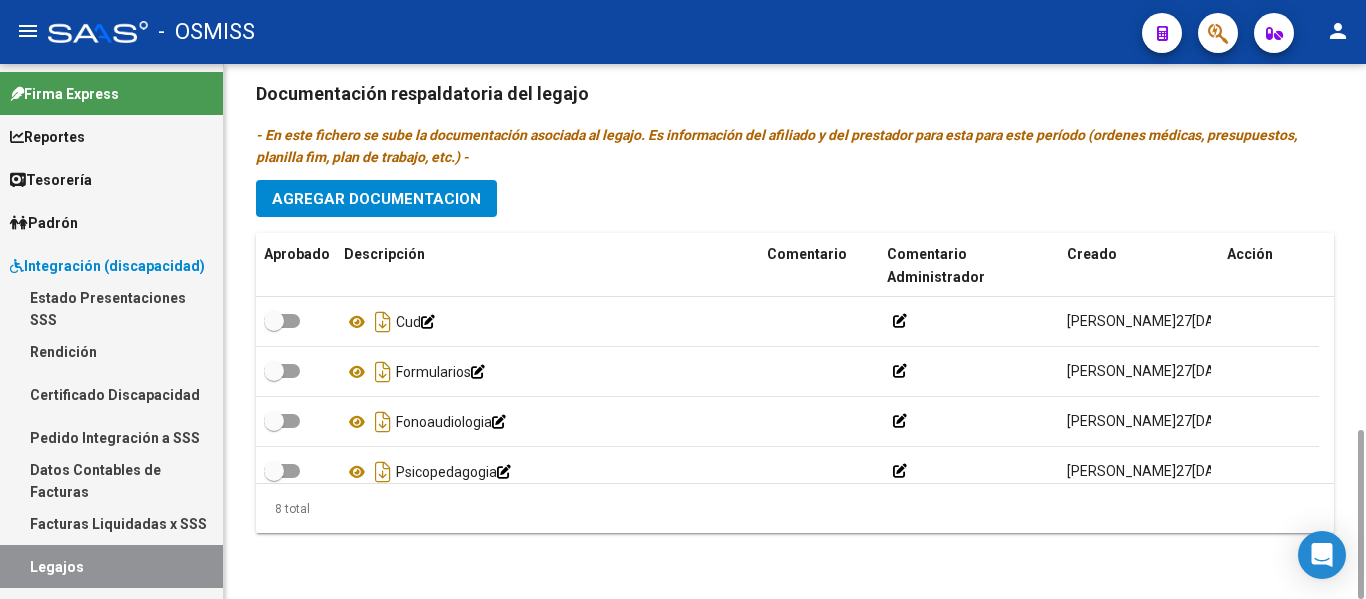 click on "Prestadores asociados al legajo Agregar Prestador Aprobado Prestador CUIT Comentario Presupuesto Periodo Desde Periodo Hasta Usuario Admite Dependencia   [PERSON_NAME] DE [GEOGRAPHIC_DATA] 27293391233     90  $ 12.370,61  202502 202512 [PERSON_NAME]   [DATE]      [PERSON_NAME] SOCORRO 23250698844     90  $ 12.370,61  202502 202512 [PERSON_NAME]   [DATE]      [PERSON_NAME] 27368643489     90  $ 12.370,61  202502 202512 [PERSON_NAME]   [DATE]      [PERSON_NAME] [PERSON_NAME] 27373026005     MA 87  $ 307.654,34  202503 202512 [PERSON_NAME]   [DATE]    5 total Documentación respaldatoria del legajo - En este fichero se sube la documentación asociada al legajo. Es información del afiliado y del prestador para esta para este período (ordenes médicas, presupuestos, planilla fim, plan de trabajo, etc.) - Agregar Documentacion Aprobado Descripción Comentario Comentario Administrador Creado Acción    Cud            [PERSON_NAME]   [DATE] 14:50     Formularios" 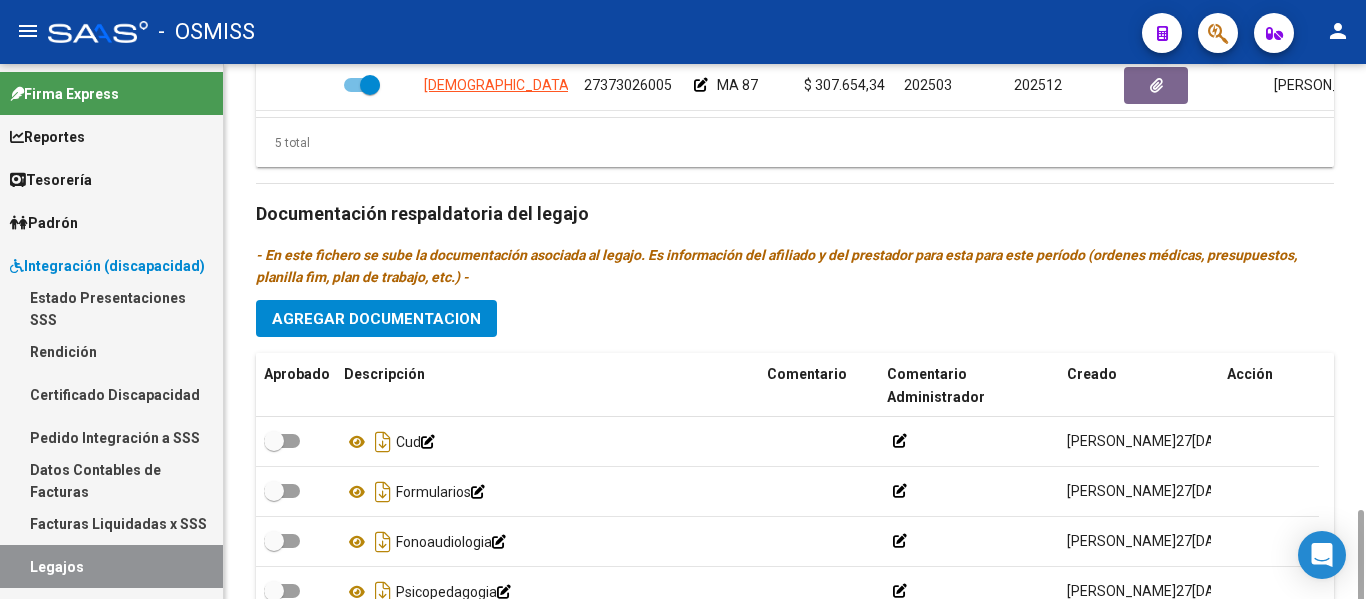 scroll, scrollTop: 1149, scrollLeft: 0, axis: vertical 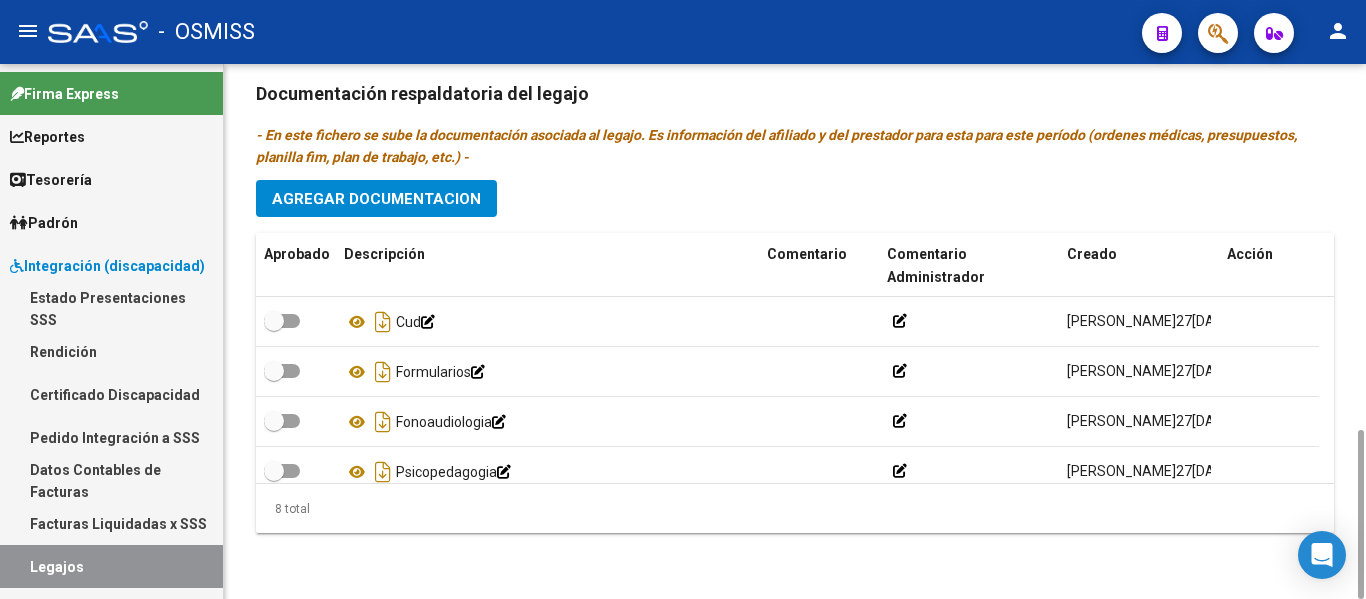 click on "Prestadores asociados al legajo Agregar Prestador Aprobado Prestador CUIT Comentario Presupuesto Periodo Desde Periodo Hasta Usuario Admite Dependencia   [PERSON_NAME] DE [GEOGRAPHIC_DATA] 27293391233     90  $ 12.370,61  202502 202512 [PERSON_NAME]   [DATE]      [PERSON_NAME] SOCORRO 23250698844     90  $ 12.370,61  202502 202512 [PERSON_NAME]   [DATE]      [PERSON_NAME] 27368643489     90  $ 12.370,61  202502 202512 [PERSON_NAME]   [DATE]      [PERSON_NAME] [PERSON_NAME] 27373026005     MA 87  $ 307.654,34  202503 202512 [PERSON_NAME]   [DATE]    5 total Documentación respaldatoria del legajo - En este fichero se sube la documentación asociada al legajo. Es información del afiliado y del prestador para esta para este período (ordenes médicas, presupuestos, planilla fim, plan de trabajo, etc.) - Agregar Documentacion Aprobado Descripción Comentario Comentario Administrador Creado Acción    Cud            [PERSON_NAME]   [DATE] 14:50     Formularios" 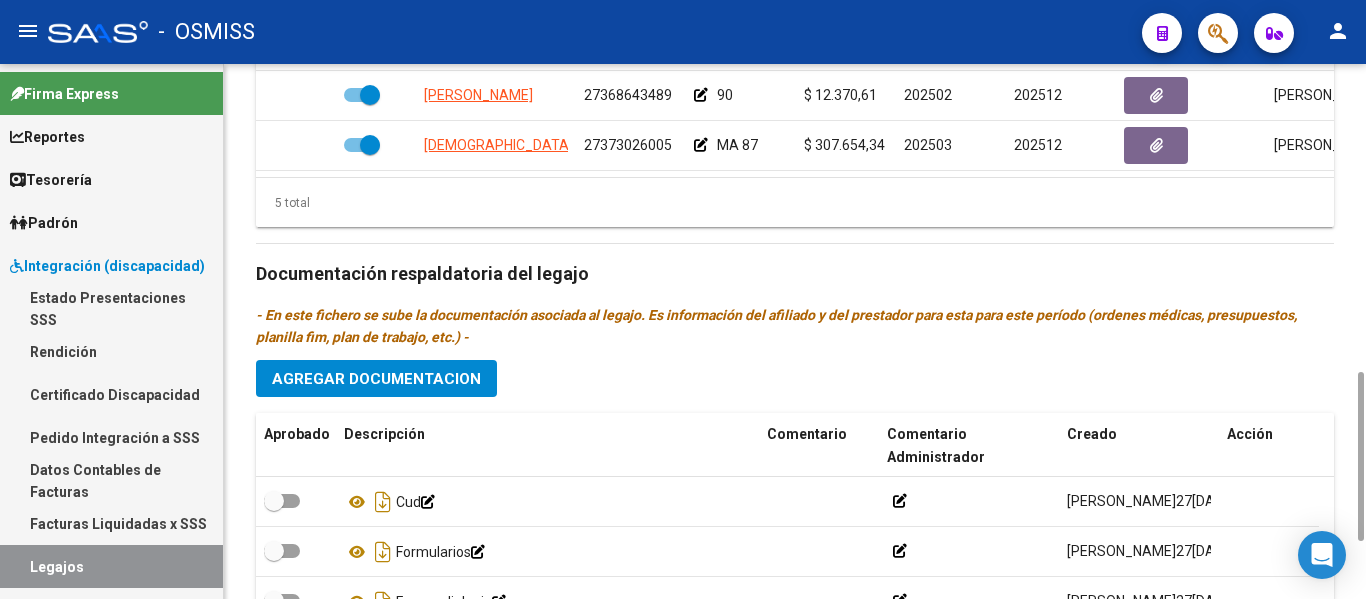 scroll, scrollTop: 879, scrollLeft: 0, axis: vertical 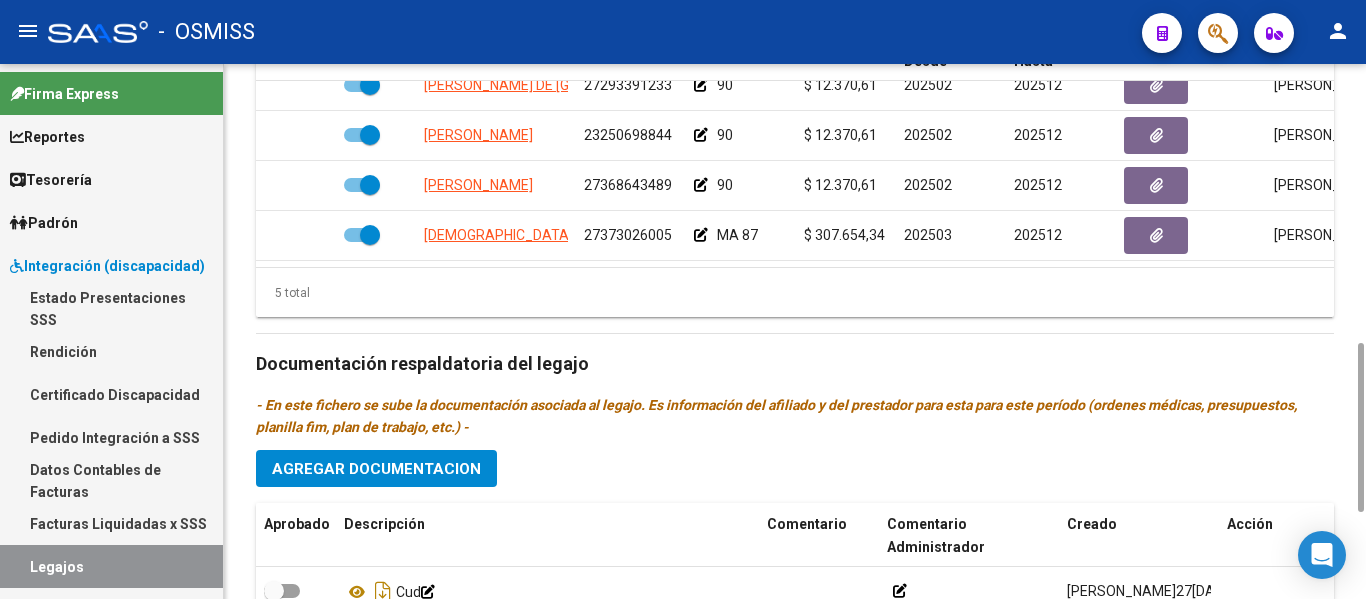 click on "5 total" 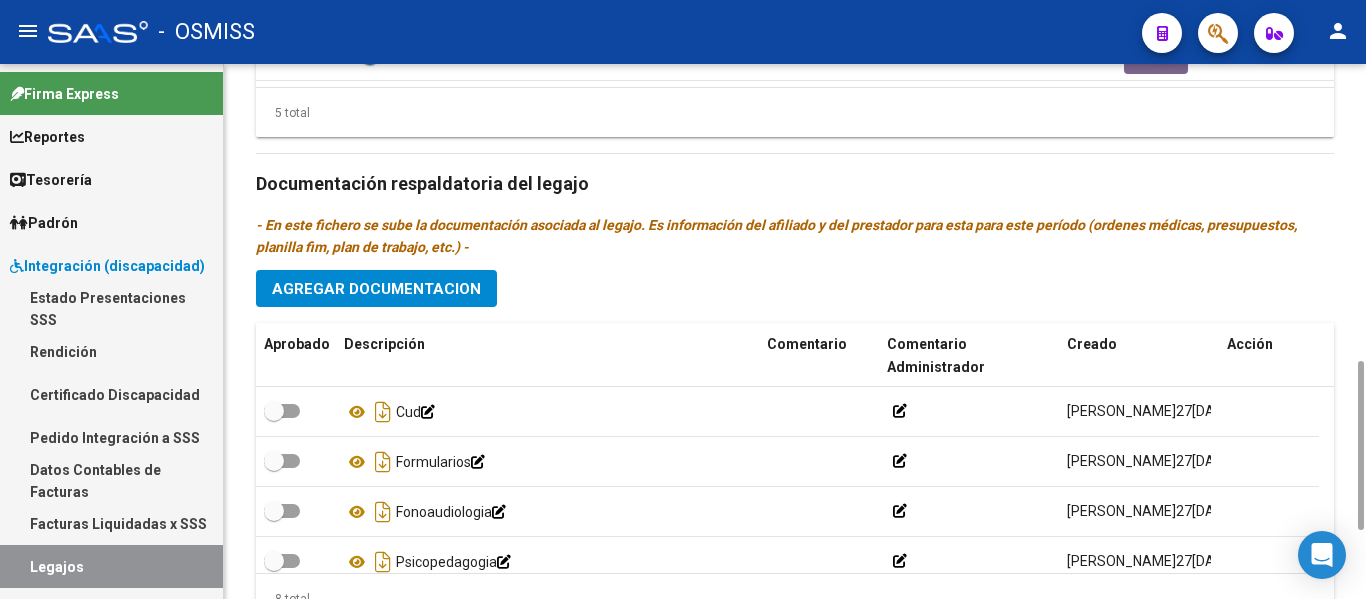 scroll, scrollTop: 1119, scrollLeft: 0, axis: vertical 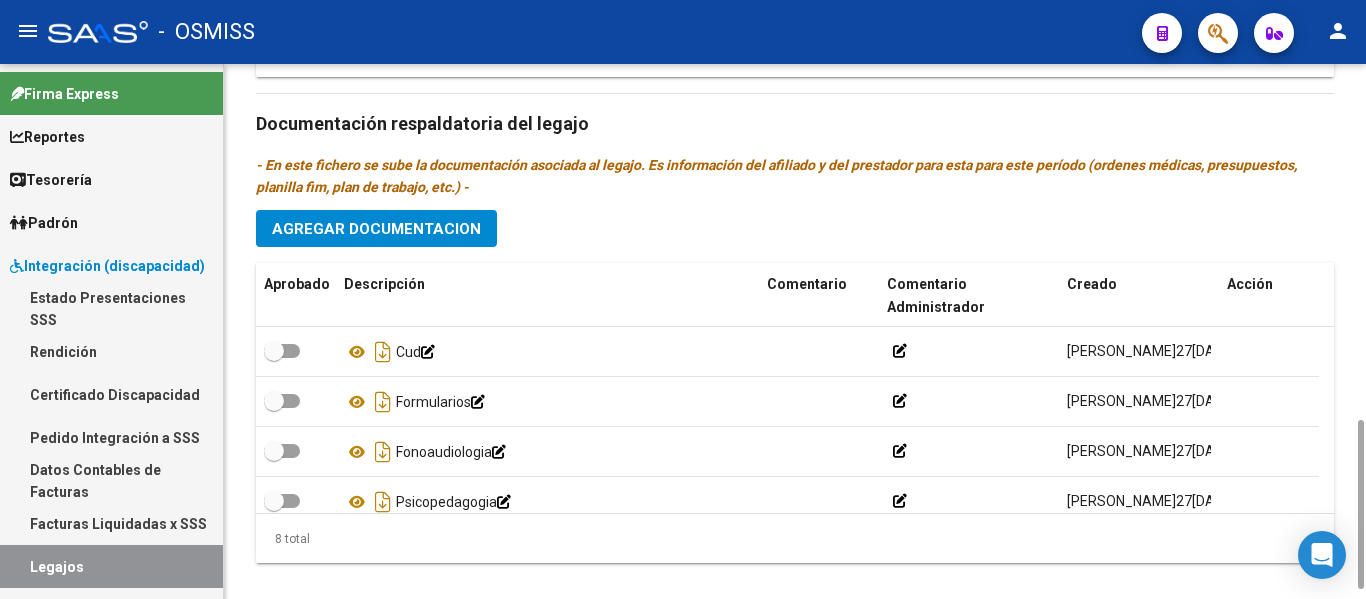click on "Prestadores asociados al legajo Agregar Prestador Aprobado Prestador CUIT Comentario Presupuesto Periodo Desde Periodo Hasta Usuario Admite Dependencia   [PERSON_NAME] DE [GEOGRAPHIC_DATA] 27293391233     90  $ 12.370,61  202502 202512 [PERSON_NAME]   [DATE]      [PERSON_NAME] SOCORRO 23250698844     90  $ 12.370,61  202502 202512 [PERSON_NAME]   [DATE]      [PERSON_NAME] 27368643489     90  $ 12.370,61  202502 202512 [PERSON_NAME]   [DATE]      [PERSON_NAME] [PERSON_NAME] 27373026005     MA 87  $ 307.654,34  202503 202512 [PERSON_NAME]   [DATE]    5 total Documentación respaldatoria del legajo - En este fichero se sube la documentación asociada al legajo. Es información del afiliado y del prestador para esta para este período (ordenes médicas, presupuestos, planilla fim, plan de trabajo, etc.) - Agregar Documentacion Aprobado Descripción Comentario Comentario Administrador Creado Acción    Cud            [PERSON_NAME]   [DATE] 14:50     Formularios" 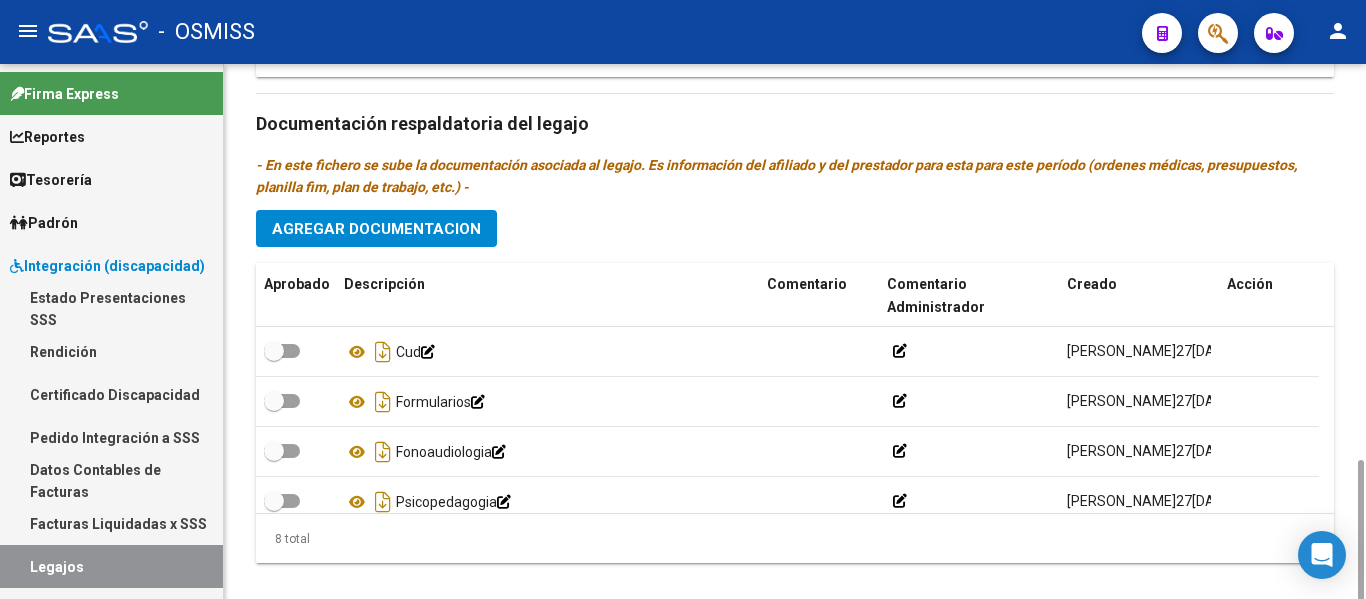 scroll, scrollTop: 1149, scrollLeft: 0, axis: vertical 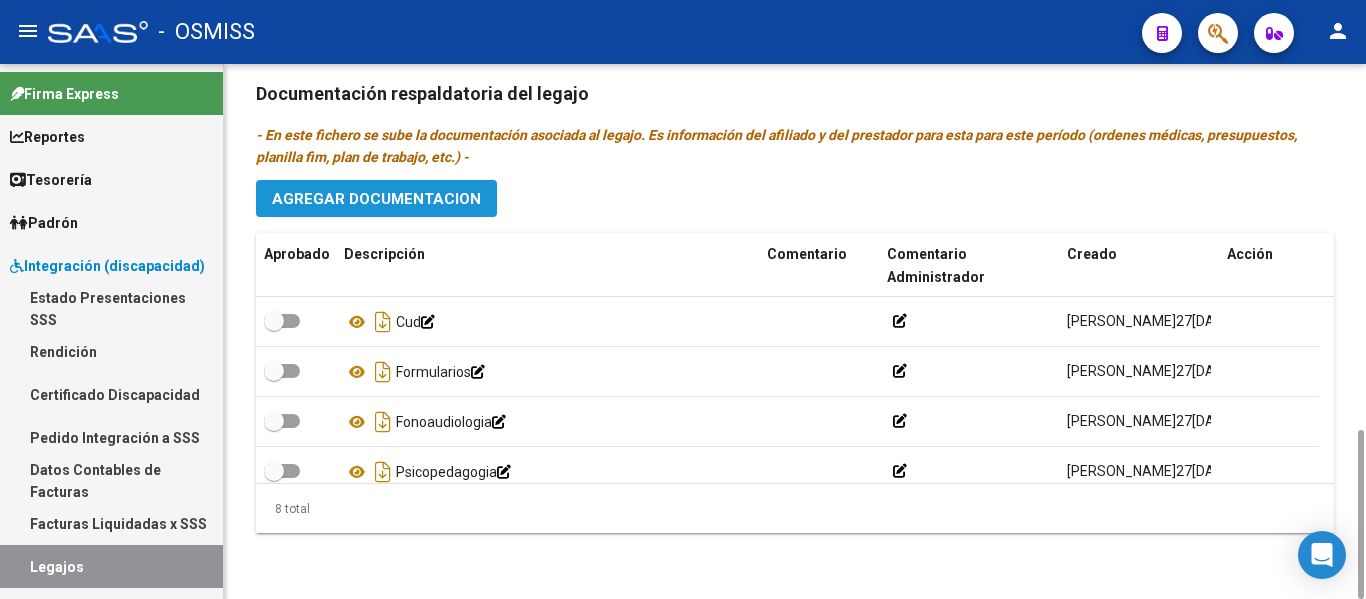 click on "Agregar Documentacion" 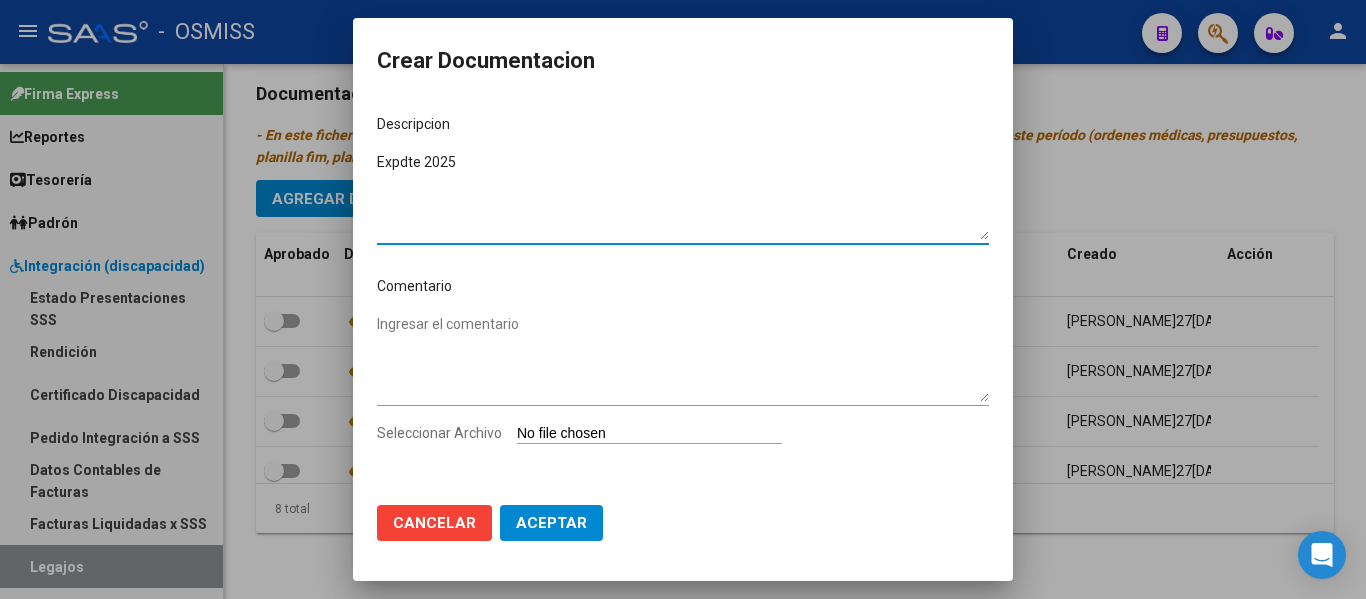 type on "Expdte 2025" 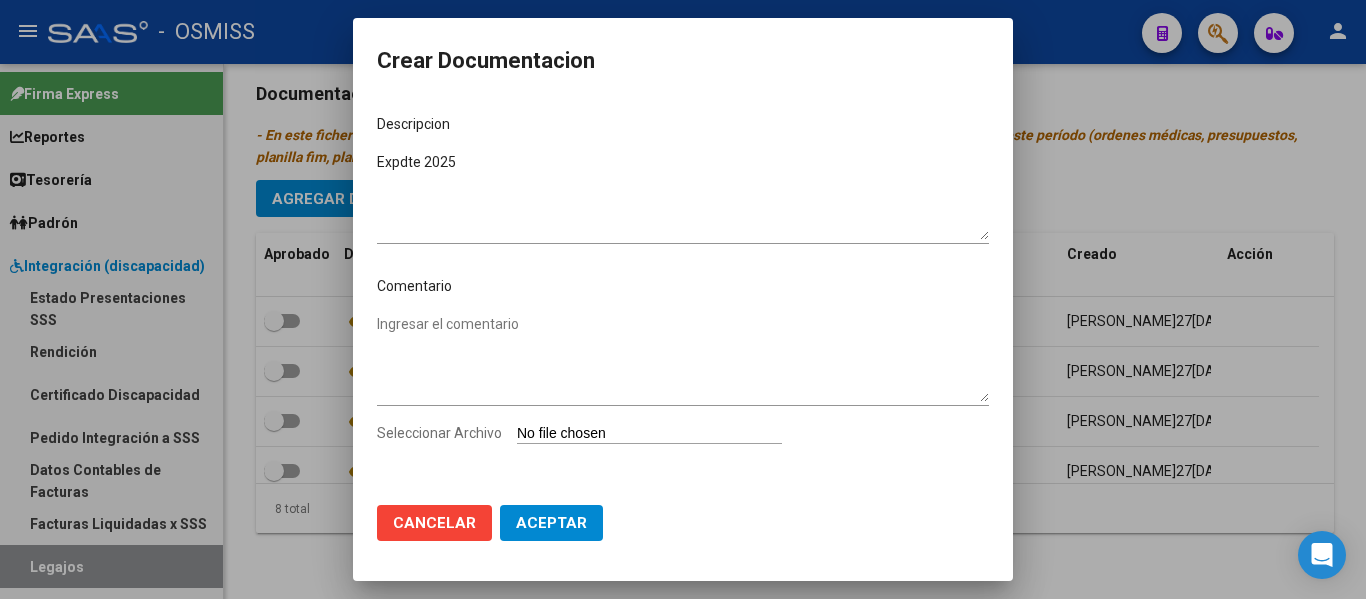 click on "Seleccionar Archivo" at bounding box center (649, 434) 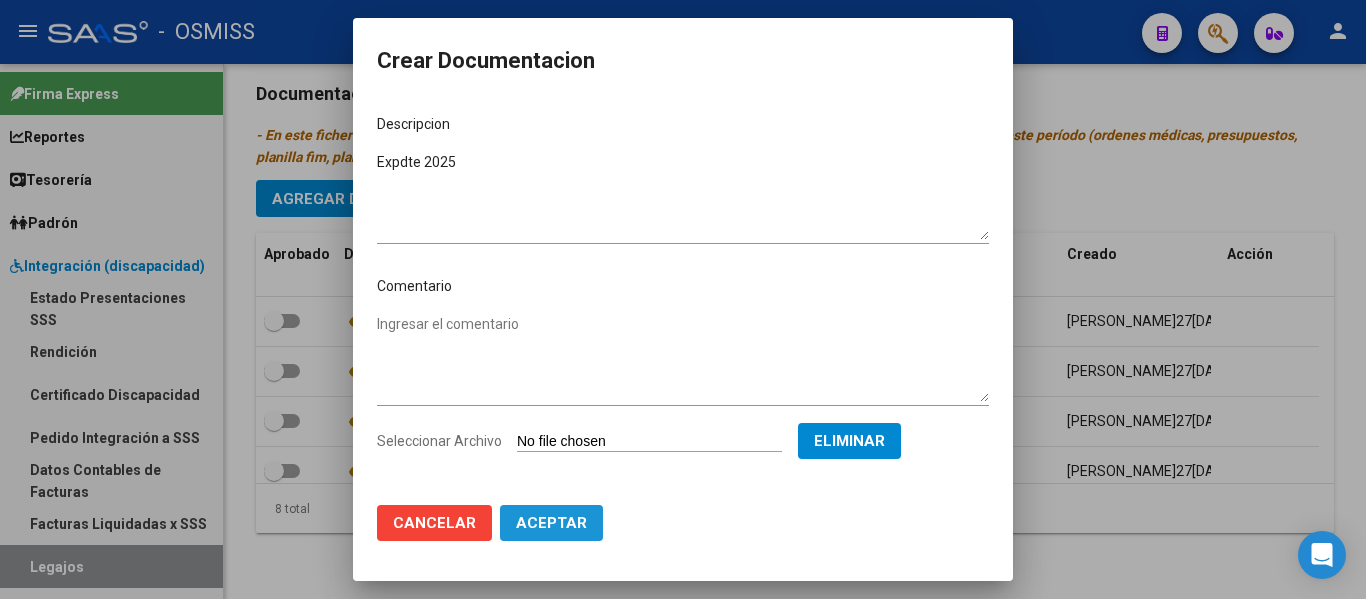 click on "Aceptar" 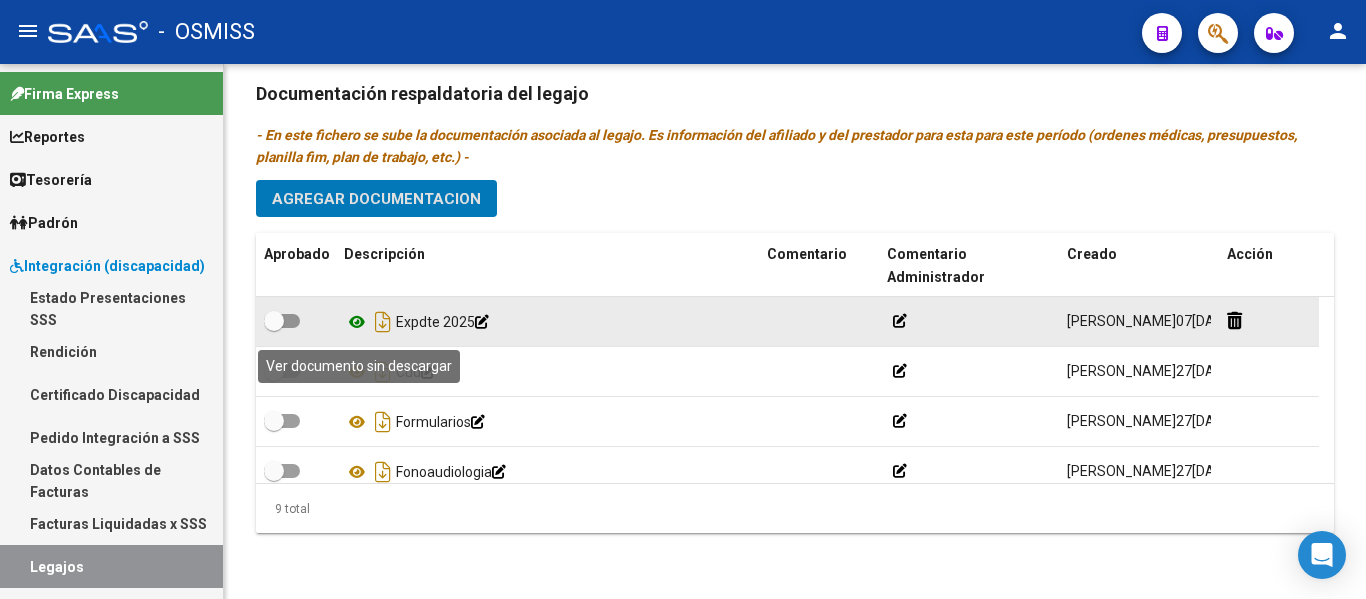 click 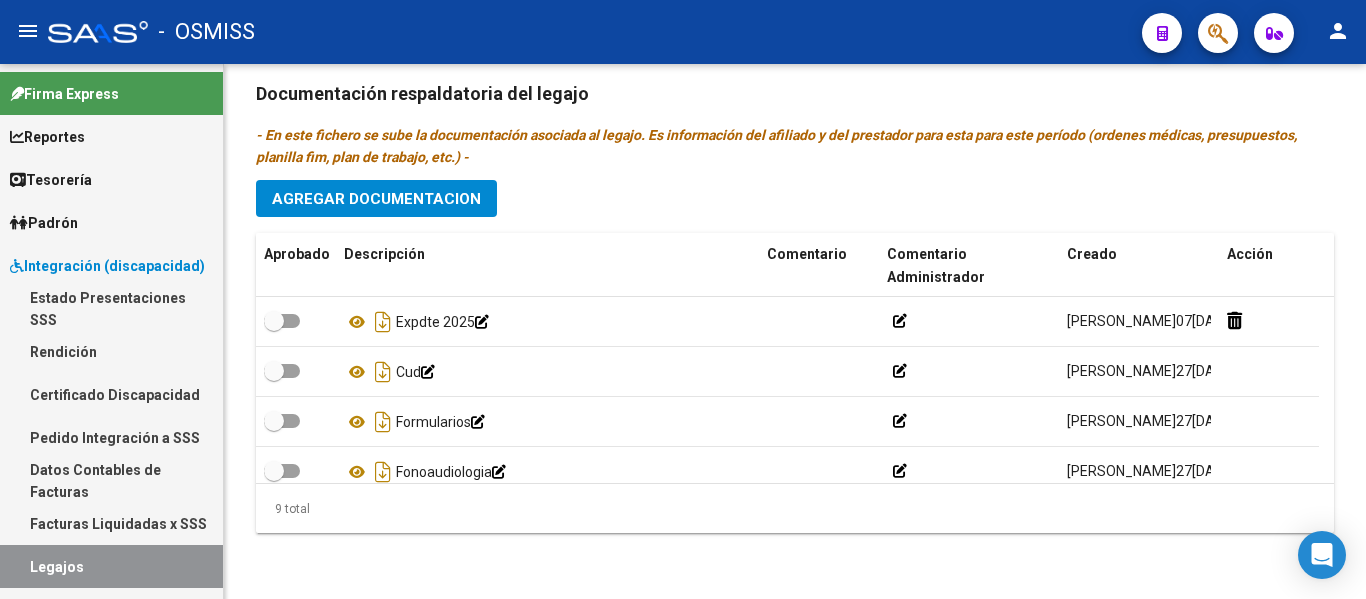 click on "Prestadores asociados al legajo Agregar Prestador Aprobado Prestador CUIT Comentario Presupuesto Periodo Desde Periodo Hasta Usuario Admite Dependencia   [PERSON_NAME] DE [GEOGRAPHIC_DATA] 27293391233     90  $ 12.370,61  202502 202512 [PERSON_NAME]   27[DATE]      [PERSON_NAME] SOCORRO 23250698844     90  $ 12.370,61  202502 202512 [PERSON_NAME]   27[DATE]      [PERSON_NAME] 27368643489     90  $ 12.370,61  202502 202512 [PERSON_NAME]   27[DATE]      [PERSON_NAME] [PERSON_NAME] 27373026005     MA 87  $ 307.654,34  202503 202512 [PERSON_NAME]   12[DATE]    5 total Documentación respaldatoria del legajo - En este fichero se sube la documentación asociada al legajo. Es información del afiliado y del prestador para esta para este período (ordenes médicas, presupuestos, planilla fim, plan de trabajo, etc.) - Agregar Documentacion Aprobado Descripción Comentario Comentario Administrador Creado Acción    Expdte 2025            [PERSON_NAME]   07[DATE]:29     Cud" 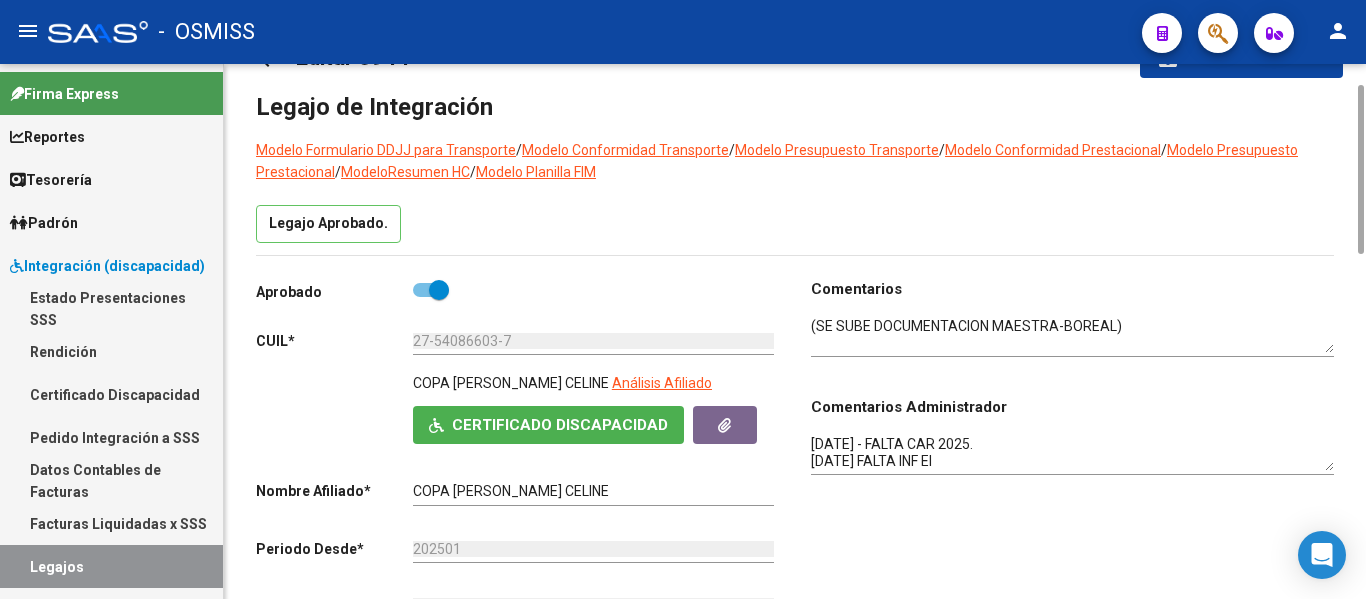 scroll, scrollTop: 39, scrollLeft: 0, axis: vertical 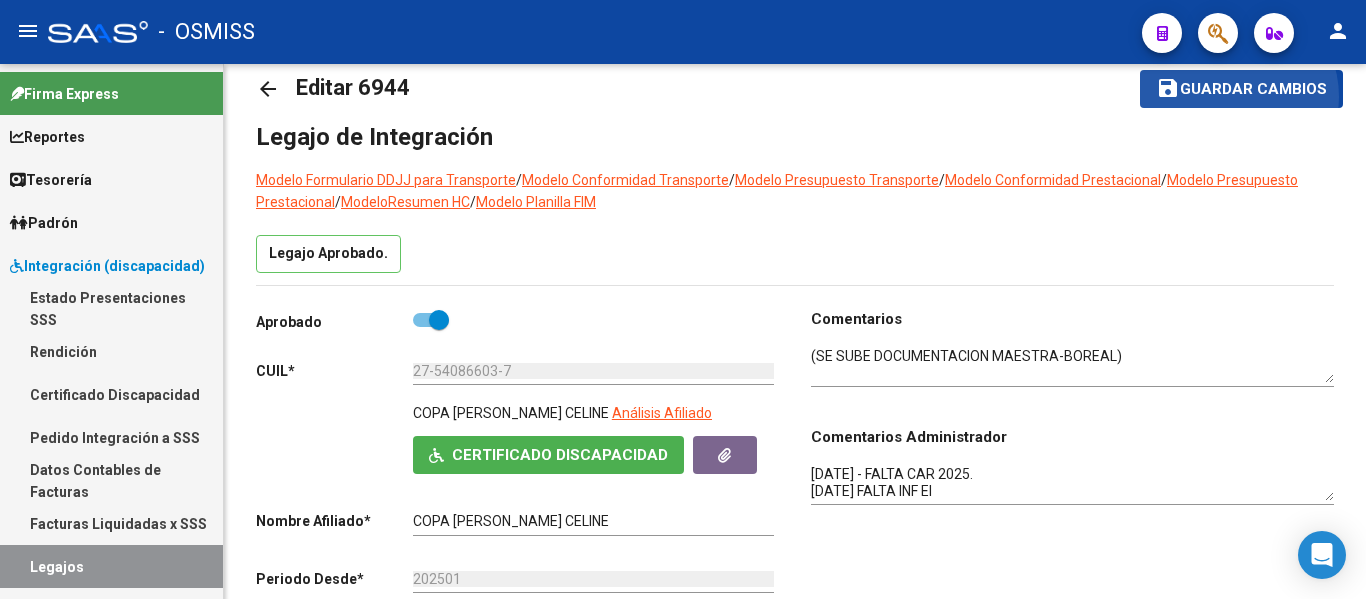 click on "Guardar cambios" 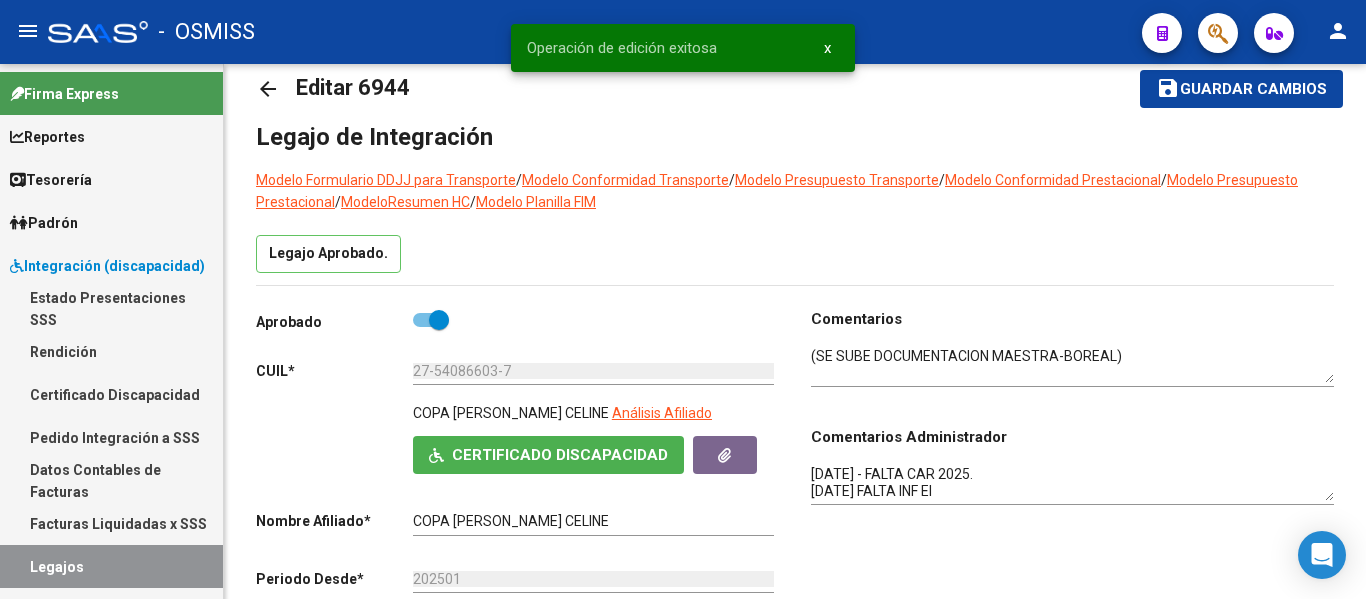 click on "Legajo Aprobado." 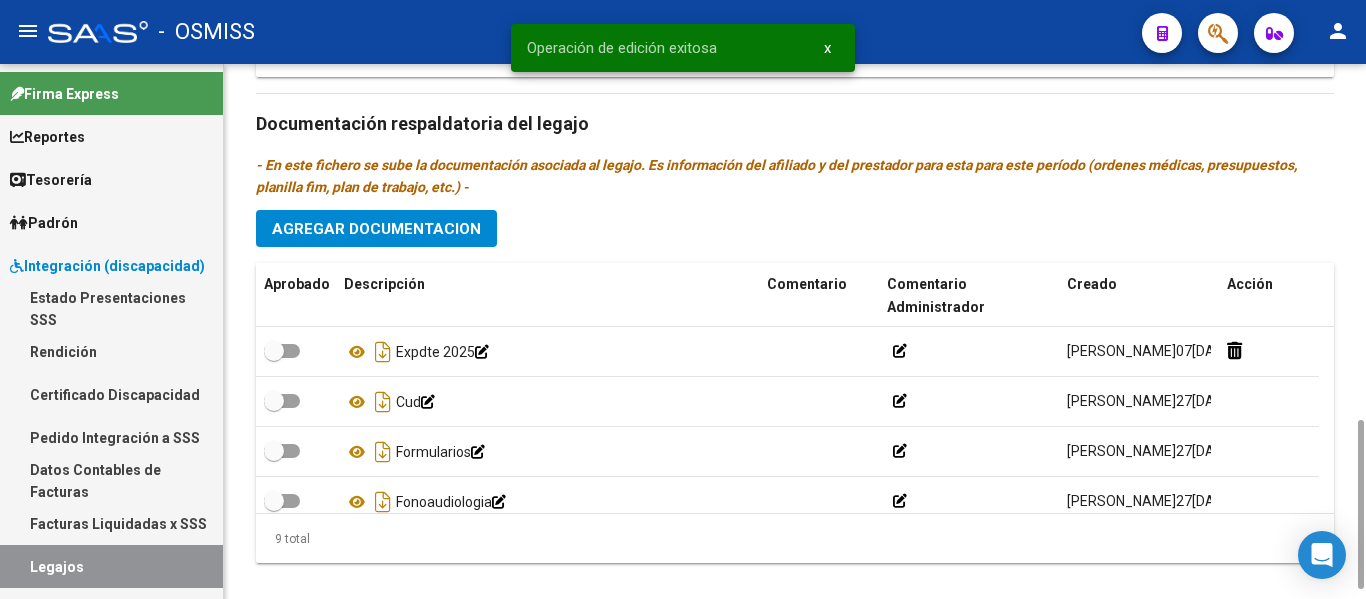 scroll, scrollTop: 1149, scrollLeft: 0, axis: vertical 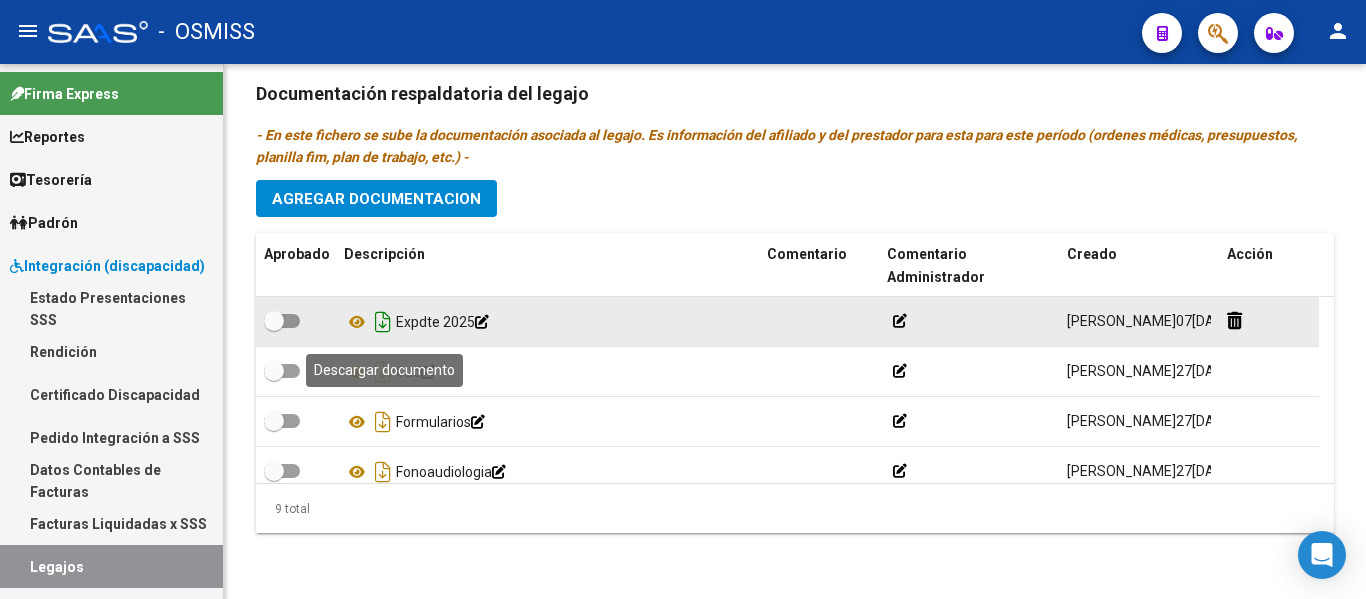click 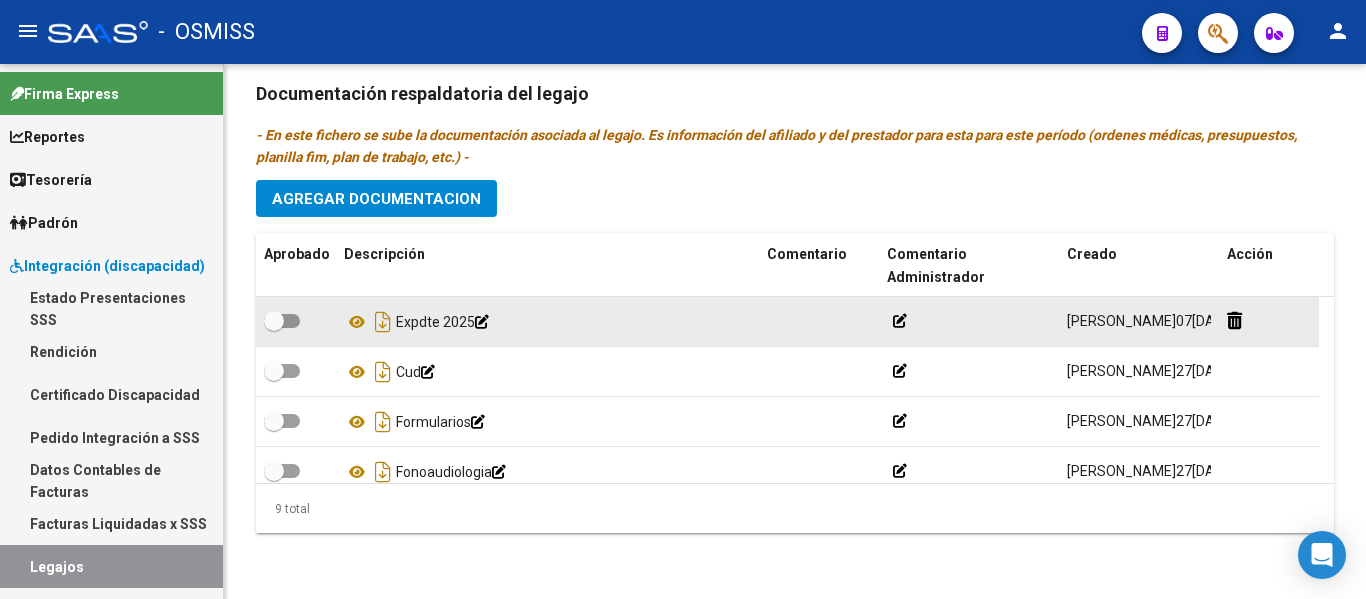 click on "Prestadores asociados al legajo Agregar Prestador Aprobado Prestador CUIT Comentario Presupuesto Periodo Desde Periodo Hasta Usuario Admite Dependencia   [PERSON_NAME] DE [GEOGRAPHIC_DATA] 27293391233     90  $ 12.370,61  202502 202512 [PERSON_NAME]   27[DATE]      [PERSON_NAME] SOCORRO 23250698844     90  $ 12.370,61  202502 202512 [PERSON_NAME]   27[DATE]      [PERSON_NAME] 27368643489     90  $ 12.370,61  202502 202512 [PERSON_NAME]   27[DATE]      [PERSON_NAME] [PERSON_NAME] 27373026005     MA 87  $ 307.654,34  202503 202512 [PERSON_NAME]   12[DATE]    5 total Documentación respaldatoria del legajo - En este fichero se sube la documentación asociada al legajo. Es información del afiliado y del prestador para esta para este período (ordenes médicas, presupuestos, planilla fim, plan de trabajo, etc.) - Agregar Documentacion Aprobado Descripción Comentario Comentario Administrador Creado Acción    Expdte 2025            [PERSON_NAME]   07[DATE]:29     Cud" 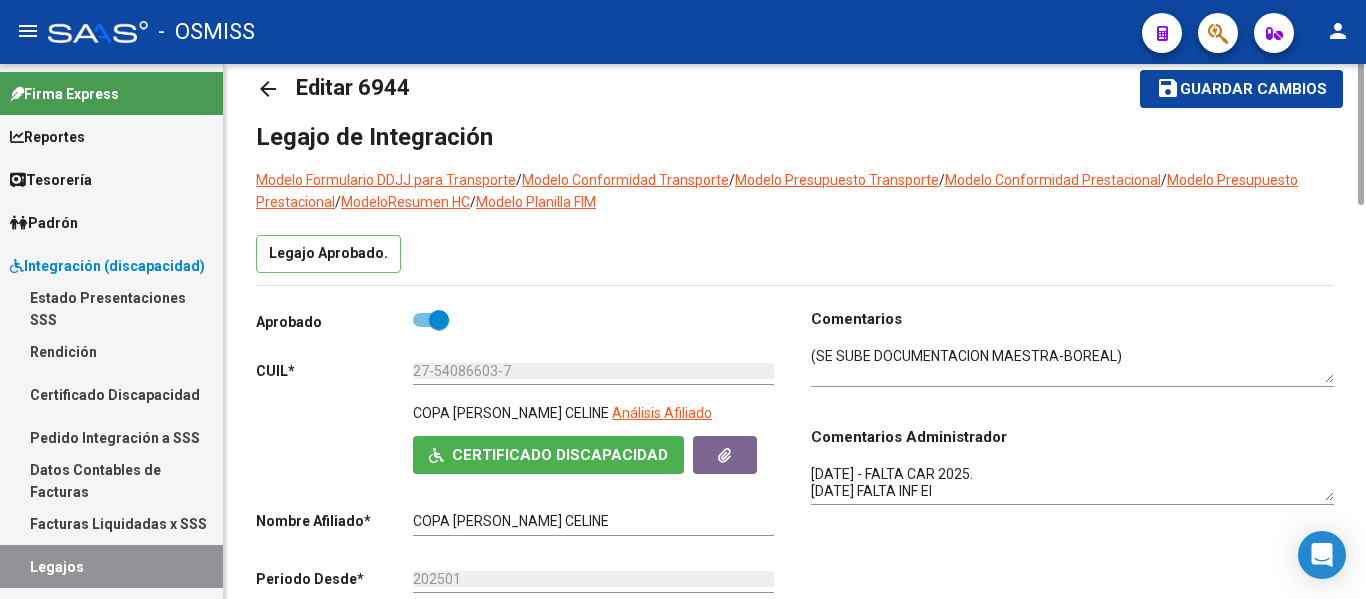 scroll, scrollTop: 9, scrollLeft: 0, axis: vertical 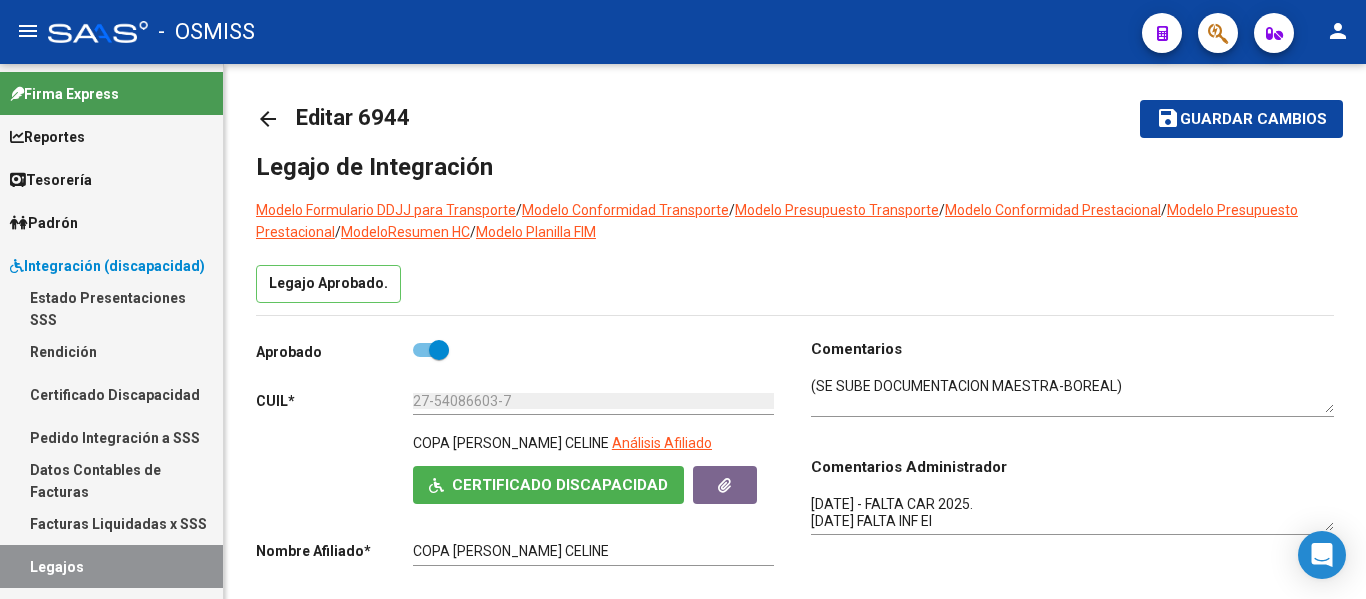 click on "arrow_back" 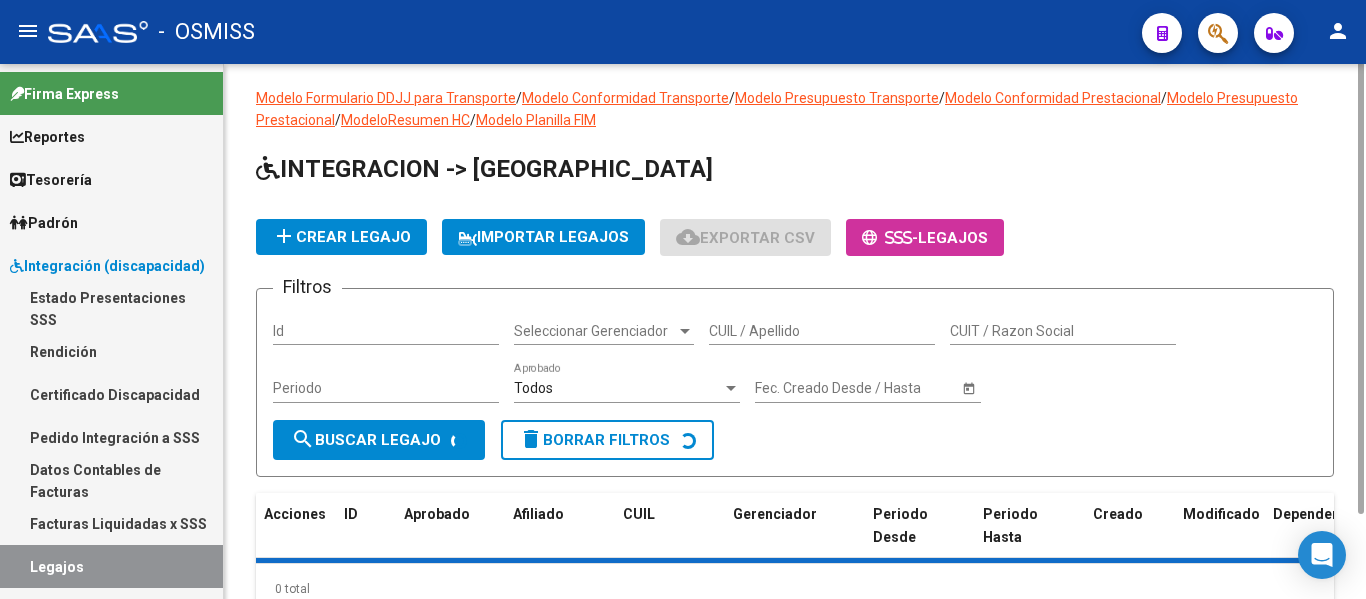scroll, scrollTop: 0, scrollLeft: 0, axis: both 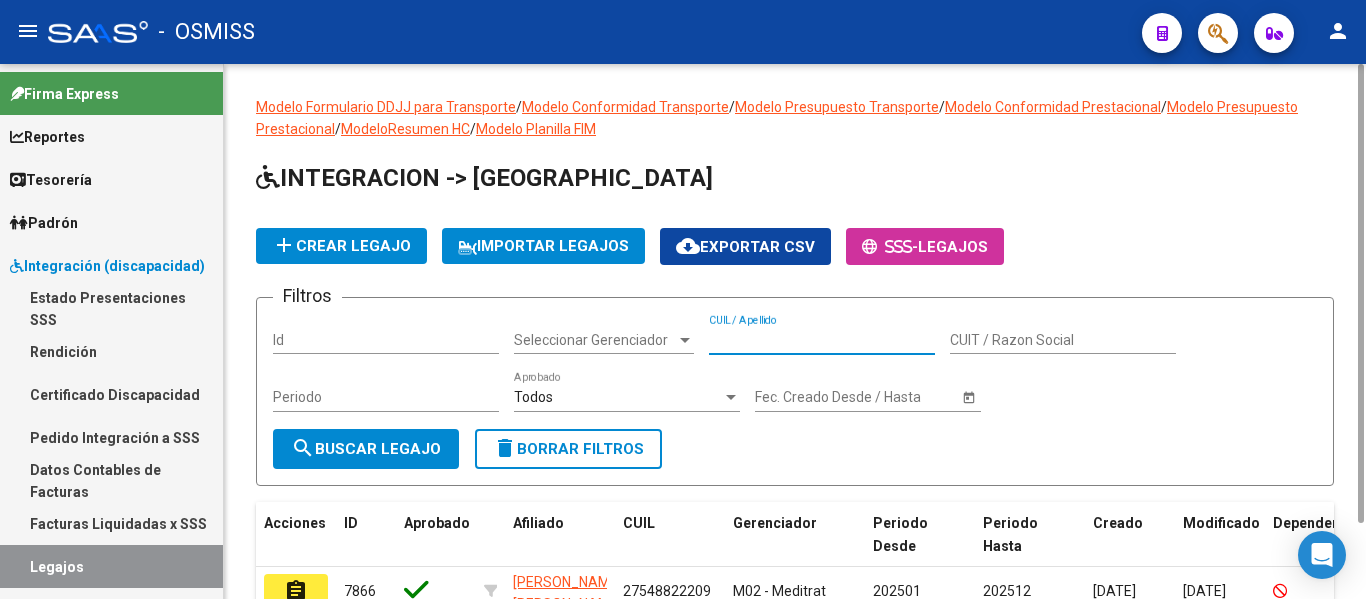 click on "CUIL / Apellido" at bounding box center [822, 340] 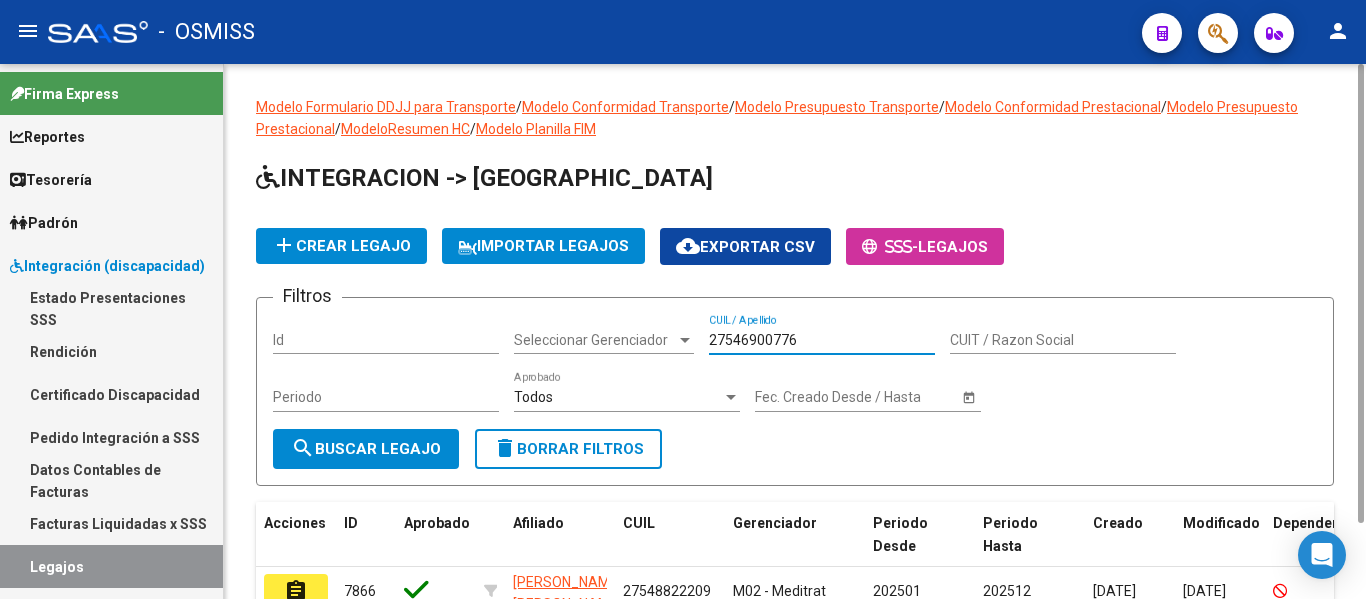 type on "27546900776" 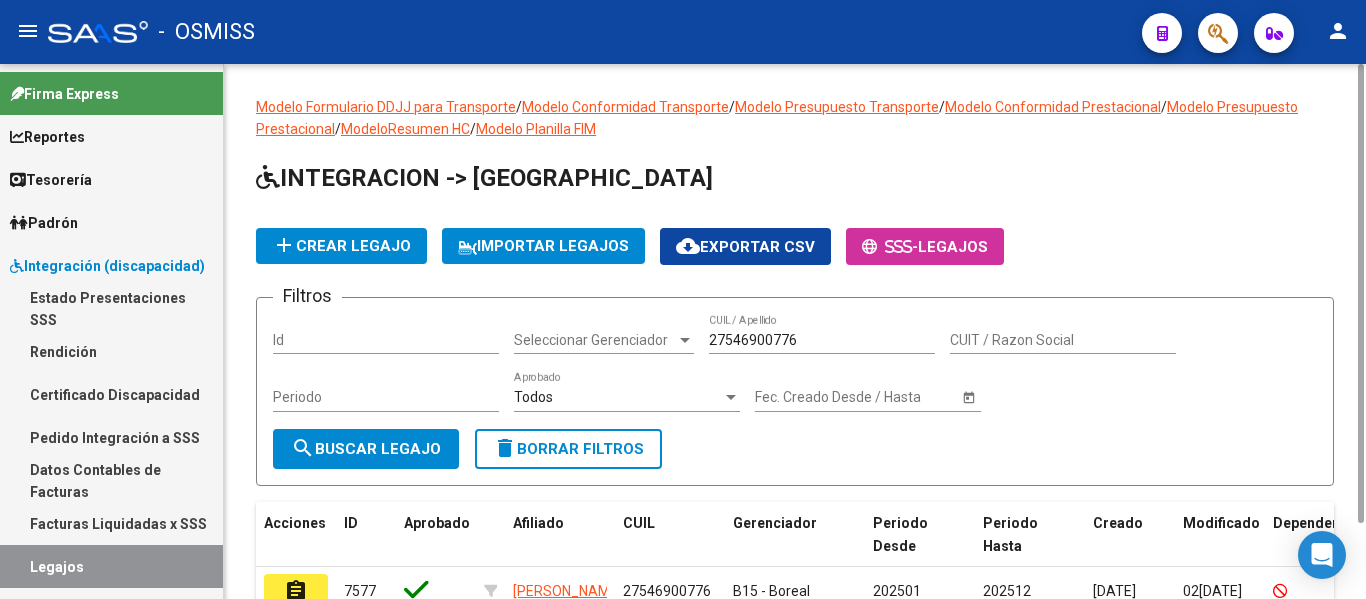 click on "Modelo Formulario DDJJ para Transporte  /  Modelo Conformidad Transporte  /  Modelo Presupuesto Transporte  /  Modelo Conformidad Prestacional  /  Modelo Presupuesto Prestacional  /  ModeloResumen HC  /  Modelo Planilla FIM  INTEGRACION -> Legajos add  Crear Legajo
IMPORTAR LEGAJOS
cloud_download  Exportar CSV      -  Legajos Filtros Id Seleccionar Gerenciador Seleccionar Gerenciador 27546900776 CUIL / Apellido CUIT / Razon Social Periodo Todos  Aprobado Start date – Fec. Creado Desde / Hasta search  Buscar Legajo  delete  Borrar Filtros  Acciones ID Aprobado Afiliado CUIL Gerenciador Periodo Desde Periodo Hasta Creado Modificado Dependencia Comentario Comentario Adm. assignment 7577 [PERSON_NAME] 27546900776 B15 - Boreal 202501 202512 [DATE] [DATE] (SE CARGA DOCUMENTACION MIS Y TRANSPORTE 02/06
-BOREAL)(SE SUBE CUD, ADAPTACIONES Y ACTA ACUERDO-BOERAL)
16/4 VER OBSERVACIONES- OK 16/4 CARGARON CUD DE OTRO AFILIADO
OK 16/4 FALTA AA Y ADAPTACIONES CURRICULARES  assignment 6722 202401" 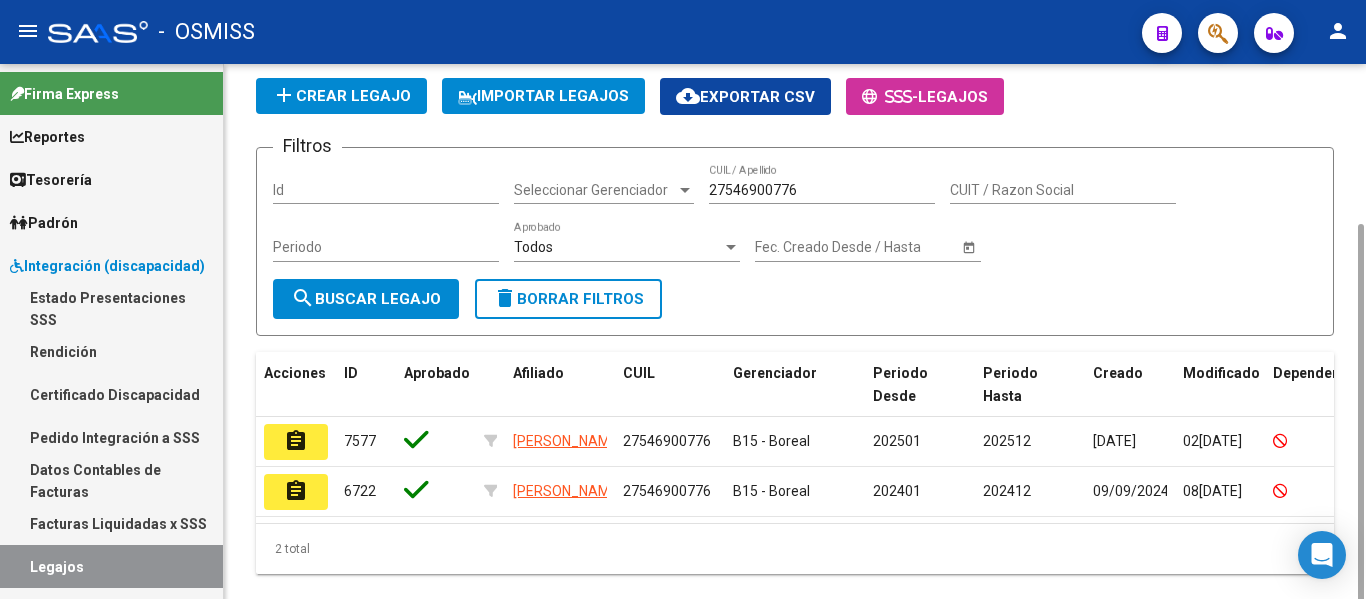 scroll, scrollTop: 180, scrollLeft: 0, axis: vertical 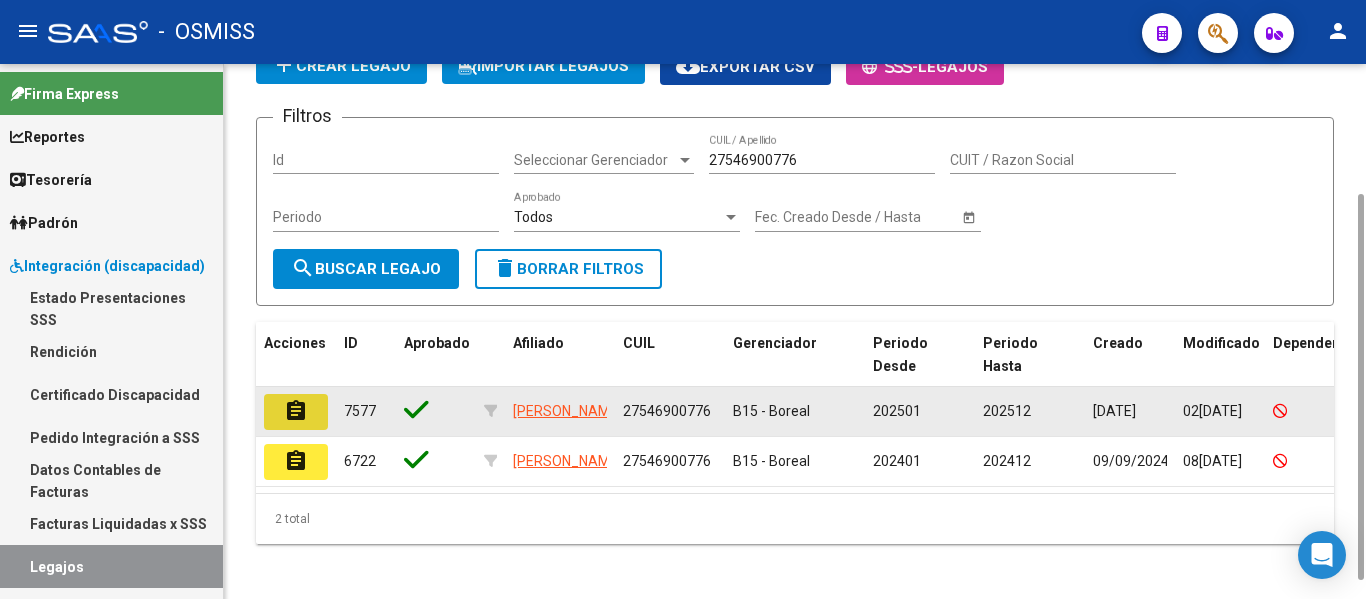 click on "assignment" 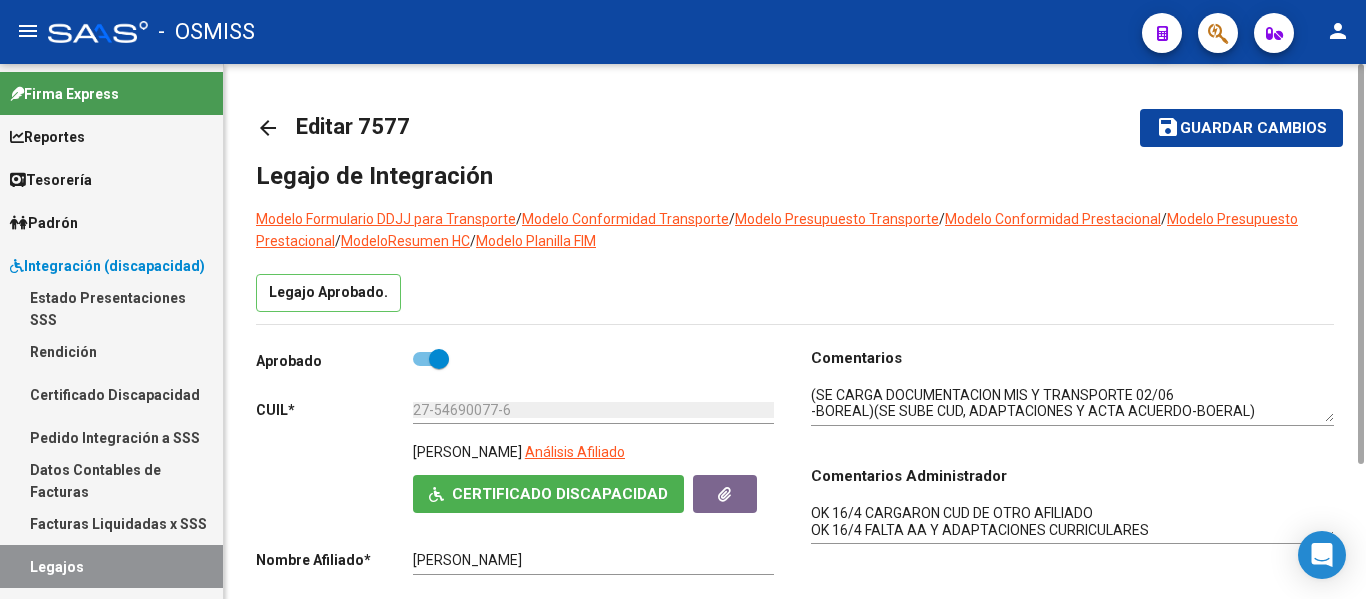 click on "Legajo de Integración Modelo Formulario DDJJ para Transporte  /  Modelo Conformidad Transporte  /  Modelo Presupuesto Transporte  /  Modelo Conformidad Prestacional  /  Modelo Presupuesto Prestacional  /  ModeloResumen HC  /  Modelo Planilla FIM  Legajo Aprobado.  Aprobado   CUIL  *   27-54690077-6 Ingresar CUIL  [PERSON_NAME]     Análisis Afiliado    Certificado Discapacidad     ARCA Padrón Nombre Afiliado  *   [PERSON_NAME] el nombre  Periodo Desde  *   202501 Ej: 202203  Periodo Hasta  *   202512 Ej: 202212  Admite Dependencia   Comentarios                                  Comentarios Administrador  OK 16/4 CARGARON CUD DE OTRO AFILIADO
OK 16/4 FALTA AA Y ADAPTACIONES CURRICULARES Prestadores asociados al legajo Agregar Prestador Aprobado Prestador CUIT Comentario Presupuesto Periodo Desde Periodo Hasta Usuario Admite Dependencia   [PERSON_NAME] 23384735444     87  $ 307.654,34  202502 202512 [PERSON_NAME]   [DATE]      CERAL S.A. 30716170779     91" 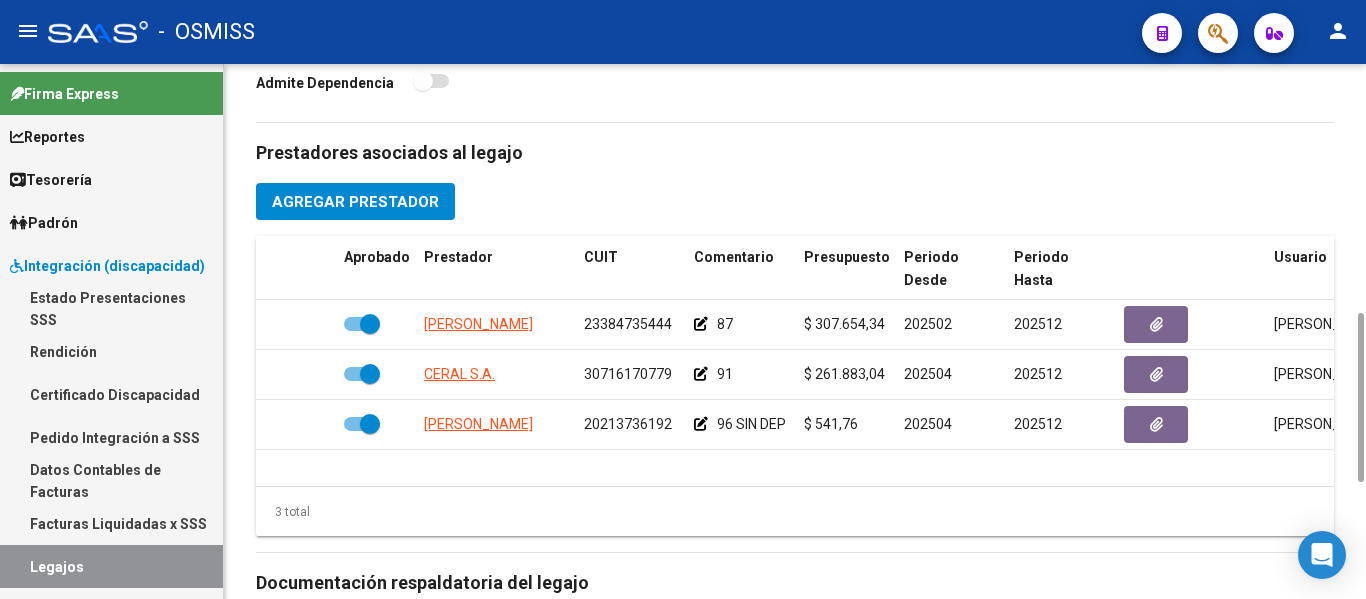 scroll, scrollTop: 690, scrollLeft: 0, axis: vertical 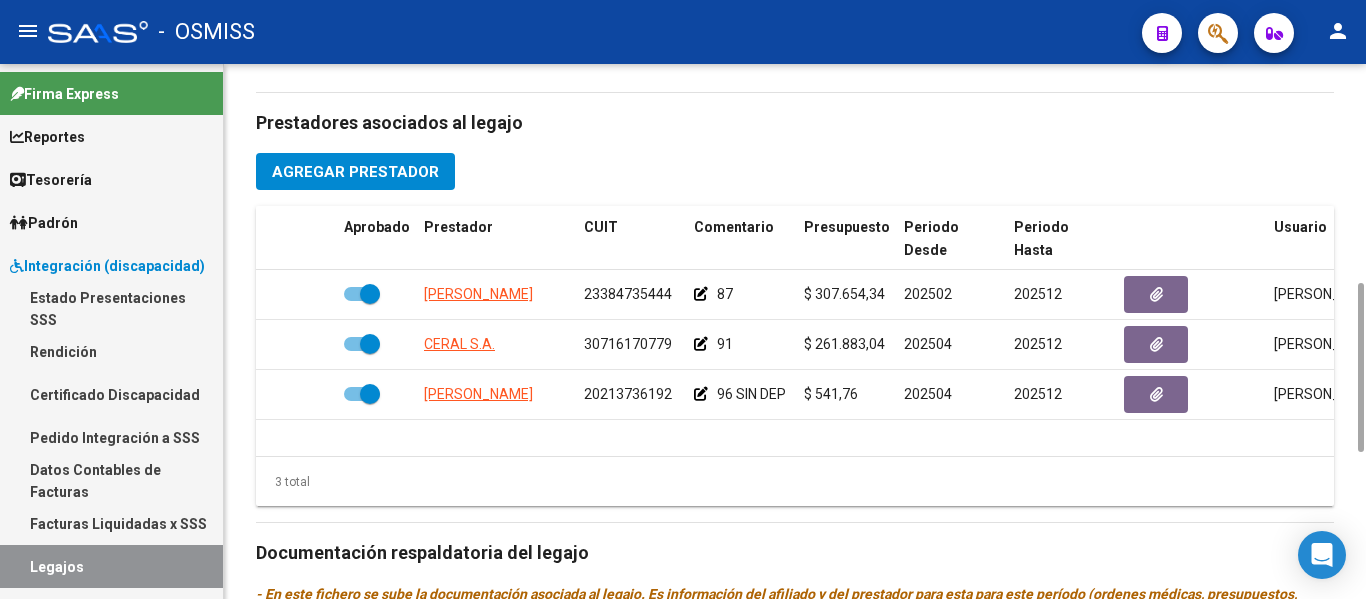 click on "3 total" 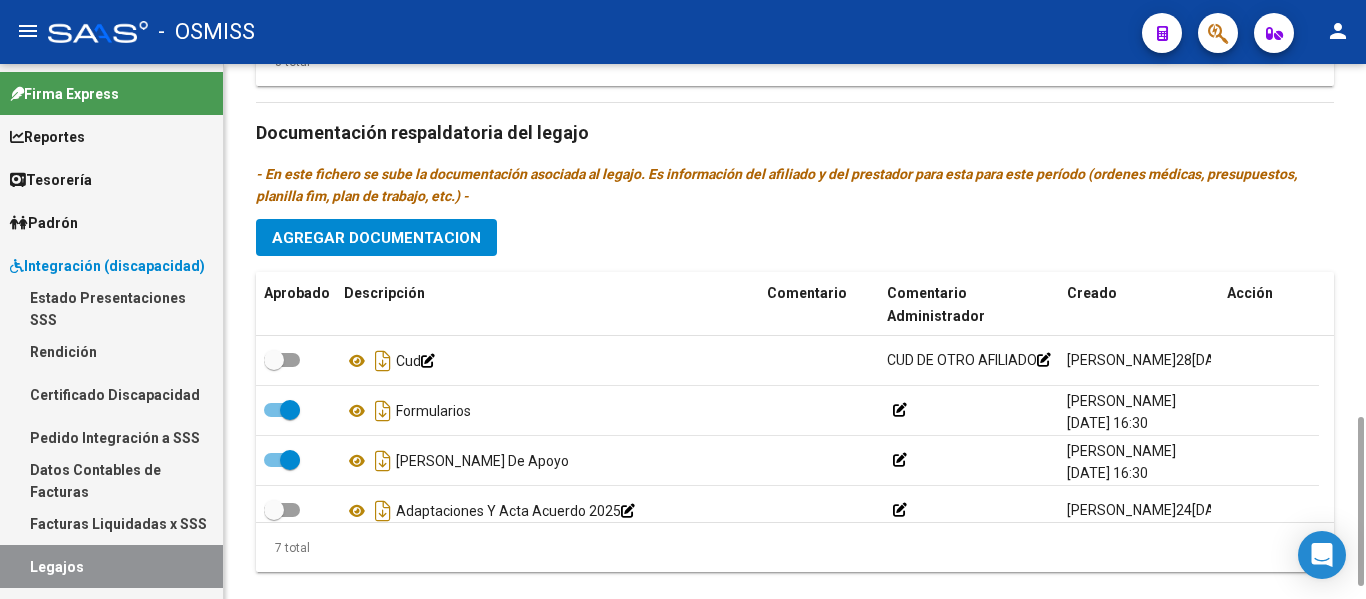 scroll, scrollTop: 1140, scrollLeft: 0, axis: vertical 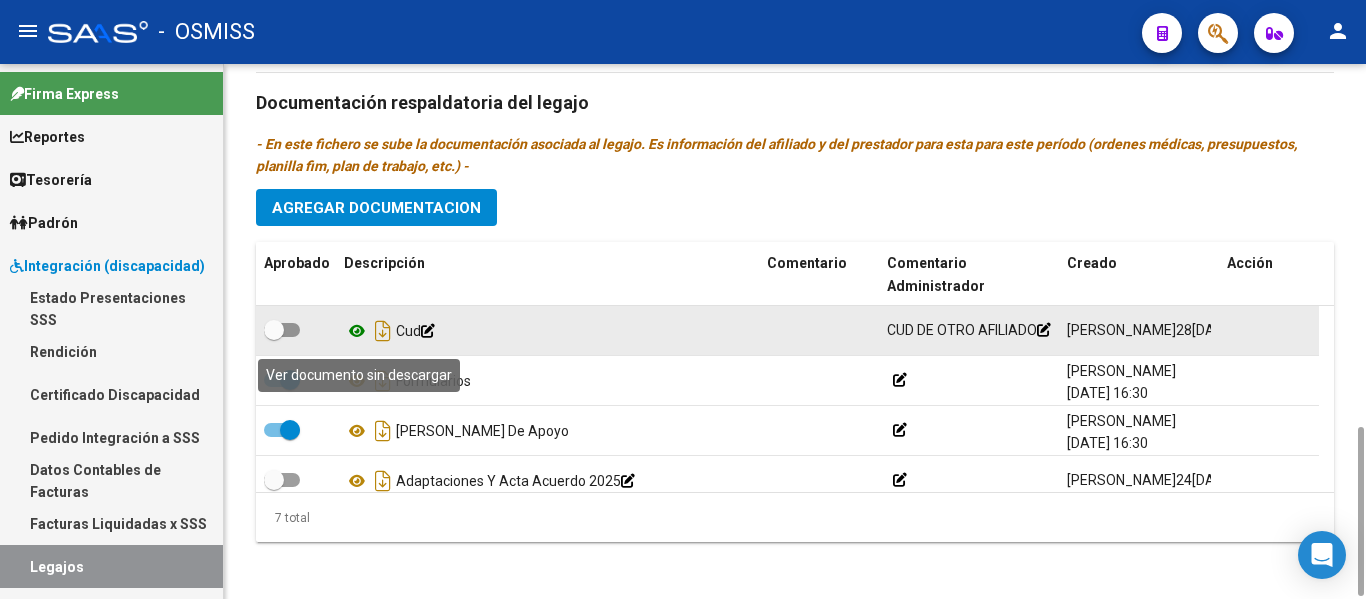 click 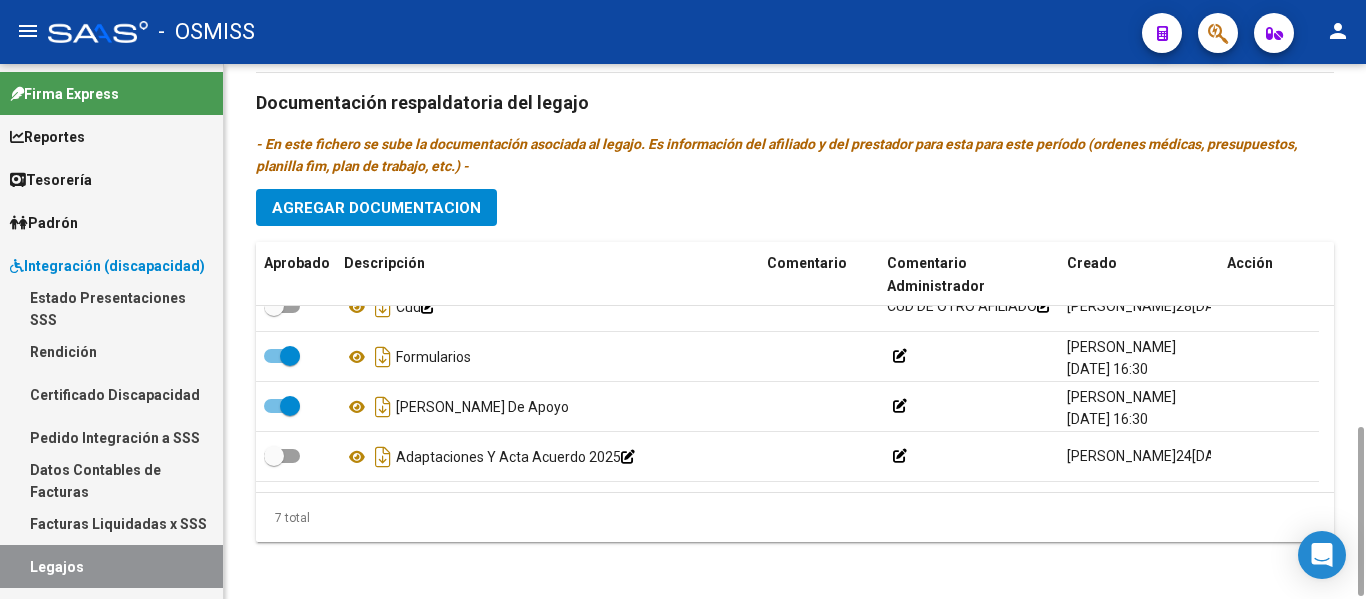scroll, scrollTop: 33, scrollLeft: 0, axis: vertical 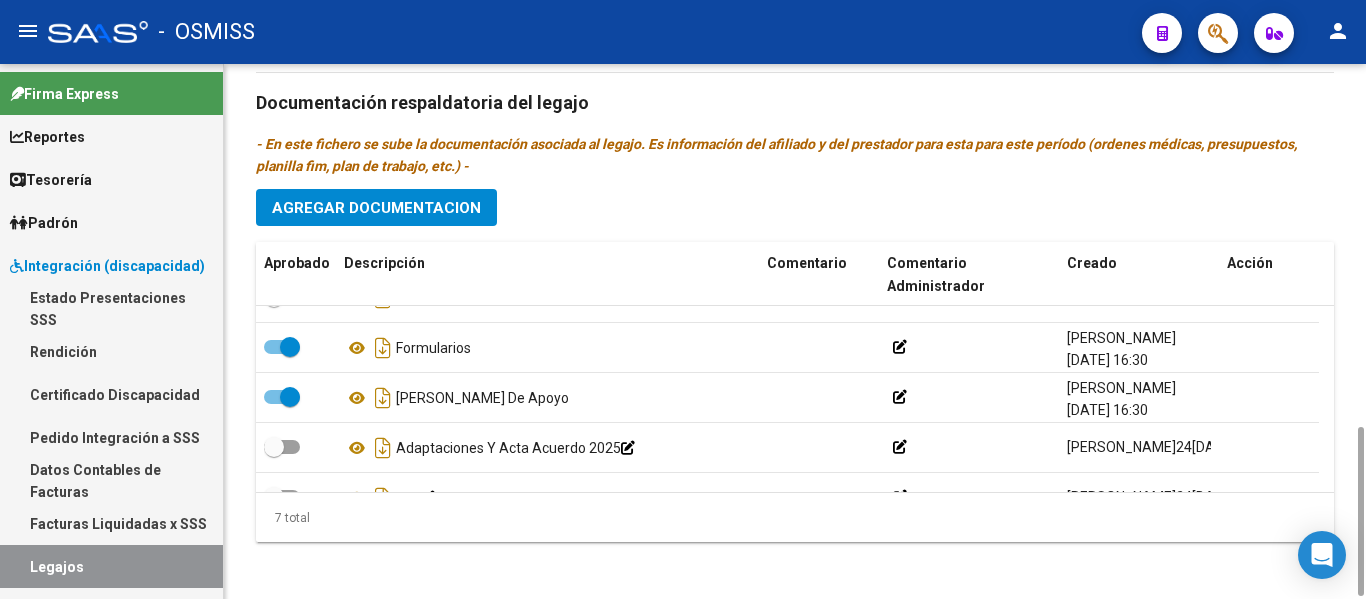 click on "Prestadores asociados al legajo Agregar Prestador Aprobado Prestador CUIT Comentario Presupuesto Periodo Desde Periodo Hasta Usuario Admite Dependencia   [PERSON_NAME] 23384735444     87  $ 307.654,34  202502 202512 [PERSON_NAME]   [DATE]      CERAL S.A. 30716170779     91  $ 261.883,04  202504 202512 [PERSON_NAME]   [DATE]      [PERSON_NAME] 20213736192     96 SIN DEP
LU A JU 18 KMS  $ 541,76  202504 202512 [PERSON_NAME]   [DATE]    3 total Documentación respaldatoria del legajo - En este fichero se sube la documentación asociada al legajo. Es información del afiliado y del prestador para esta para este período (ordenes médicas, presupuestos, planilla fim, plan de trabajo, etc.) - Agregar Documentacion Aprobado Descripción Comentario Comentario Administrador Creado Acción    Cud        CUD DE OTRO AFILIADO    [PERSON_NAME]   [DATE] 16:29     Formularios            [PERSON_NAME]   [DATE] 16:30     [PERSON_NAME]" 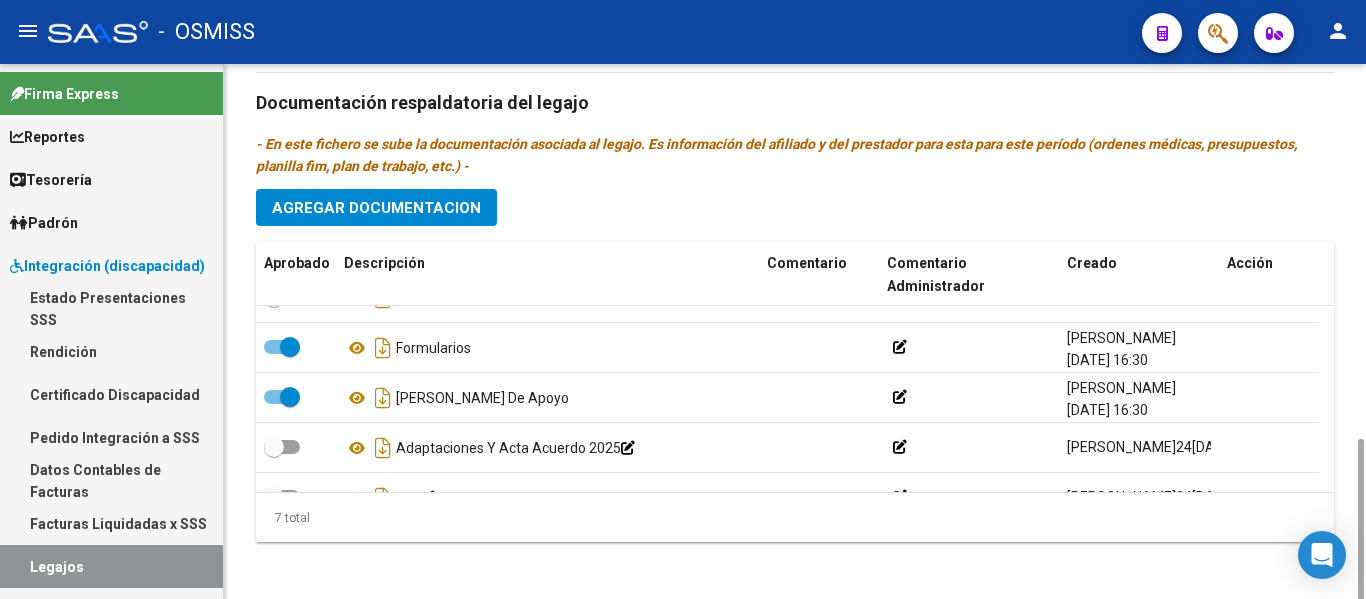 scroll, scrollTop: 1149, scrollLeft: 0, axis: vertical 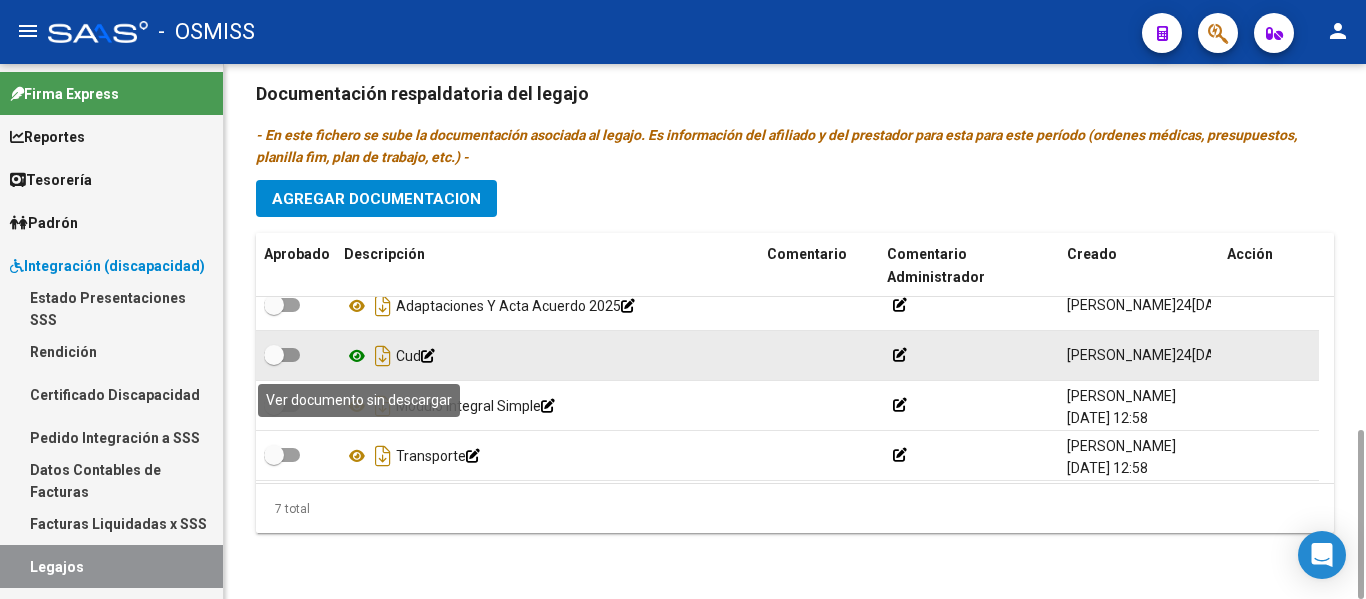 click 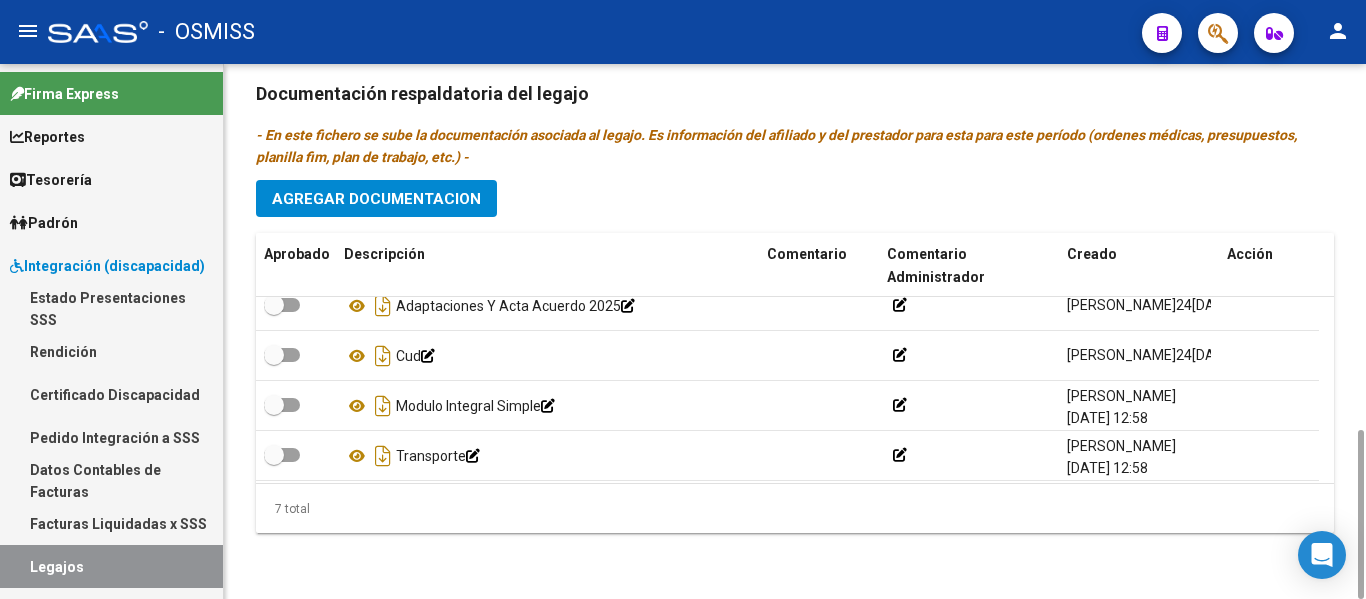 scroll, scrollTop: 171, scrollLeft: 0, axis: vertical 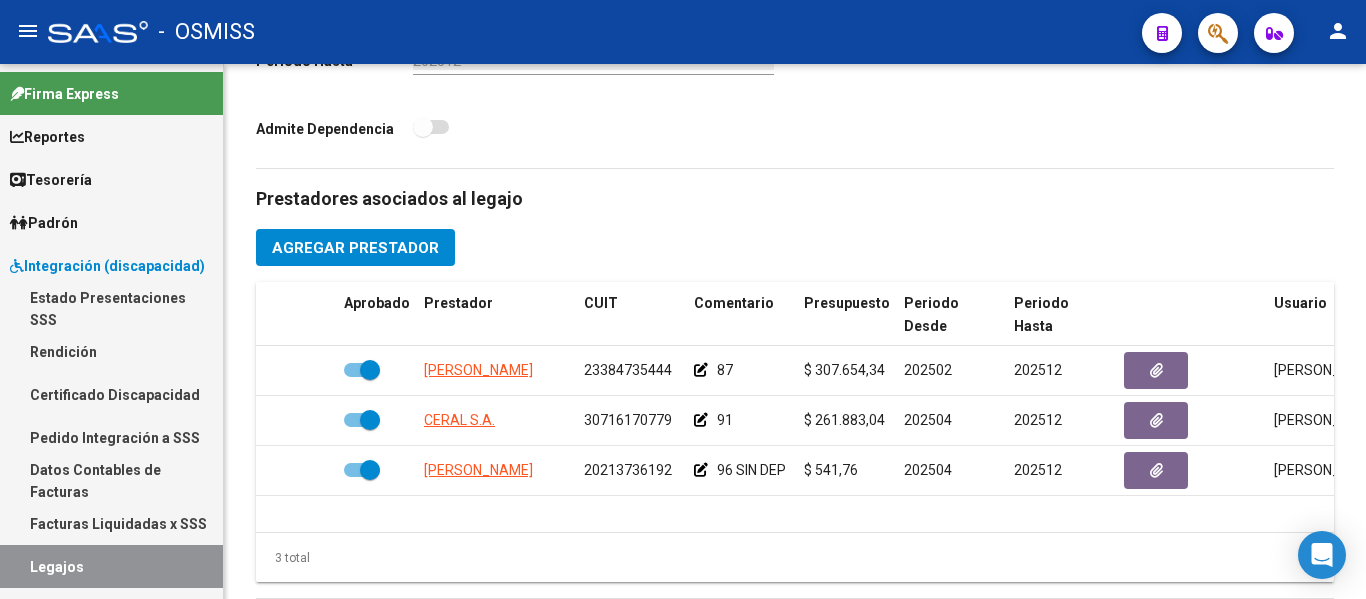 click 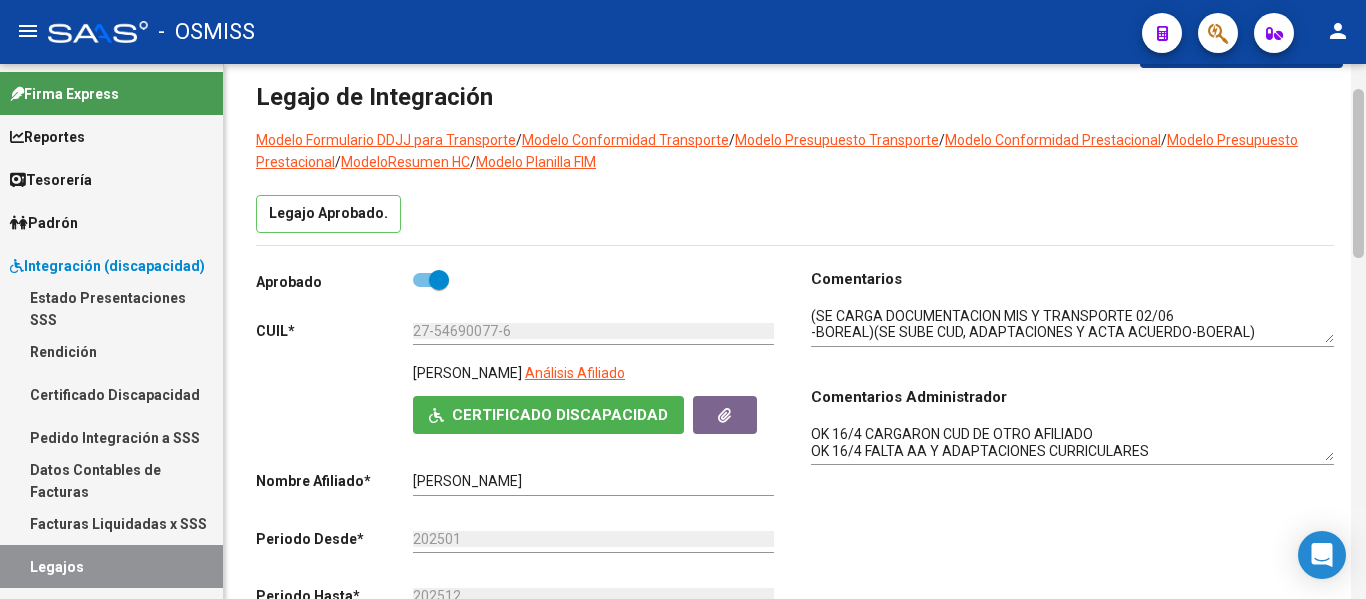 click 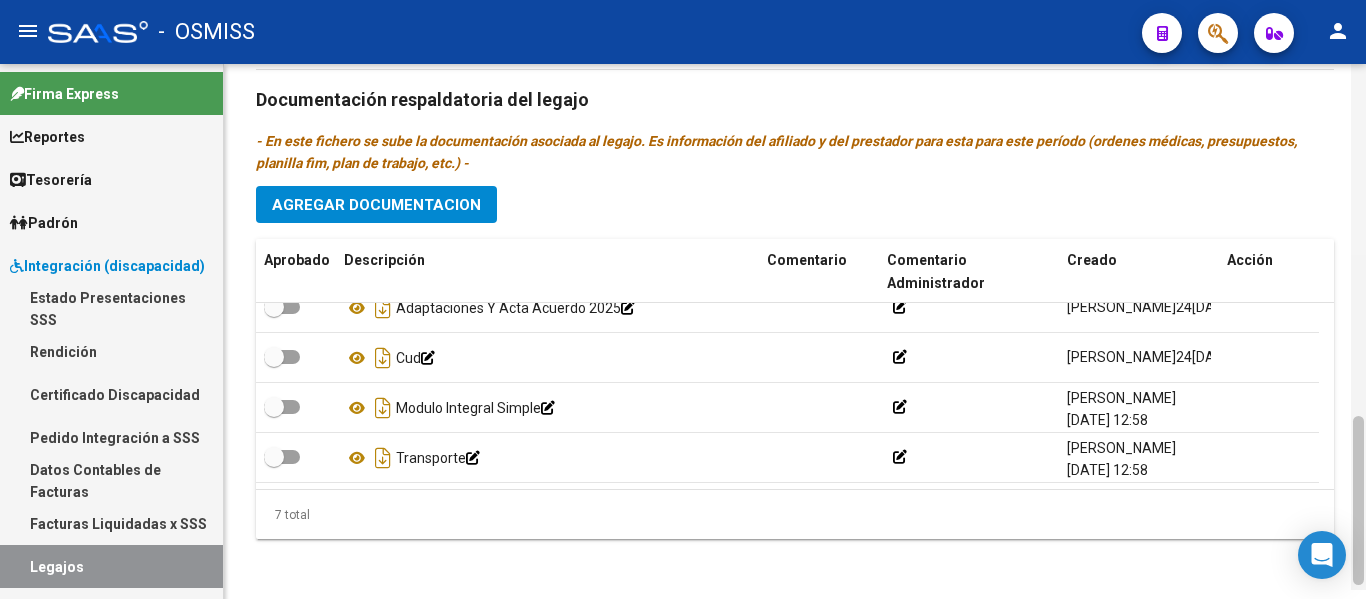 drag, startPoint x: 1358, startPoint y: 177, endPoint x: 1365, endPoint y: 517, distance: 340.07205 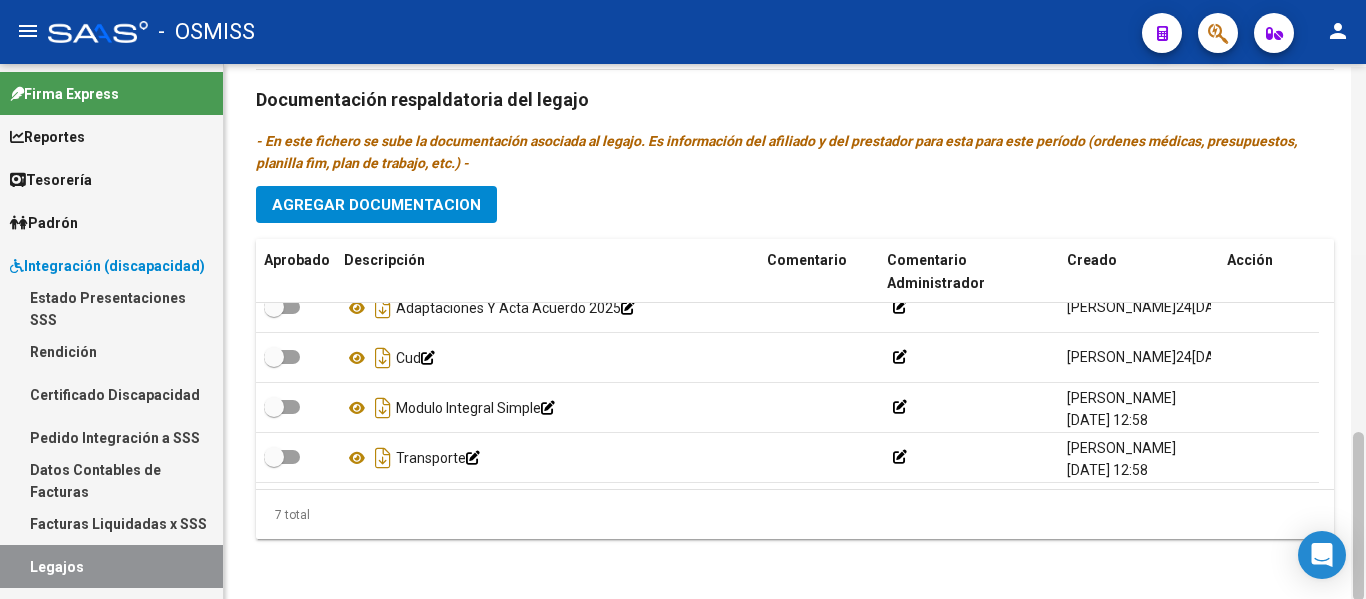 scroll, scrollTop: 1146, scrollLeft: 0, axis: vertical 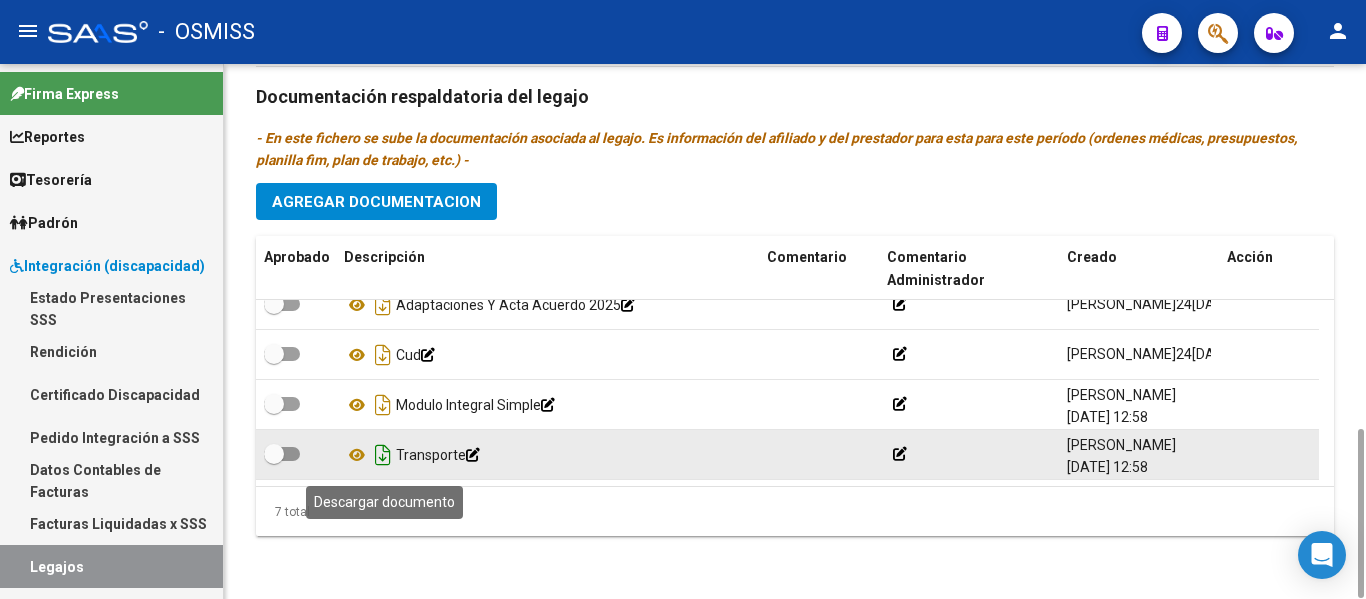 click 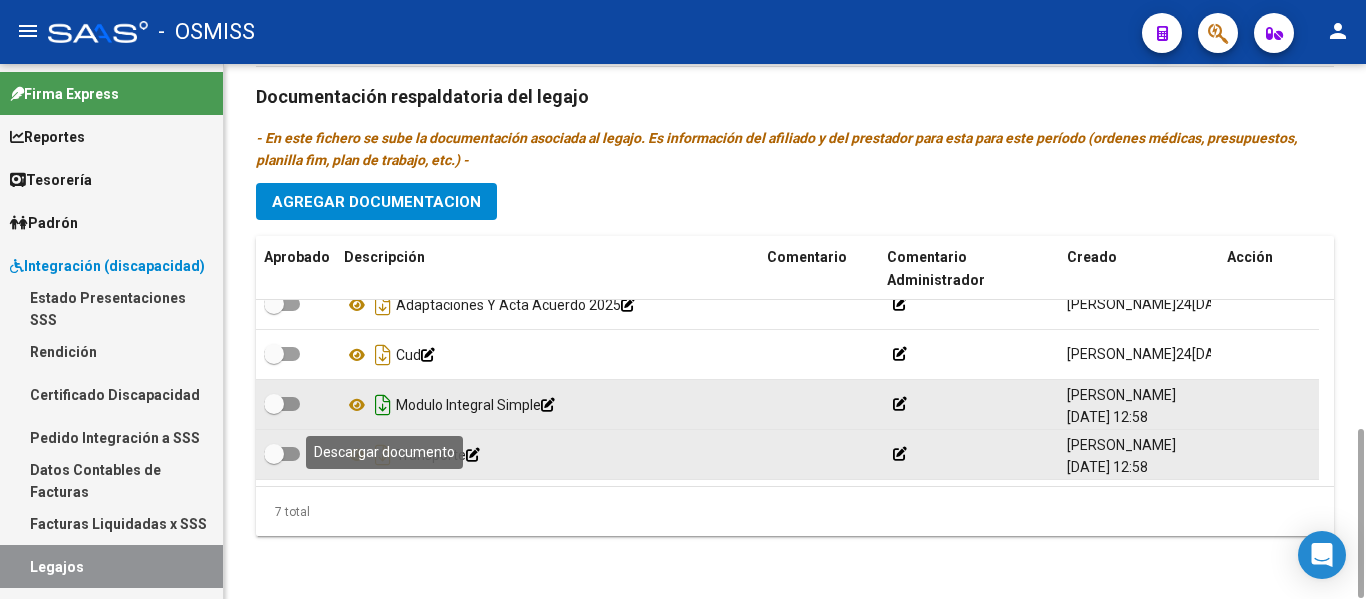 click 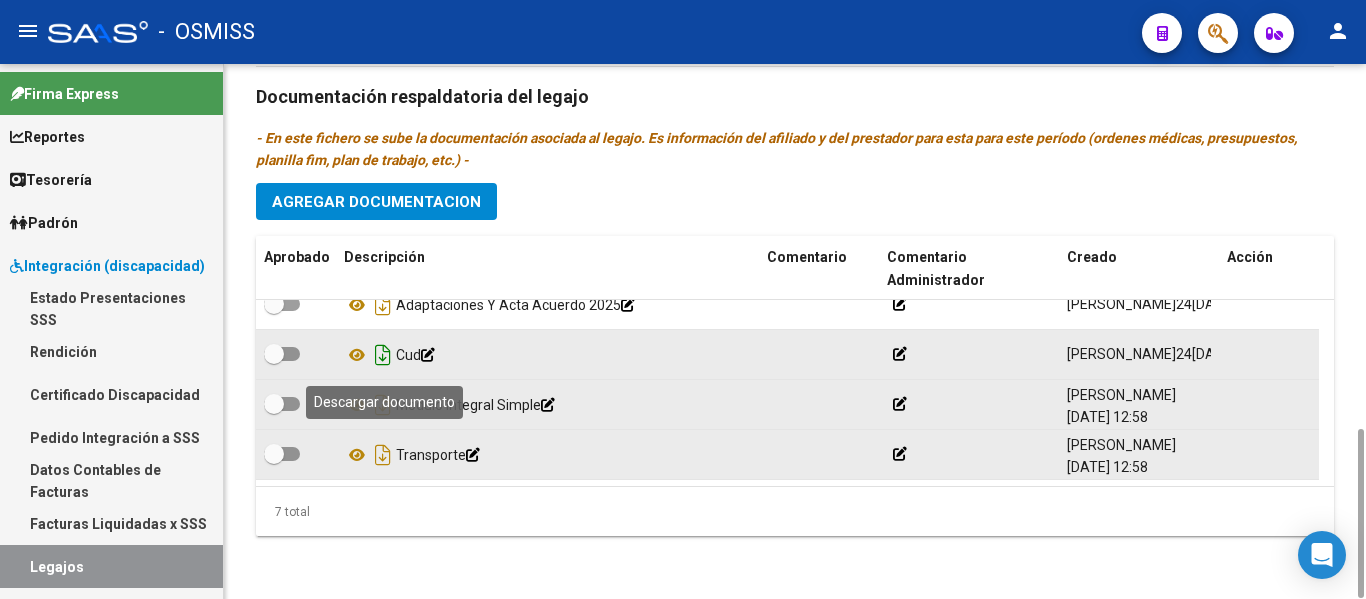 click 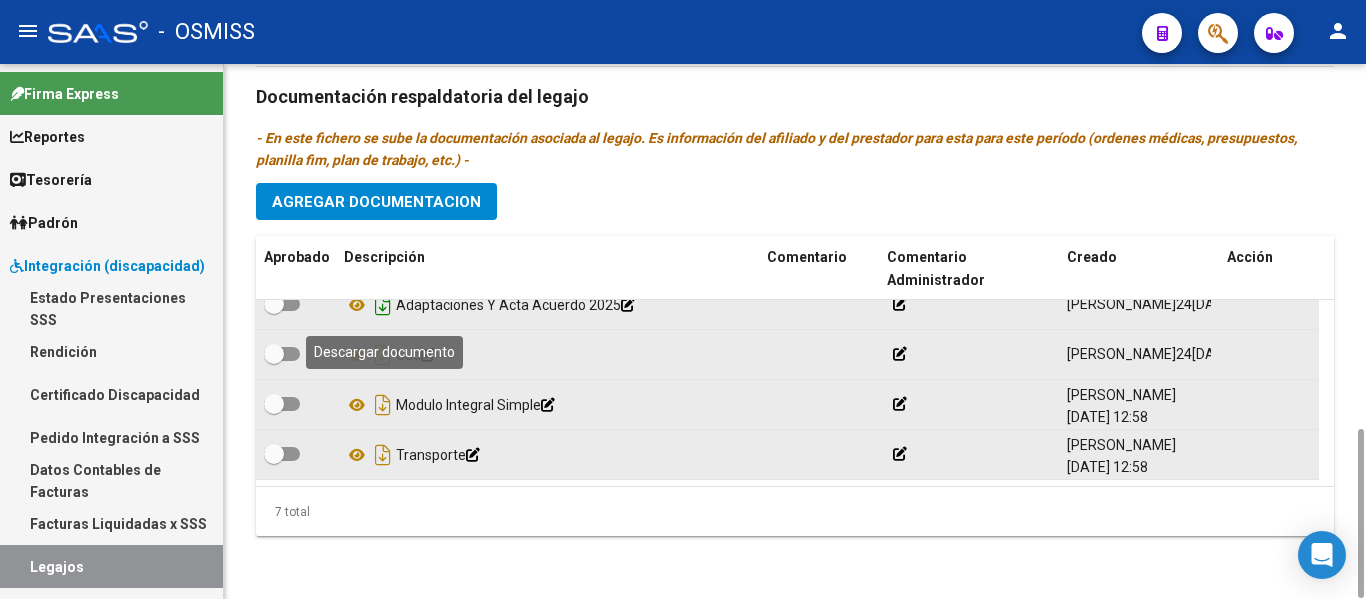 click 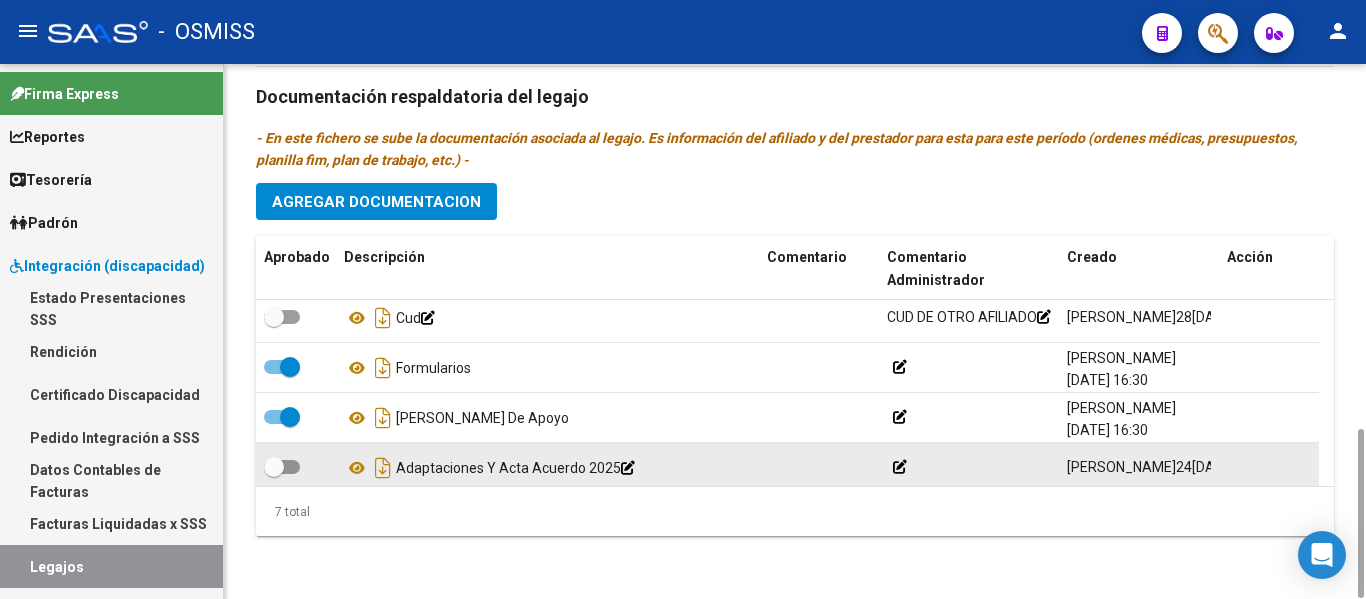 scroll, scrollTop: 0, scrollLeft: 0, axis: both 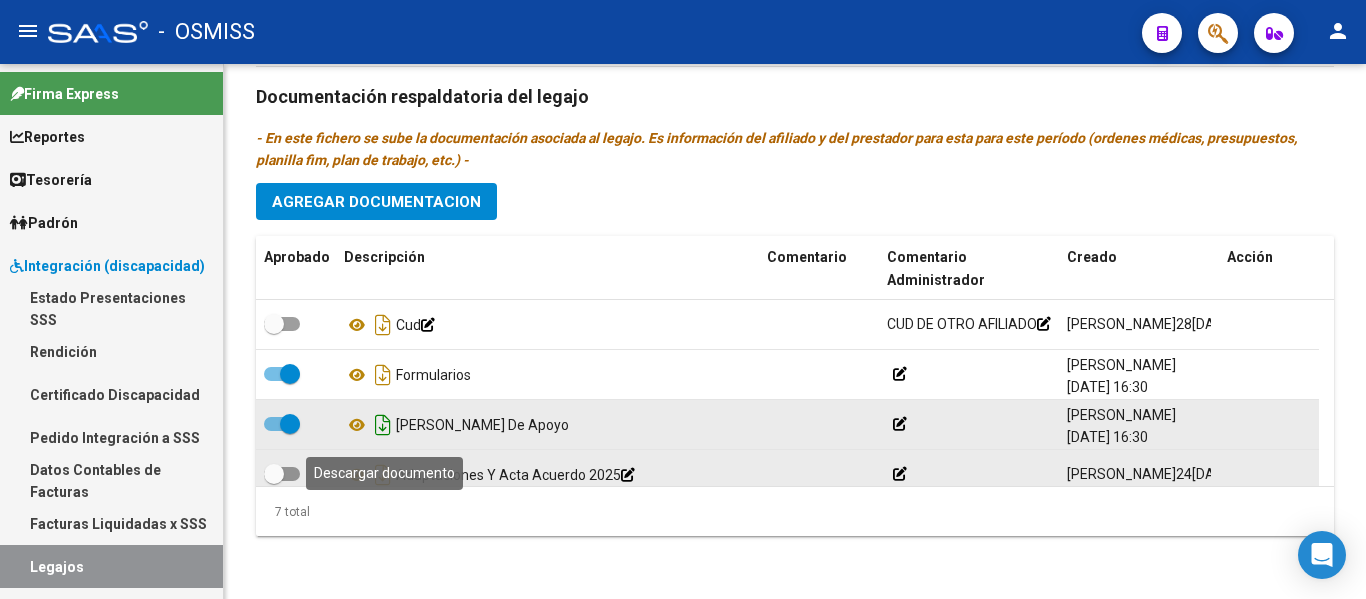 click 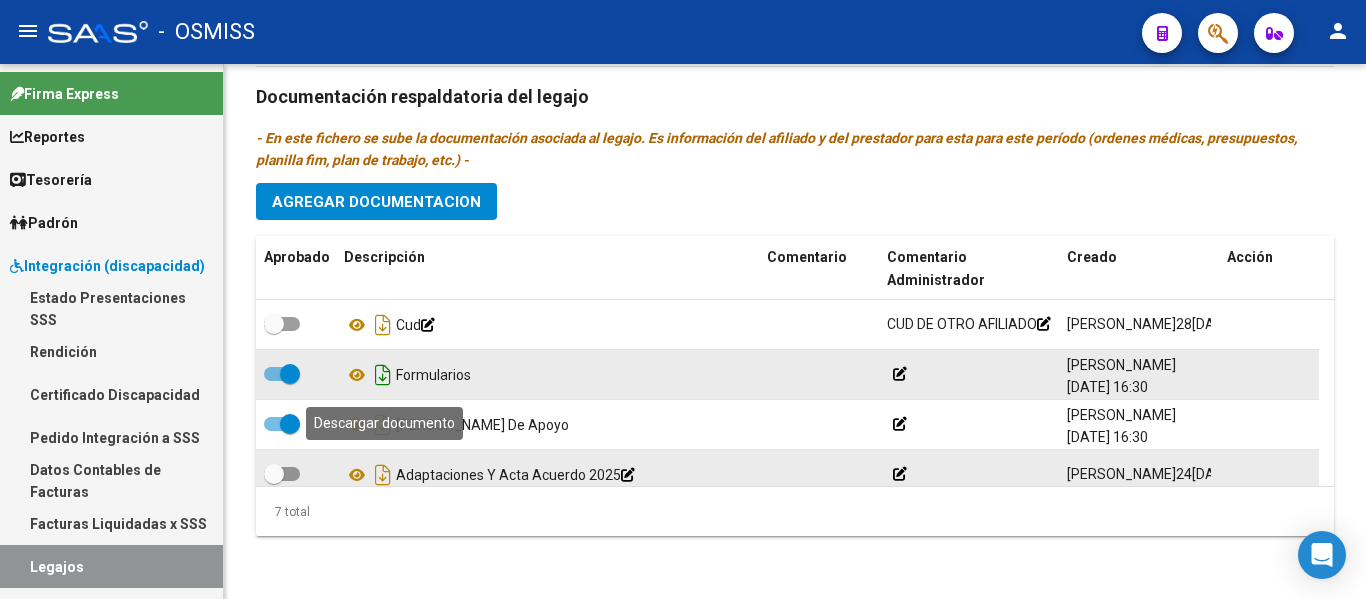 click 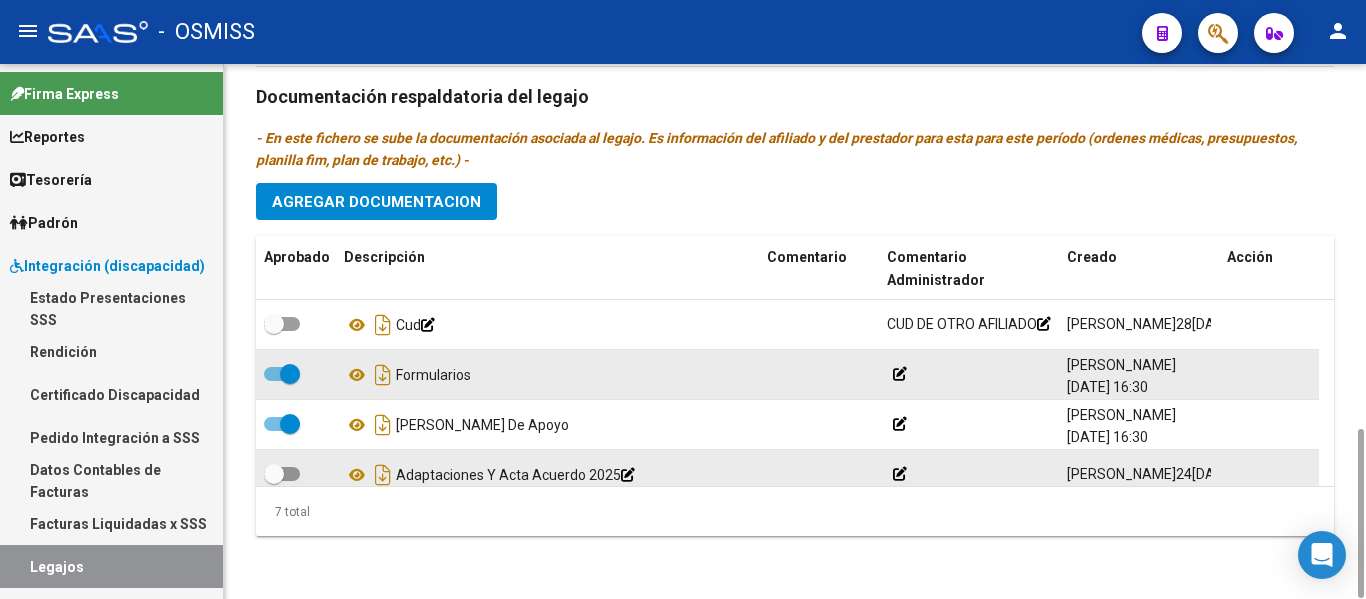 click on "Prestadores asociados al legajo Agregar Prestador Aprobado Prestador CUIT Comentario Presupuesto Periodo Desde Periodo Hasta Usuario Admite Dependencia   [PERSON_NAME] 23384735444     87  $ 307.654,34  202502 202512 [PERSON_NAME]   [DATE]      CERAL S.A. 30716170779     91  $ 261.883,04  202504 202512 [PERSON_NAME]   [DATE]      [PERSON_NAME] 20213736192     96 SIN DEP
LU A JU 18 KMS  $ 541,76  202504 202512 [PERSON_NAME]   [DATE]    3 total Documentación respaldatoria del legajo - En este fichero se sube la documentación asociada al legajo. Es información del afiliado y del prestador para esta para este período (ordenes médicas, presupuestos, planilla fim, plan de trabajo, etc.) - Agregar Documentacion Aprobado Descripción Comentario Comentario Administrador Creado Acción    Cud        CUD DE OTRO AFILIADO    [PERSON_NAME]   [DATE] 16:29     Formularios            [PERSON_NAME]   [DATE] 16:30     [PERSON_NAME]" 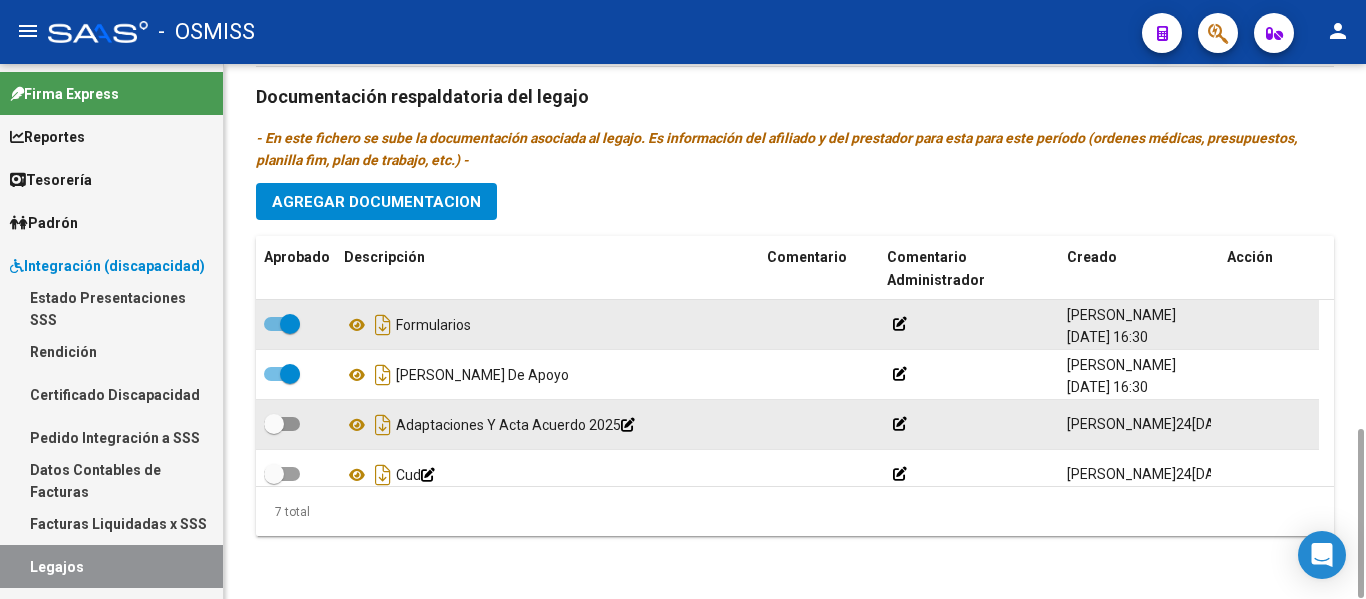 scroll, scrollTop: 52, scrollLeft: 0, axis: vertical 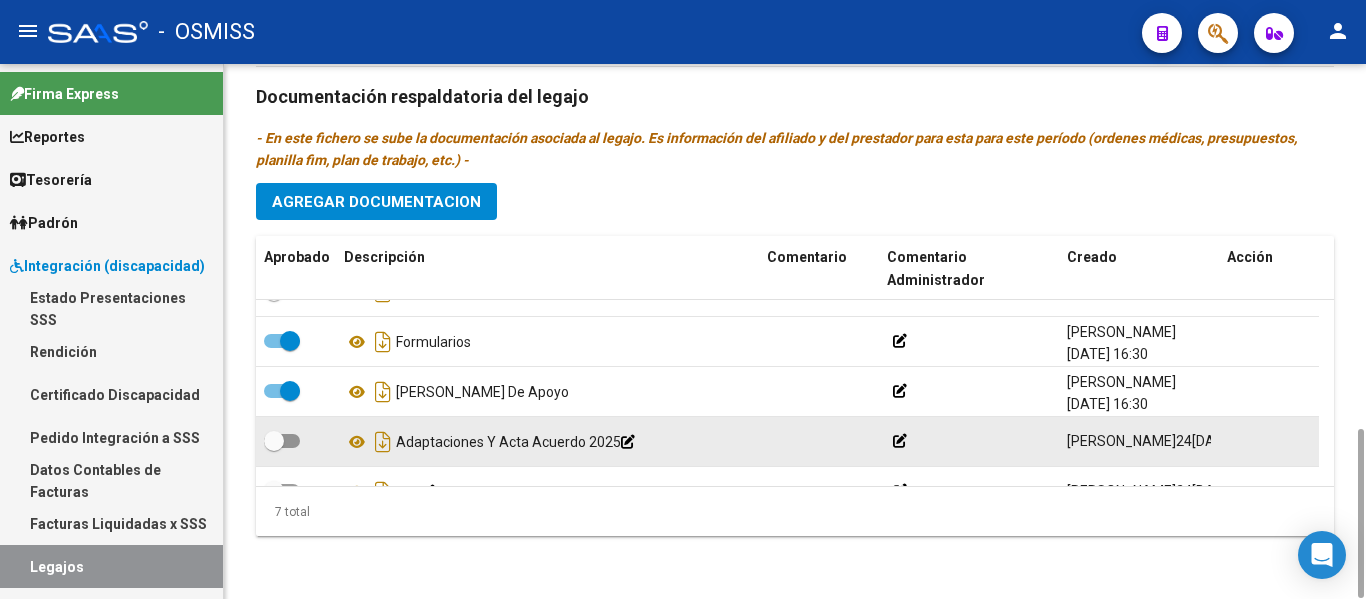 click on "Prestadores asociados al legajo Agregar Prestador Aprobado Prestador CUIT Comentario Presupuesto Periodo Desde Periodo Hasta Usuario Admite Dependencia   [PERSON_NAME] 23384735444     87  $ 307.654,34  202502 202512 [PERSON_NAME]   [DATE]      CERAL S.A. 30716170779     91  $ 261.883,04  202504 202512 [PERSON_NAME]   [DATE]      [PERSON_NAME] 20213736192     96 SIN DEP
LU A JU 18 KMS  $ 541,76  202504 202512 [PERSON_NAME]   [DATE]    3 total Documentación respaldatoria del legajo - En este fichero se sube la documentación asociada al legajo. Es información del afiliado y del prestador para esta para este período (ordenes médicas, presupuestos, planilla fim, plan de trabajo, etc.) - Agregar Documentacion Aprobado Descripción Comentario Comentario Administrador Creado Acción    Cud        CUD DE OTRO AFILIADO    [PERSON_NAME]   [DATE] 16:29     Formularios            [PERSON_NAME]   [DATE] 16:30     [PERSON_NAME]" 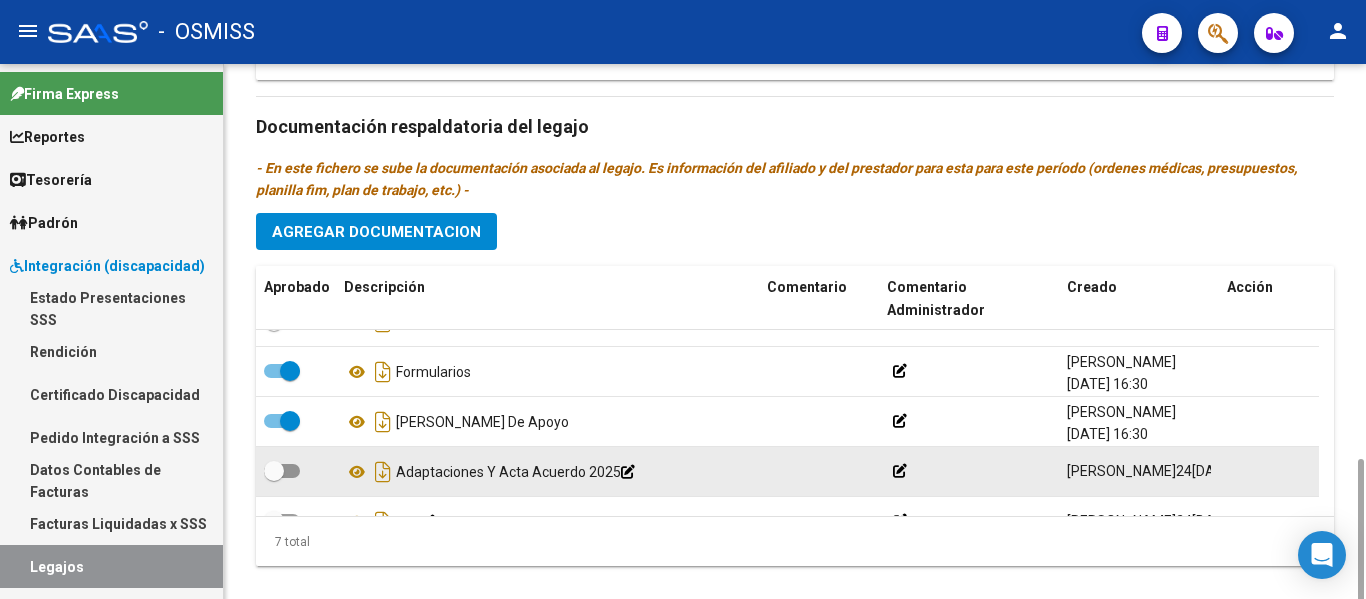 scroll, scrollTop: 1146, scrollLeft: 0, axis: vertical 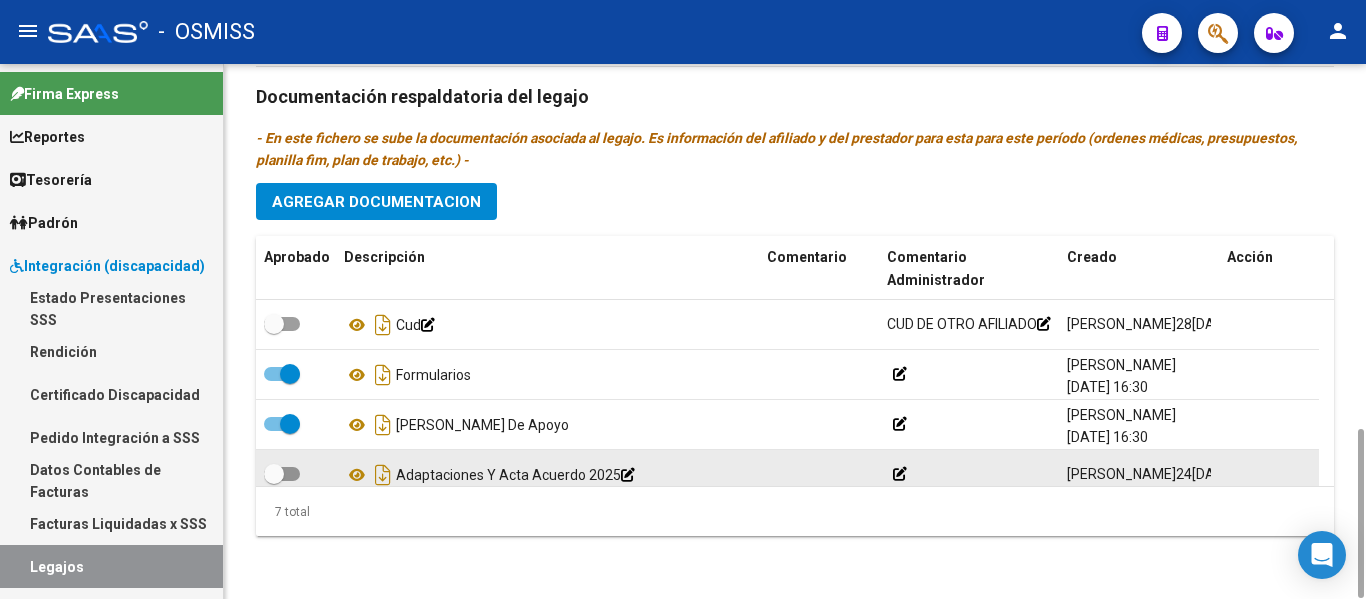 click on "Agregar Documentacion" 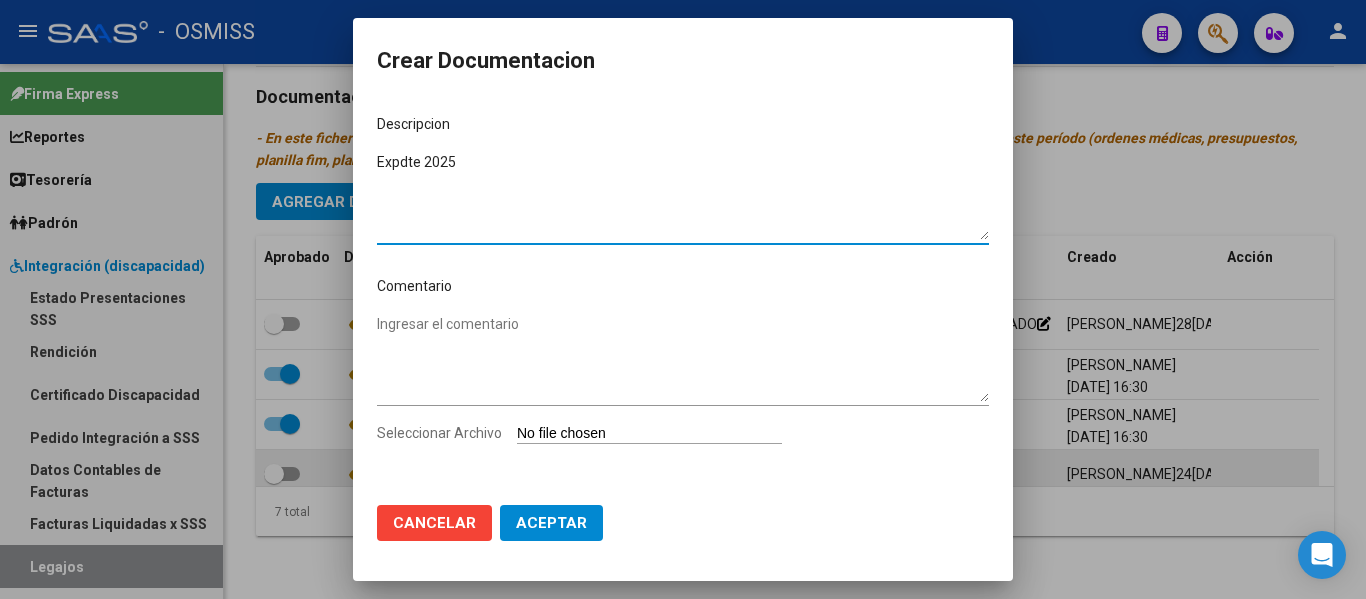 type on "Expdte 2025" 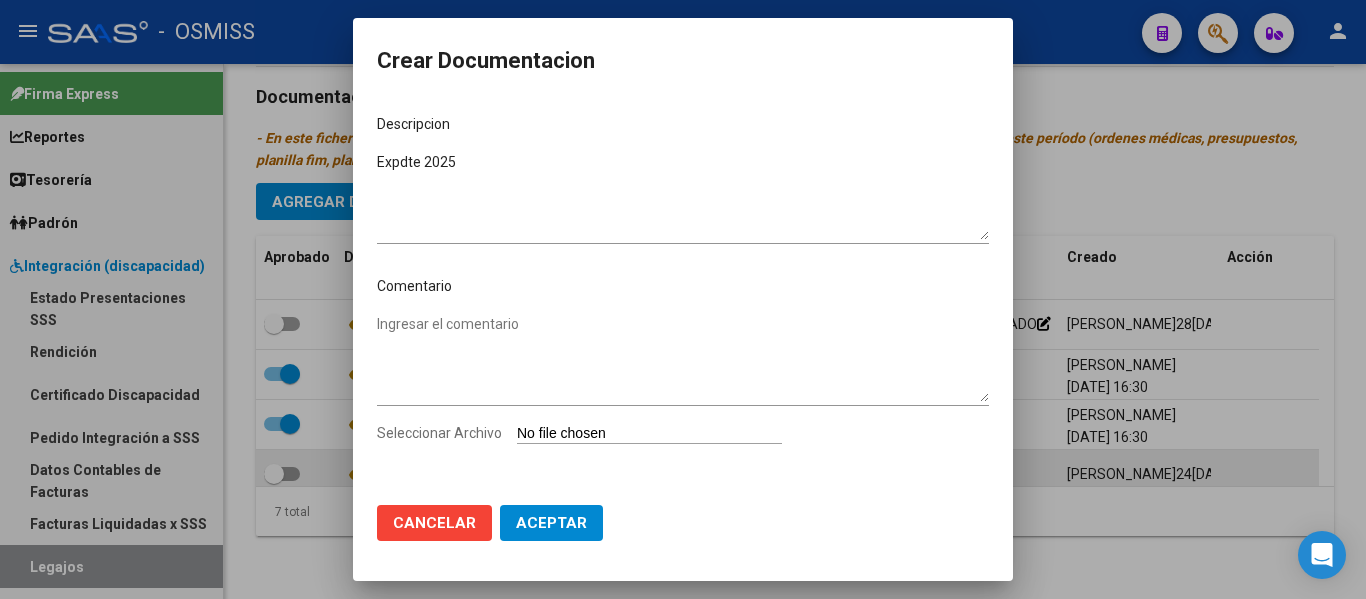 click on "Seleccionar Archivo" at bounding box center (649, 434) 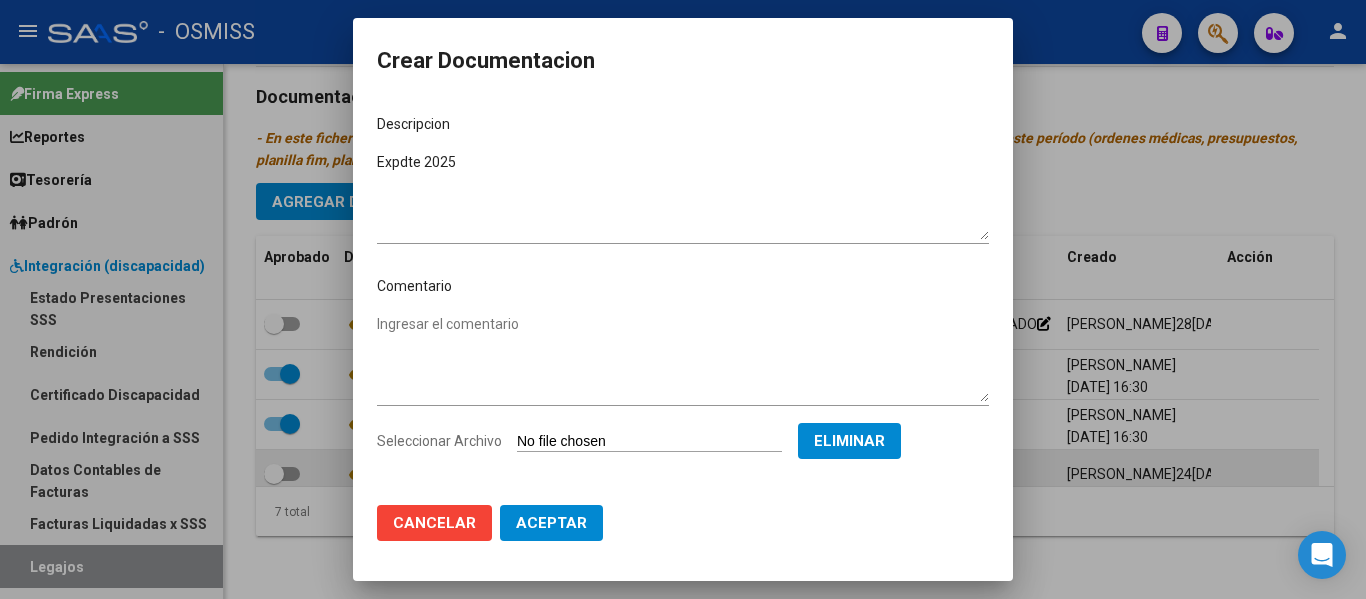 click on "Aceptar" 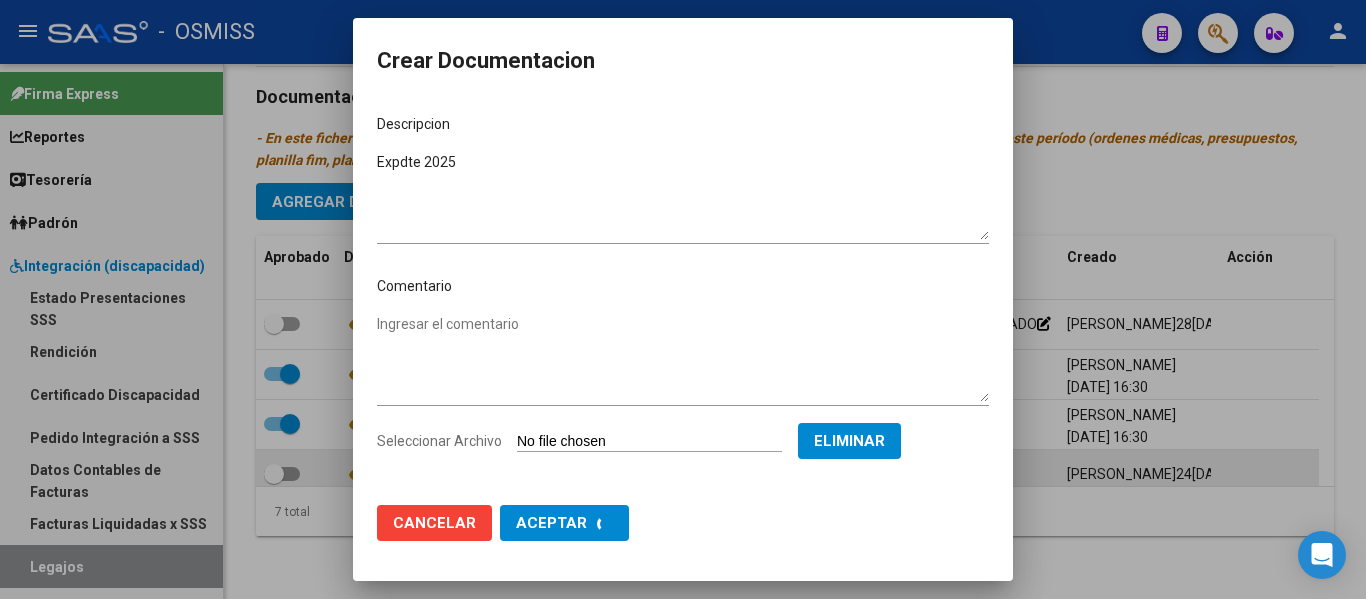 checkbox on "true" 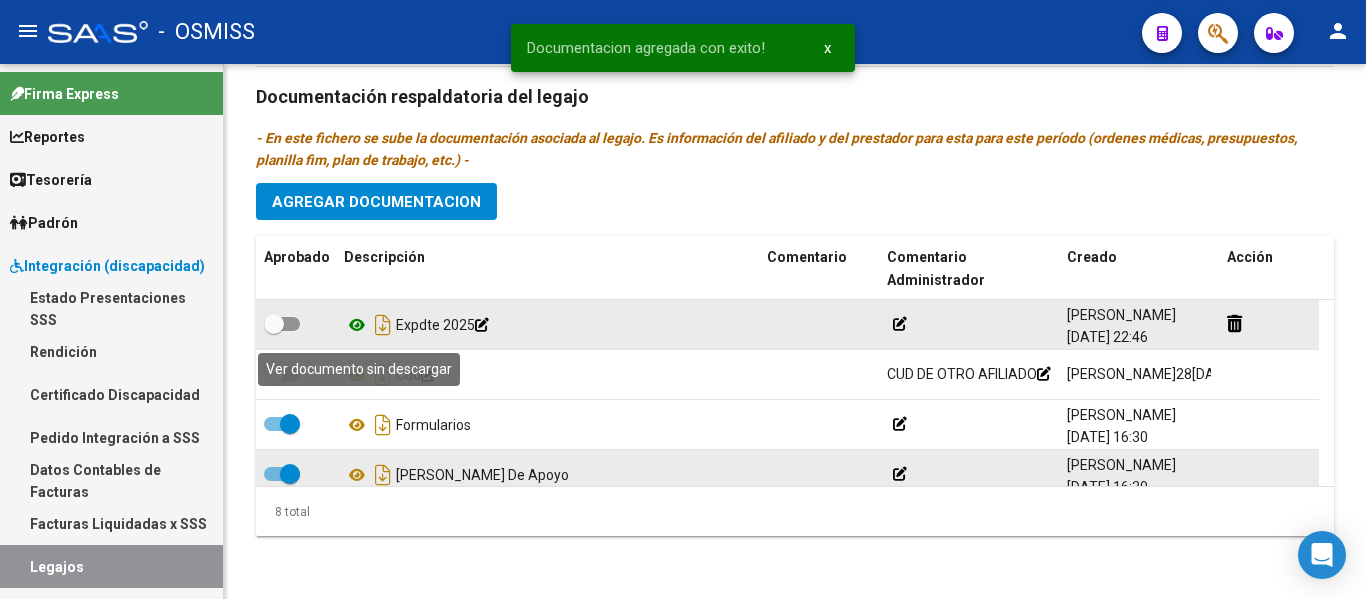click 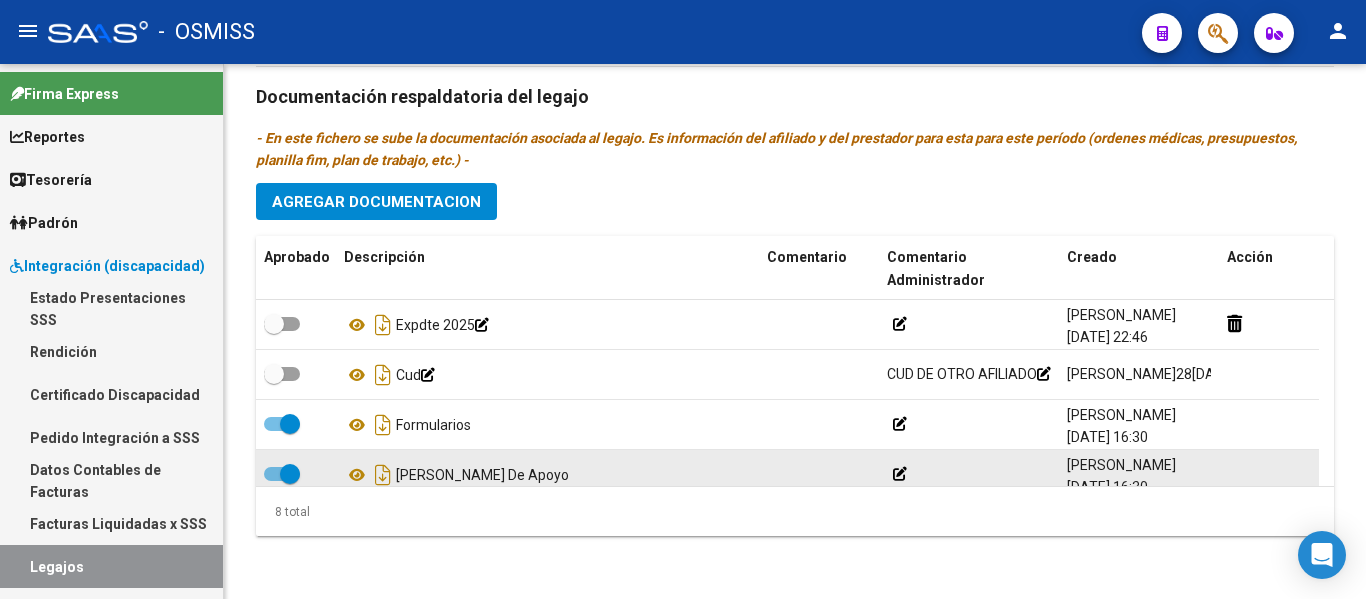 click on "Prestadores asociados al legajo Agregar Prestador Aprobado Prestador CUIT Comentario Presupuesto Periodo Desde Periodo Hasta Usuario Admite Dependencia   [PERSON_NAME] 23384735444     87  $ 307.654,34  202502 202512 [PERSON_NAME]   [DATE]      CERAL S.A. 30716170779     91  $ 261.883,04  202504 202512 [PERSON_NAME]   [DATE]      [PERSON_NAME] 20213736192     96 SIN DEP
LU A JU 18 KMS  $ 541,76  202504 202512 [PERSON_NAME]   [DATE]    3 total Documentación respaldatoria del legajo - En este fichero se sube la documentación asociada al legajo. Es información del afiliado y del prestador para esta para este período (ordenes médicas, presupuestos, planilla fim, plan de trabajo, etc.) - Agregar Documentacion Aprobado Descripción Comentario Comentario Administrador Creado Acción    Expdte 2025            [PERSON_NAME]   [DATE] 22:46     Cud        CUD DE OTRO AFILIADO    [PERSON_NAME]   [DATE] 16:29     Formularios            [PERSON_NAME]" 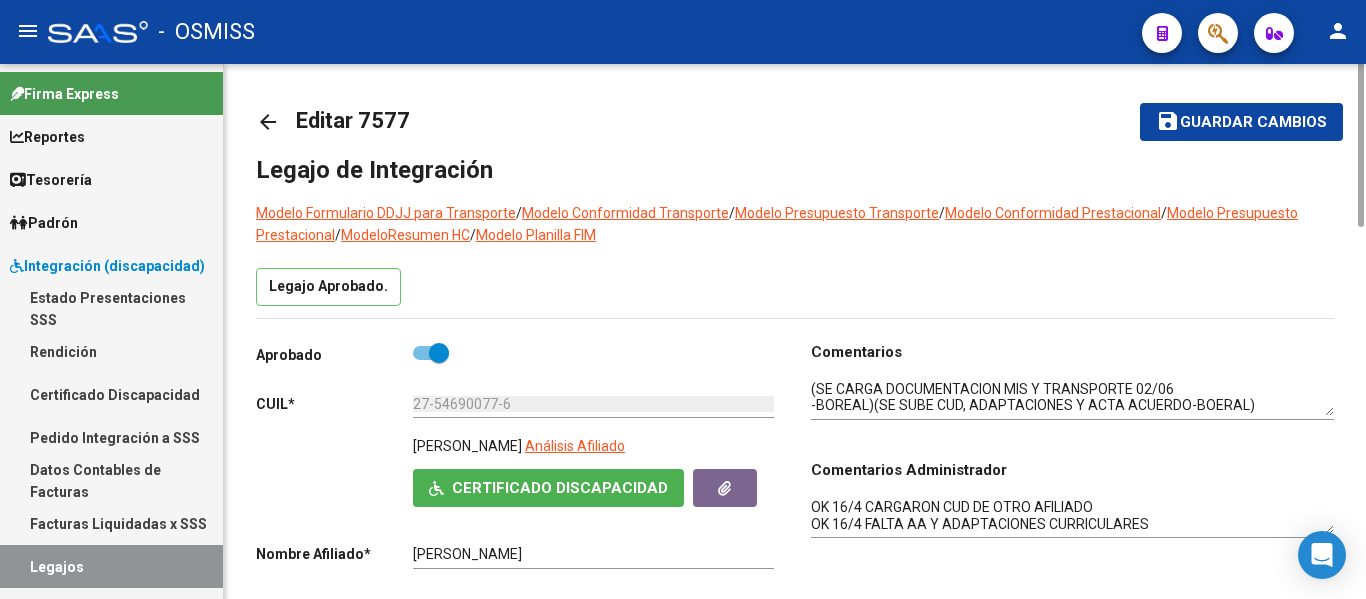 scroll, scrollTop: 0, scrollLeft: 0, axis: both 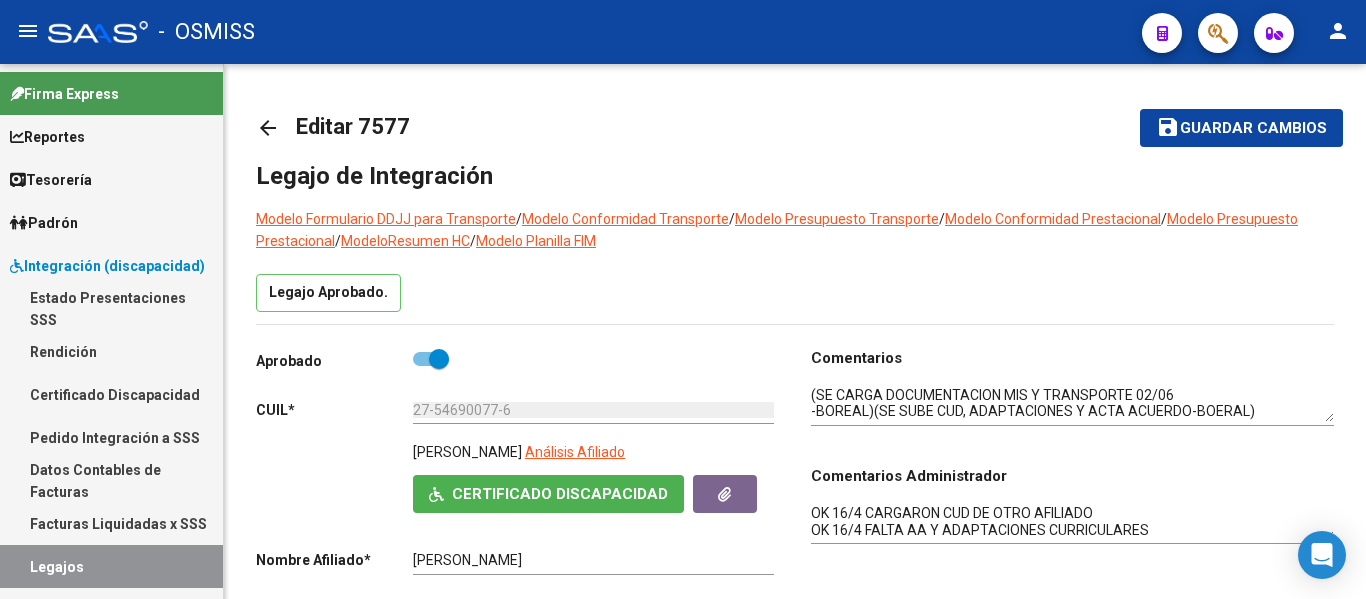 click on "save Guardar cambios" 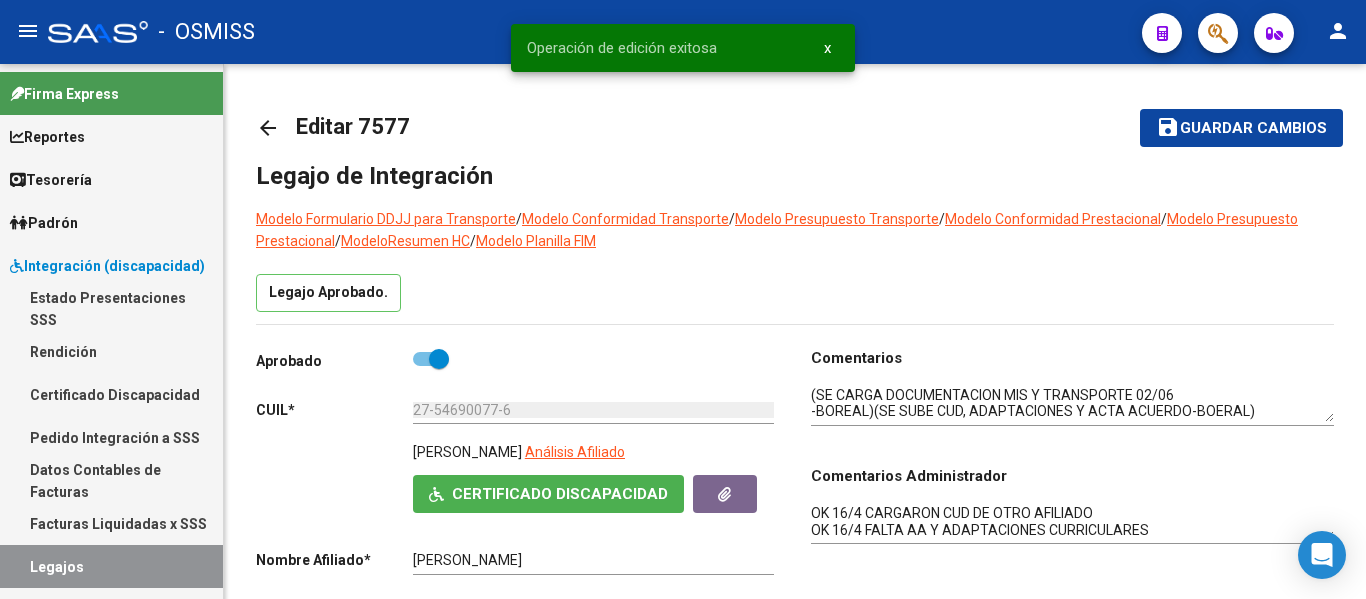 click on "arrow_back Editar 7577" 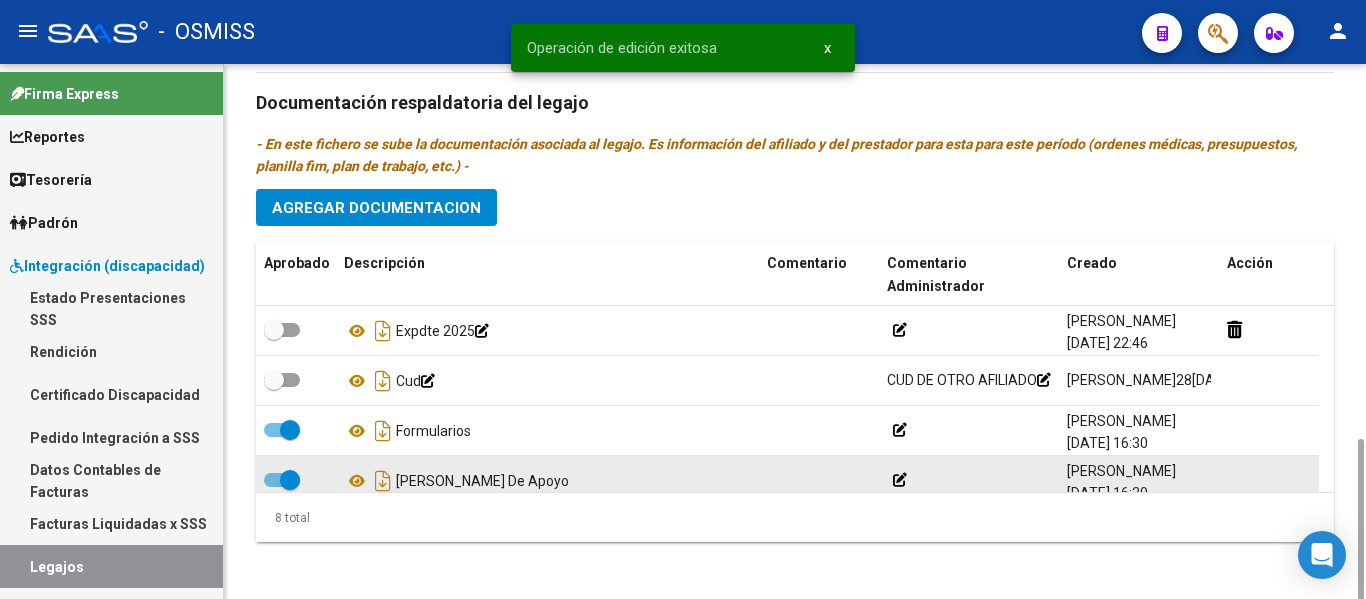 scroll, scrollTop: 1149, scrollLeft: 0, axis: vertical 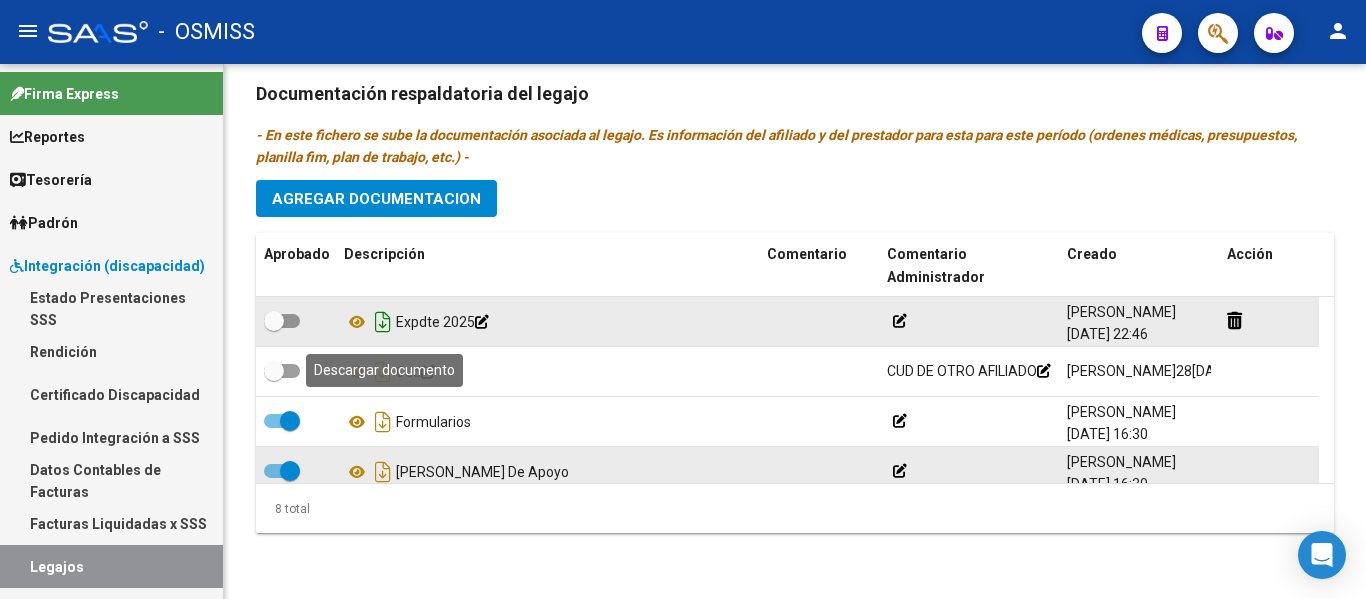 click 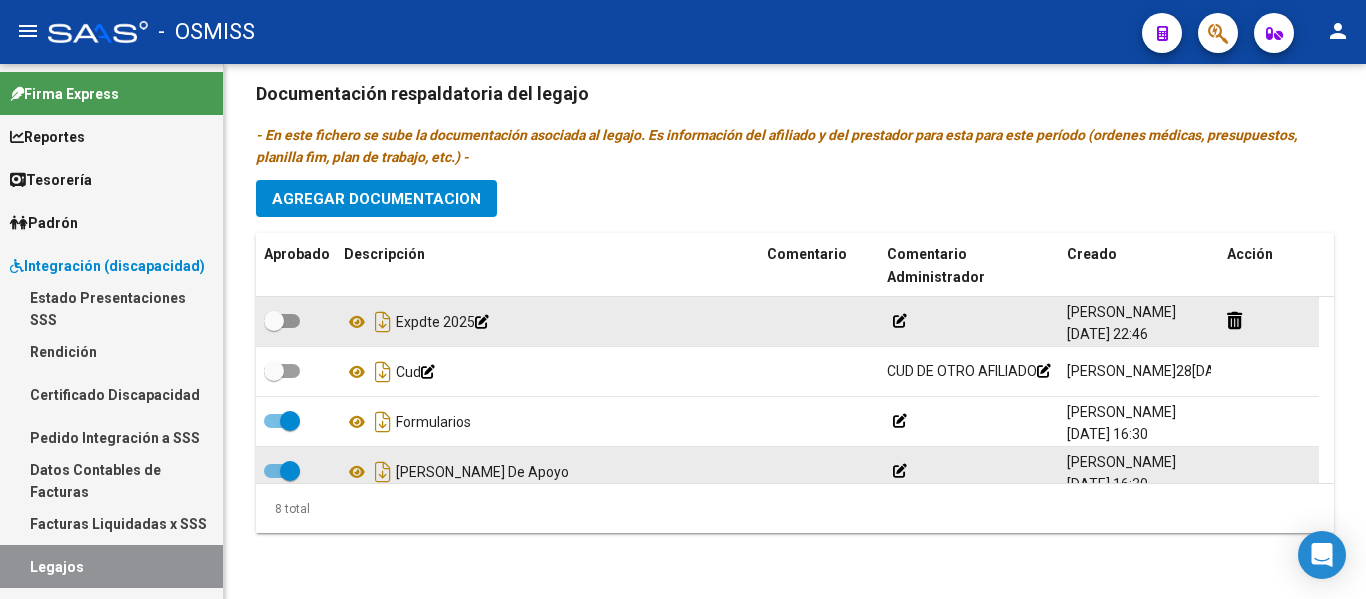 click on "Prestadores asociados al legajo Agregar Prestador Aprobado Prestador CUIT Comentario Presupuesto Periodo Desde Periodo Hasta Usuario Admite Dependencia   [PERSON_NAME] 23384735444     87  $ 307.654,34  202502 202512 [PERSON_NAME]   [DATE]      CERAL S.A. 30716170779     91  $ 261.883,04  202504 202512 [PERSON_NAME]   [DATE]      [PERSON_NAME] 20213736192     96 SIN DEP
LU A JU 18 KMS  $ 541,76  202504 202512 [PERSON_NAME]   [DATE]    3 total Documentación respaldatoria del legajo - En este fichero se sube la documentación asociada al legajo. Es información del afiliado y del prestador para esta para este período (ordenes médicas, presupuestos, planilla fim, plan de trabajo, etc.) - Agregar Documentacion Aprobado Descripción Comentario Comentario Administrador Creado Acción    Expdte 2025            [PERSON_NAME]   [DATE] 22:46     Cud        CUD DE OTRO AFILIADO    [PERSON_NAME]   [DATE] 16:29     Formularios            [PERSON_NAME]" 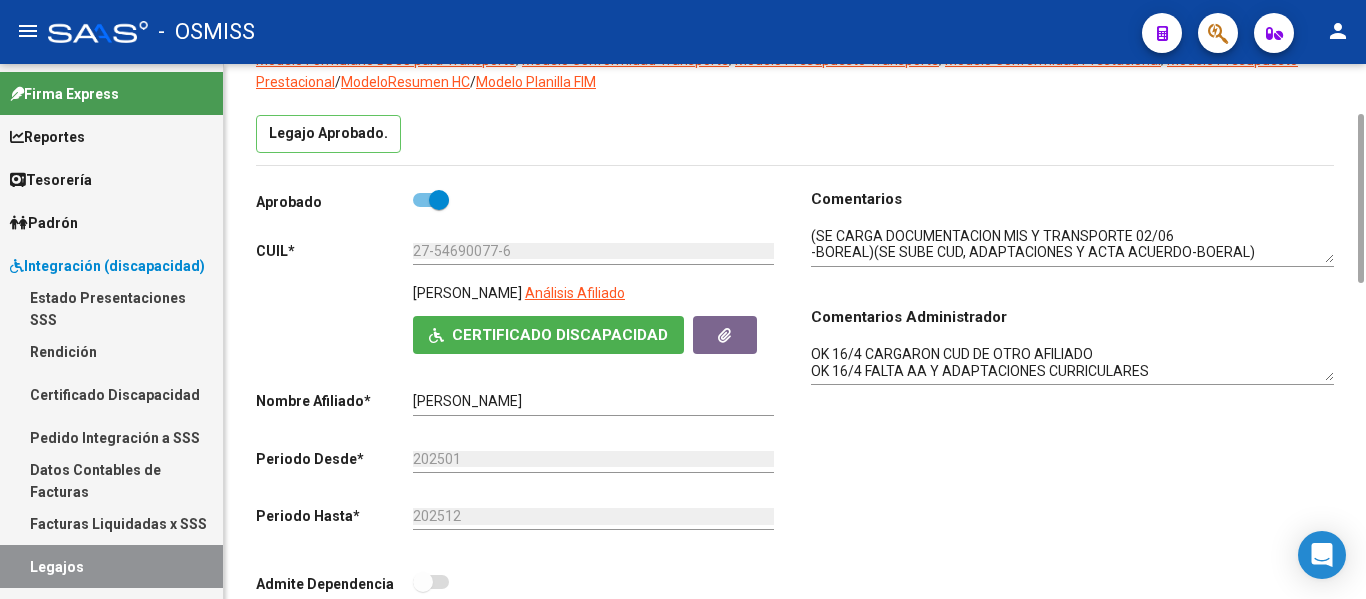 scroll, scrollTop: 129, scrollLeft: 0, axis: vertical 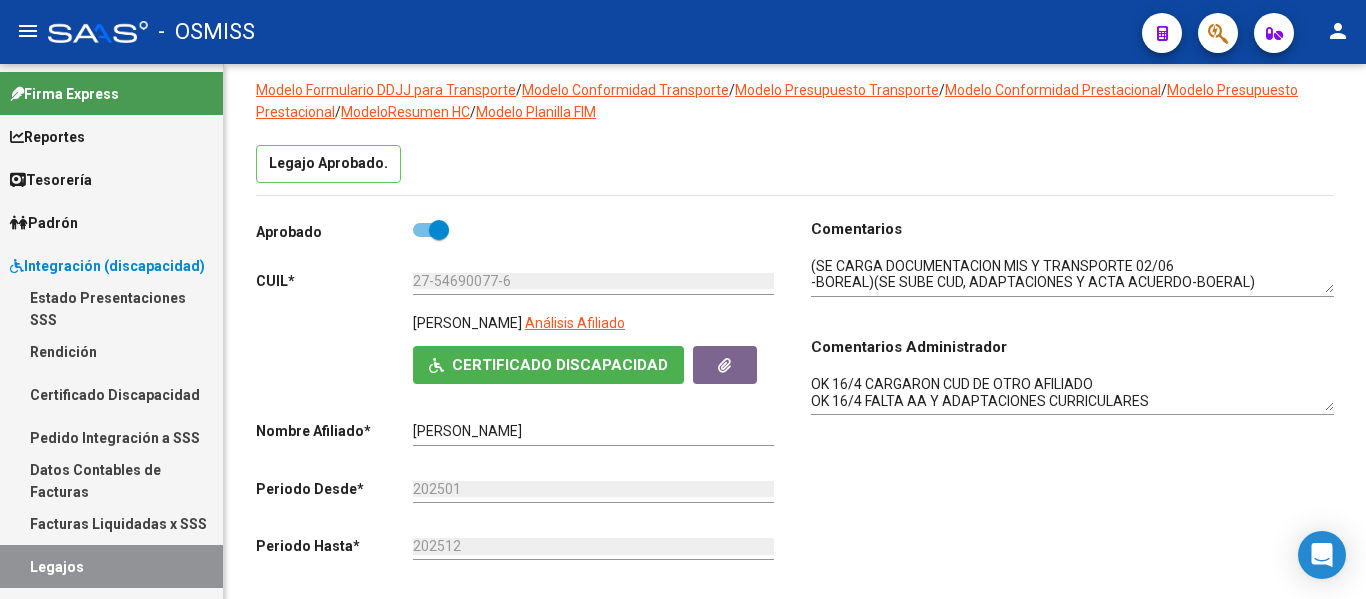 click on "Legajo Aprobado." 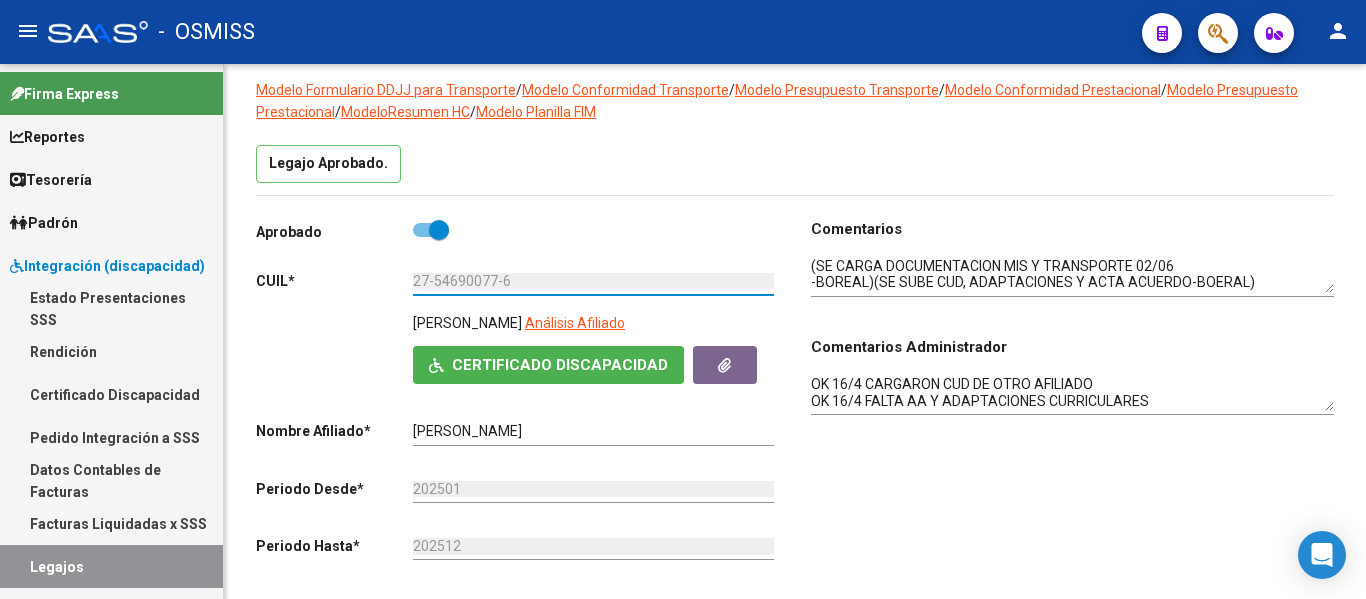 drag, startPoint x: 510, startPoint y: 278, endPoint x: 389, endPoint y: 276, distance: 121.016525 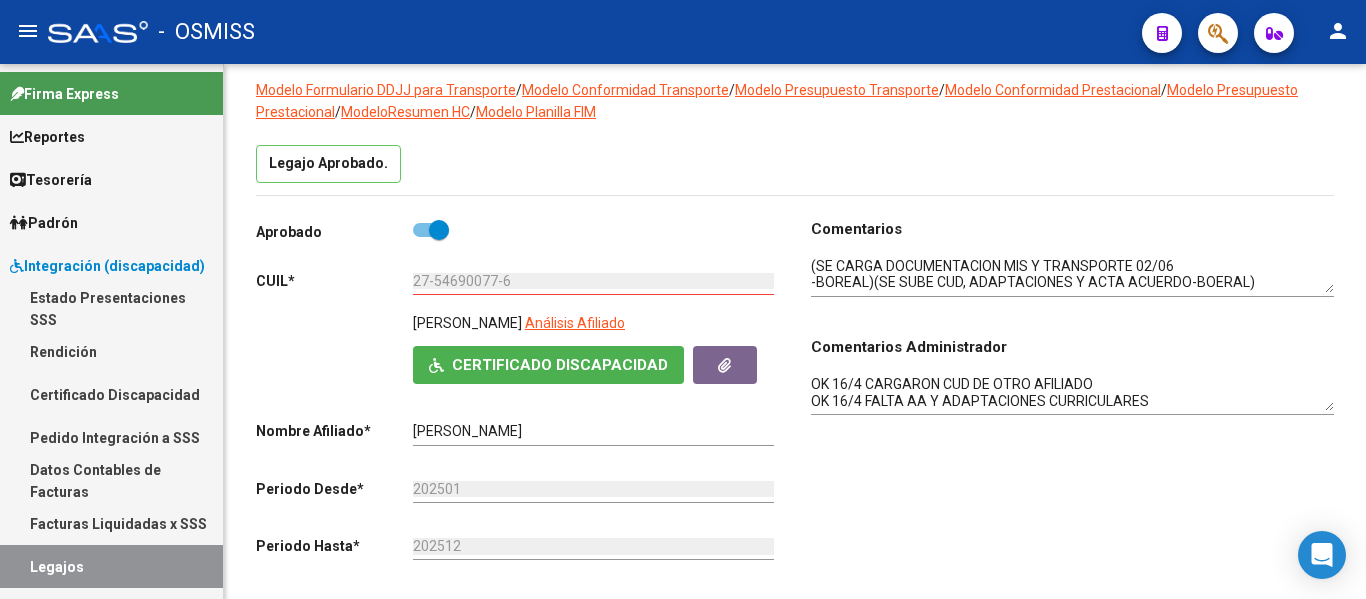click on "Legajo Aprobado." 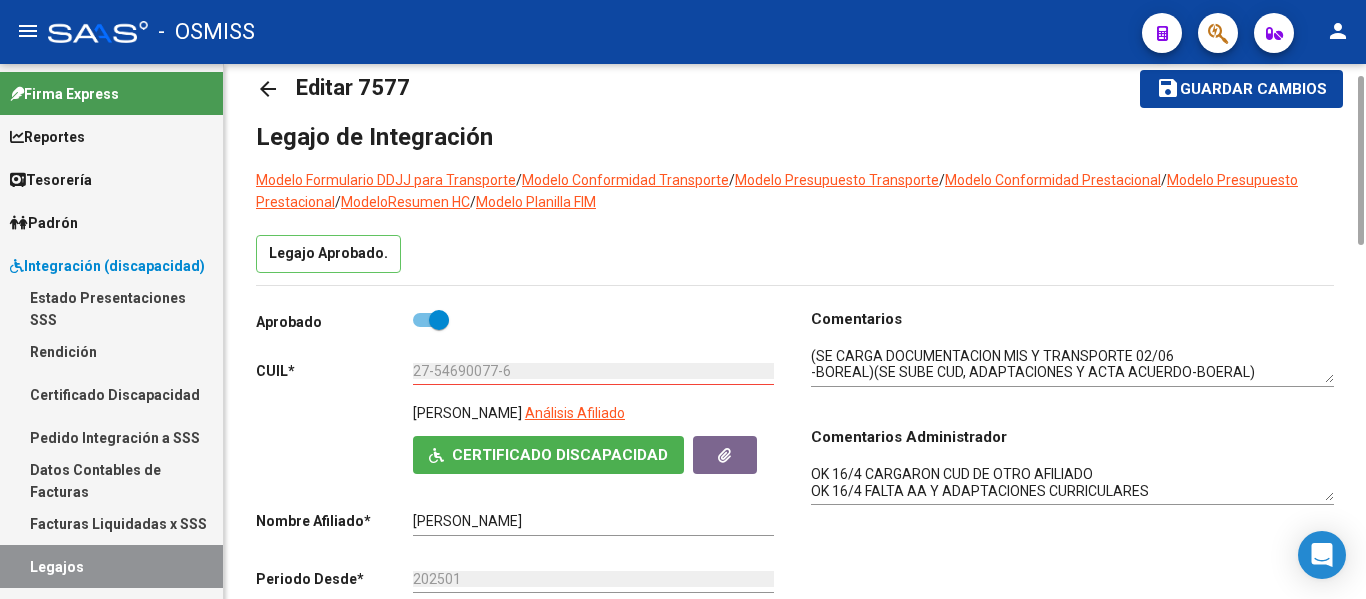 scroll, scrollTop: 9, scrollLeft: 0, axis: vertical 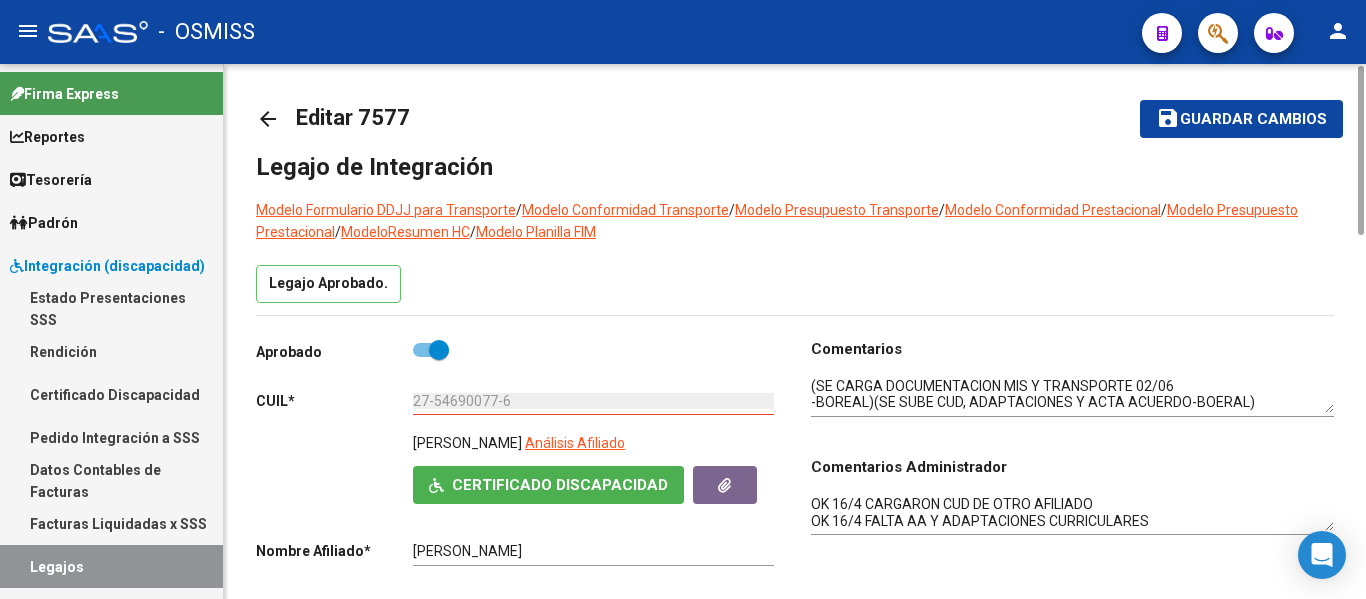 click on "arrow_back" 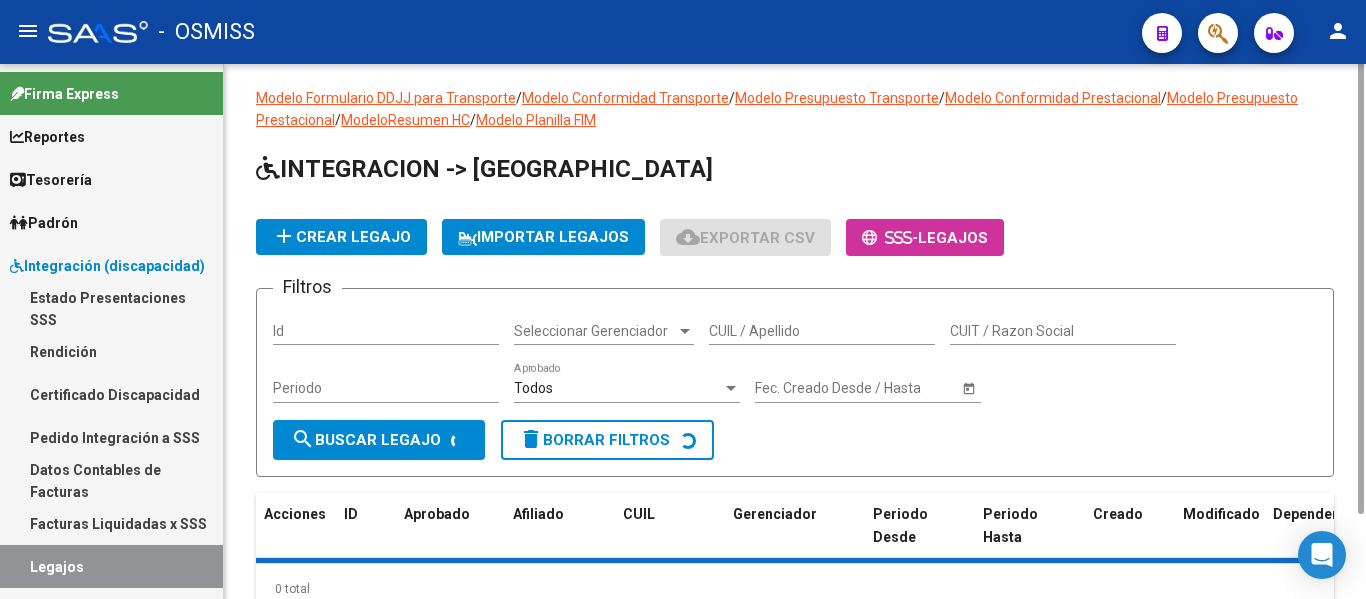 scroll, scrollTop: 0, scrollLeft: 0, axis: both 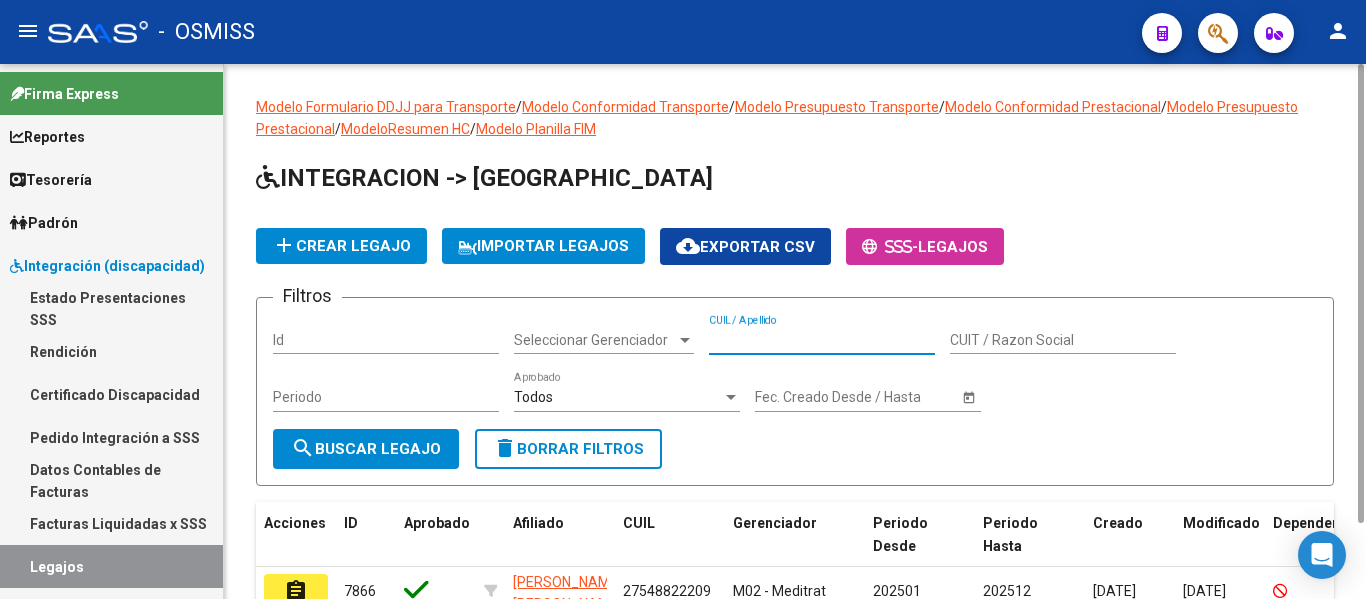 click on "CUIL / Apellido" at bounding box center (822, 340) 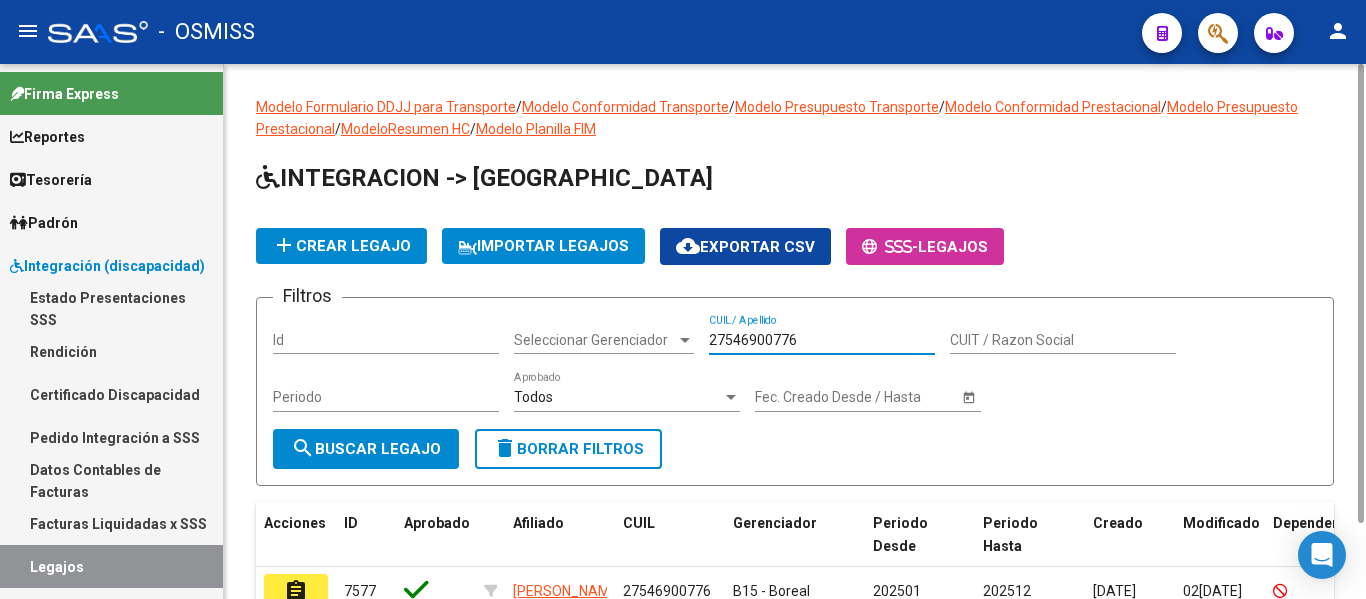 type on "27546900776" 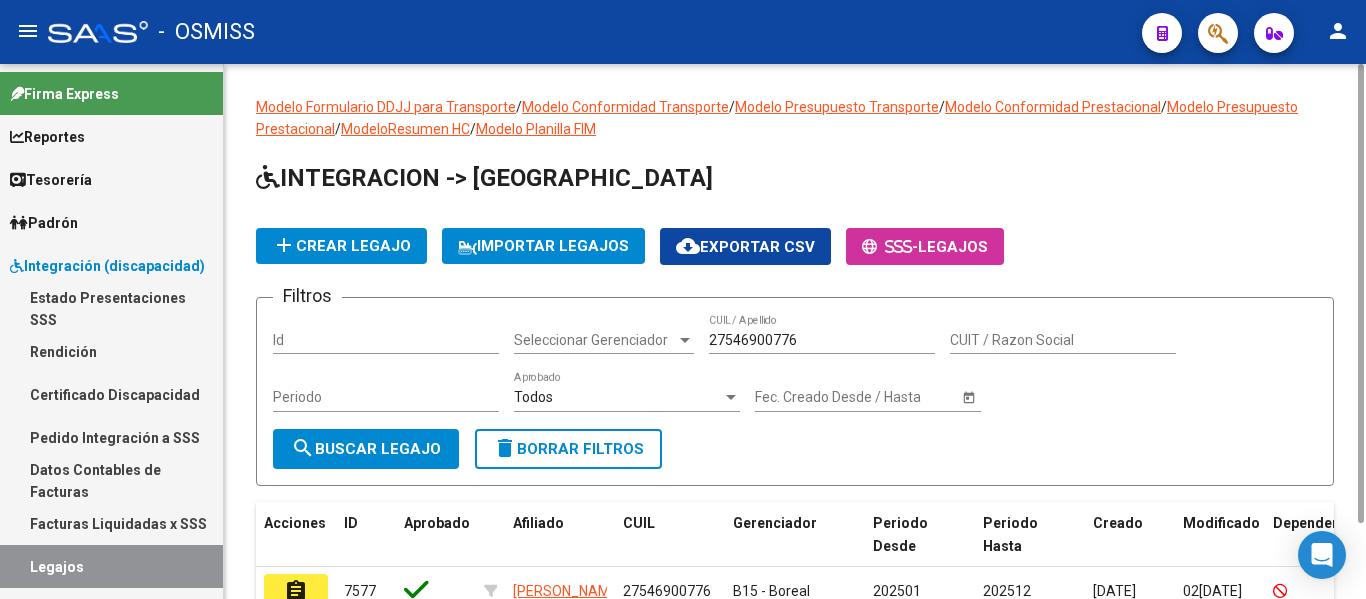click on "Modelo Formulario DDJJ para Transporte  /  Modelo Conformidad Transporte  /  Modelo Presupuesto Transporte  /  Modelo Conformidad Prestacional  /  Modelo Presupuesto Prestacional  /  ModeloResumen HC  /  Modelo Planilla FIM  INTEGRACION -> Legajos add  Crear Legajo
IMPORTAR LEGAJOS
cloud_download  Exportar CSV      -  Legajos Filtros Id Seleccionar Gerenciador Seleccionar Gerenciador 27546900776 CUIL / Apellido CUIT / Razon Social Periodo Todos  Aprobado Start date – Fec. Creado Desde / Hasta search  Buscar Legajo  delete  Borrar Filtros  Acciones ID Aprobado Afiliado CUIL Gerenciador Periodo Desde Periodo Hasta Creado Modificado Dependencia Comentario Comentario Adm. assignment 7577 [PERSON_NAME] 27546900776 B15 - Boreal 202501 202512 [DATE] [DATE] (SE CARGA DOCUMENTACION MIS Y TRANSPORTE 02/06
-BOREAL)(SE SUBE CUD, ADAPTACIONES Y ACTA ACUERDO-BOERAL)
16/4 VER OBSERVACIONES- OK 16/4 CARGARON CUD DE OTRO AFILIADO
OK 16/4 FALTA AA Y ADAPTACIONES CURRICULARES  assignment 6722 202401" 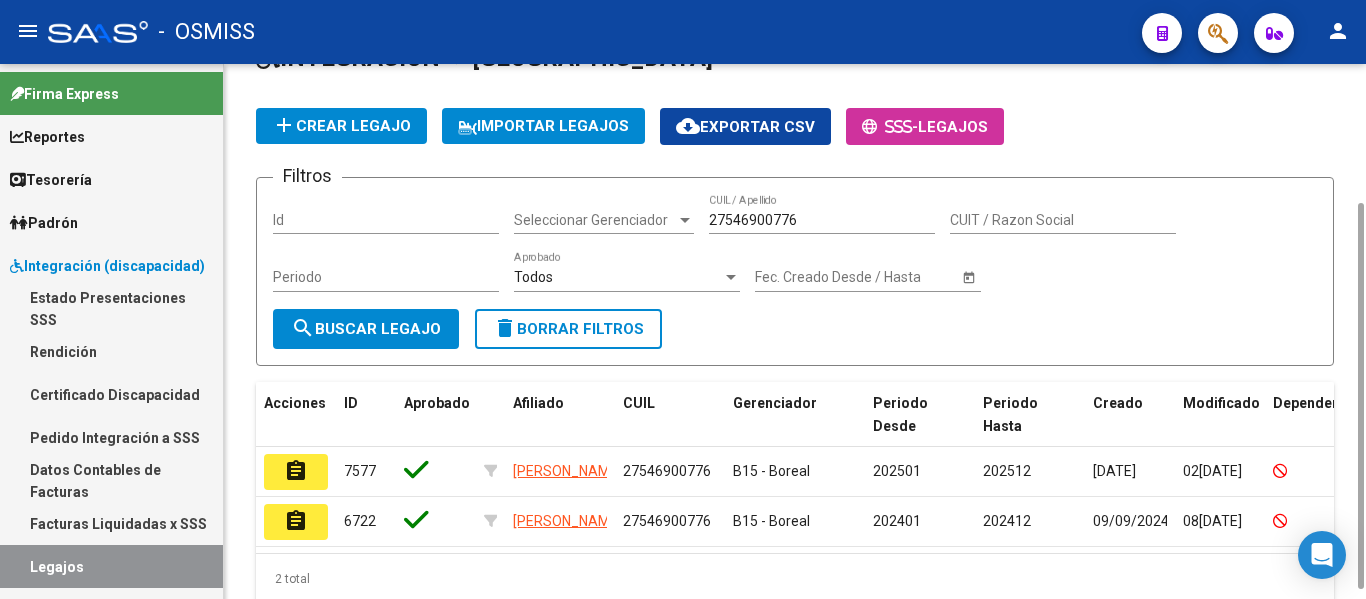 scroll, scrollTop: 150, scrollLeft: 0, axis: vertical 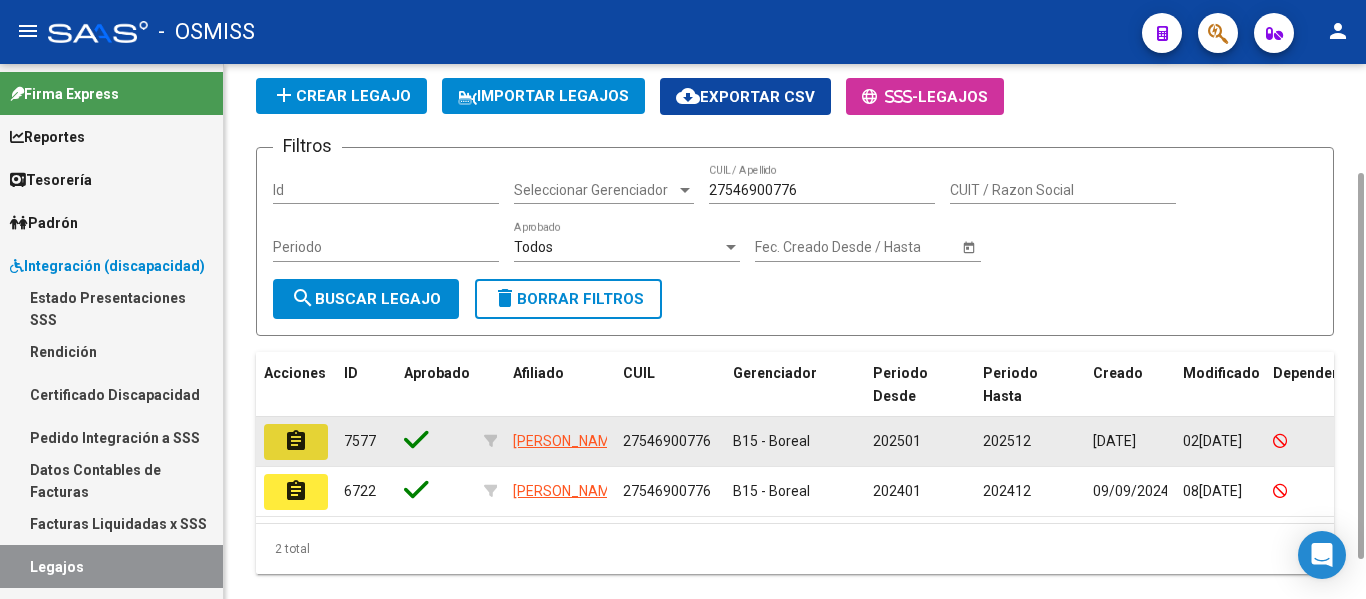 click on "assignment" 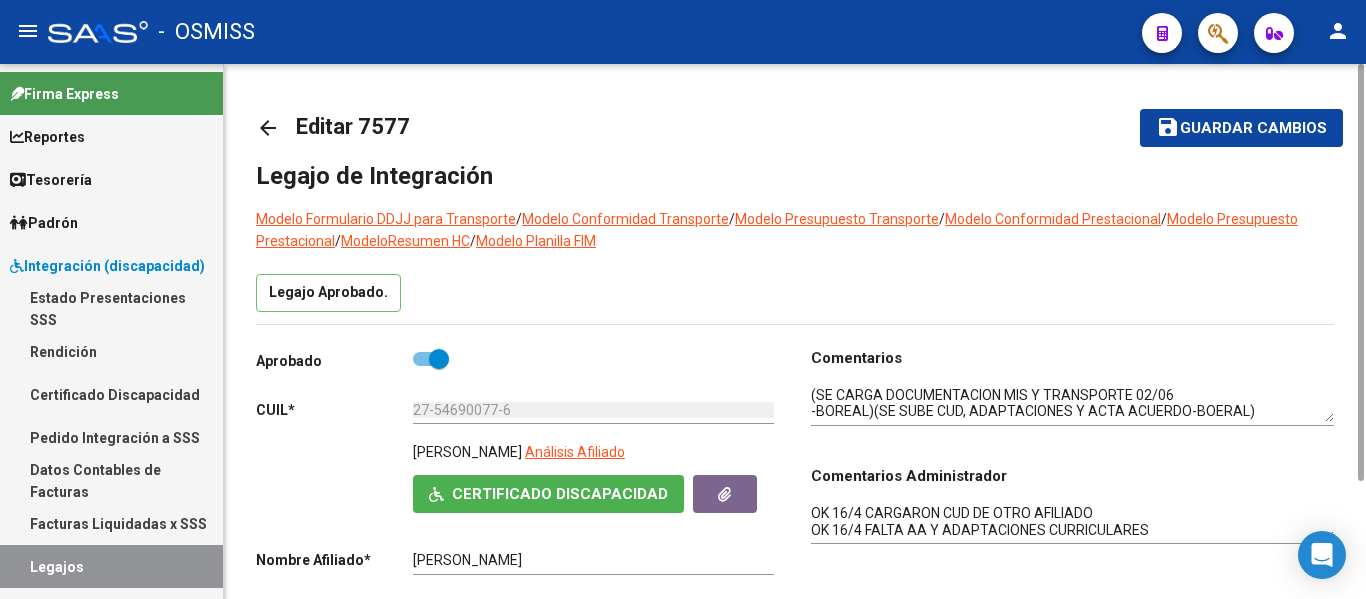 click on "Legajo Aprobado." 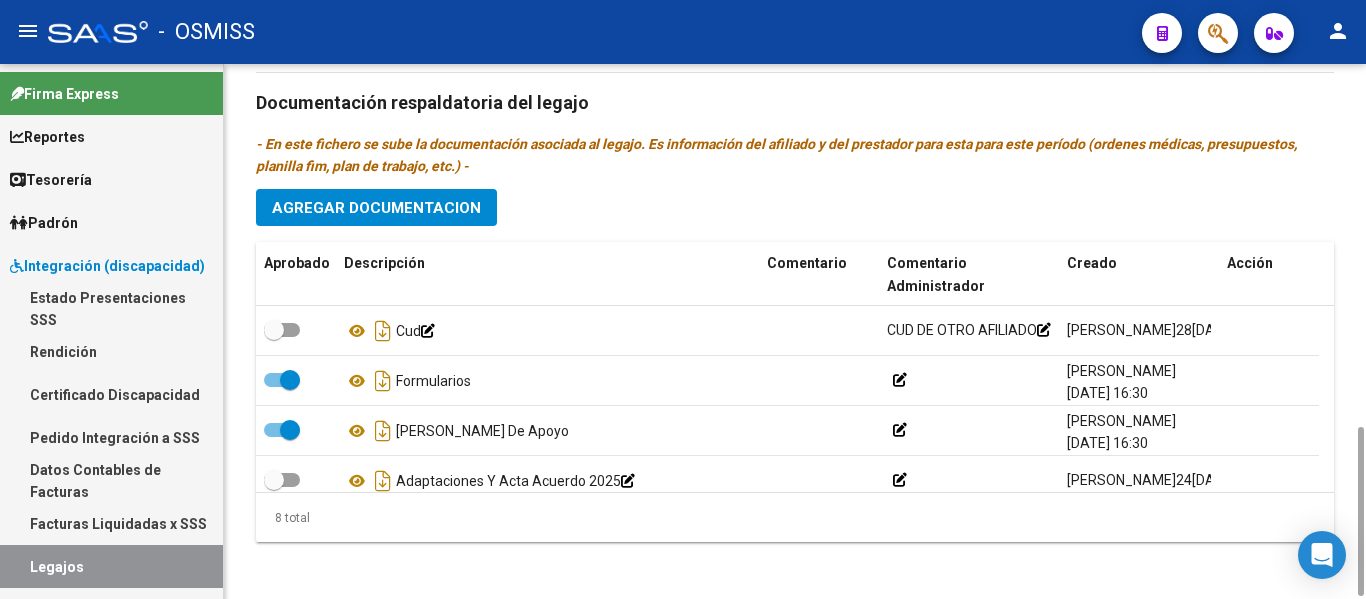 scroll, scrollTop: 1149, scrollLeft: 0, axis: vertical 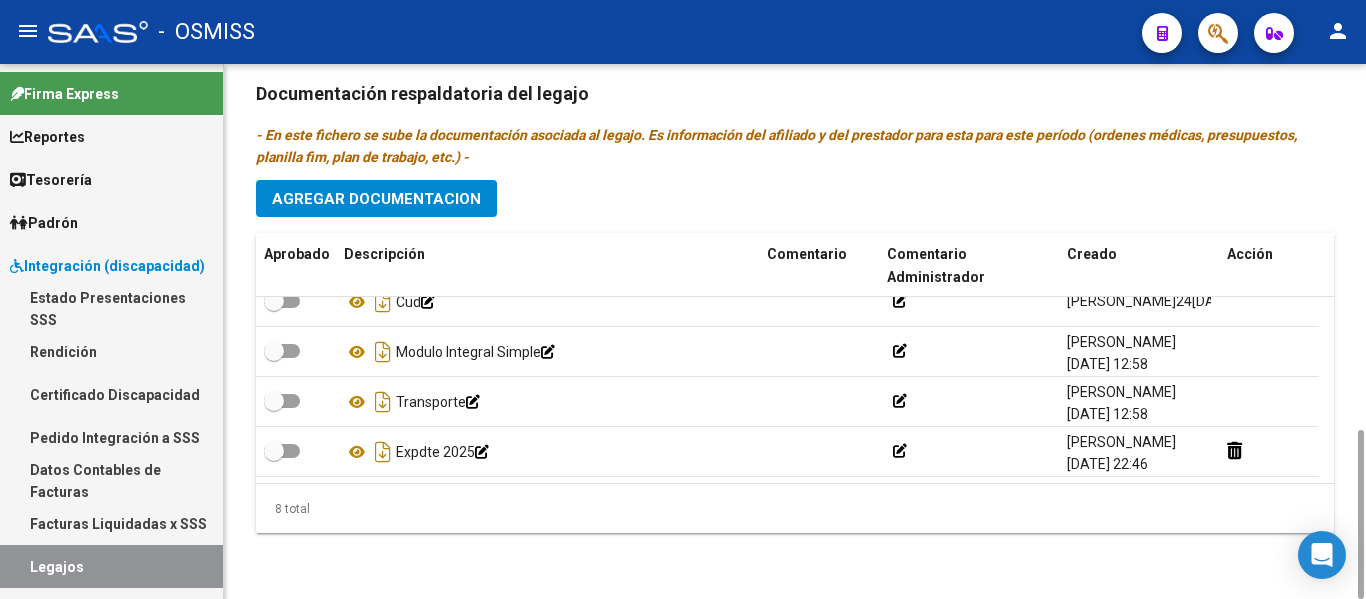click on "Prestadores asociados al legajo Agregar Prestador Aprobado Prestador CUIT Comentario Presupuesto Periodo Desde Periodo Hasta Usuario Admite Dependencia   [PERSON_NAME] 23384735444     87  $ 307.654,34  202502 202512 [PERSON_NAME]   [DATE]      CERAL S.A. 30716170779     91  $ 261.883,04  202504 202512 [PERSON_NAME]   [DATE]      [PERSON_NAME] 20213736192     96 SIN DEP
LU A JU 18 KMS  $ 541,76  202504 202512 [PERSON_NAME]   [DATE]    3 total Documentación respaldatoria del legajo - En este fichero se sube la documentación asociada al legajo. Es información del afiliado y del prestador para esta para este período (ordenes médicas, presupuestos, planilla fim, plan de trabajo, etc.) - Agregar Documentacion Aprobado Descripción Comentario Comentario Administrador Creado Acción    Cud            [PERSON_NAME]   [DATE] 17:26     Modulo Integral Simple             [PERSON_NAME]   [DATE] 12:58     Transporte            [PERSON_NAME]   [DATE] 12:58" 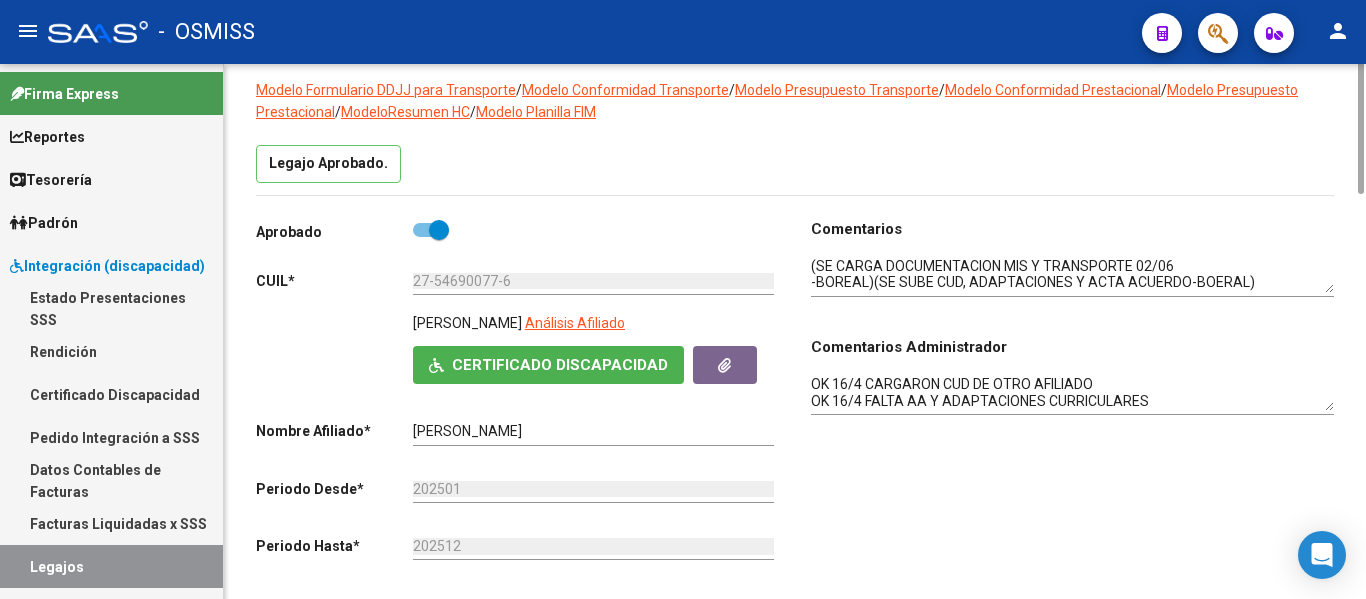 scroll, scrollTop: 0, scrollLeft: 0, axis: both 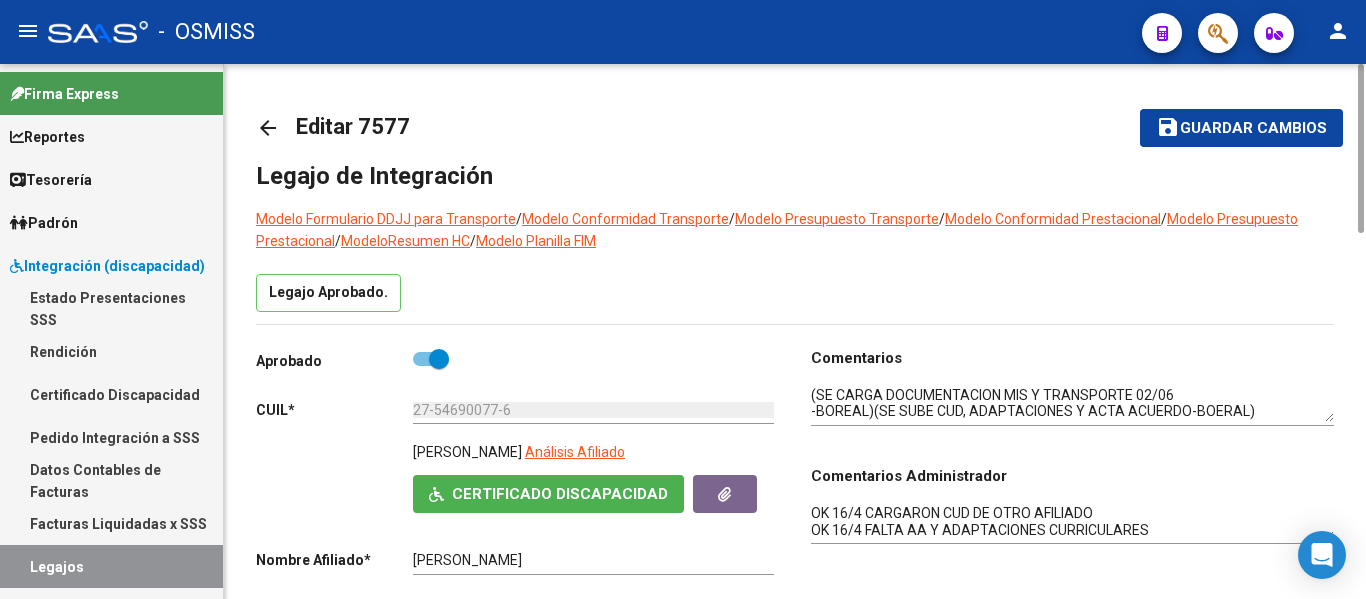click on "arrow_back" 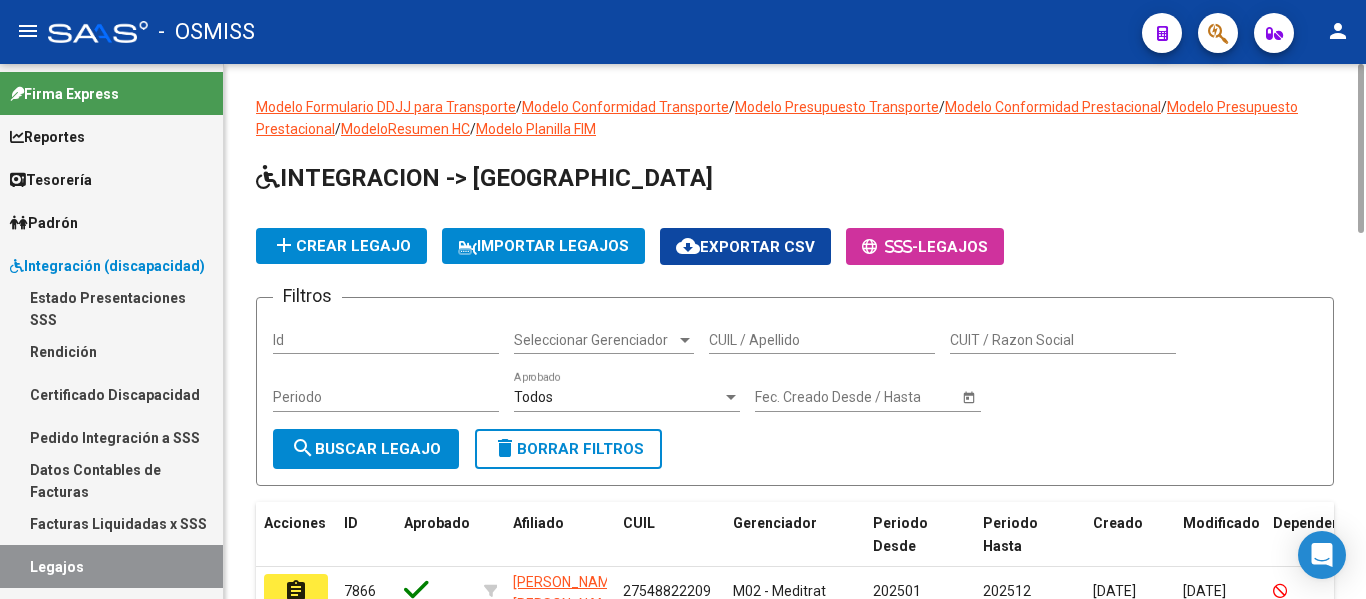 click on "CUIL / Apellido" at bounding box center [822, 340] 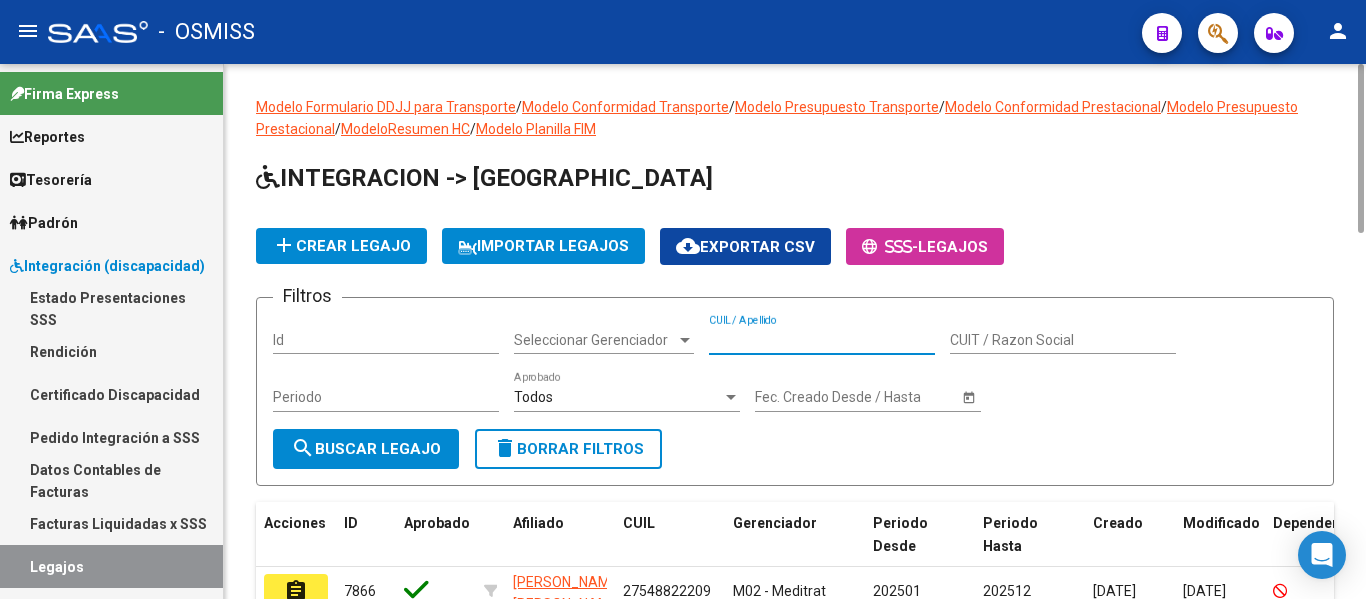 paste on "20534241098" 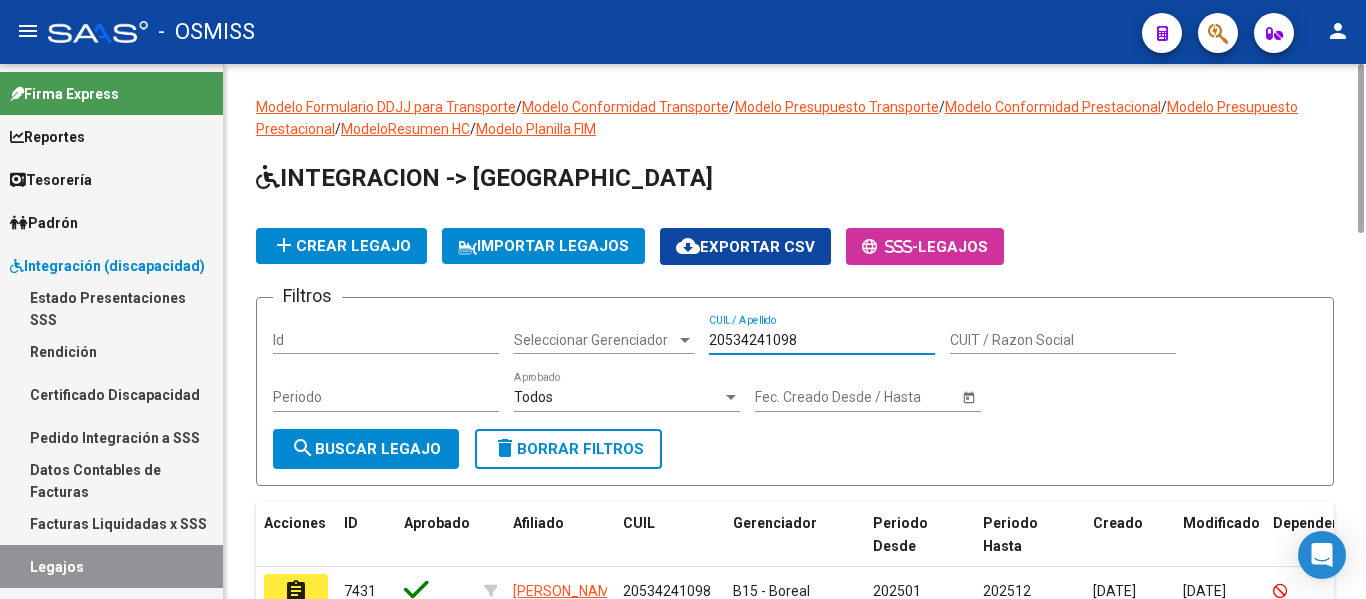 type on "20534241098" 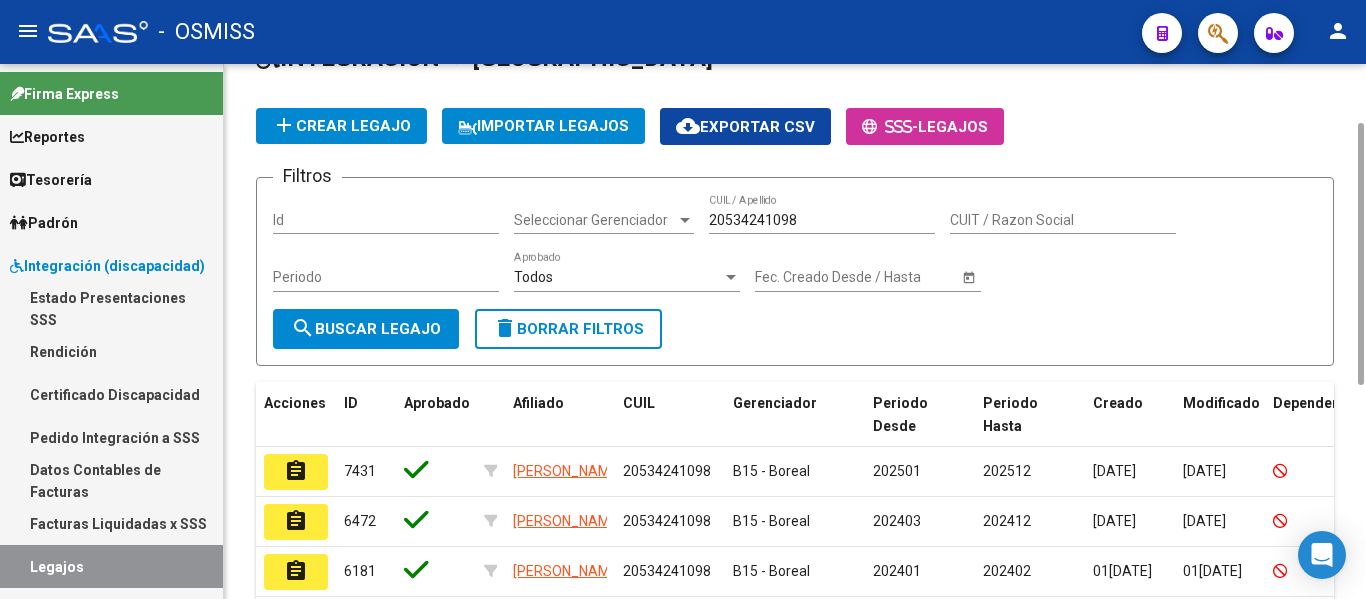scroll, scrollTop: 150, scrollLeft: 0, axis: vertical 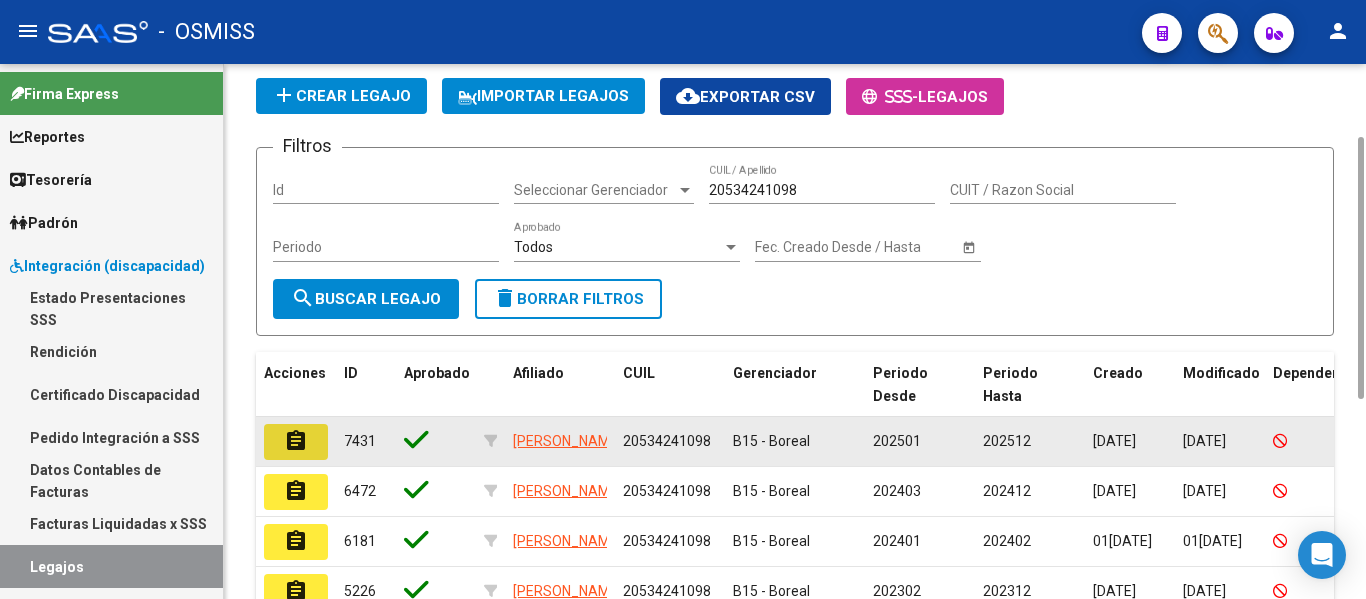 click on "assignment" 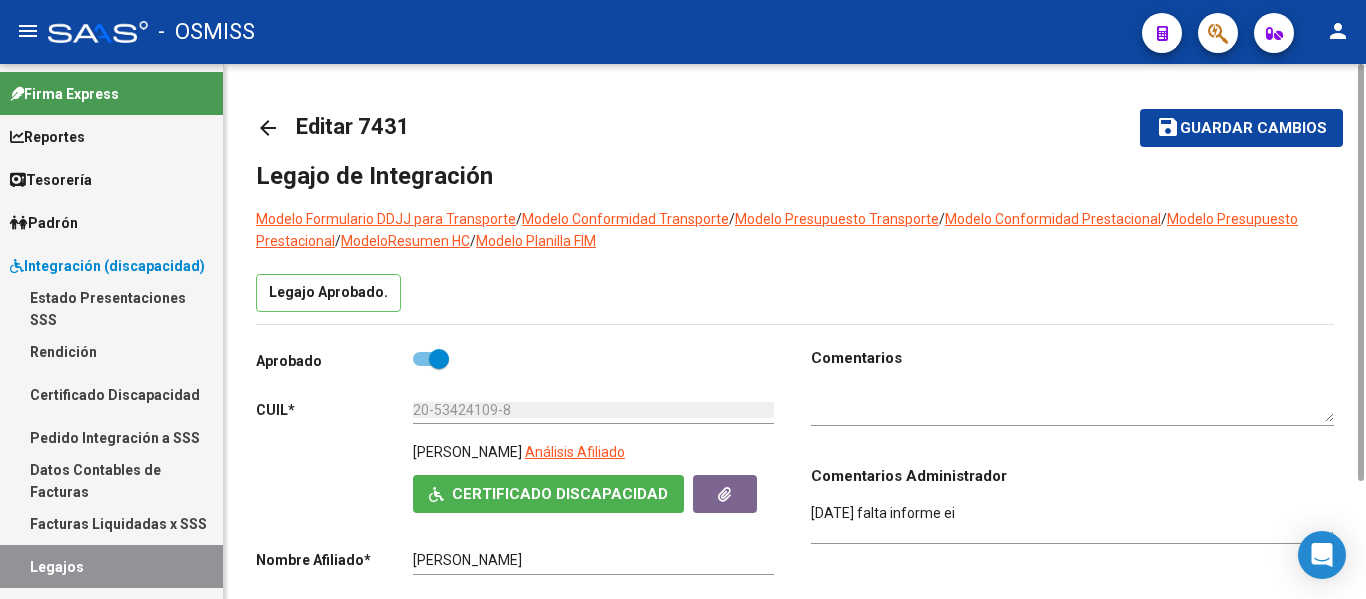 click on "Legajo Aprobado." 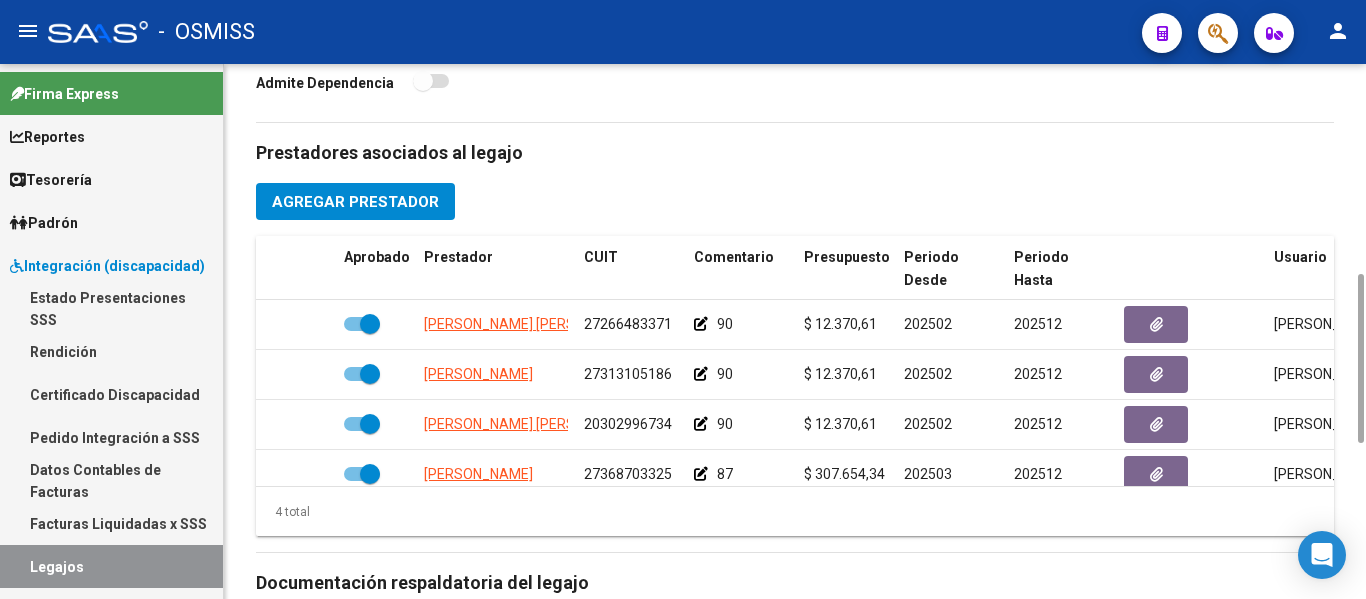 scroll, scrollTop: 690, scrollLeft: 0, axis: vertical 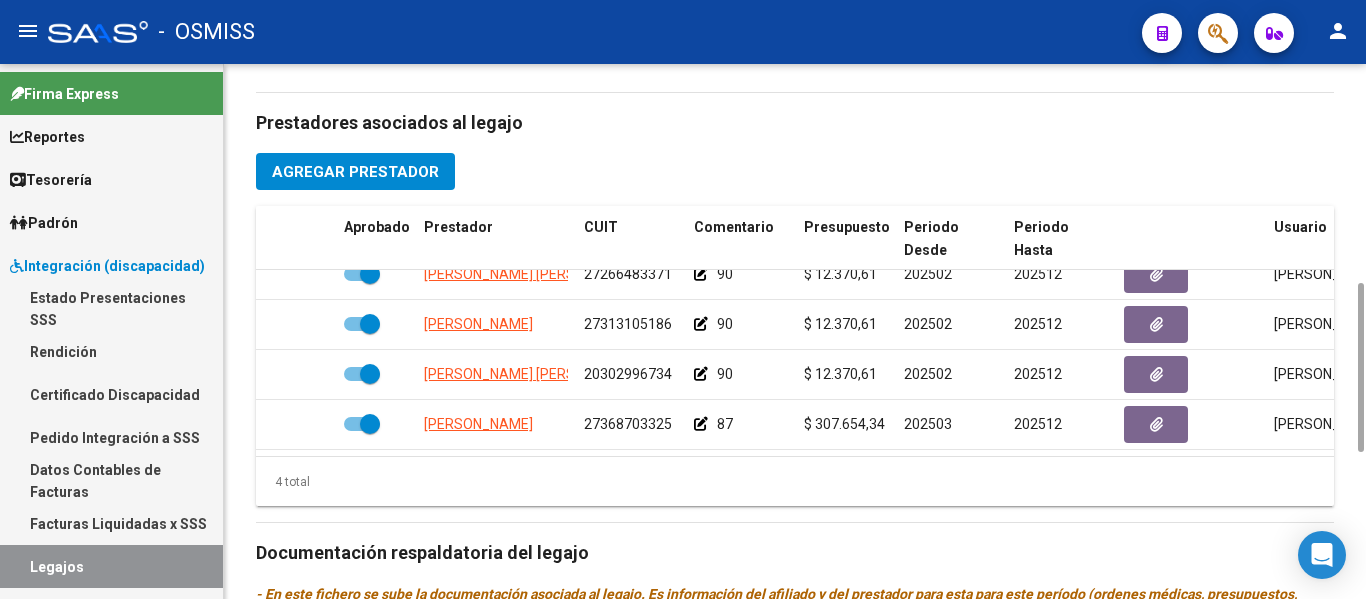 click on "4 total" 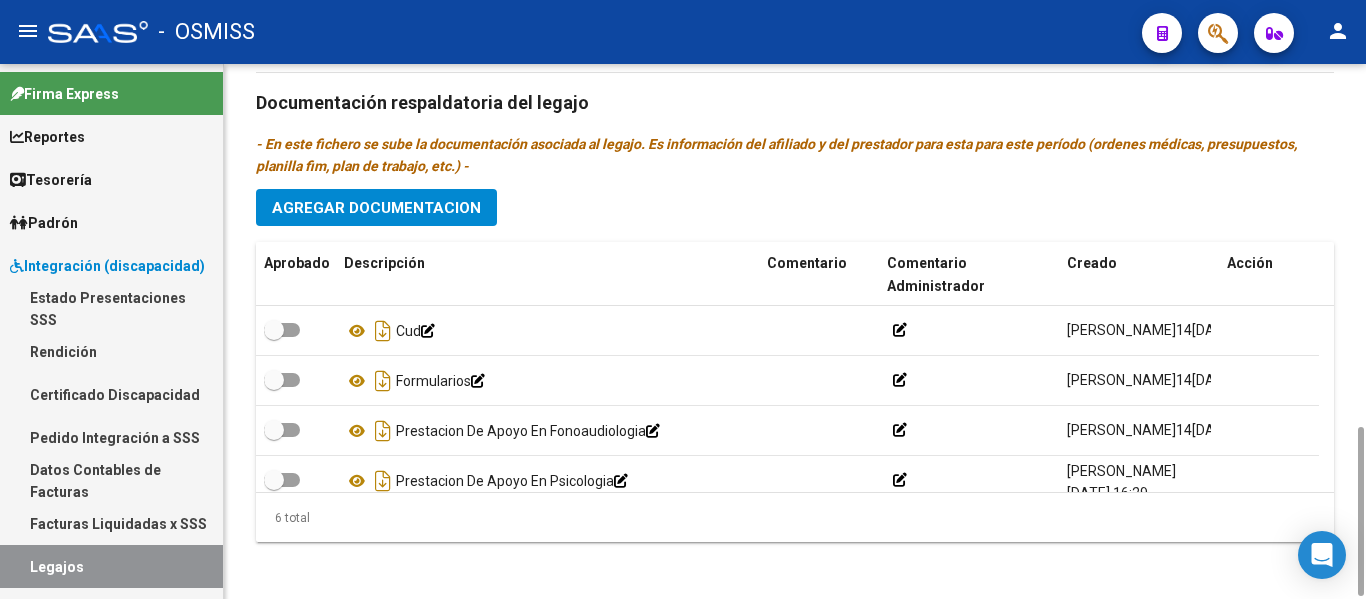 scroll, scrollTop: 1149, scrollLeft: 0, axis: vertical 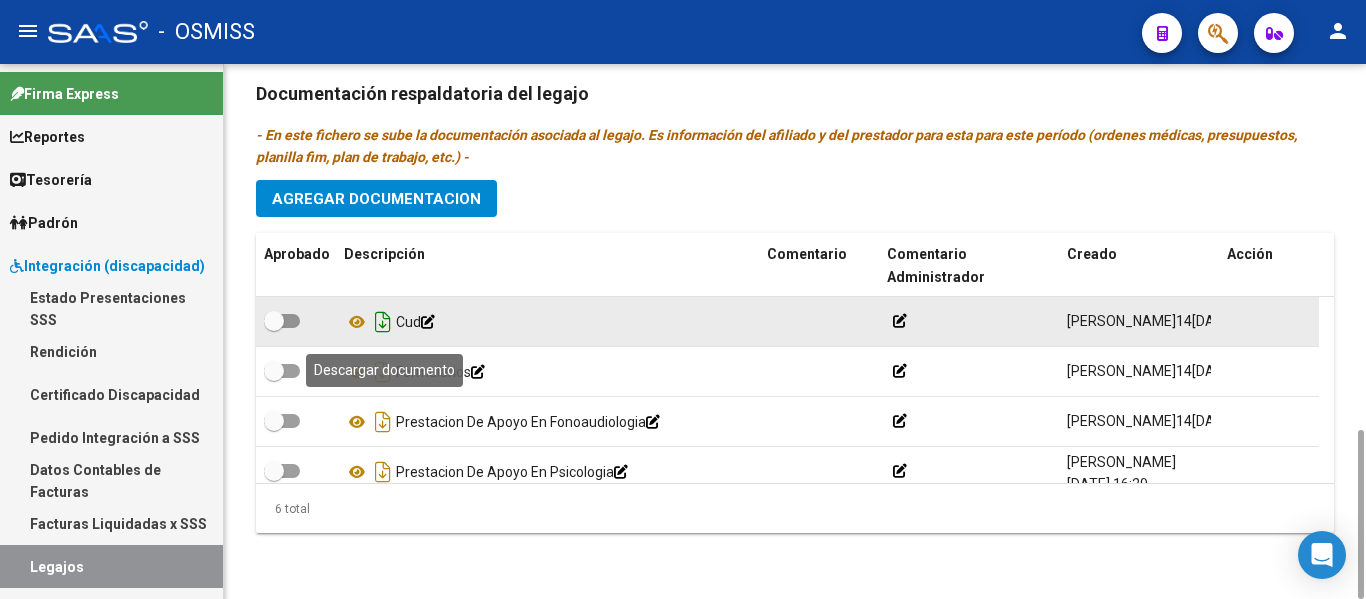 click 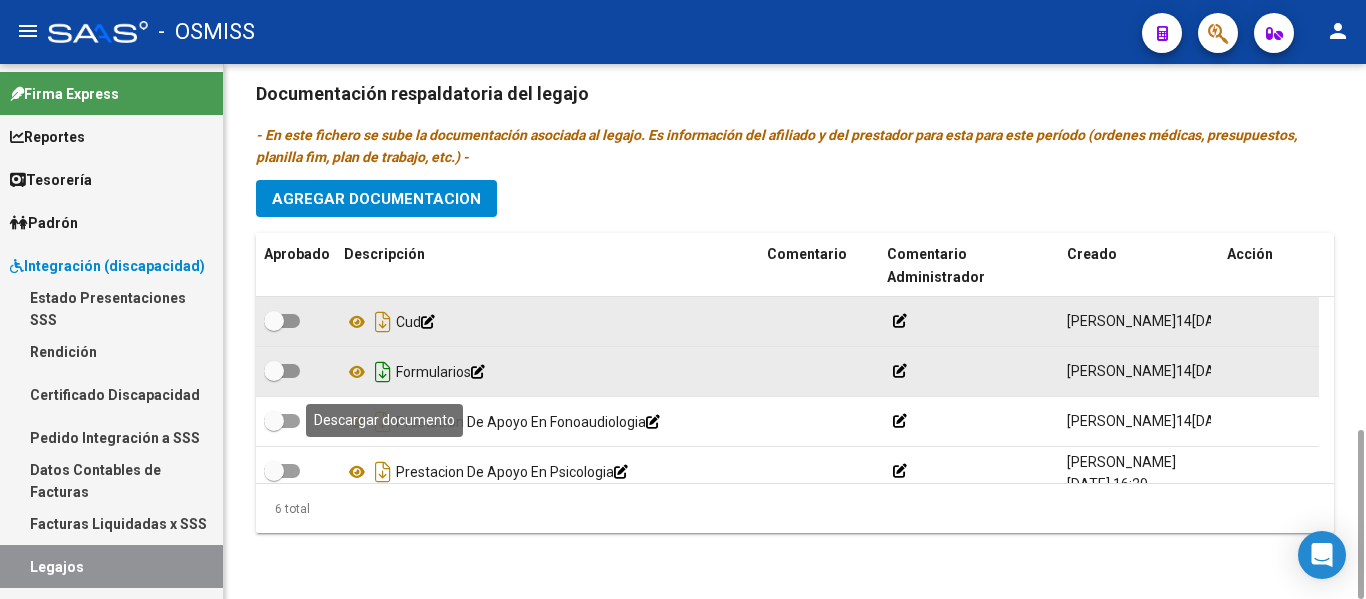 click 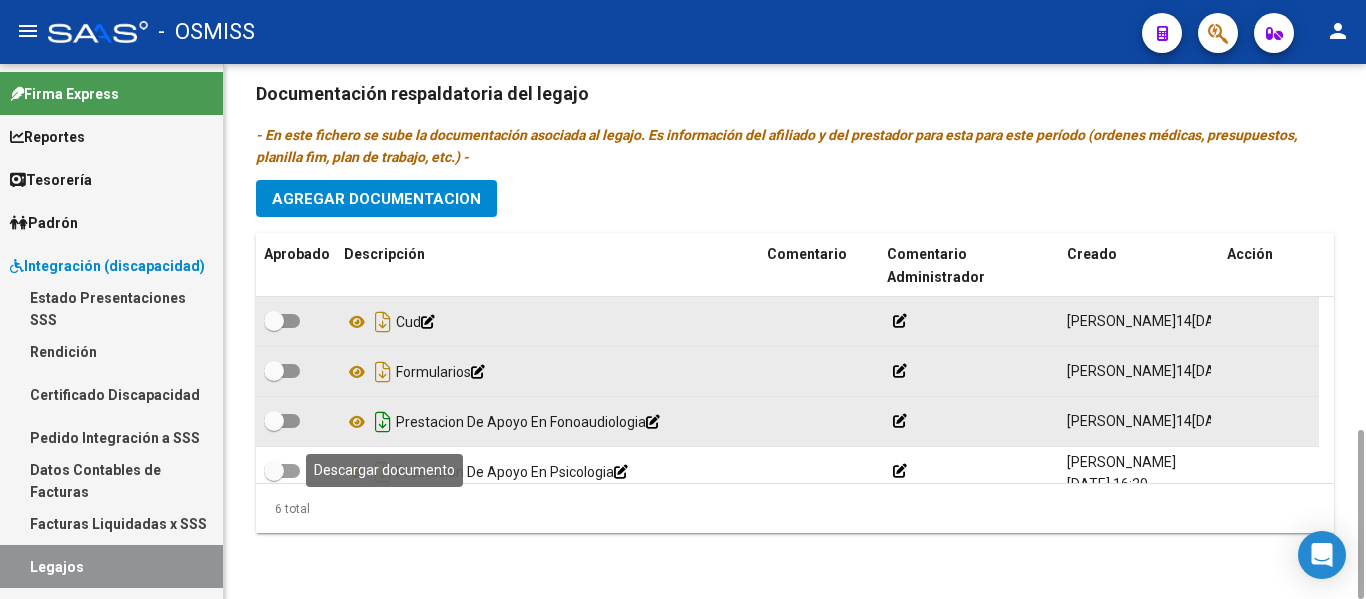 click 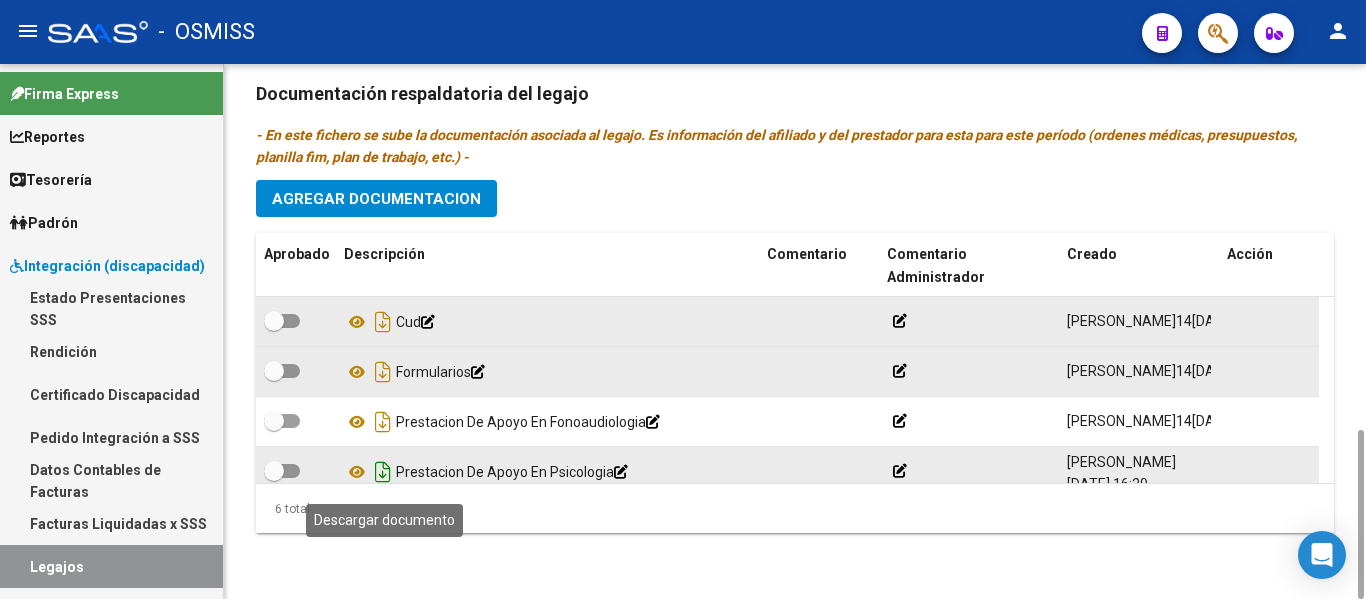 click 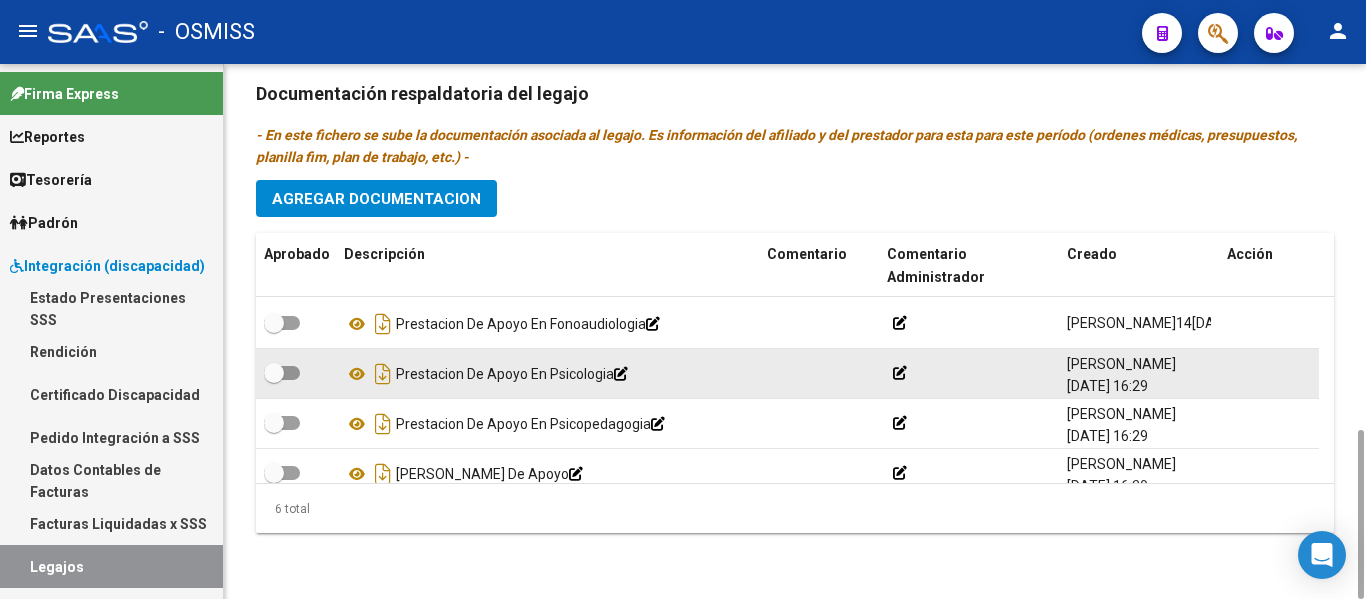 scroll, scrollTop: 121, scrollLeft: 0, axis: vertical 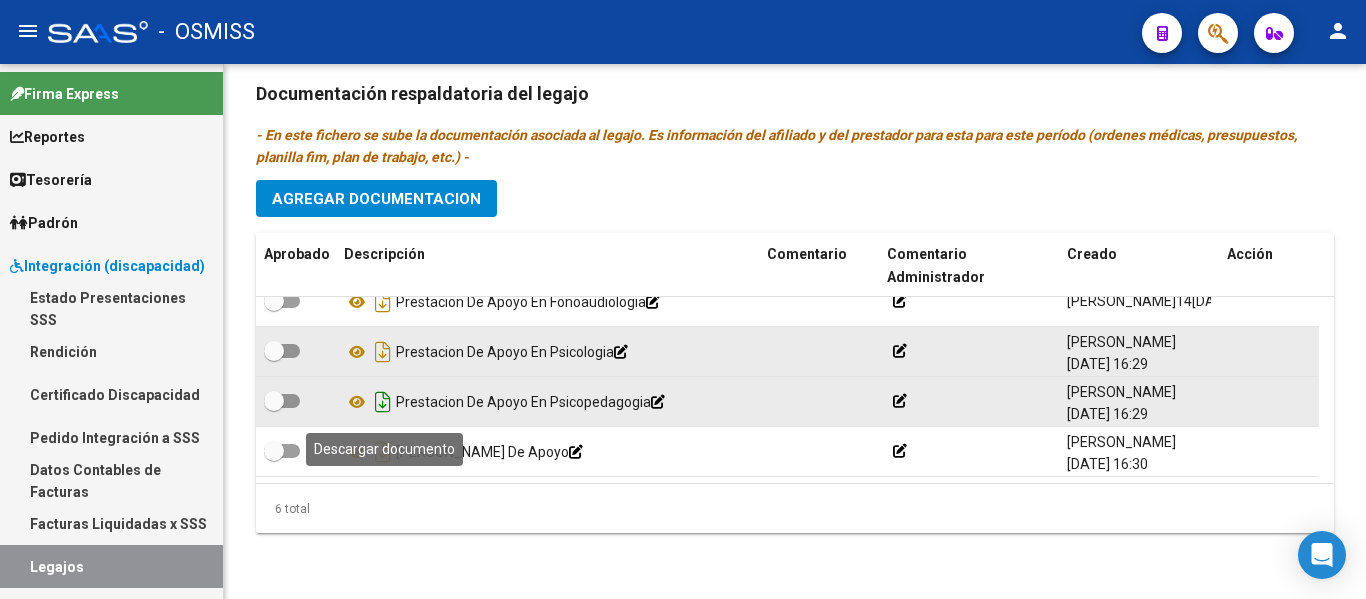 click 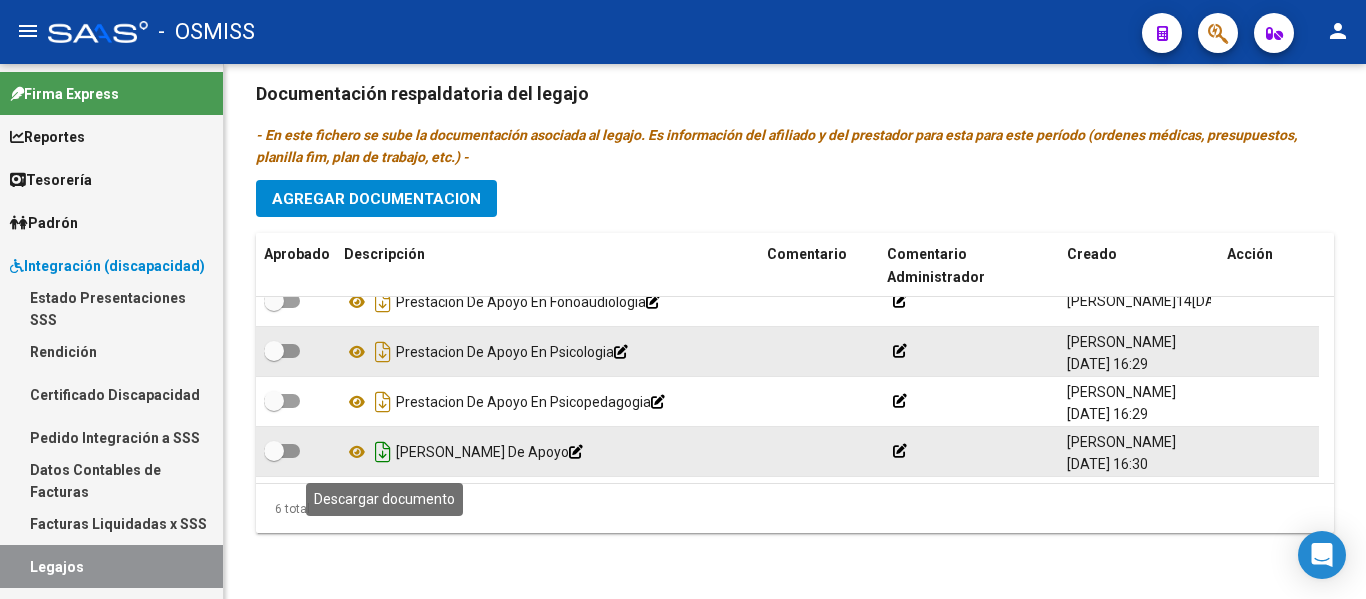click 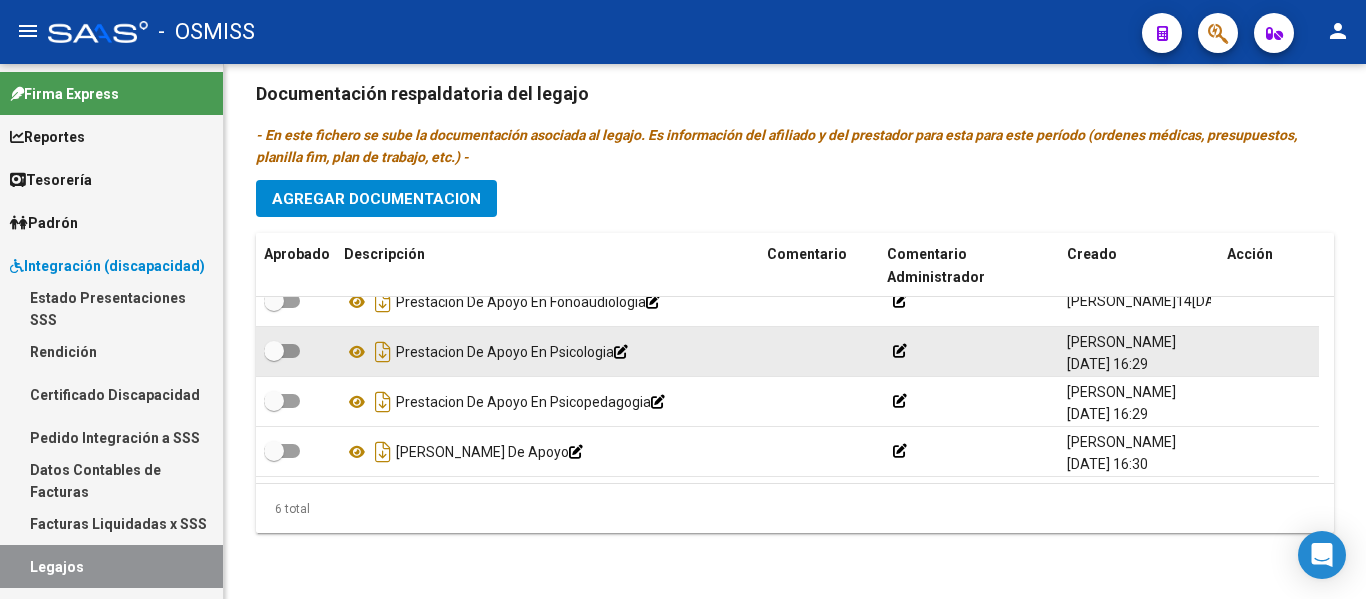 click on "Prestadores asociados al legajo Agregar Prestador Aprobado Prestador CUIT Comentario Presupuesto Periodo Desde Periodo Hasta Usuario Admite Dependencia   [PERSON_NAME] [PERSON_NAME] 27266483371     90  $ 12.370,61  202502 202512 [PERSON_NAME]   [DATE]      [PERSON_NAME] 27313105186     90  $ 12.370,61  202502 202512 [PERSON_NAME]   [DATE]      [PERSON_NAME] [PERSON_NAME] 20302996734     90  $ 12.370,61  202502 202512 [PERSON_NAME]   [DATE]      [PERSON_NAME] 27368703325     87  $ 307.654,34  202503 202512 [PERSON_NAME]   [DATE]    4 total Documentación respaldatoria del legajo - En este fichero se sube la documentación asociada al legajo. Es información del afiliado y del prestador para esta para este período (ordenes médicas, presupuestos, planilla fim, plan de trabajo, etc.) - Agregar Documentacion Aprobado Descripción Comentario Comentario Administrador Creado Acción    Prestacion De Apoyo En Fonoaudiologia
[PERSON_NAME]" 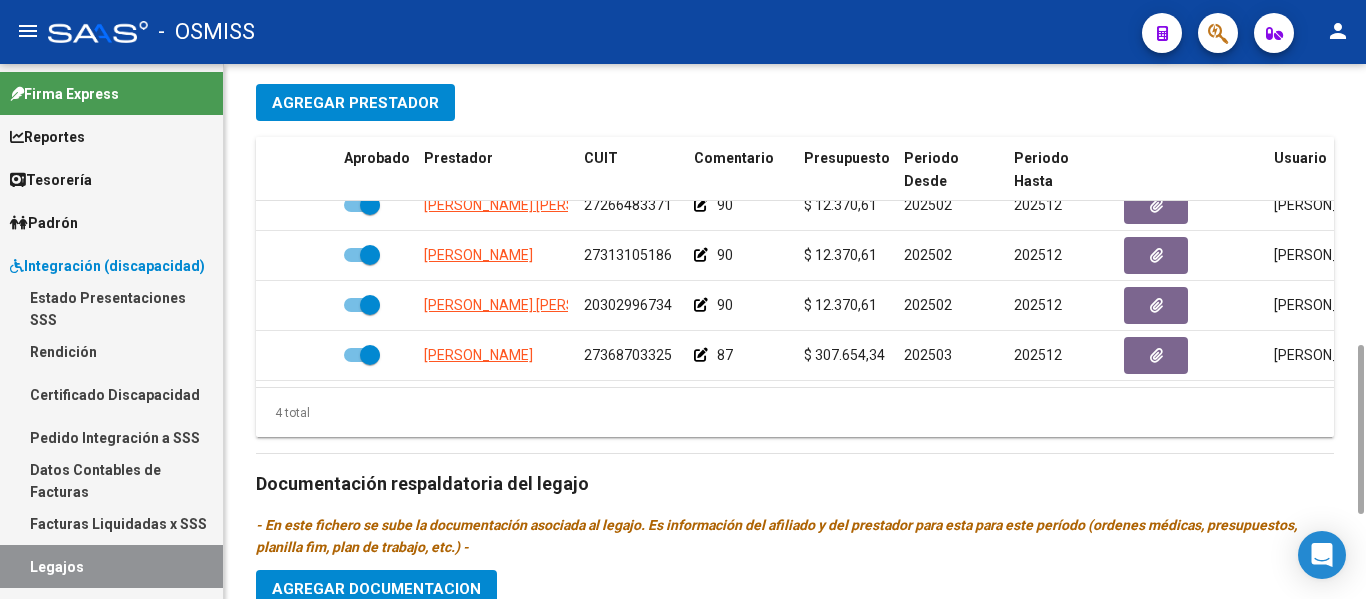 scroll, scrollTop: 939, scrollLeft: 0, axis: vertical 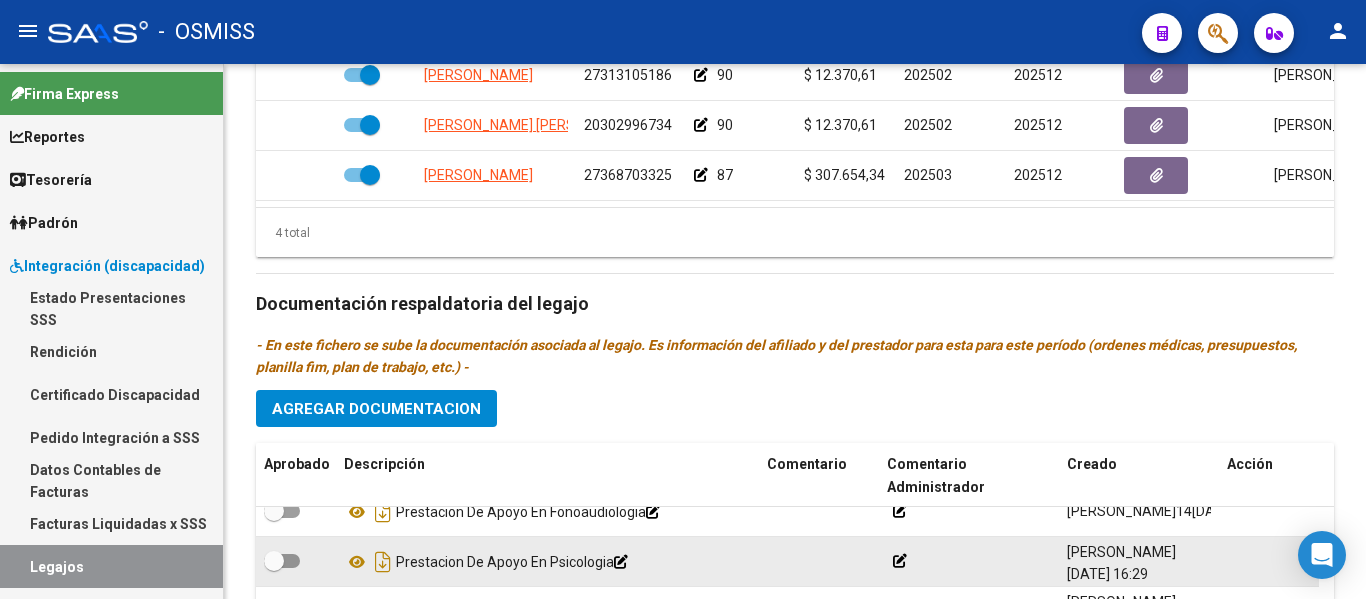 click on "Prestadores asociados al legajo Agregar Prestador Aprobado Prestador CUIT Comentario Presupuesto Periodo Desde Periodo Hasta Usuario Admite Dependencia   [PERSON_NAME] [PERSON_NAME] 27266483371     90  $ 12.370,61  202502 202512 [PERSON_NAME]   [DATE]      [PERSON_NAME] 27313105186     90  $ 12.370,61  202502 202512 [PERSON_NAME]   [DATE]      [PERSON_NAME] [PERSON_NAME] 20302996734     90  $ 12.370,61  202502 202512 [PERSON_NAME]   [DATE]      [PERSON_NAME] 27368703325     87  $ 307.654,34  202503 202512 [PERSON_NAME]   [DATE]    4 total Documentación respaldatoria del legajo - En este fichero se sube la documentación asociada al legajo. Es información del afiliado y del prestador para esta para este período (ordenes médicas, presupuestos, planilla fim, plan de trabajo, etc.) - Agregar Documentacion Aprobado Descripción Comentario Comentario Administrador Creado Acción    Prestacion De Apoyo En Fonoaudiologia
[PERSON_NAME]" 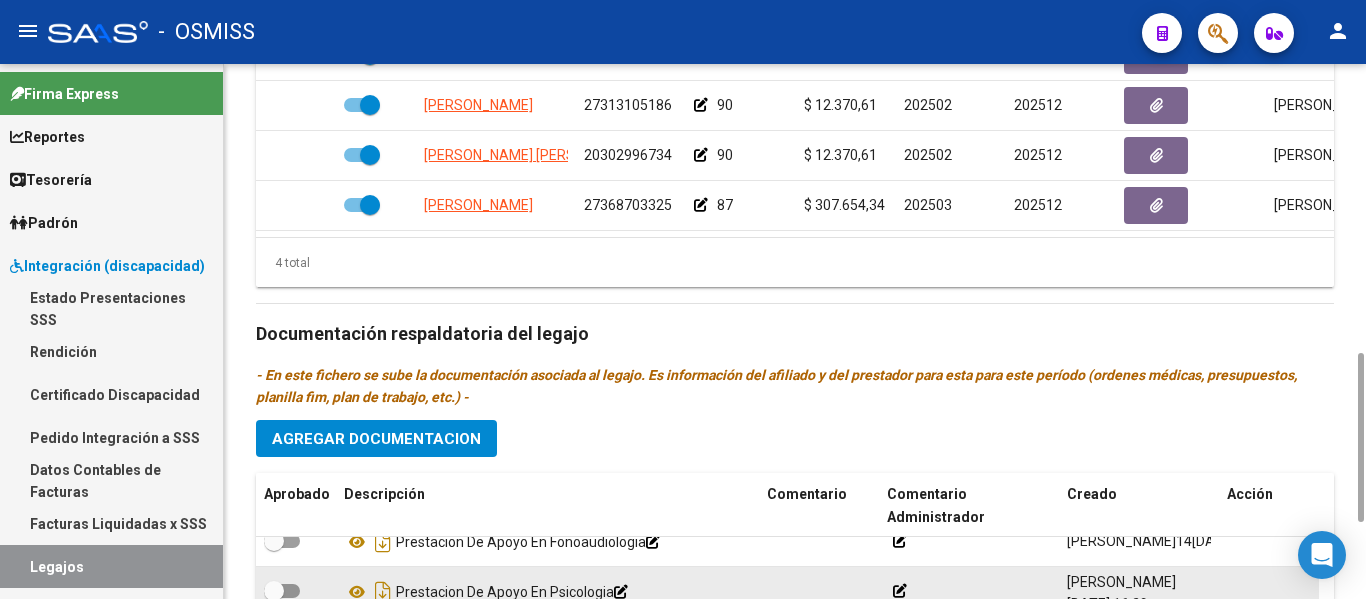 scroll, scrollTop: 849, scrollLeft: 0, axis: vertical 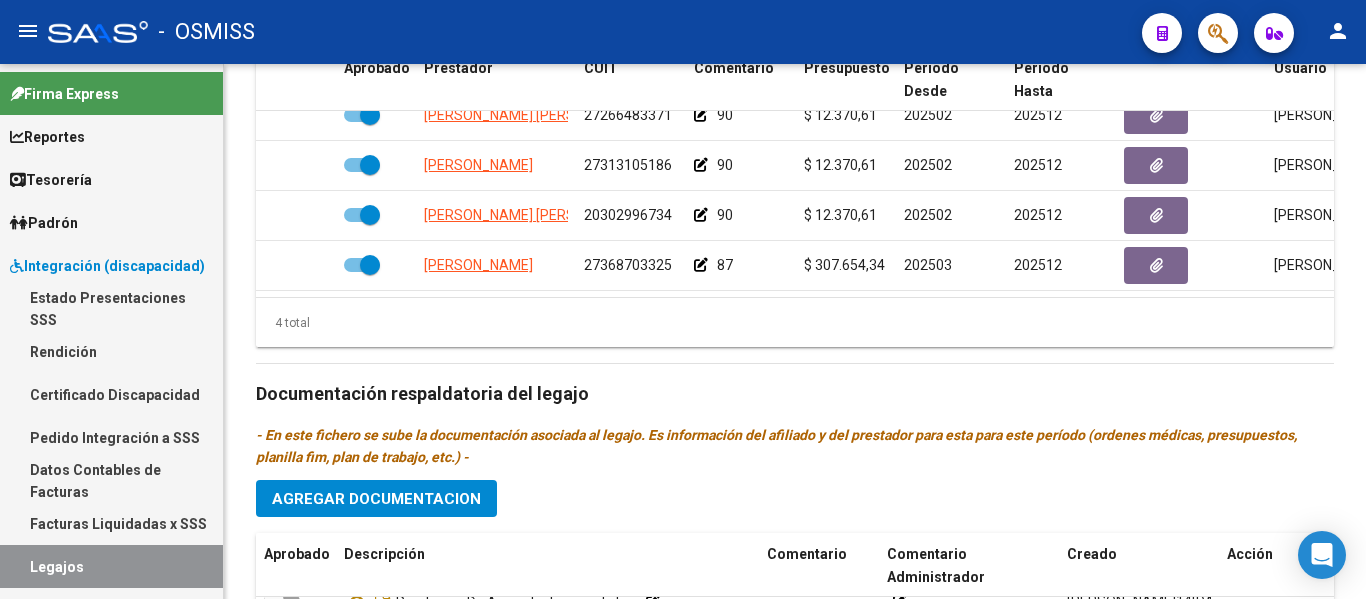 click on "Prestadores asociados al legajo Agregar Prestador Aprobado Prestador CUIT Comentario Presupuesto Periodo Desde Periodo Hasta Usuario Admite Dependencia   [PERSON_NAME] [PERSON_NAME] 27266483371     90  $ 12.370,61  202502 202512 [PERSON_NAME]   [DATE]      [PERSON_NAME] 27313105186     90  $ 12.370,61  202502 202512 [PERSON_NAME]   [DATE]      [PERSON_NAME] [PERSON_NAME] 20302996734     90  $ 12.370,61  202502 202512 [PERSON_NAME]   [DATE]      [PERSON_NAME] 27368703325     87  $ 307.654,34  202503 202512 [PERSON_NAME]   [DATE]    4 total Documentación respaldatoria del legajo - En este fichero se sube la documentación asociada al legajo. Es información del afiliado y del prestador para esta para este período (ordenes médicas, presupuestos, planilla fim, plan de trabajo, etc.) - Agregar Documentacion Aprobado Descripción Comentario Comentario Administrador Creado Acción    Prestacion De Apoyo En Fonoaudiologia
[PERSON_NAME]" 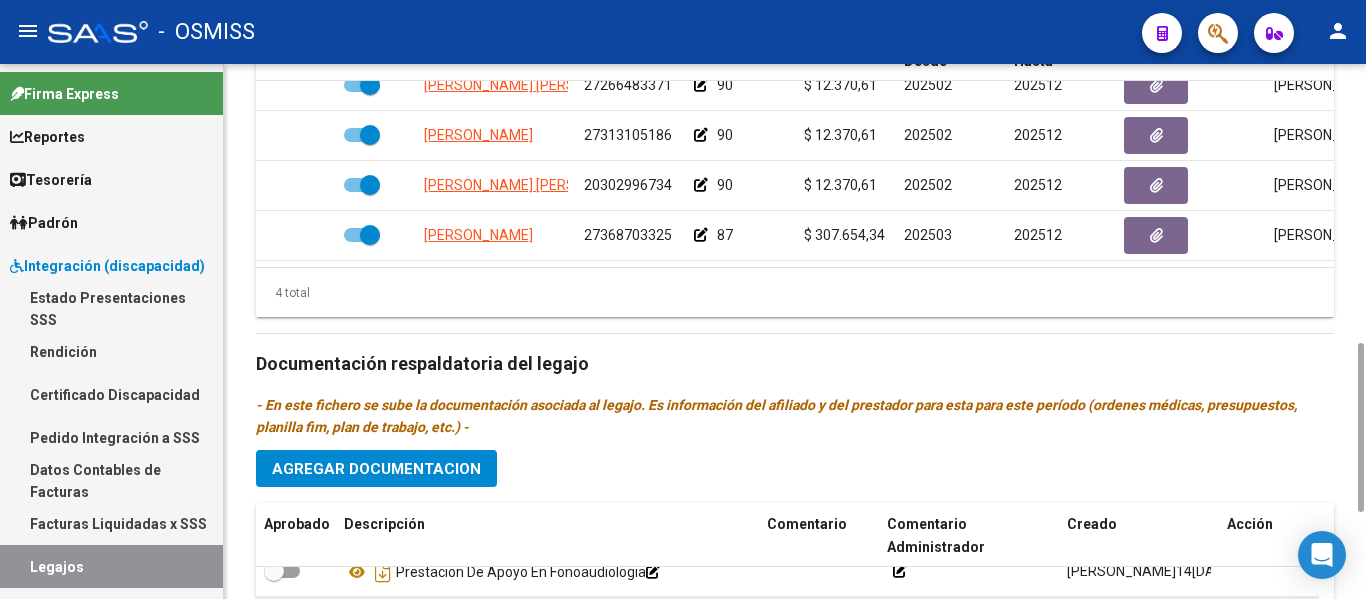 scroll, scrollTop: 1089, scrollLeft: 0, axis: vertical 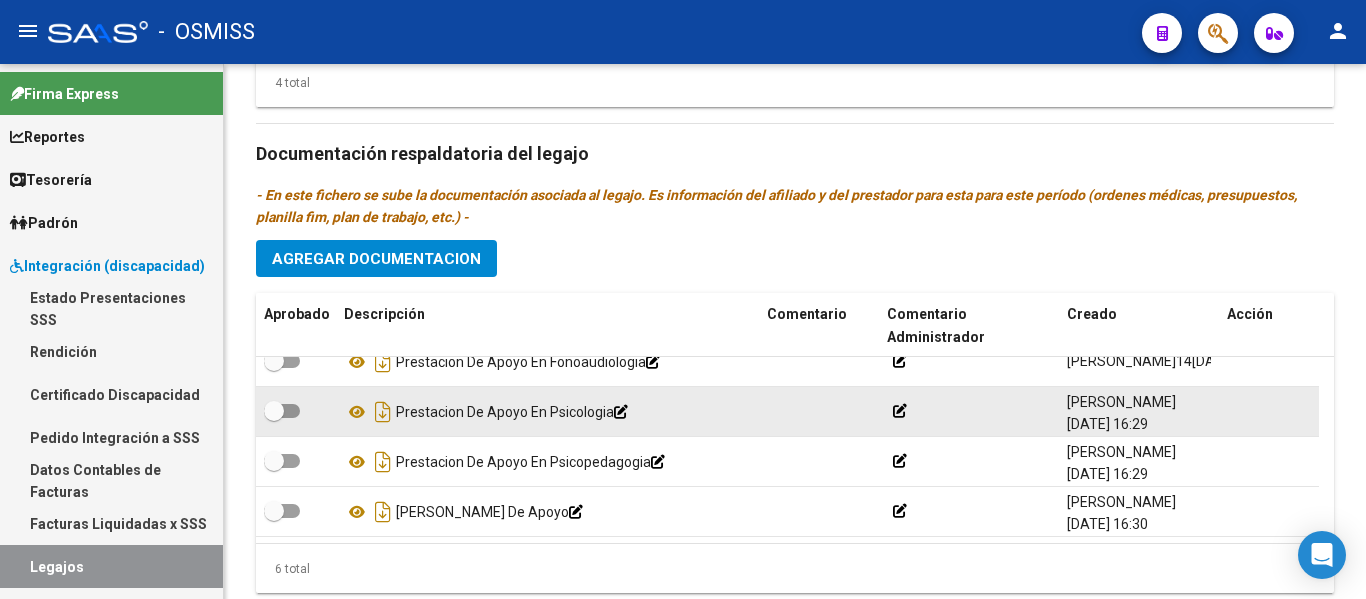 click on "Prestadores asociados al legajo Agregar Prestador Aprobado Prestador CUIT Comentario Presupuesto Periodo Desde Periodo Hasta Usuario Admite Dependencia   [PERSON_NAME] [PERSON_NAME] 27266483371     90  $ 12.370,61  202502 202512 [PERSON_NAME]   [DATE]      [PERSON_NAME] 27313105186     90  $ 12.370,61  202502 202512 [PERSON_NAME]   [DATE]      [PERSON_NAME] [PERSON_NAME] 20302996734     90  $ 12.370,61  202502 202512 [PERSON_NAME]   [DATE]      [PERSON_NAME] 27368703325     87  $ 307.654,34  202503 202512 [PERSON_NAME]   [DATE]    4 total Documentación respaldatoria del legajo - En este fichero se sube la documentación asociada al legajo. Es información del afiliado y del prestador para esta para este período (ordenes médicas, presupuestos, planilla fim, plan de trabajo, etc.) - Agregar Documentacion Aprobado Descripción Comentario Comentario Administrador Creado Acción    Prestacion De Apoyo En Fonoaudiologia
[PERSON_NAME]" 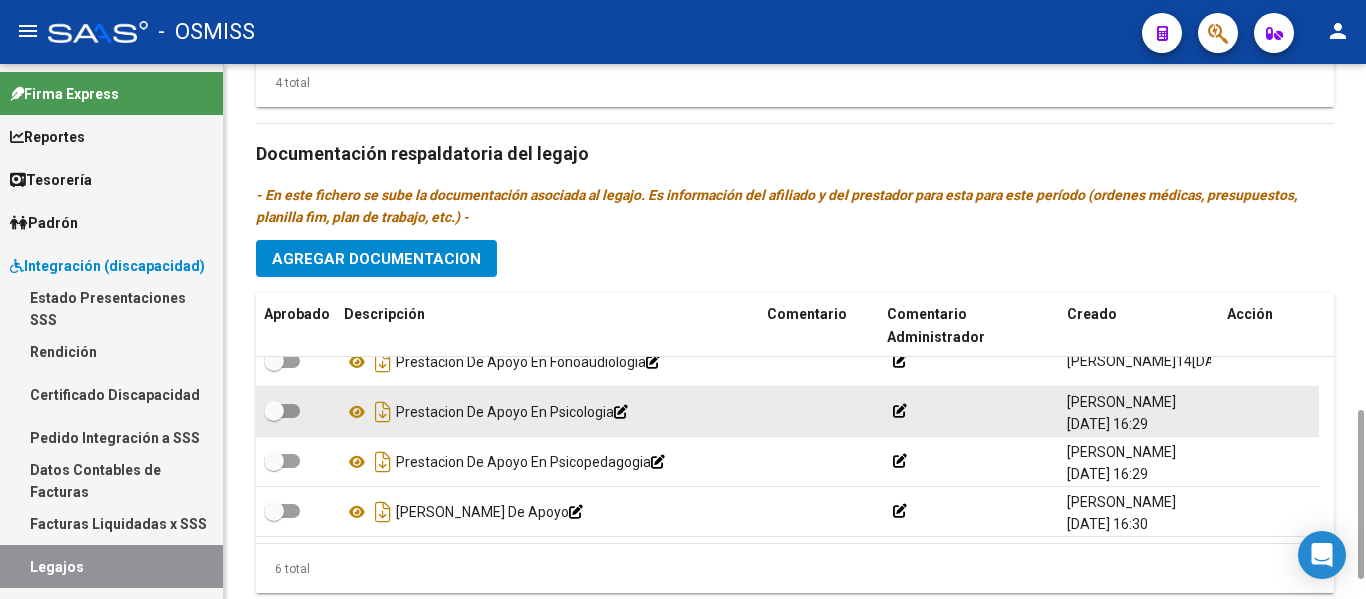 scroll, scrollTop: 1119, scrollLeft: 0, axis: vertical 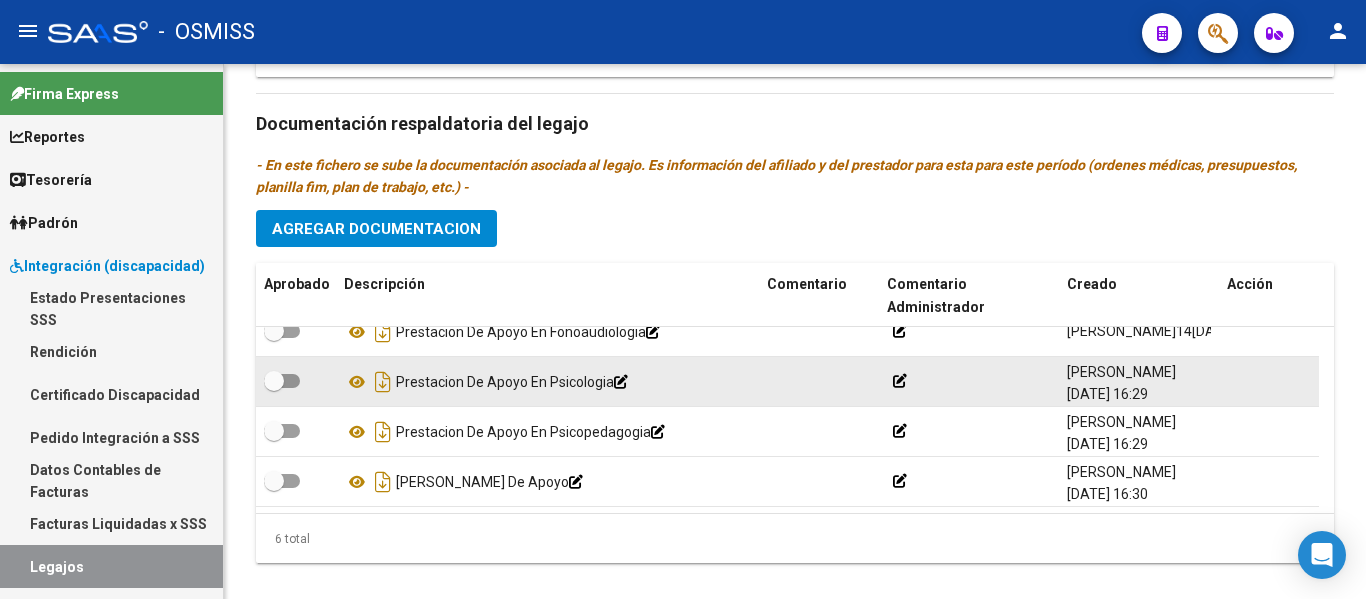 click on "Agregar Documentacion" 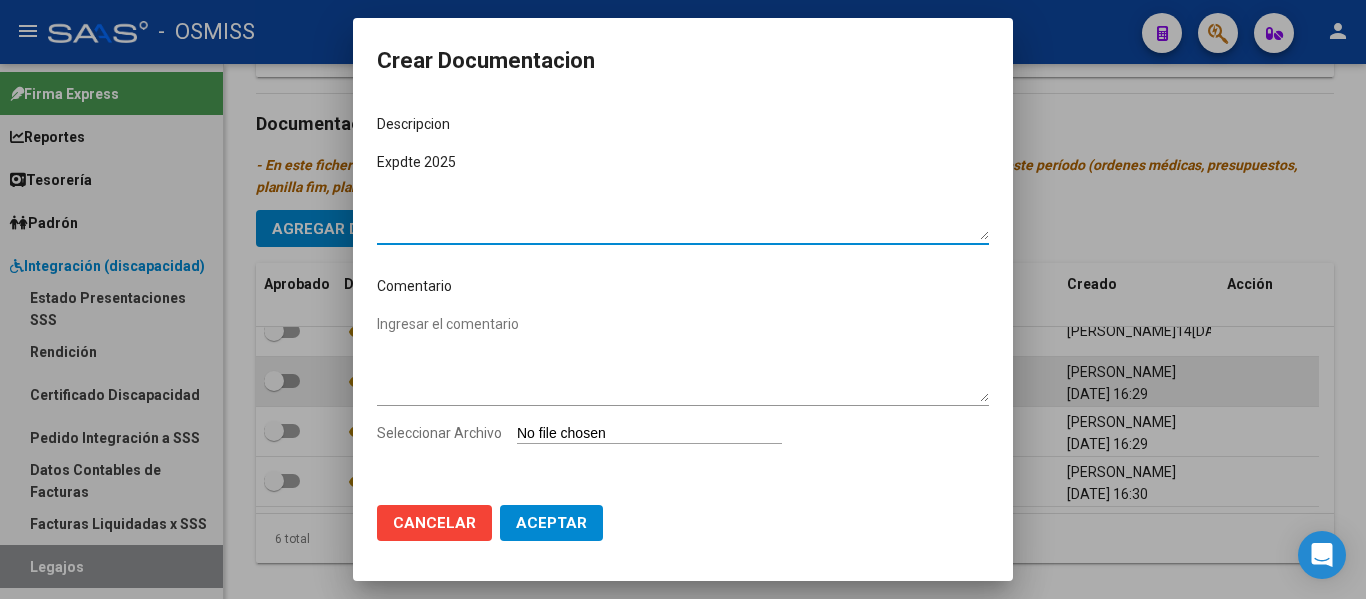type on "Expdte 2025" 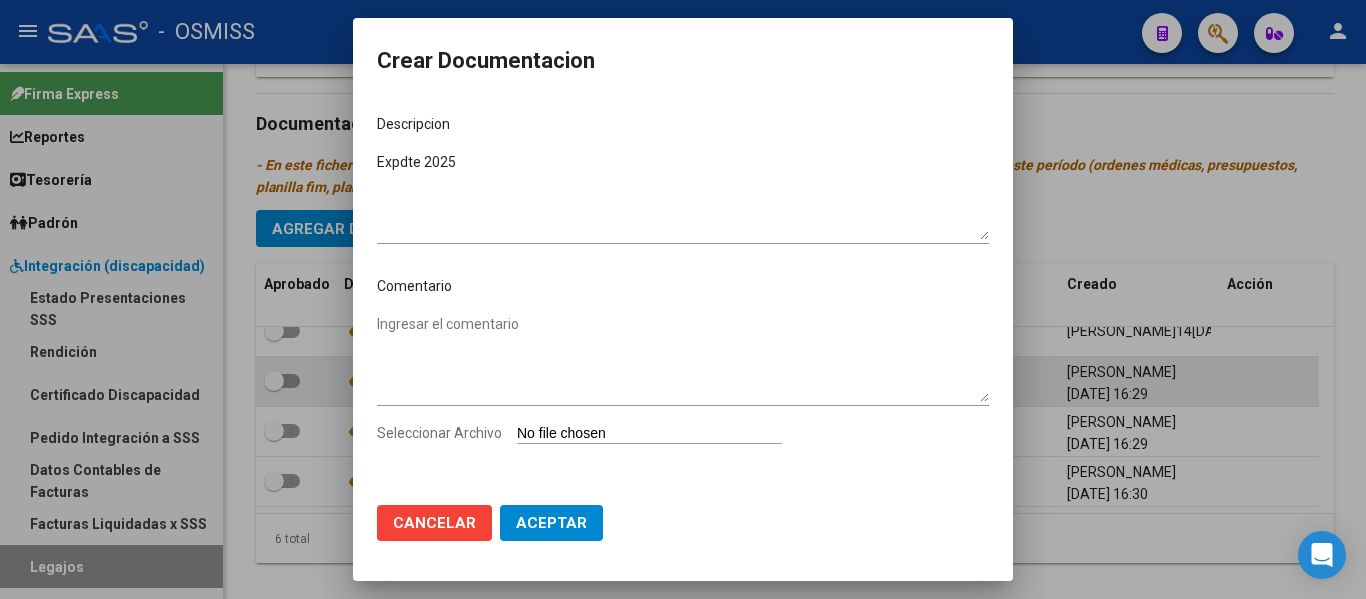 type on "C:\fakepath\Expdte 2025.pdf" 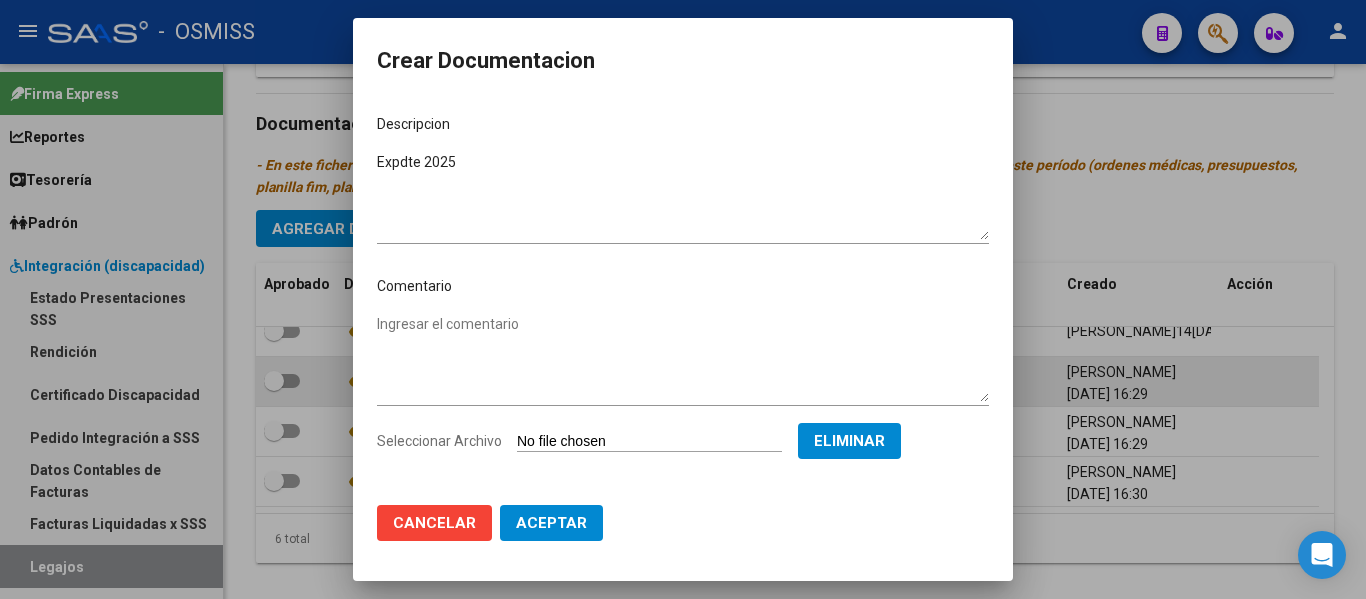 click on "Aceptar" 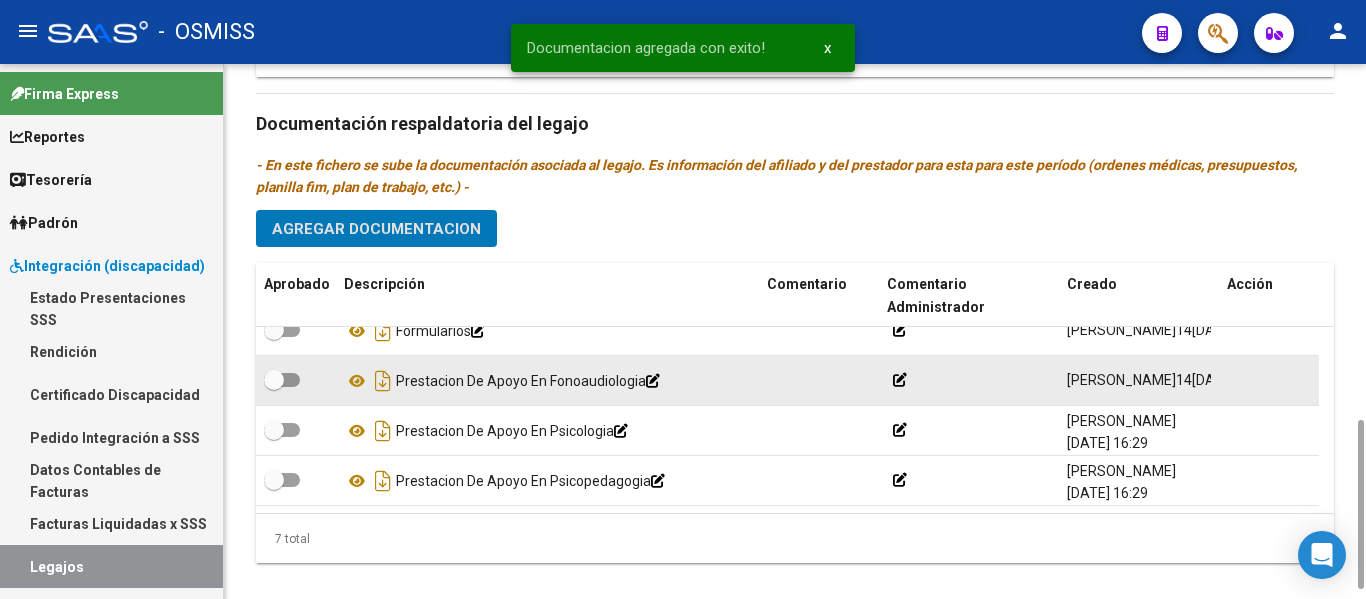 scroll, scrollTop: 0, scrollLeft: 0, axis: both 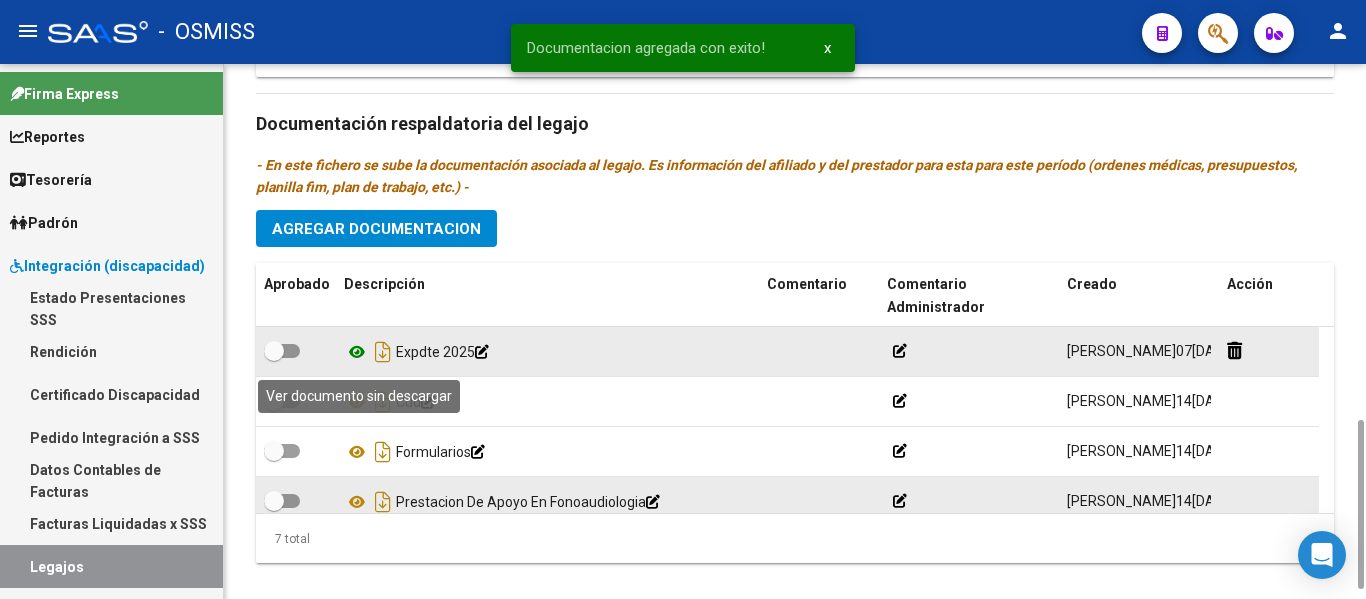 click 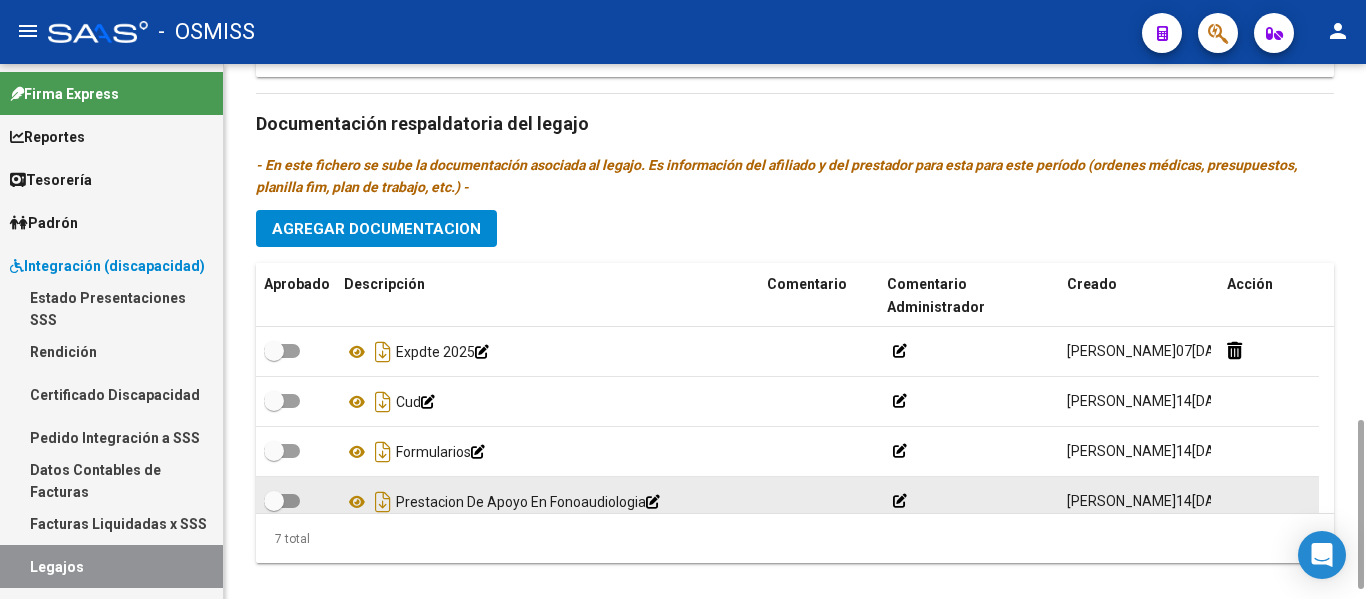 click on "- En este fichero se sube la documentación asociada al legajo. Es información del afiliado y del prestador para esta para este período (ordenes médicas, presupuestos, planilla fim, plan de trabajo, etc.) -" 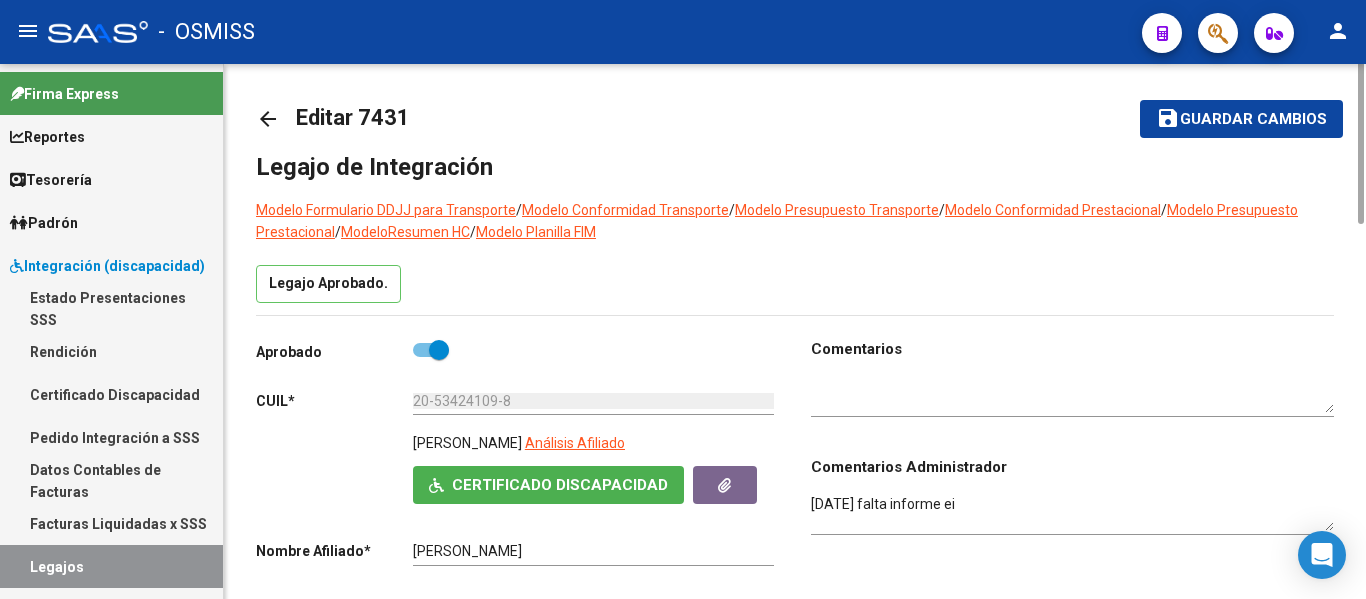 scroll, scrollTop: 0, scrollLeft: 0, axis: both 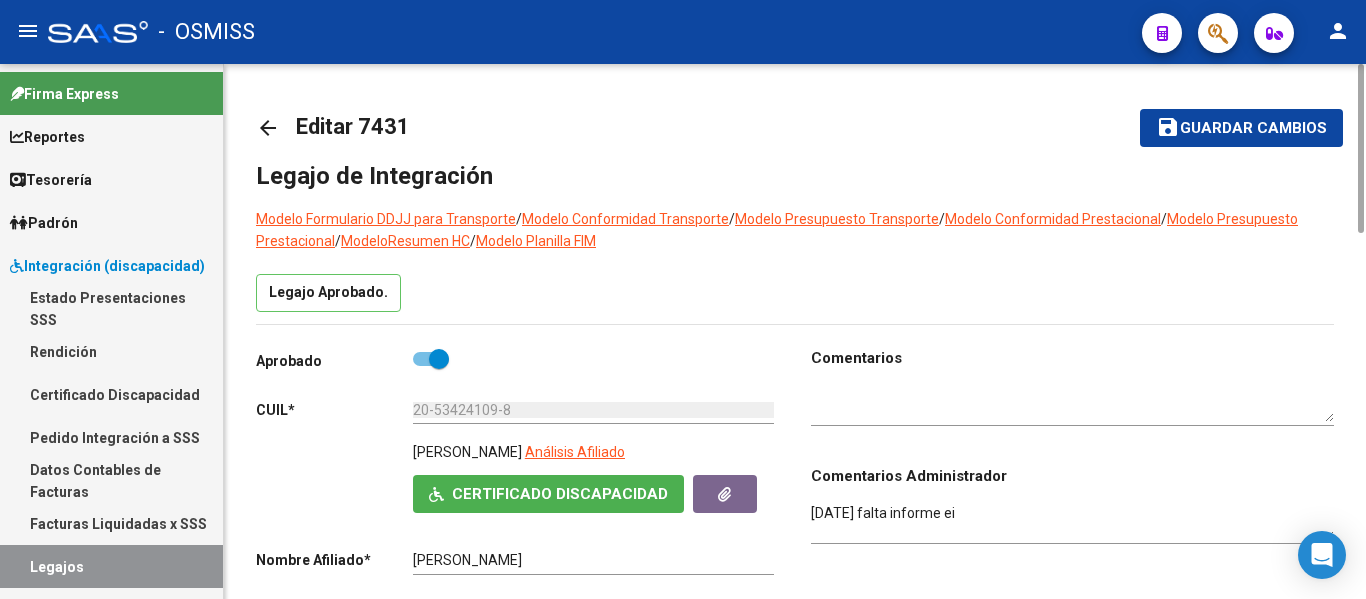 click on "Guardar cambios" 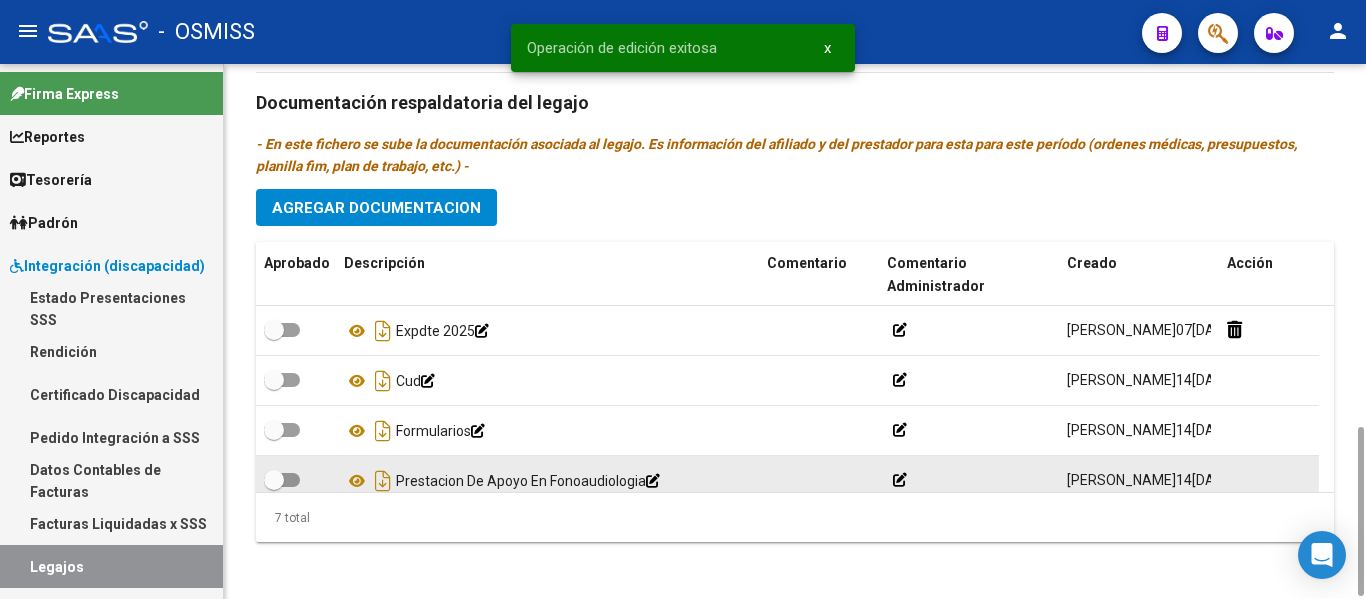 scroll, scrollTop: 1149, scrollLeft: 0, axis: vertical 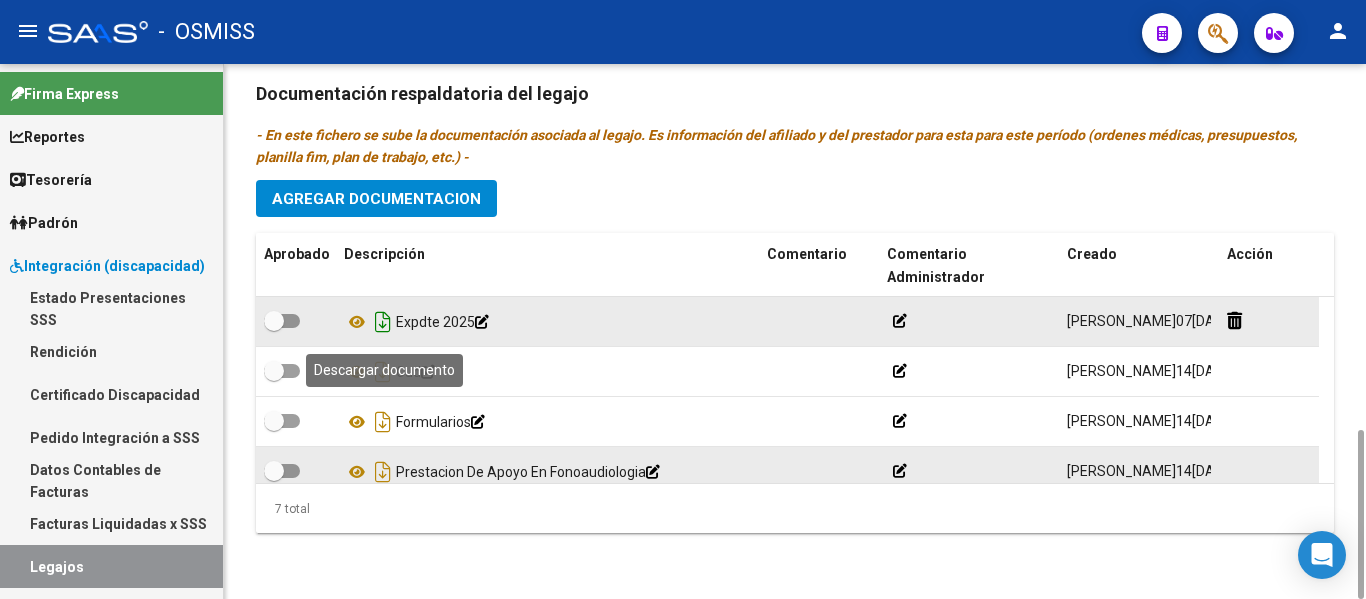 click 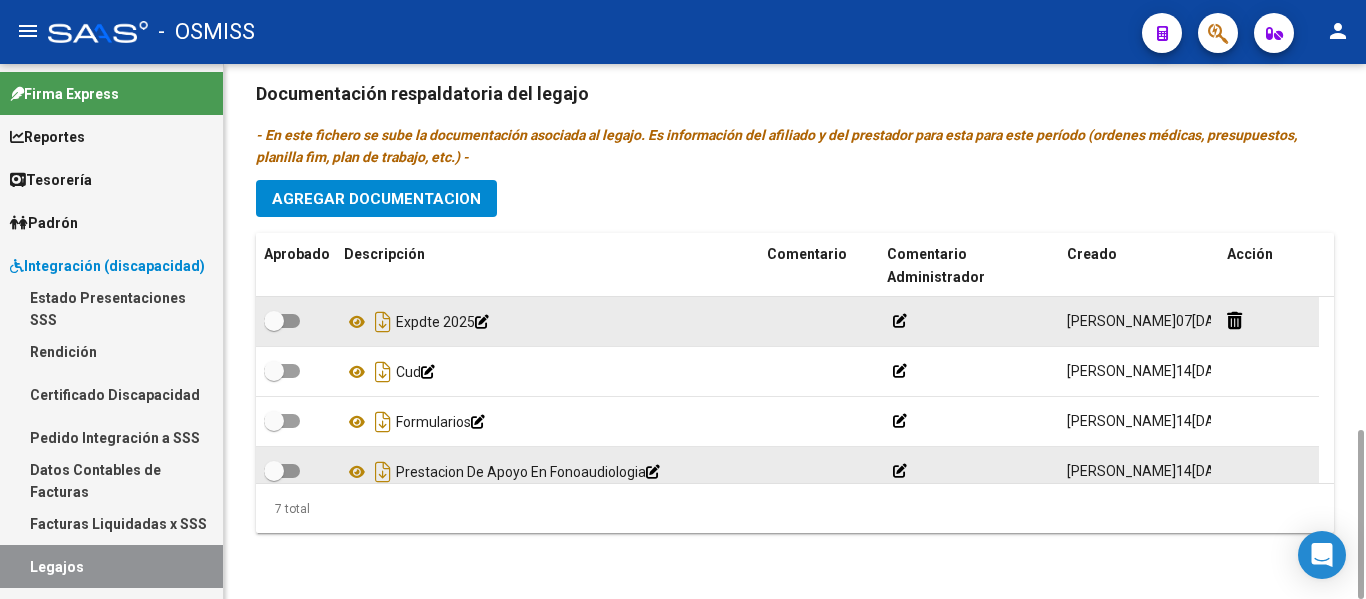 click on "Prestadores asociados al legajo Agregar Prestador Aprobado Prestador CUIT Comentario Presupuesto Periodo Desde Periodo Hasta Usuario Admite Dependencia   [PERSON_NAME] [PERSON_NAME] 27266483371     90  $ 12.370,61  202502 202512 [PERSON_NAME]   [DATE]      [PERSON_NAME] 27313105186     90  $ 12.370,61  202502 202512 [PERSON_NAME]   [DATE]      [PERSON_NAME] [PERSON_NAME] 20302996734     90  $ 12.370,61  202502 202512 [PERSON_NAME]   [DATE]      [PERSON_NAME] 27368703325     87  $ 307.654,34  202503 202512 [PERSON_NAME]   [DATE]    4 total Documentación respaldatoria del legajo - En este fichero se sube la documentación asociada al legajo. Es información del afiliado y del prestador para esta para este período (ordenes médicas, presupuestos, planilla fim, plan de trabajo, etc.) - Agregar Documentacion Aprobado Descripción Comentario Comentario Administrador Creado Acción    Expdte 2025            [PERSON_NAME]   [DATE] 23:16     Cud" 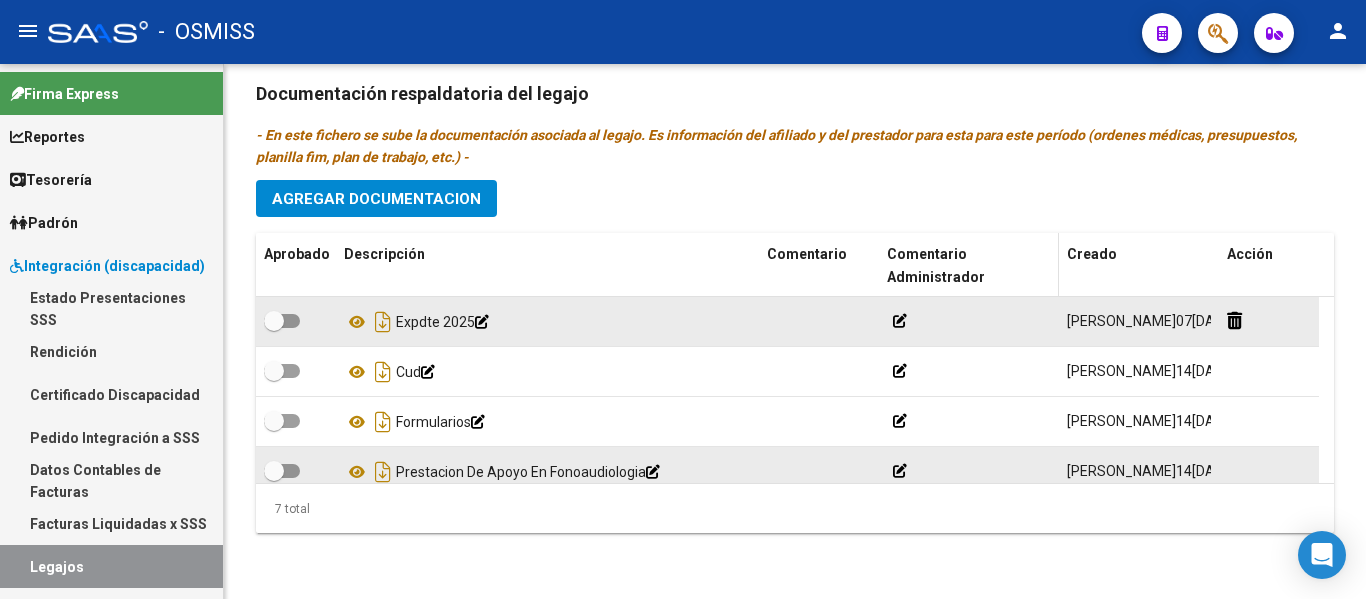 click on "Comentario Administrador" 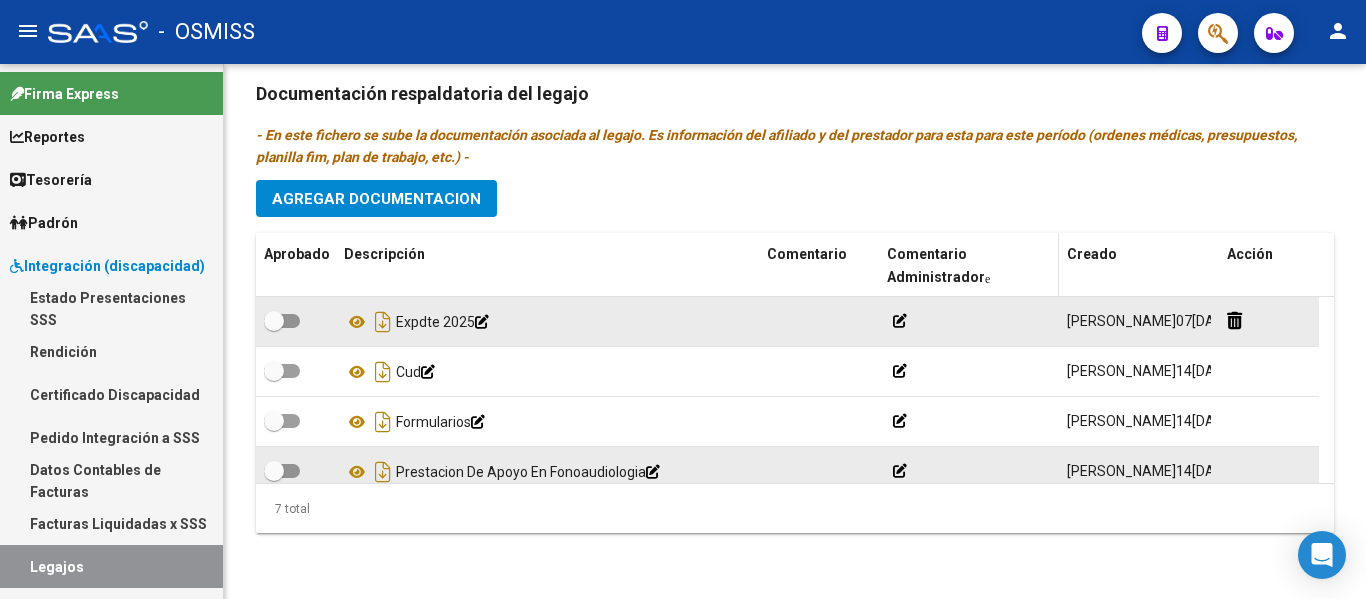 click on "Comentario Administrador" 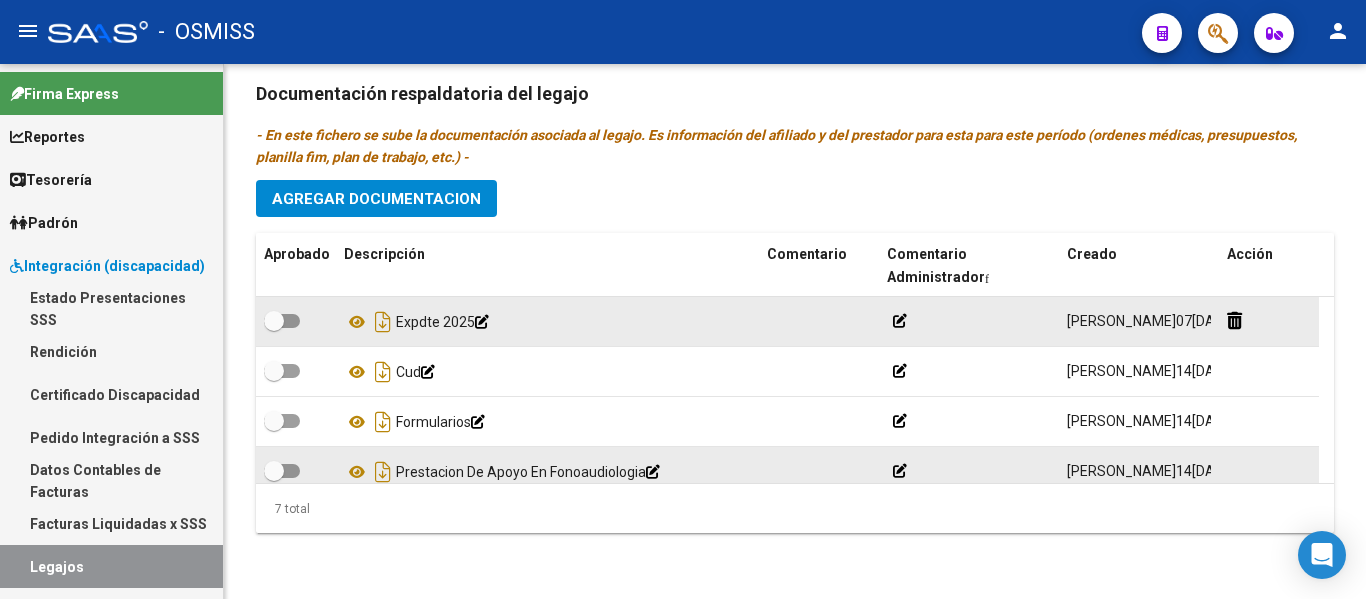 click on "Prestadores asociados al legajo Agregar Prestador Aprobado Prestador CUIT Comentario Presupuesto Periodo Desde Periodo Hasta Usuario Admite Dependencia   [PERSON_NAME] [PERSON_NAME] 27266483371     90  $ 12.370,61  202502 202512 [PERSON_NAME]   [DATE]      [PERSON_NAME] 27313105186     90  $ 12.370,61  202502 202512 [PERSON_NAME]   [DATE]      [PERSON_NAME] [PERSON_NAME] 20302996734     90  $ 12.370,61  202502 202512 [PERSON_NAME]   [DATE]      [PERSON_NAME] 27368703325     87  $ 307.654,34  202503 202512 [PERSON_NAME]   [DATE]    4 total Documentación respaldatoria del legajo - En este fichero se sube la documentación asociada al legajo. Es información del afiliado y del prestador para esta para este período (ordenes médicas, presupuestos, planilla fim, plan de trabajo, etc.) - Agregar Documentacion Aprobado Descripción Comentario Comentario Administrador Creado Acción    Expdte 2025            [PERSON_NAME]   [DATE] 23:16     Cud" 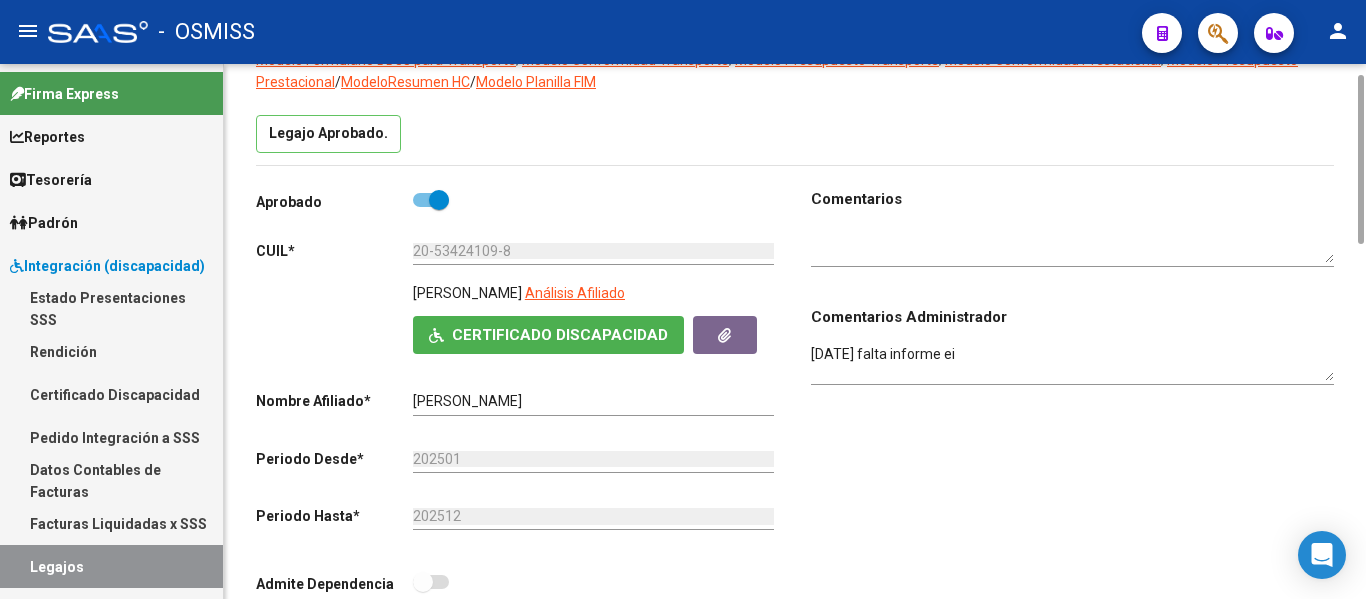 scroll, scrollTop: 129, scrollLeft: 0, axis: vertical 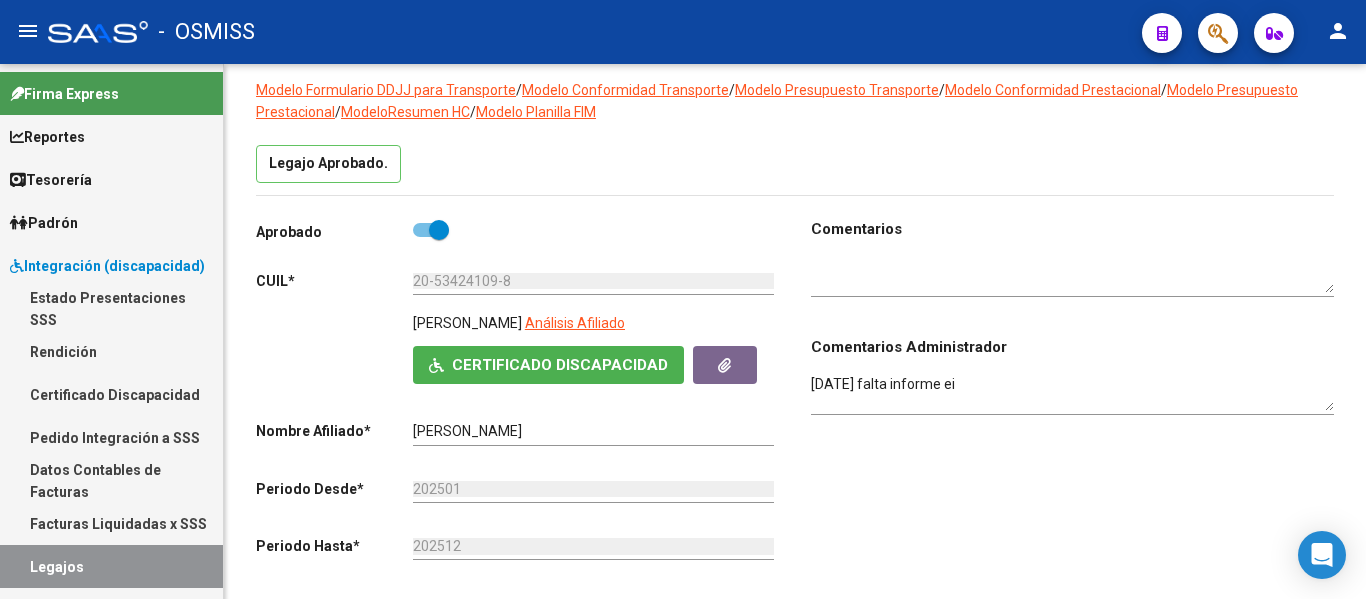click on "Legajo Aprobado." 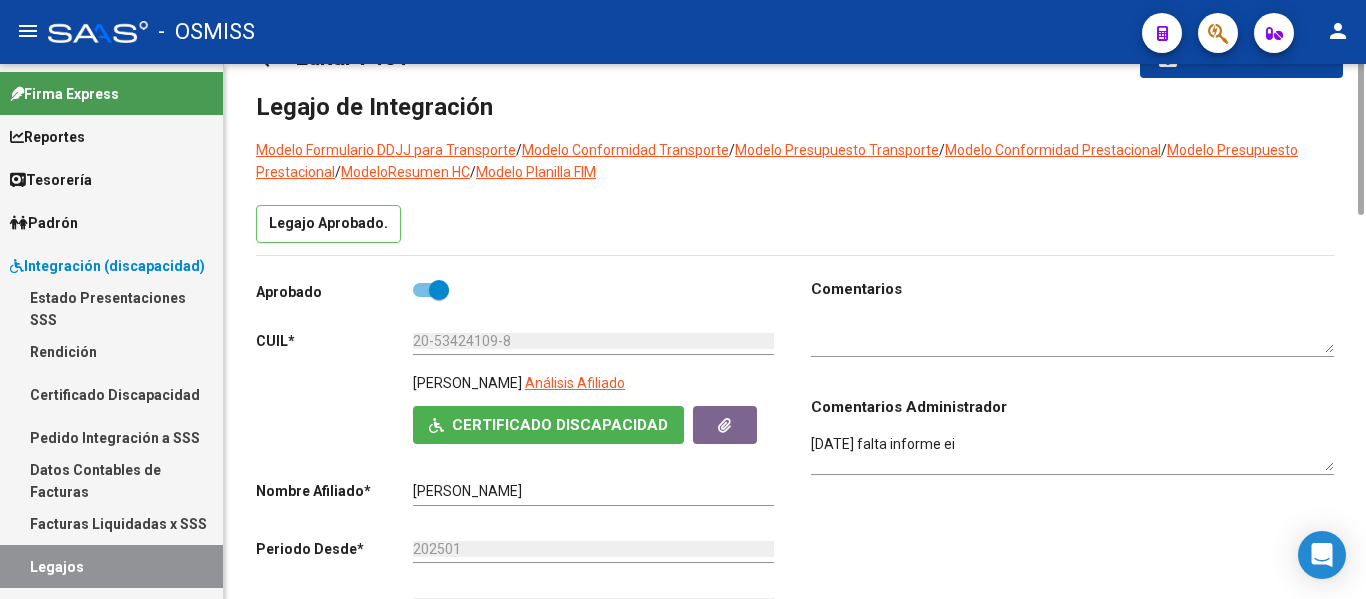 scroll, scrollTop: 9, scrollLeft: 0, axis: vertical 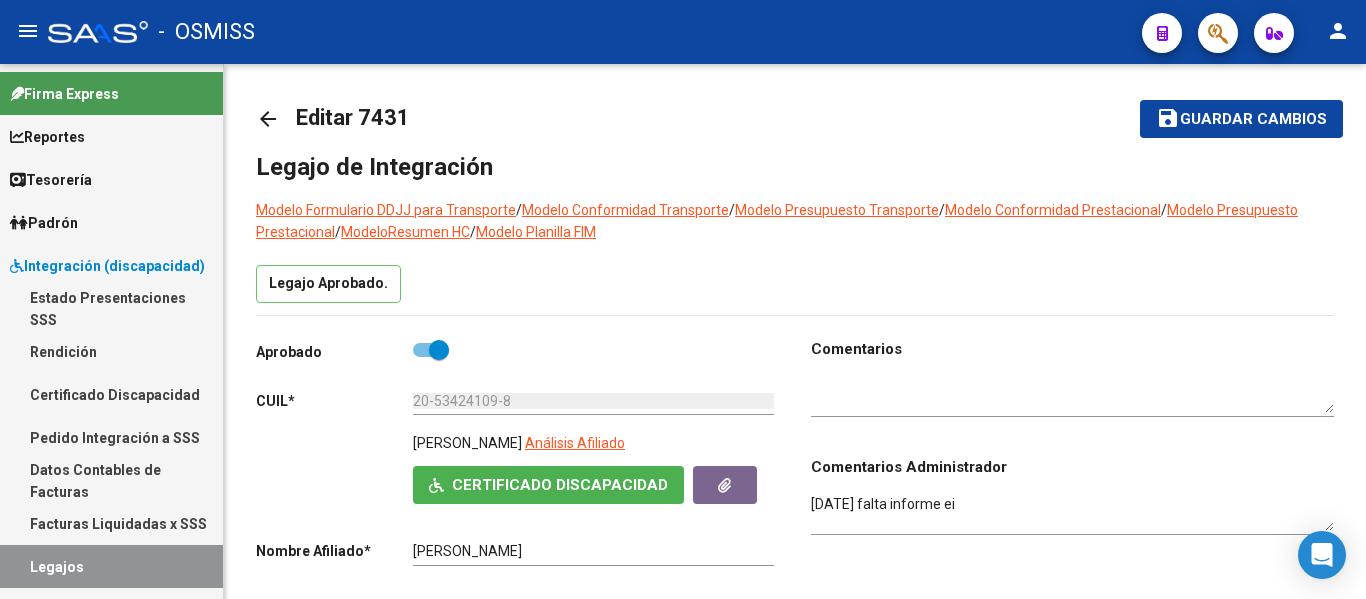 click on "arrow_back" 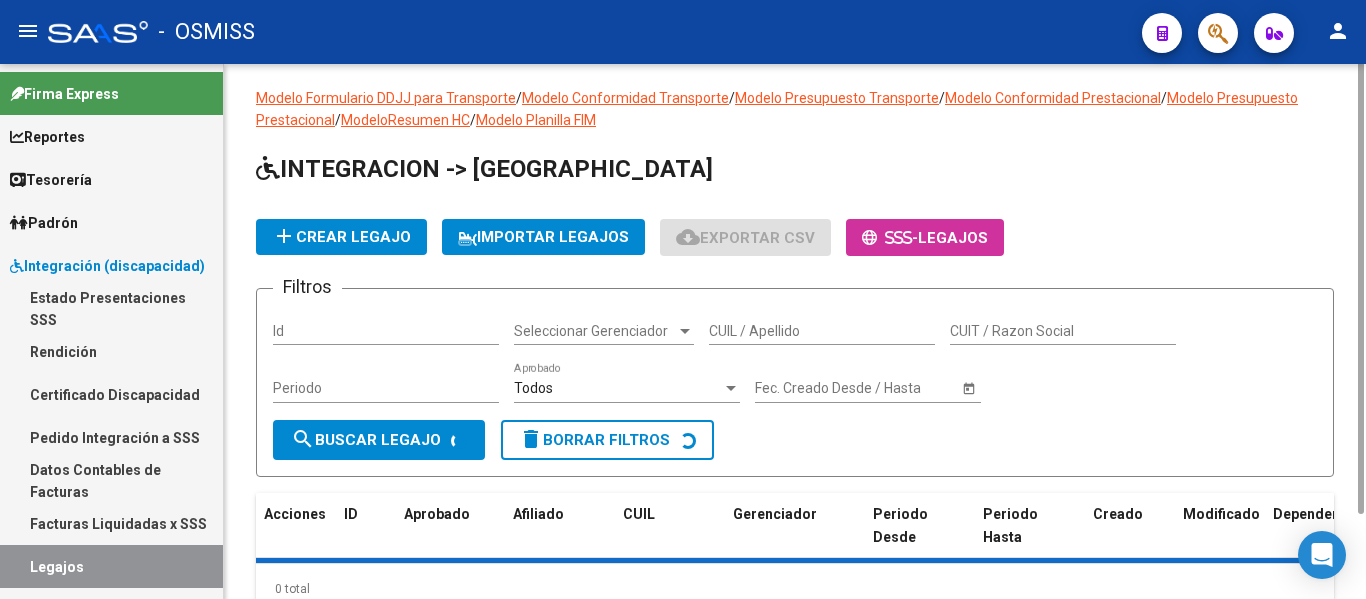 scroll, scrollTop: 0, scrollLeft: 0, axis: both 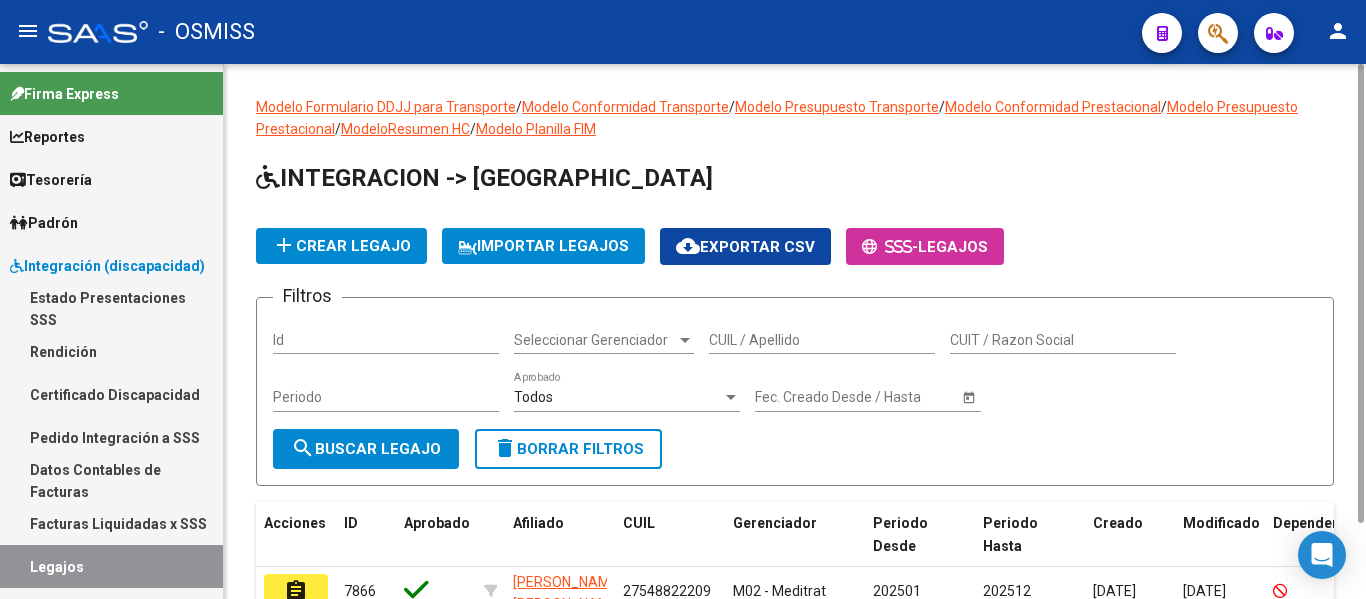 click on "CUIL / Apellido" at bounding box center (822, 340) 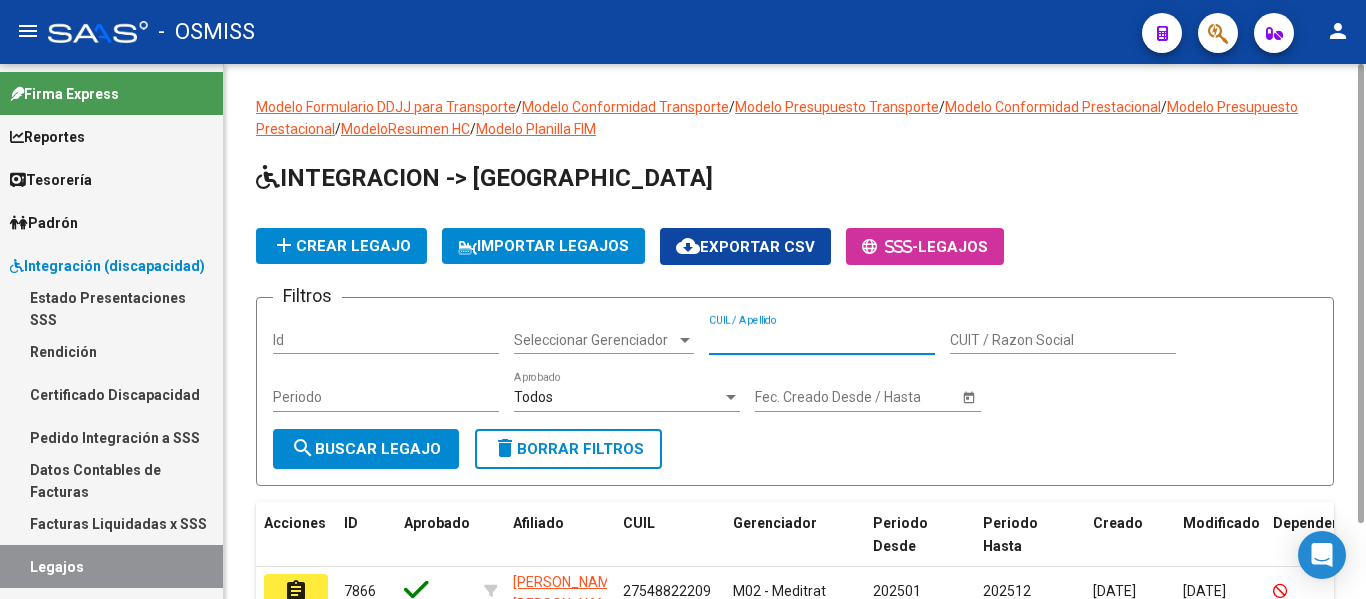 paste on "23521266929" 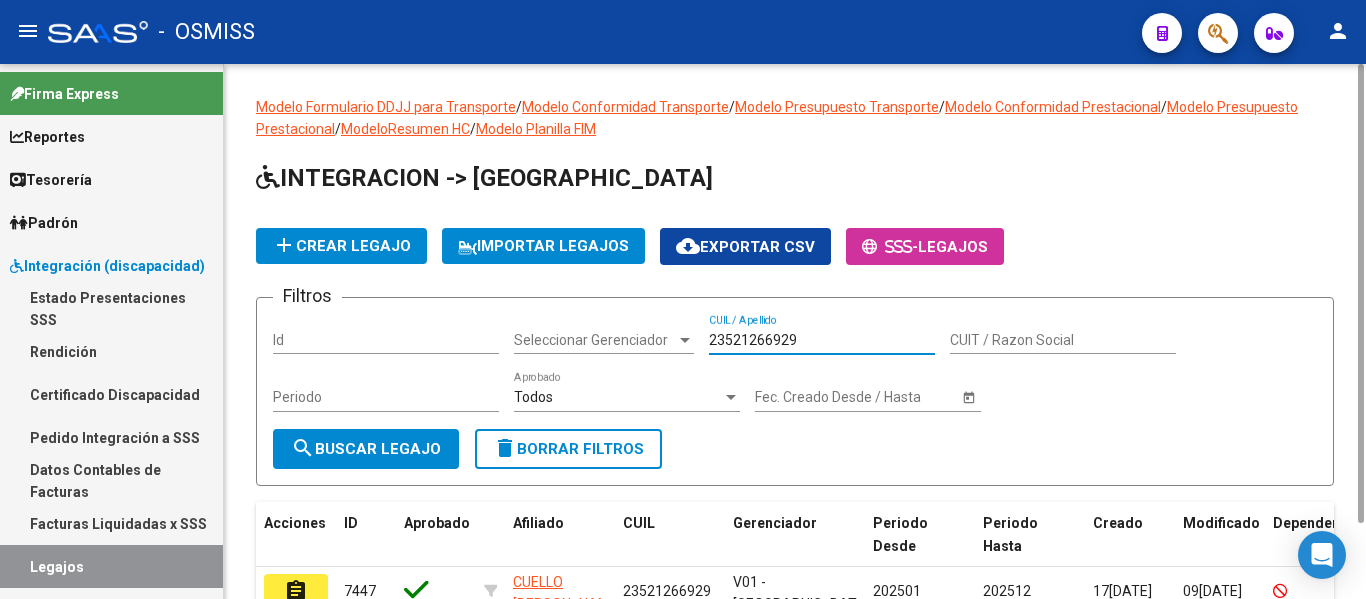 type on "23521266929" 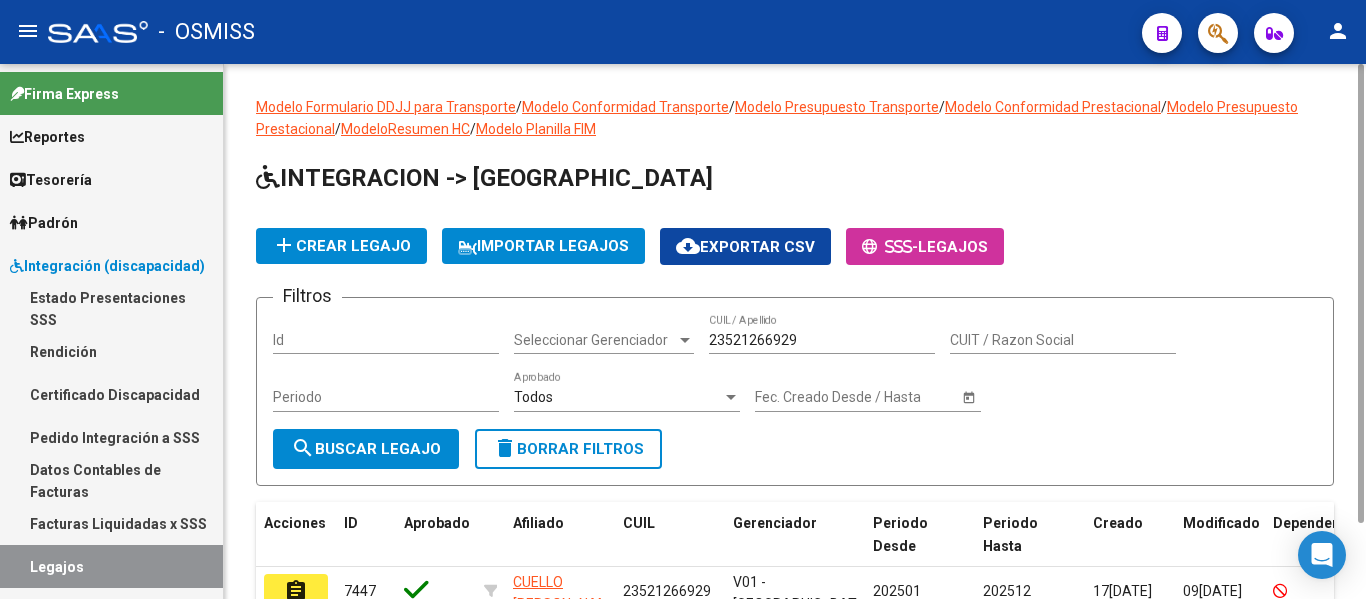 click on "Modelo Formulario DDJJ para Transporte  /  Modelo Conformidad Transporte  /  Modelo Presupuesto Transporte  /  Modelo Conformidad Prestacional  /  Modelo Presupuesto Prestacional  /  ModeloResumen HC  /  Modelo Planilla FIM  INTEGRACION -> Legajos add  Crear Legajo
IMPORTAR LEGAJOS
cloud_download  Exportar CSV      -  Legajos Filtros Id Seleccionar Gerenciador Seleccionar Gerenciador 23521266929 CUIL / Apellido CUIT / Razon Social Periodo Todos  Aprobado Start date – Fec. Creado Desde / Hasta search  Buscar Legajo  delete  Borrar Filtros  Acciones ID Aprobado Afiliado CUIL Gerenciador Periodo Desde Periodo Hasta Creado Modificado Dependencia Comentario Comentario Adm. assignment 7447 CUELLO [PERSON_NAME] 23521266929 V01 - [PERSON_NAME] 202501 202512 [DATE] [DATE] 15/4 VER OBSERVACIONES  15/4 LIC CONDUCIR HASTA [DATE] / VTV HASTA JUNIO assignment 6305 CUELLO [PERSON_NAME] 23521266929 V01 - [PERSON_NAME] 202401 202412 [DATE] [DATE] 15/8 VS: ADJUNTO NUEVA IMAGEN DE OM (OM CON PERIODO CORTADO)" 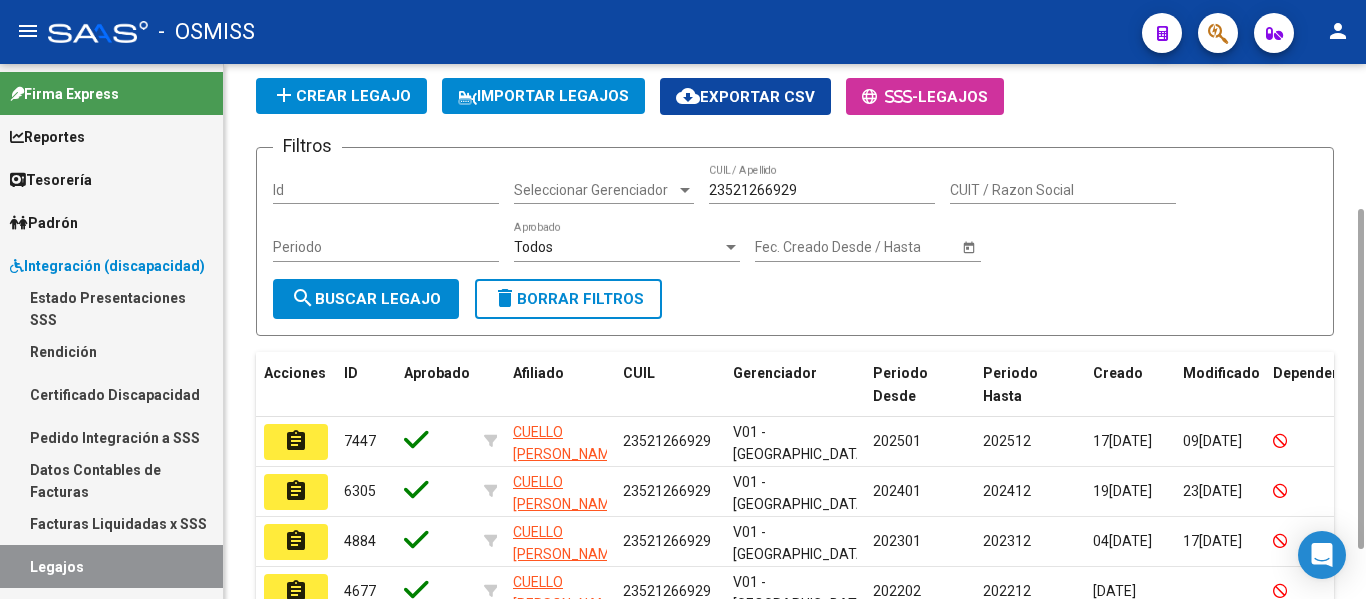 scroll, scrollTop: 180, scrollLeft: 0, axis: vertical 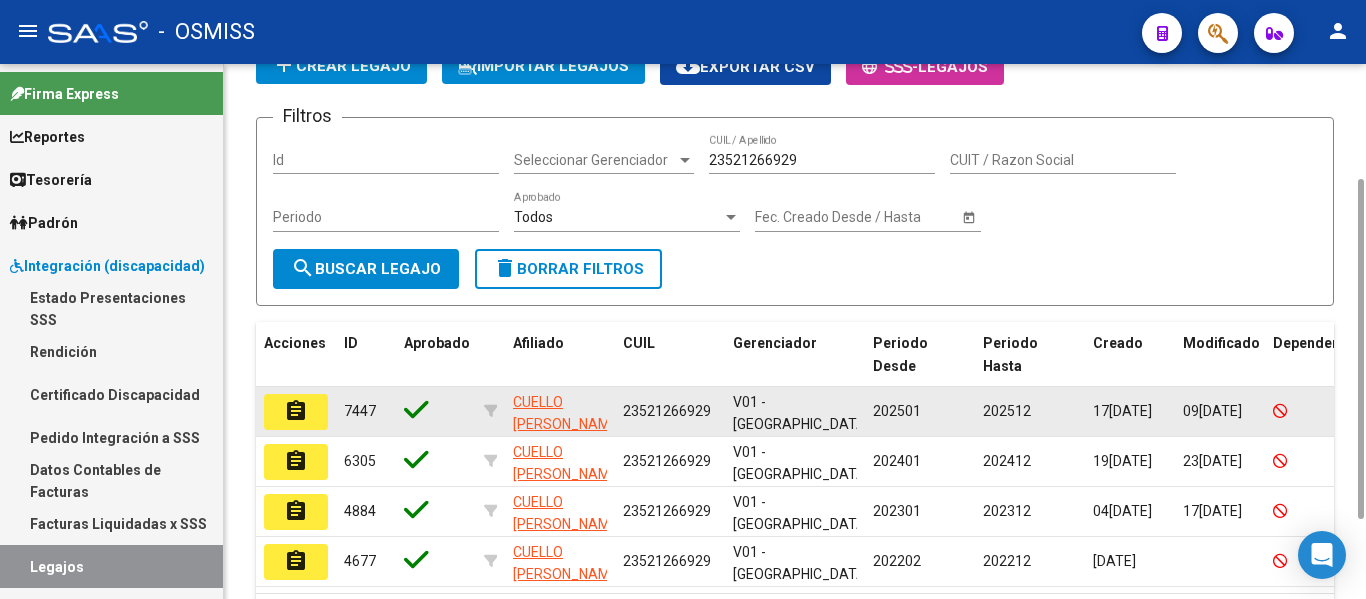 click on "assignment" 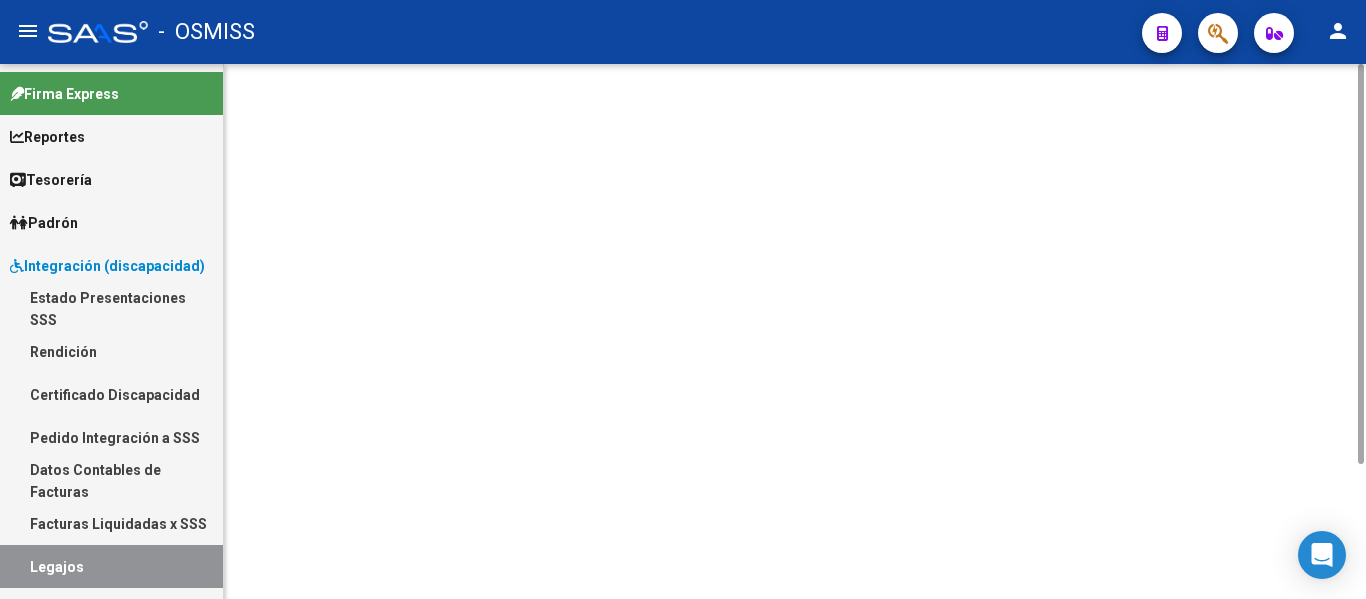 scroll, scrollTop: 0, scrollLeft: 0, axis: both 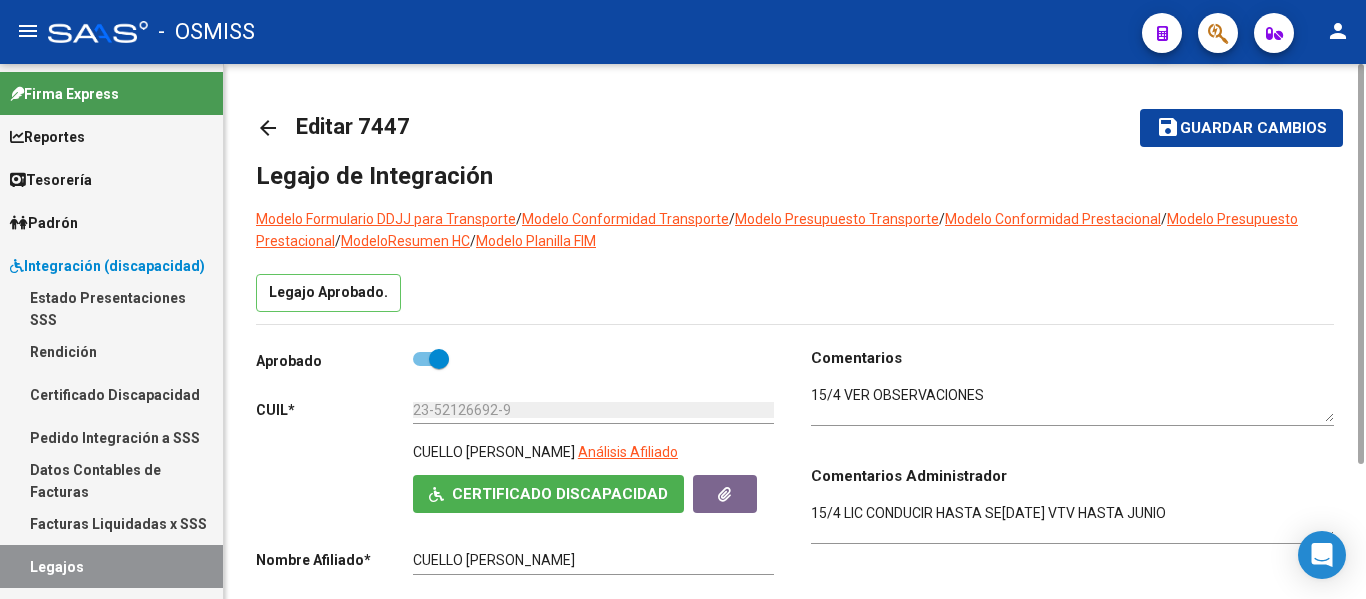 click on "Legajo Aprobado." 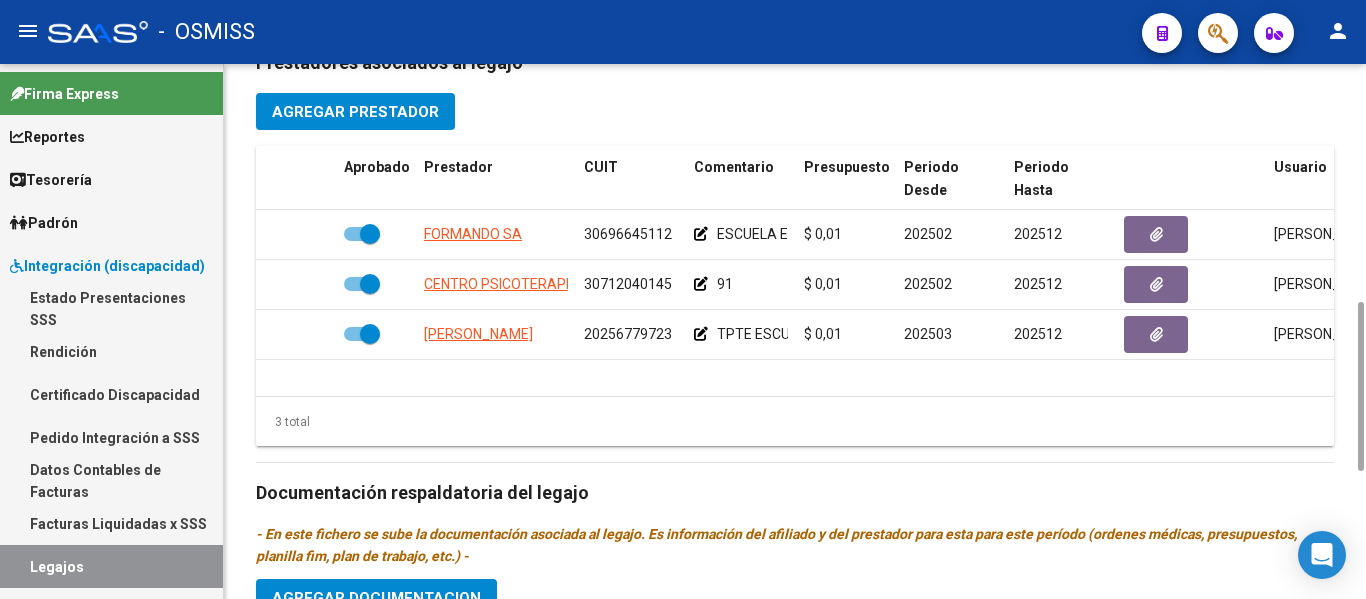 scroll, scrollTop: 720, scrollLeft: 0, axis: vertical 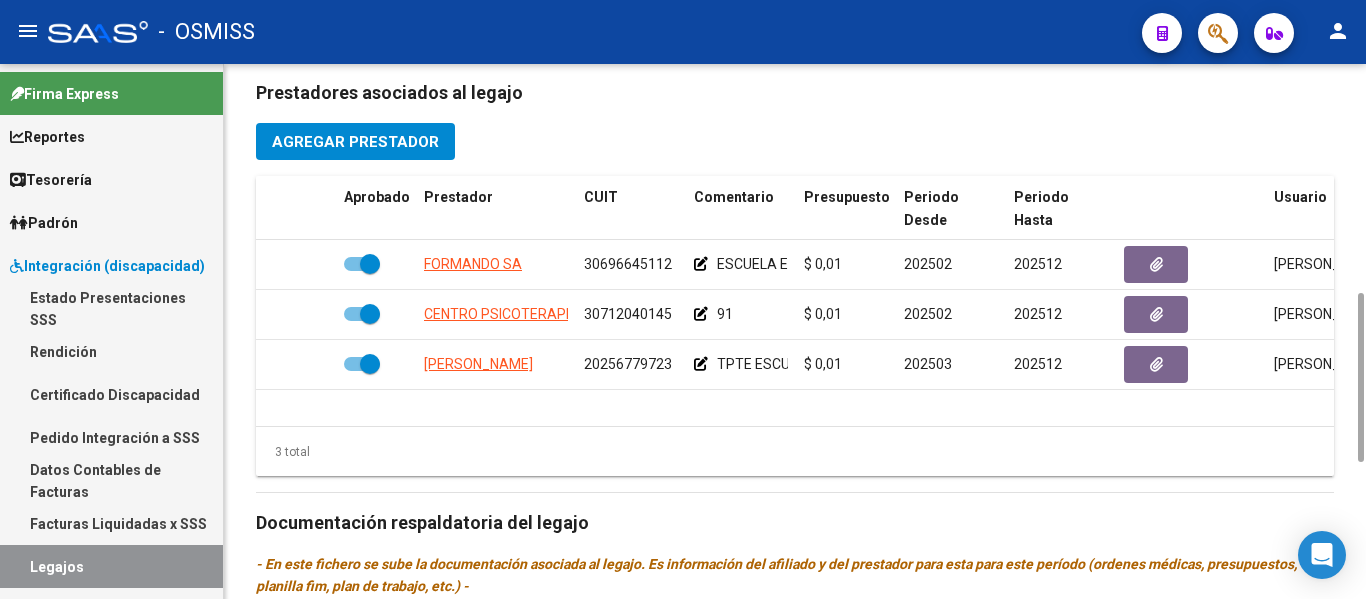 click on "3 total" 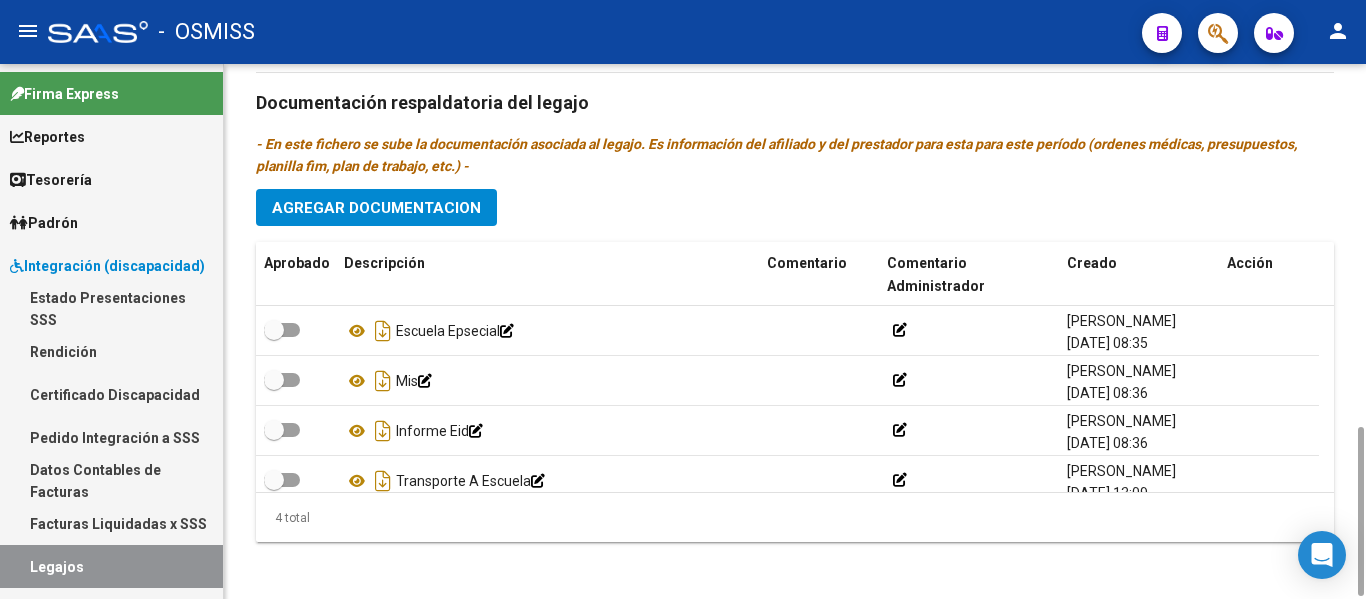 scroll, scrollTop: 1149, scrollLeft: 0, axis: vertical 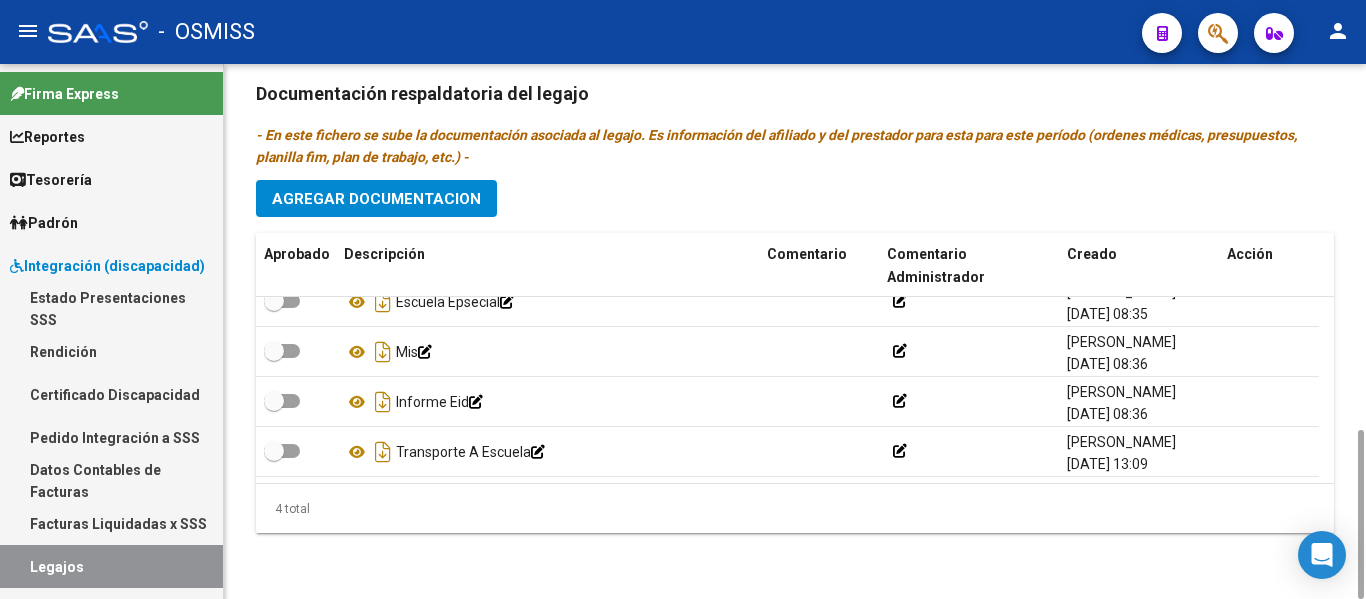 click on "Prestadores asociados al legajo Agregar Prestador Aprobado Prestador CUIT Comentario Presupuesto Periodo Desde Periodo Hasta Usuario Admite Dependencia   FORMANDO SA 30696645112     ESCUELA ESPECIAL PRIMARIA JORNADA DOBLE CAT. A. - 31  $ 0,01  202502 202512 [PERSON_NAME]   [DATE]      CENTRO PSICOTERAPEUTICO [GEOGRAPHIC_DATA]  S.A 30712040145     91  $ 0,01  202502 202512 [PERSON_NAME]   [DATE]      [PERSON_NAME] 20256779723     TPTE ESCUELA 12KM SIN DEP -96  $ 0,01  202503 202512 [PERSON_NAME]   [DATE]    3 total Documentación respaldatoria del legajo - En este fichero se sube la documentación asociada al legajo. Es información del afiliado y del prestador para esta para este período (ordenes médicas, presupuestos, planilla fim, plan de trabajo, etc.) - Agregar Documentacion Aprobado Descripción Comentario Comentario Administrador Creado Acción    Escuela Epsecial            [PERSON_NAME]   [DATE] 08:35     Mis            [PERSON_NAME]" 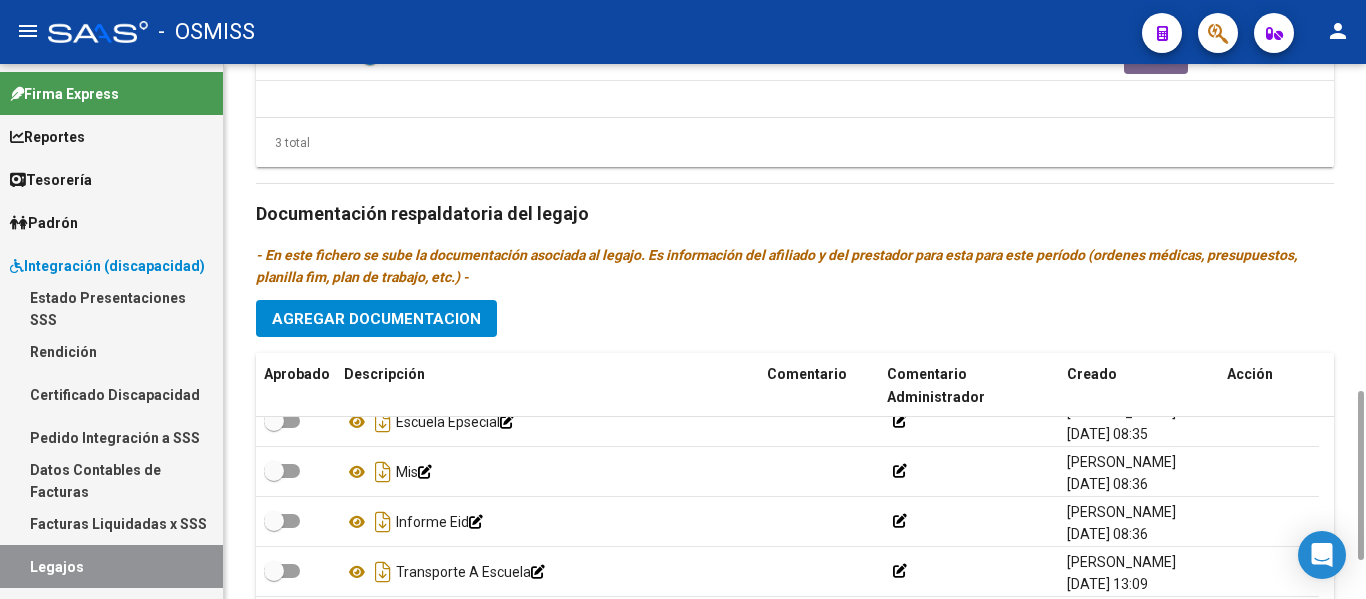 scroll, scrollTop: 1149, scrollLeft: 0, axis: vertical 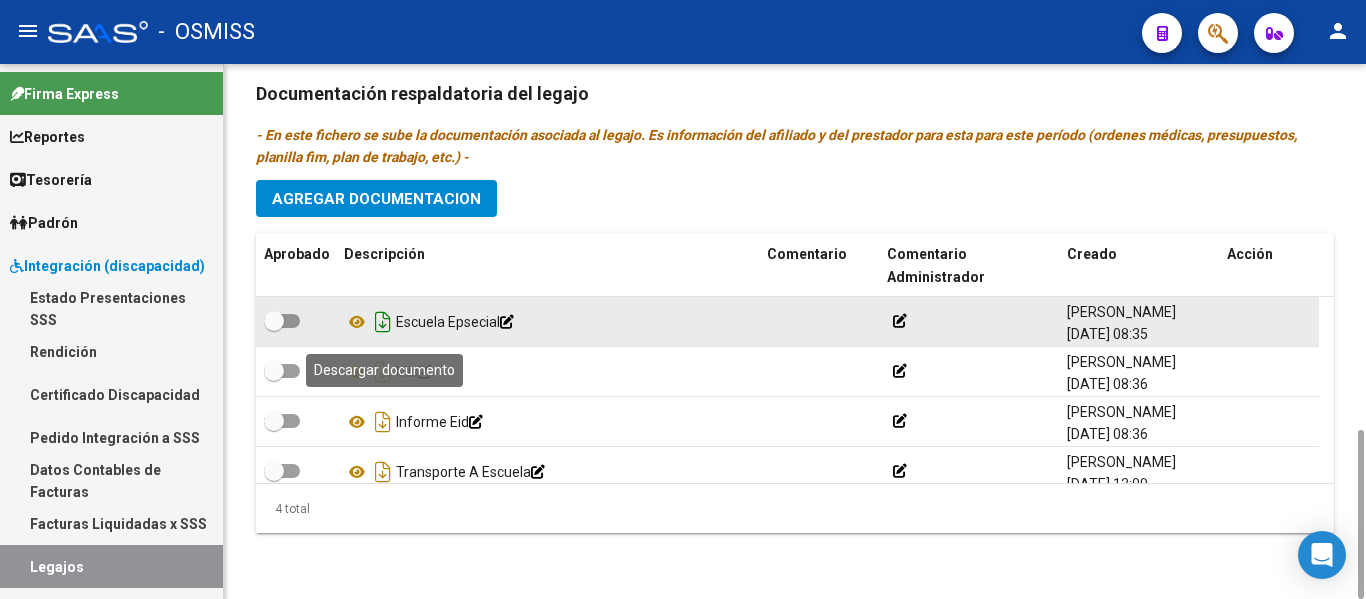 click 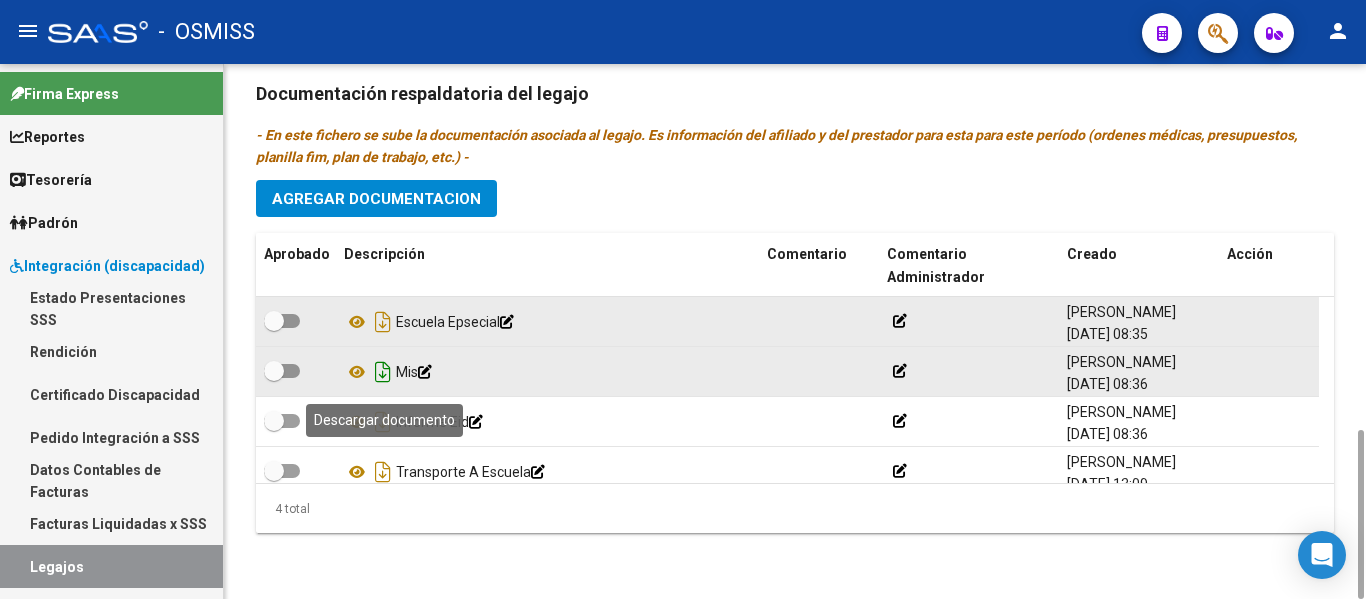 click 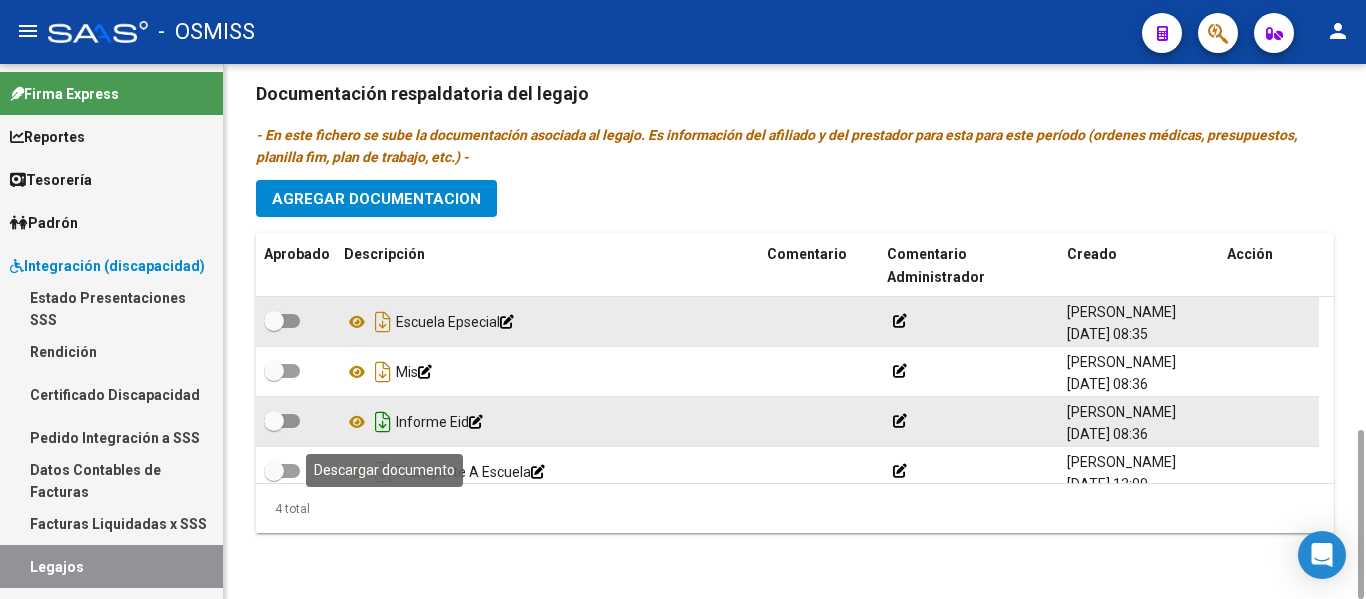 click 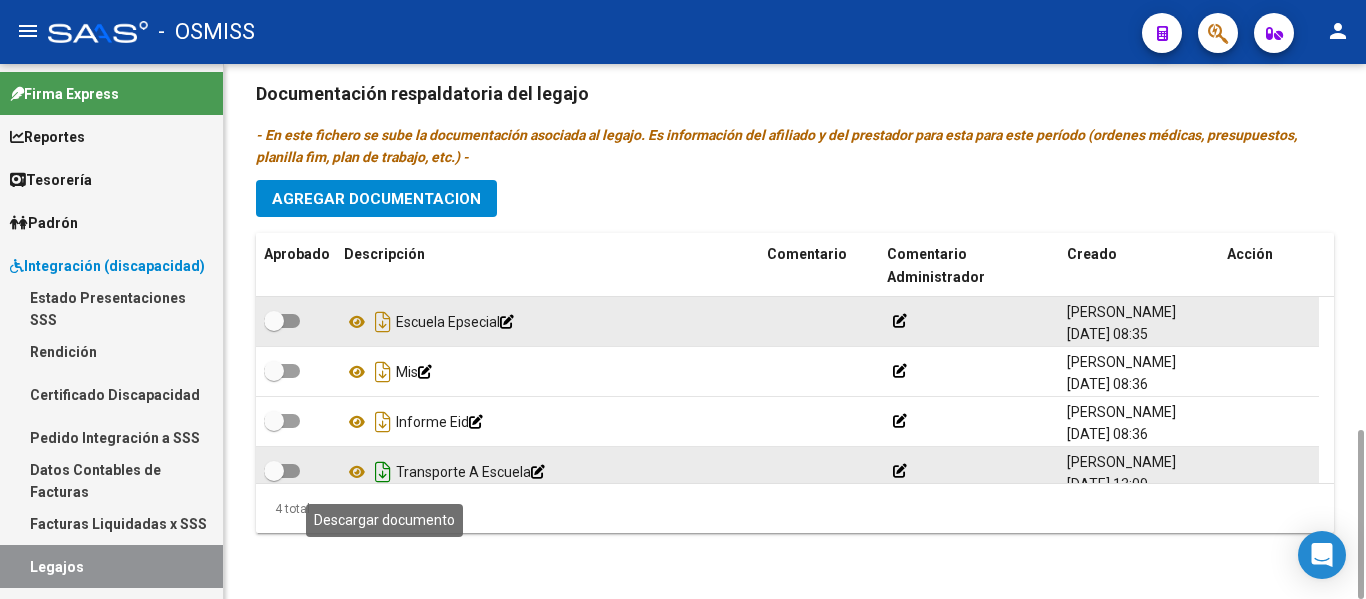 click 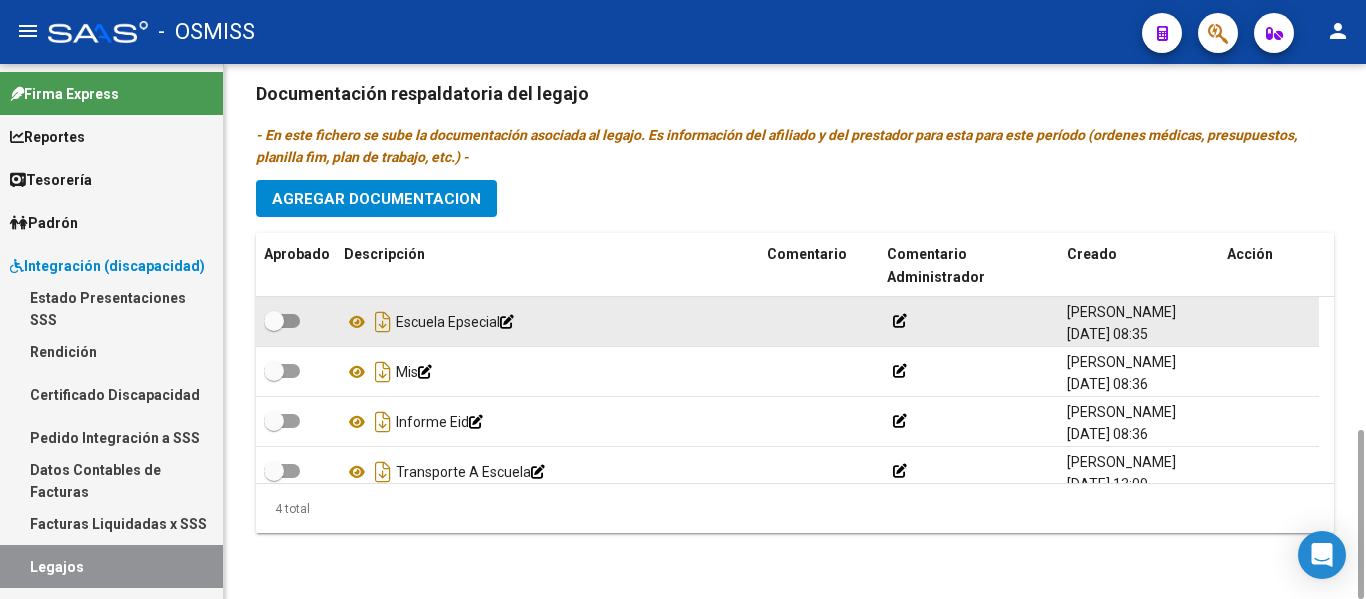 click on "Prestadores asociados al legajo Agregar Prestador Aprobado Prestador CUIT Comentario Presupuesto Periodo Desde Periodo Hasta Usuario Admite Dependencia   FORMANDO SA 30696645112     ESCUELA ESPECIAL PRIMARIA JORNADA DOBLE CAT. A. - 31  $ 0,01  202502 202512 [PERSON_NAME]   [DATE]      CENTRO PSICOTERAPEUTICO [GEOGRAPHIC_DATA]  S.A 30712040145     91  $ 0,01  202502 202512 [PERSON_NAME]   [DATE]      [PERSON_NAME] 20256779723     TPTE ESCUELA 12KM SIN DEP -96  $ 0,01  202503 202512 [PERSON_NAME]   [DATE]    3 total Documentación respaldatoria del legajo - En este fichero se sube la documentación asociada al legajo. Es información del afiliado y del prestador para esta para este período (ordenes médicas, presupuestos, planilla fim, plan de trabajo, etc.) - Agregar Documentacion Aprobado Descripción Comentario Comentario Administrador Creado Acción    Escuela Epsecial            [PERSON_NAME]   [DATE] 08:35     Mis            [PERSON_NAME]" 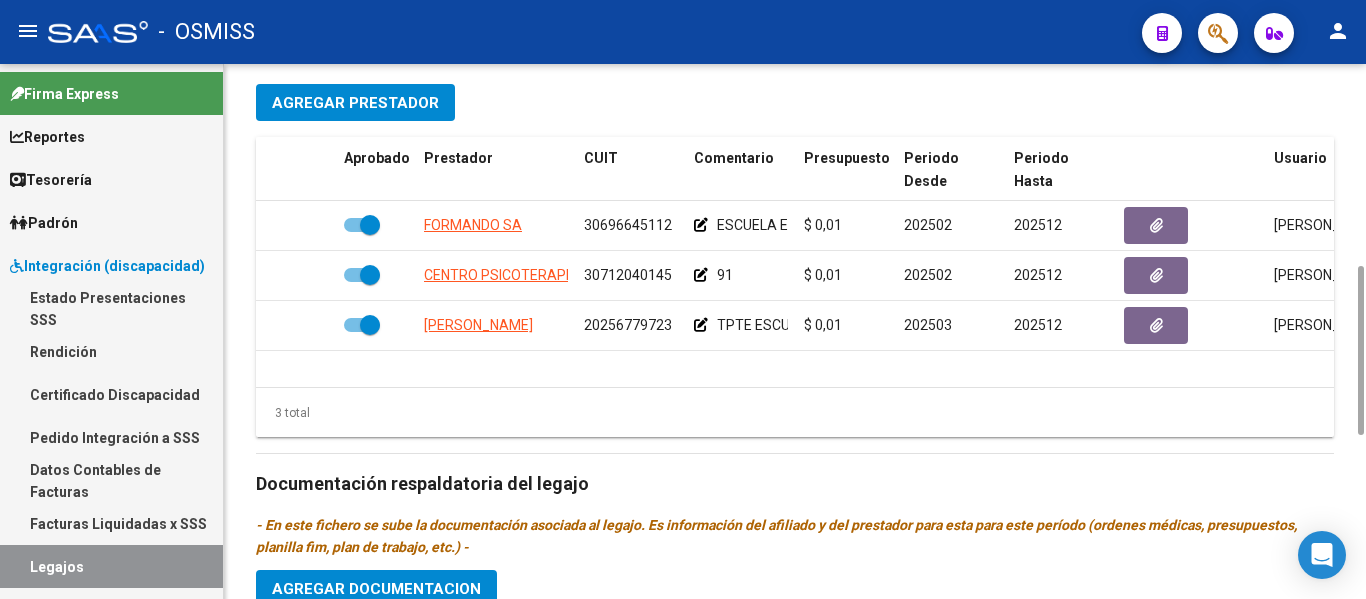 scroll, scrollTop: 729, scrollLeft: 0, axis: vertical 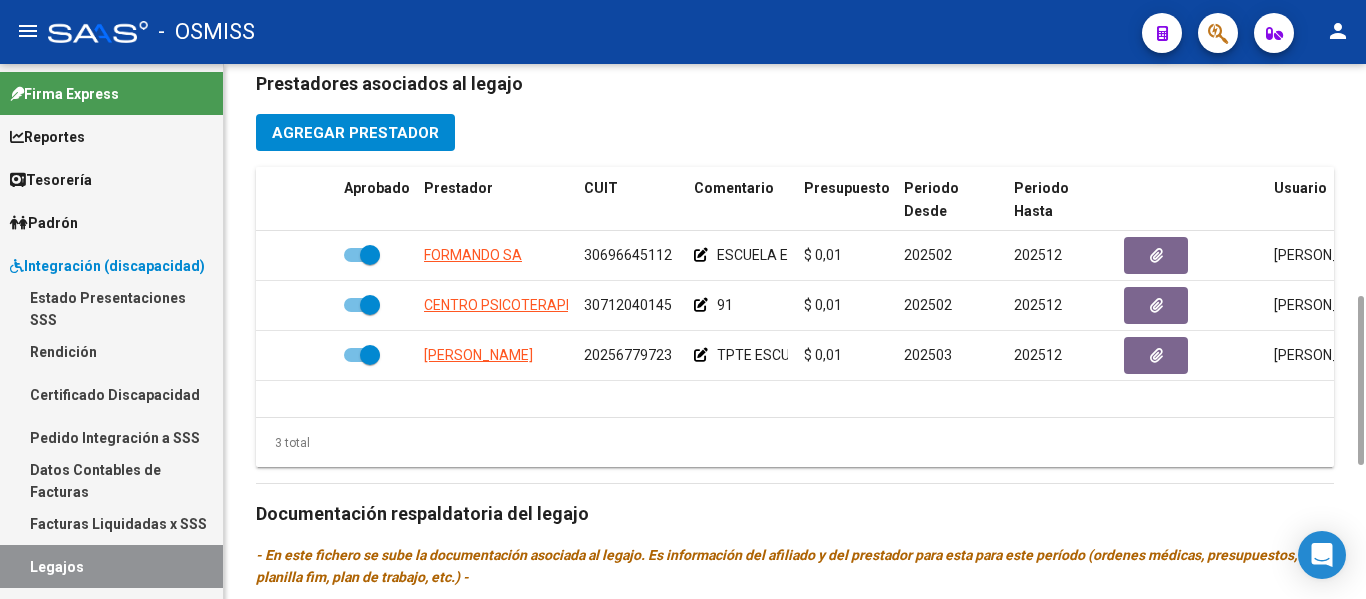 click on "Prestadores asociados al legajo Agregar Prestador Aprobado Prestador CUIT Comentario Presupuesto Periodo Desde Periodo Hasta Usuario Admite Dependencia   FORMANDO SA 30696645112     ESCUELA ESPECIAL PRIMARIA JORNADA DOBLE CAT. A. - 31  $ 0,01  202502 202512 [PERSON_NAME]   [DATE]      CENTRO PSICOTERAPEUTICO [GEOGRAPHIC_DATA]  S.A 30712040145     91  $ 0,01  202502 202512 [PERSON_NAME]   [DATE]      [PERSON_NAME] 20256779723     TPTE ESCUELA 12KM SIN DEP -96  $ 0,01  202503 202512 [PERSON_NAME]   [DATE]    3 total Documentación respaldatoria del legajo - En este fichero se sube la documentación asociada al legajo. Es información del afiliado y del prestador para esta para este período (ordenes médicas, presupuestos, planilla fim, plan de trabajo, etc.) - Agregar Documentacion Aprobado Descripción Comentario Comentario Administrador Creado Acción    Escuela Epsecial            [PERSON_NAME]   [DATE] 08:35     Mis            [PERSON_NAME]" 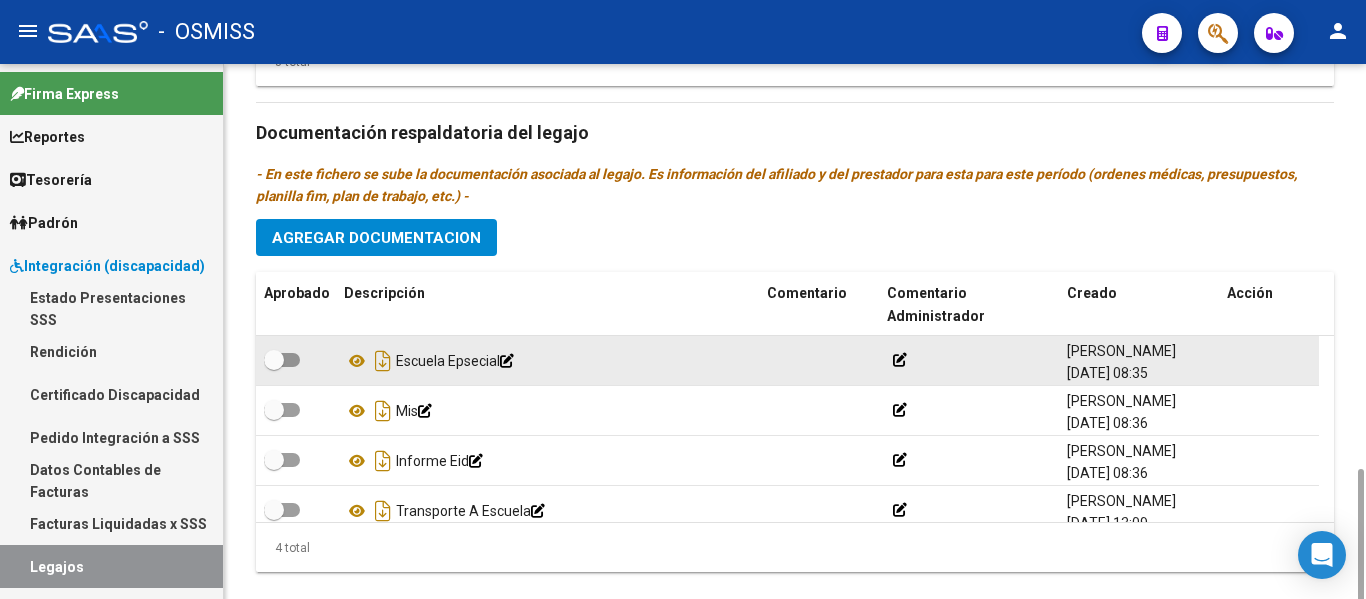 scroll, scrollTop: 1149, scrollLeft: 0, axis: vertical 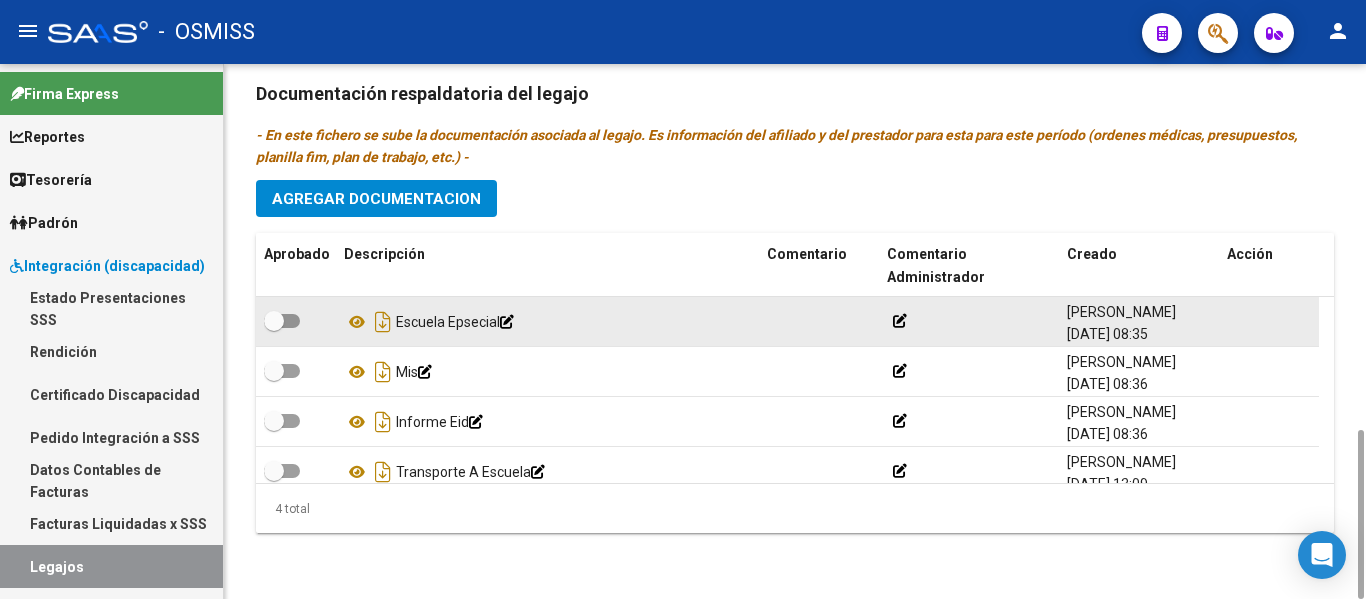 click on "Agregar Documentacion" 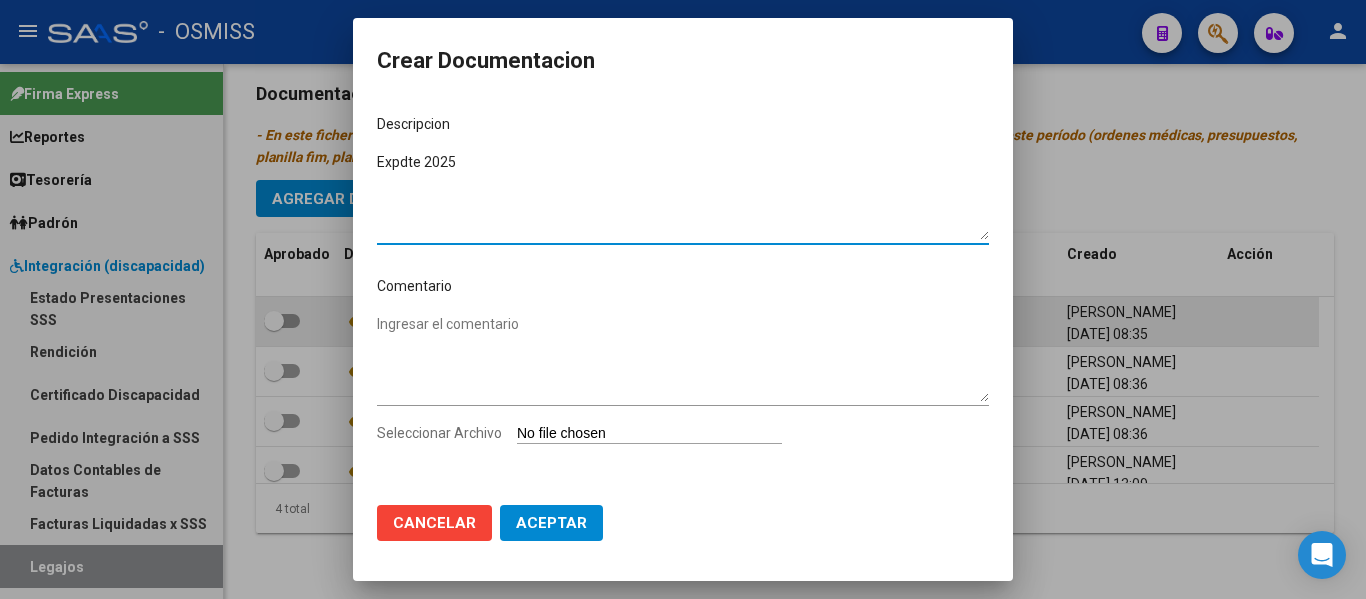 type on "Expdte 2025" 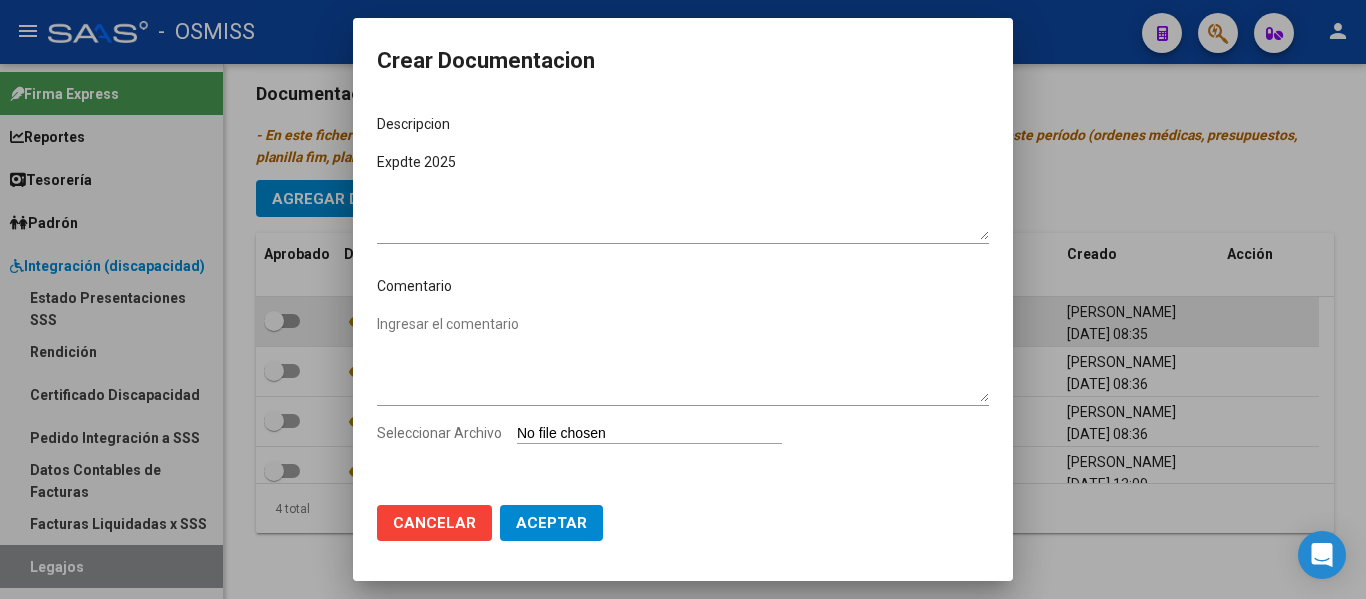 click on "Seleccionar Archivo" at bounding box center [683, 441] 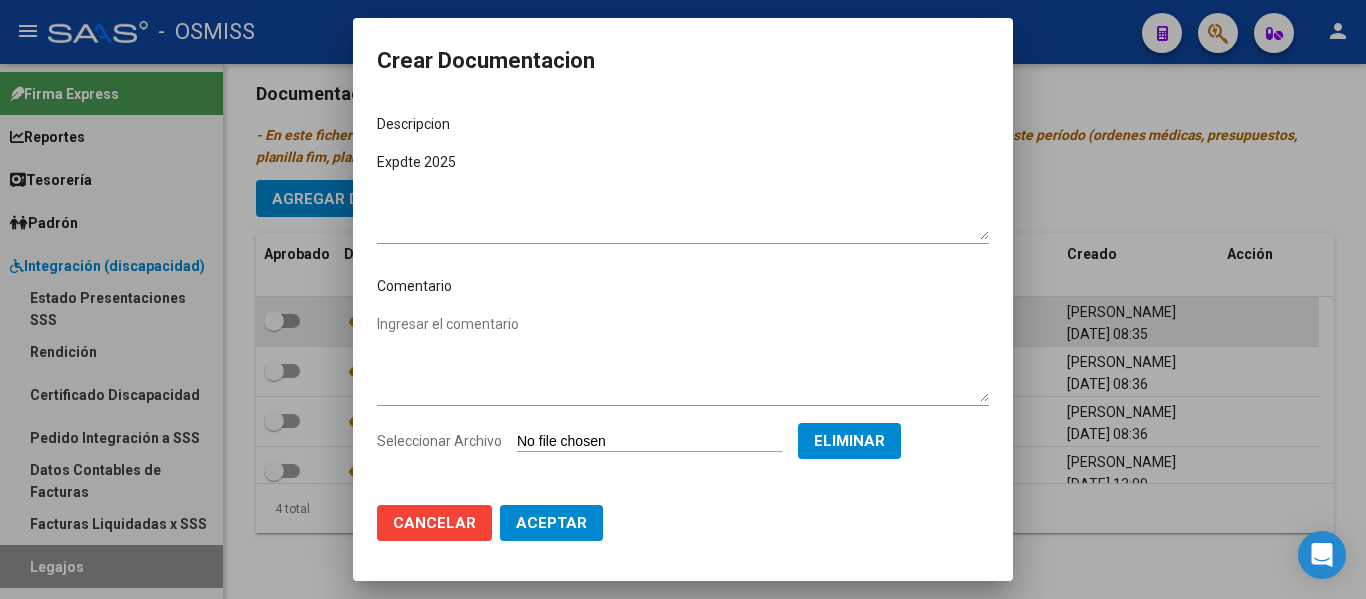 click on "Aceptar" 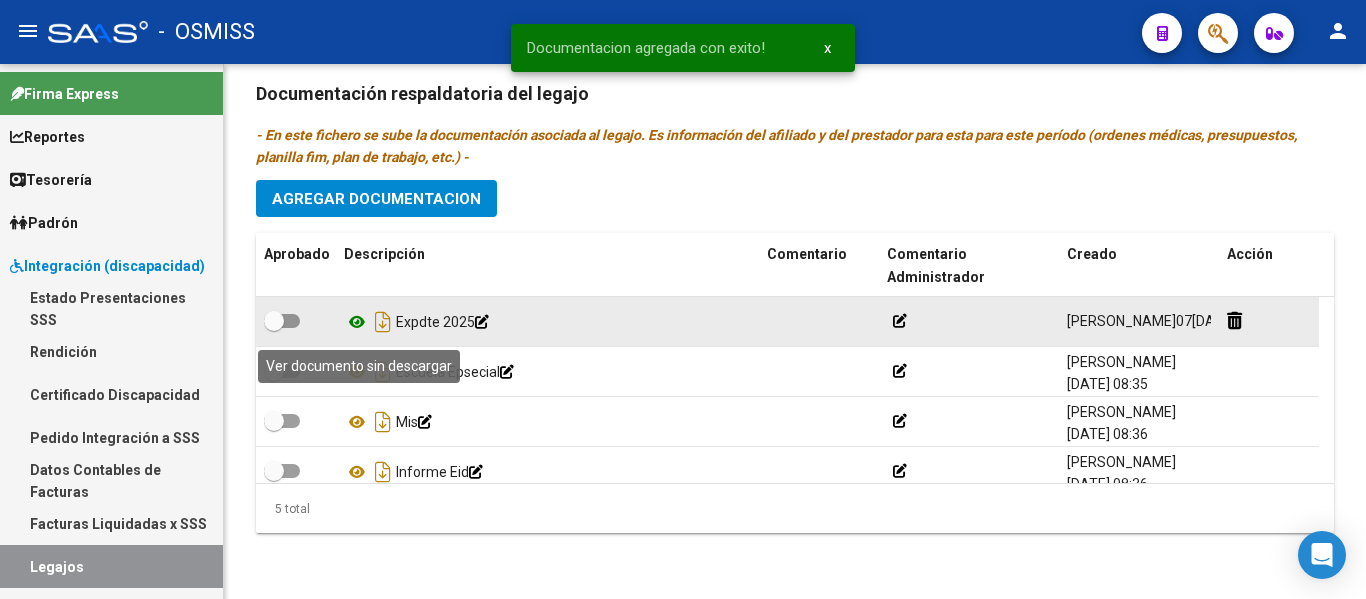 click 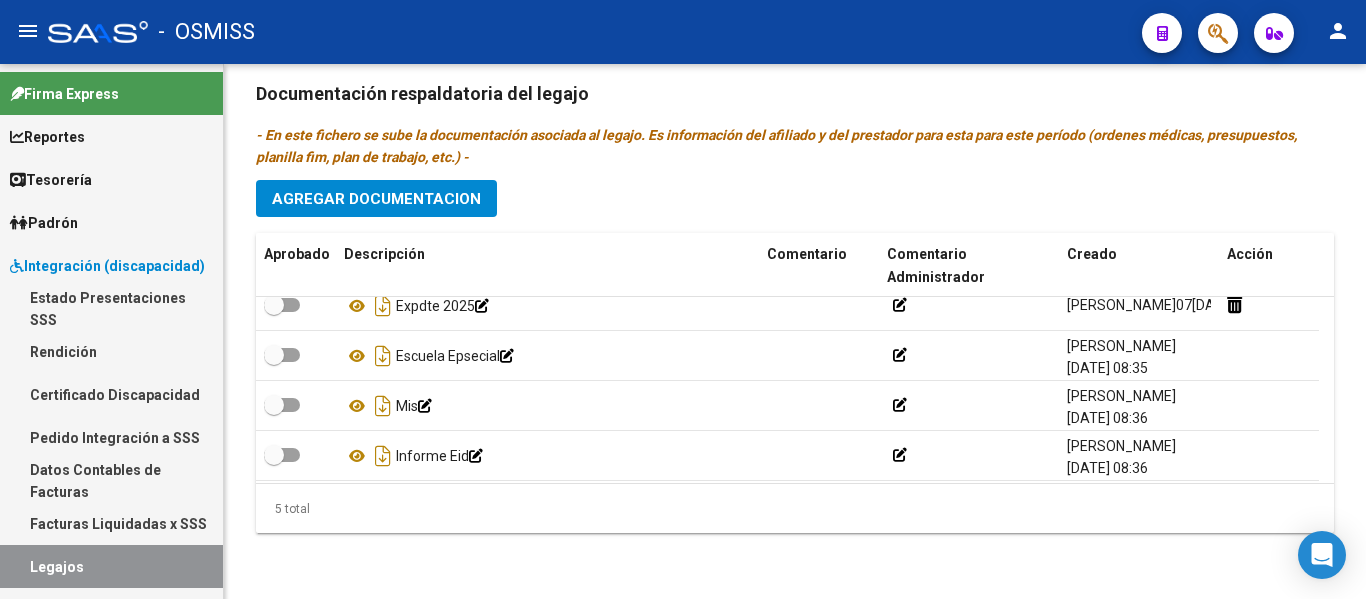 scroll, scrollTop: 0, scrollLeft: 0, axis: both 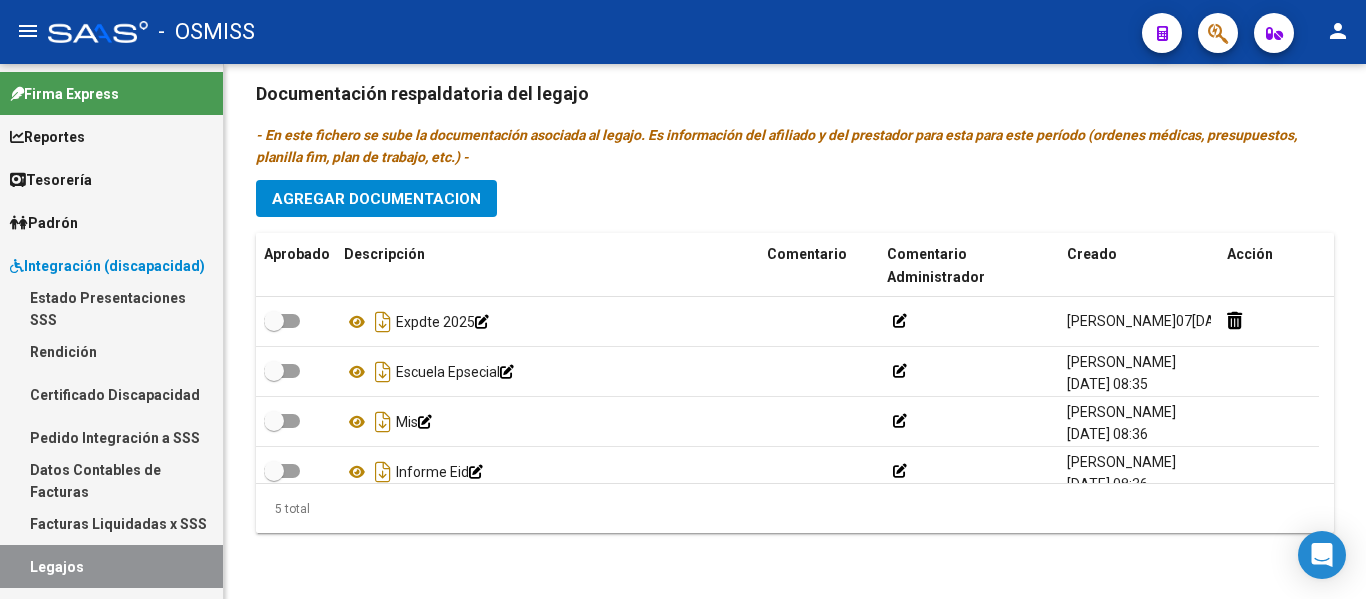 click on "Prestadores asociados al legajo Agregar Prestador Aprobado Prestador CUIT Comentario Presupuesto Periodo Desde Periodo Hasta Usuario Admite Dependencia   FORMANDO SA 30696645112     ESCUELA ESPECIAL PRIMARIA JORNADA DOBLE CAT. A. - 31  $ 0,01  202502 202512 [PERSON_NAME]   17[DATE]      CENTRO PSICOTERAPEUTICO [GEOGRAPHIC_DATA]  S.A 30712040145     91  $ 0,01  202502 202512 [PERSON_NAME]   17[DATE]      [PERSON_NAME] 20256779723     TPTE ESCUELA 12KM SIN DEP -96  $ 0,01  202503 202512 [PERSON_NAME]   09[DATE]    3 total Documentación respaldatoria del legajo - En este fichero se sube la documentación asociada al legajo. Es información del afiliado y del prestador para esta para este período (ordenes médicas, presupuestos, planilla fim, plan de trabajo, etc.) - Agregar Documentacion Aprobado Descripción Comentario Comentario Administrador Creado Acción    Expdte 2025            [PERSON_NAME]   07[DATE]:32     Escuela Epsecial            [PERSON_NAME]" 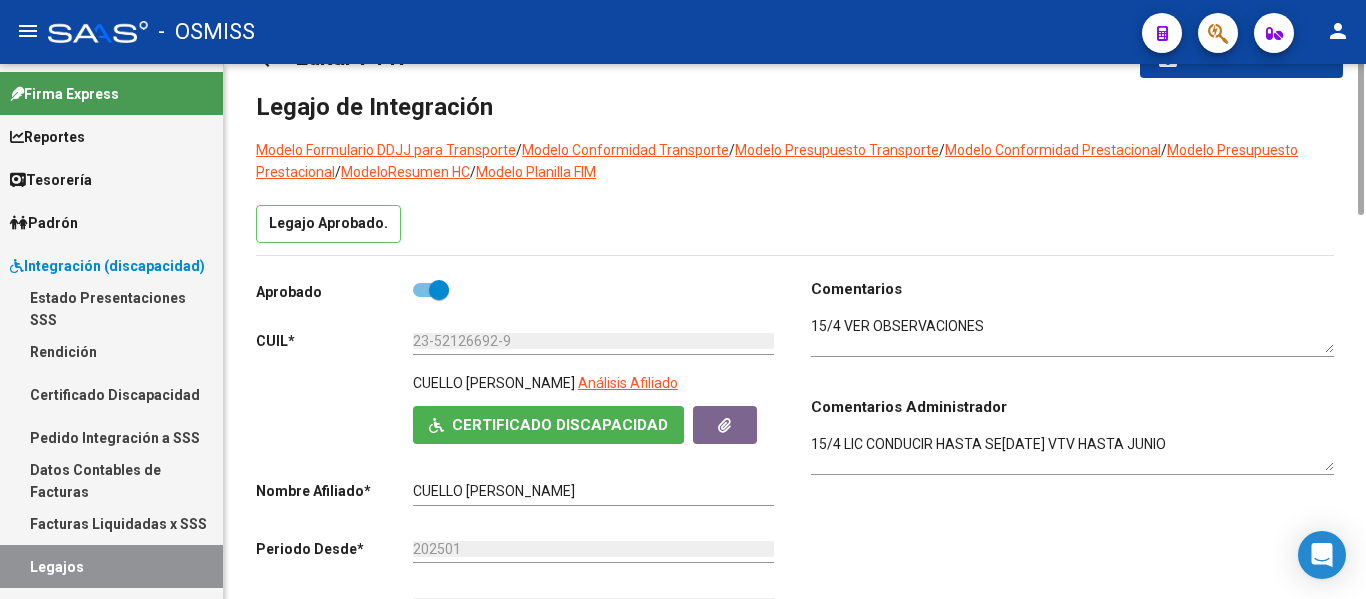 scroll, scrollTop: 9, scrollLeft: 0, axis: vertical 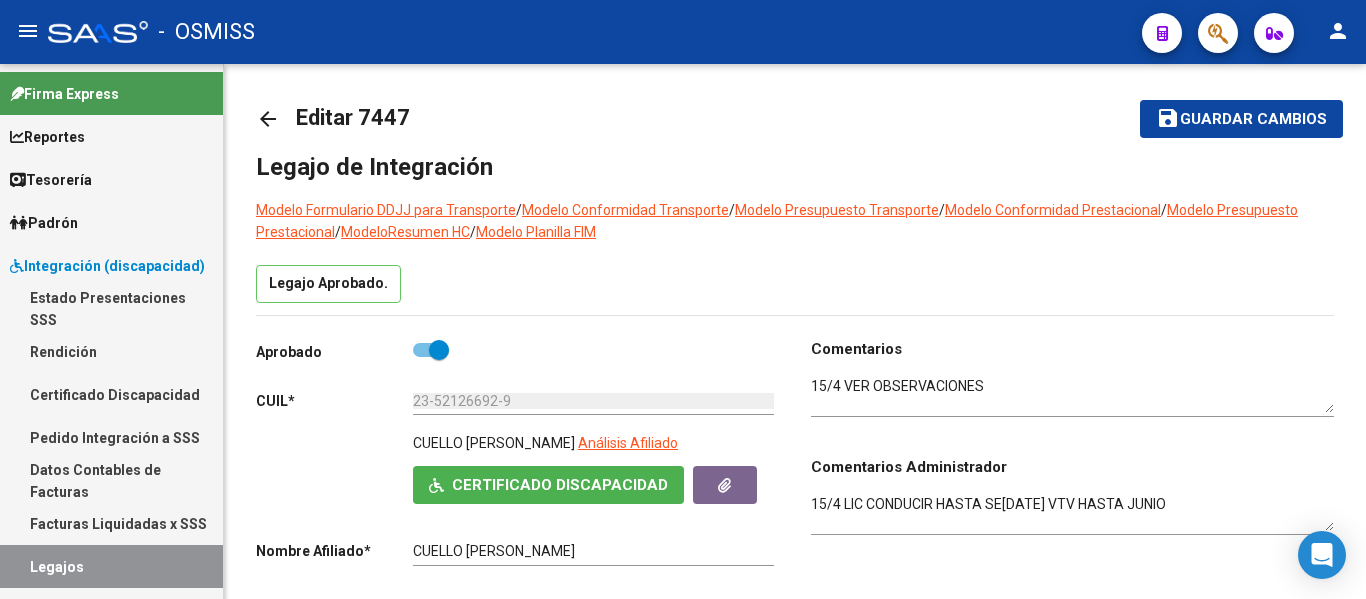 click on "Guardar cambios" 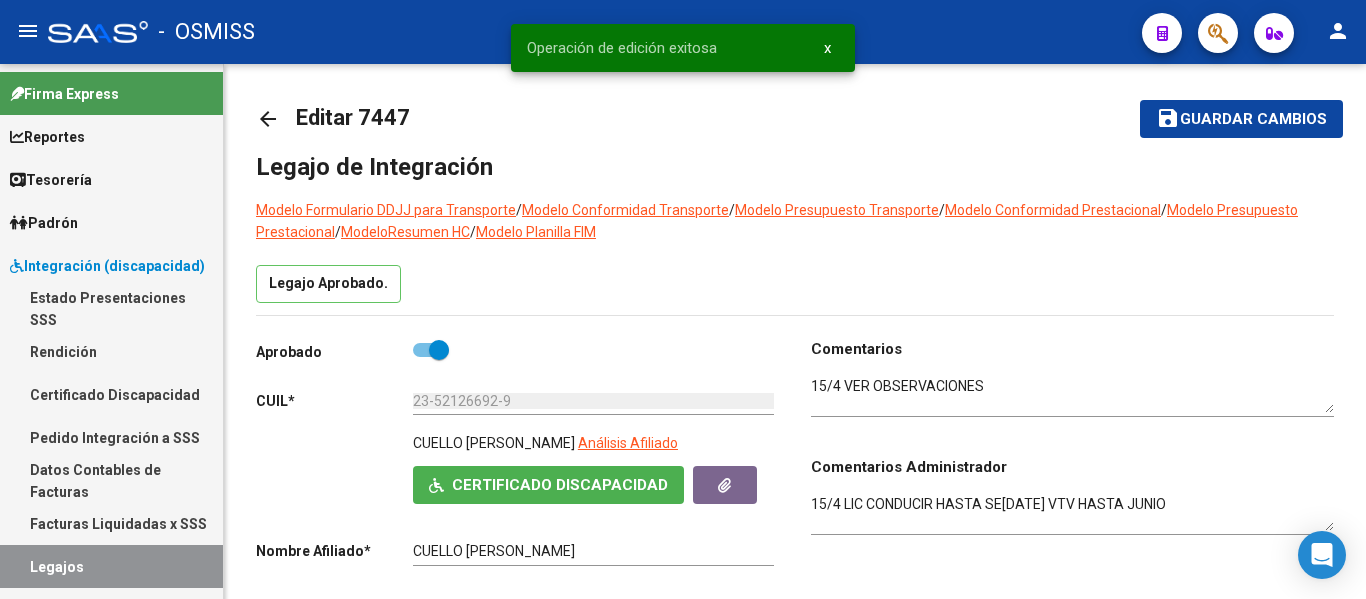 click on "arrow_back Editar 7447" 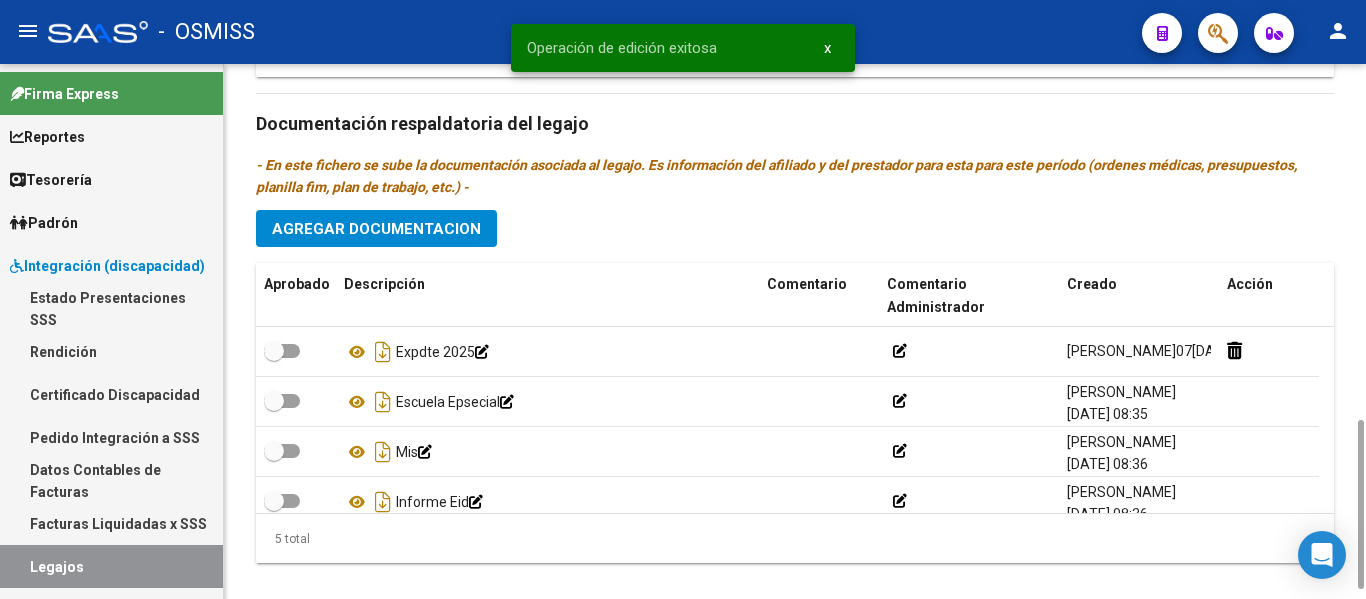 scroll, scrollTop: 1149, scrollLeft: 0, axis: vertical 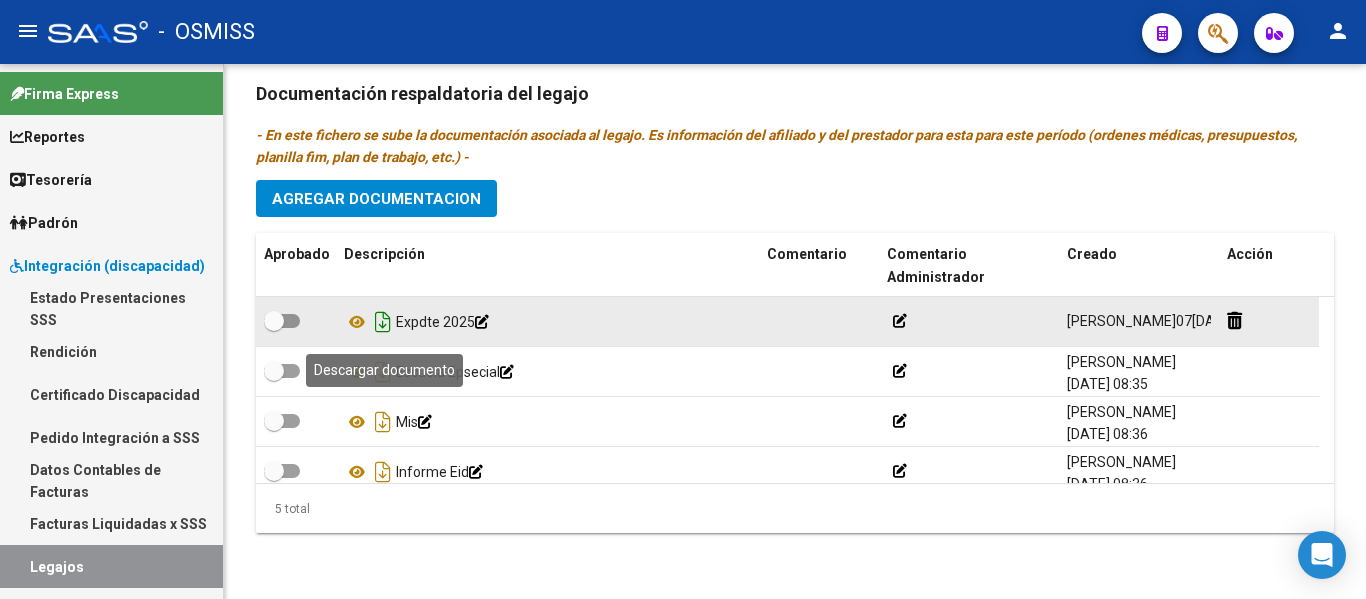 click 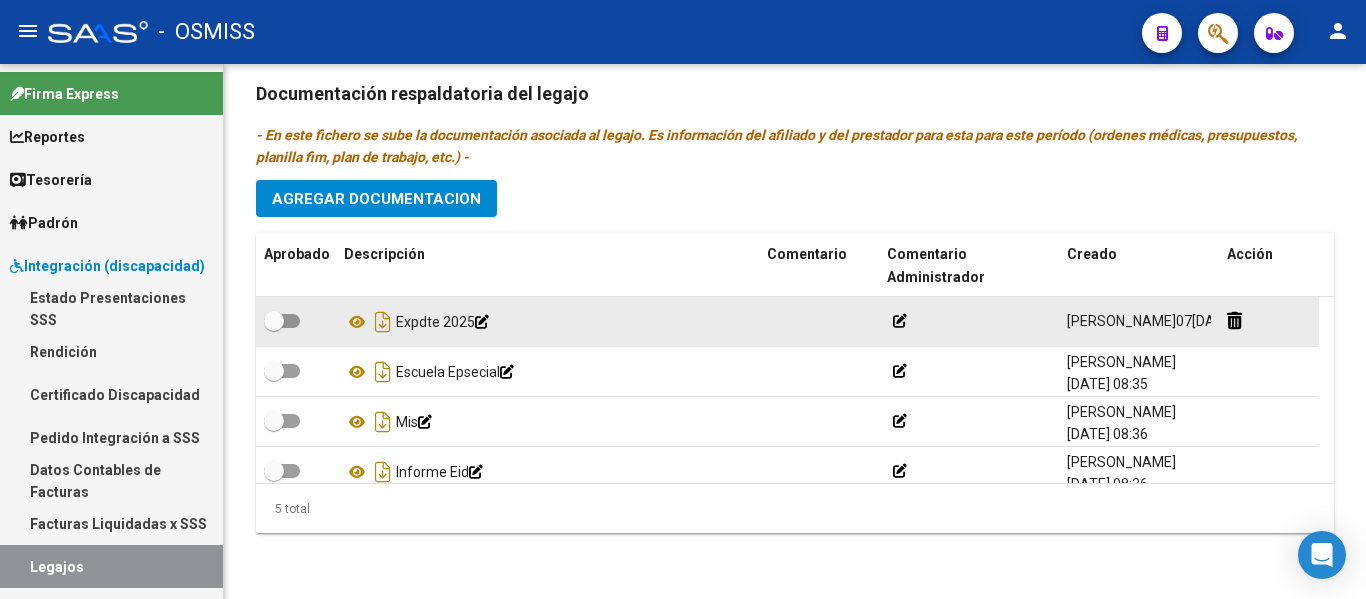 click on "arrow_back Editar 7447    save Guardar cambios Legajo de Integración Modelo Formulario DDJJ para Transporte  /  Modelo Conformidad Transporte  /  Modelo Presupuesto Transporte  /  Modelo Conformidad Prestacional  /  Modelo Presupuesto Prestacional  /  ModeloResumen HC  /  Modelo Planilla FIM  Legajo Aprobado.  Aprobado   CUIL  *   23-52126692-9 Ingresar CUIL  CUELLO [PERSON_NAME]     Análisis Afiliado    Certificado Discapacidad     ARCA Padrón Nombre Afiliado  *   CUELLO [PERSON_NAME] Ingresar el nombre  Periodo Desde  *   202501 Ej: 202203  Periodo Hasta  *   202512 Ej: 202212  Admite Dependencia   Comentarios                                  Comentarios Administrador  15/4 LIC CONDUCIR HASTA [DATE] / VTV HASTA JUNIO Prestadores asociados al legajo Agregar Prestador Aprobado Prestador CUIT Comentario Presupuesto Periodo Desde Periodo Hasta Usuario Admite Dependencia   FORMANDO SA 30696645112     ESCUELA ESPECIAL PRIMARIA JORNADA DOBLE CAT. A. - 31  $ 0,01  202502 202512     30712040145" 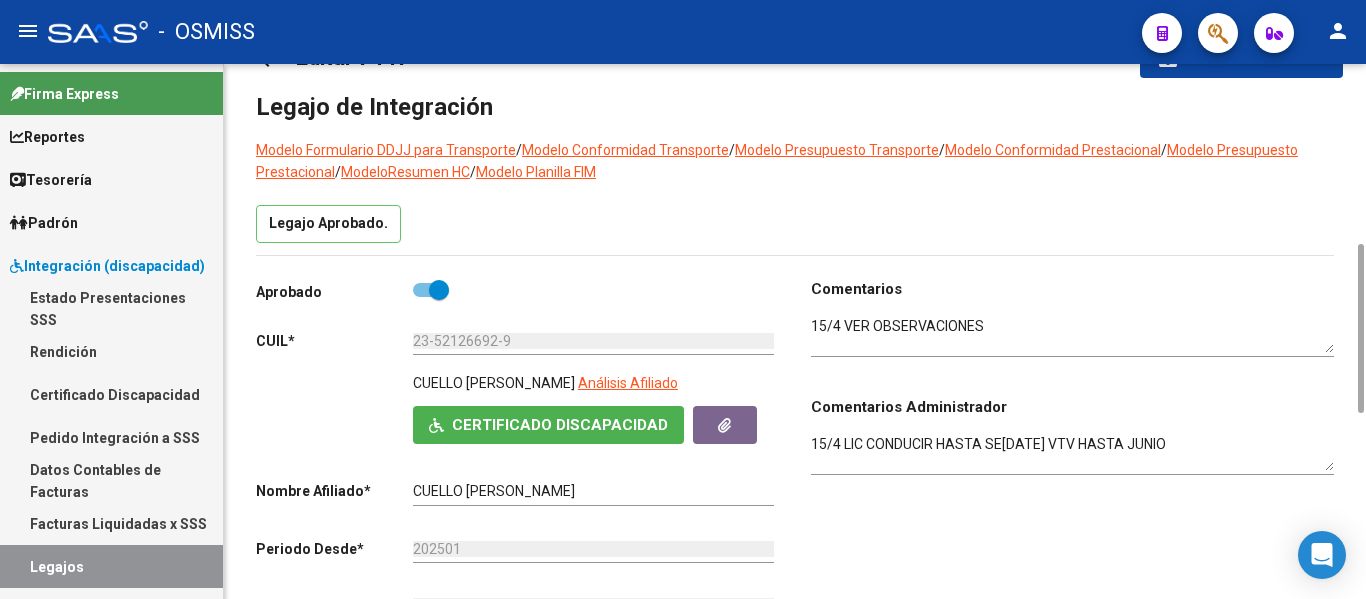 scroll, scrollTop: 0, scrollLeft: 0, axis: both 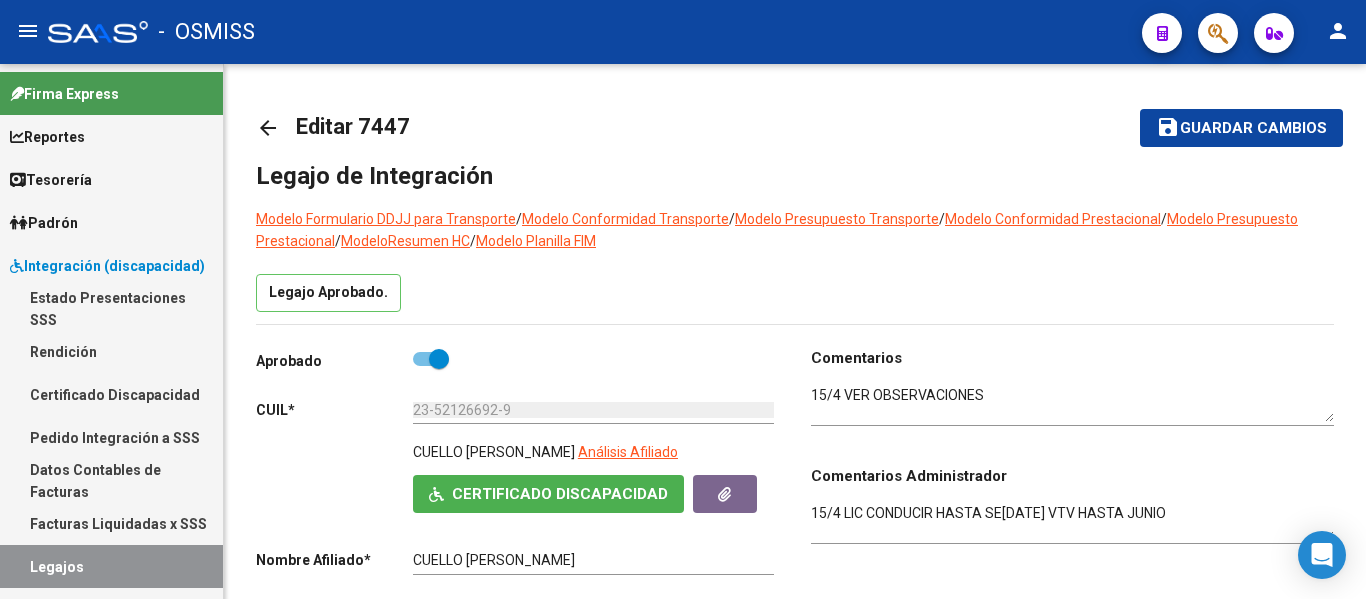 click on "Legajo Aprobado." 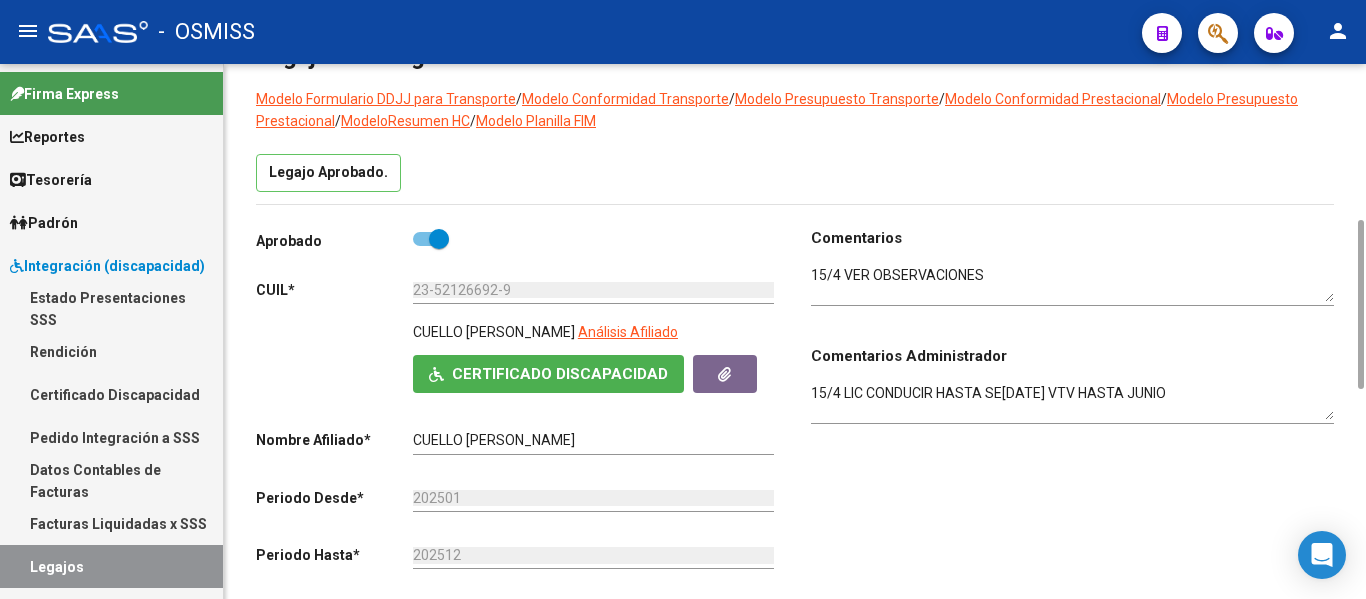 scroll, scrollTop: 0, scrollLeft: 0, axis: both 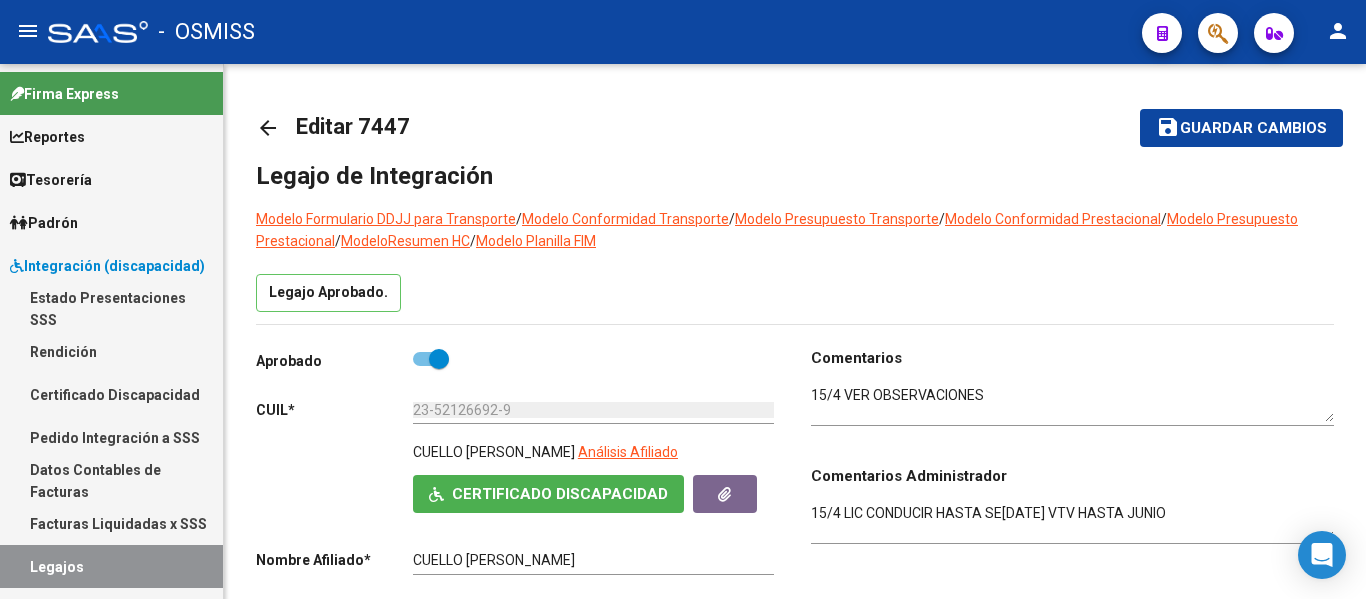 click on "arrow_back" 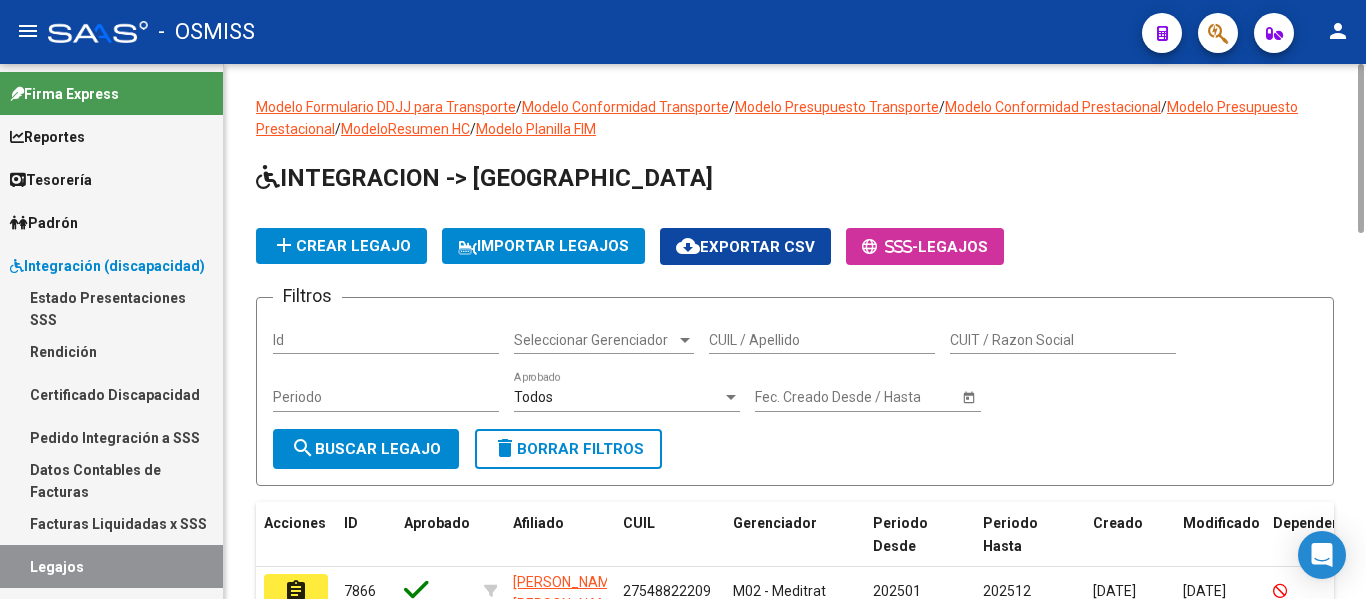 click on "CUIL / Apellido" at bounding box center (822, 340) 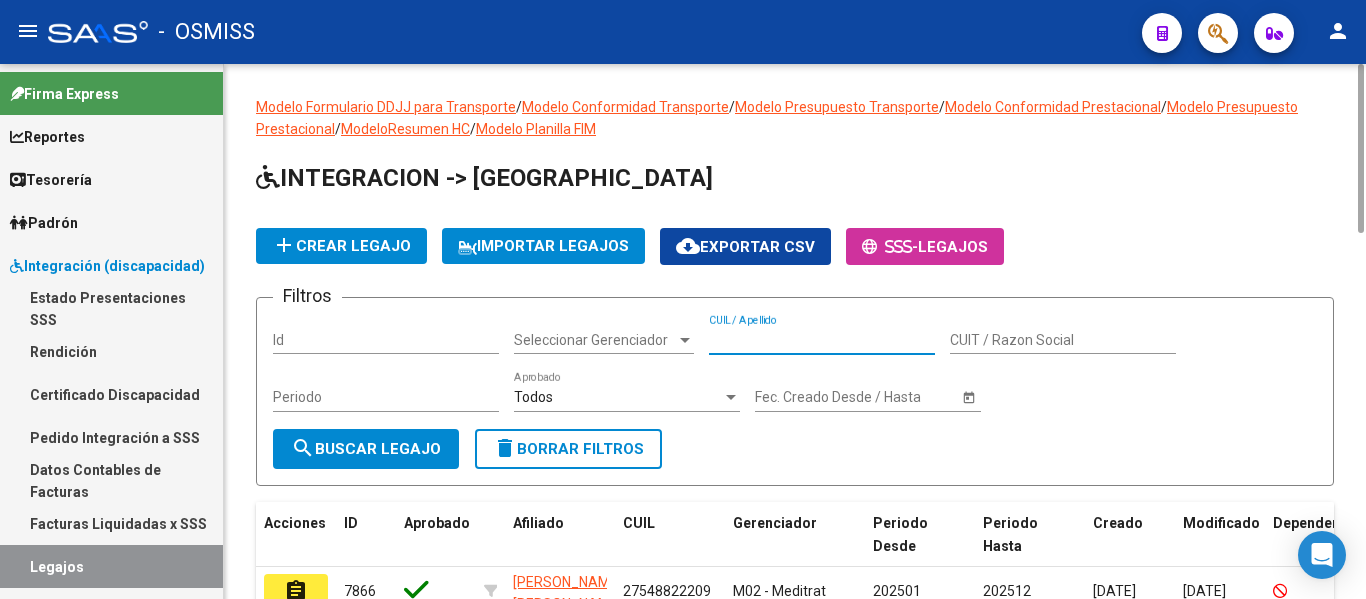 paste on "23530170764" 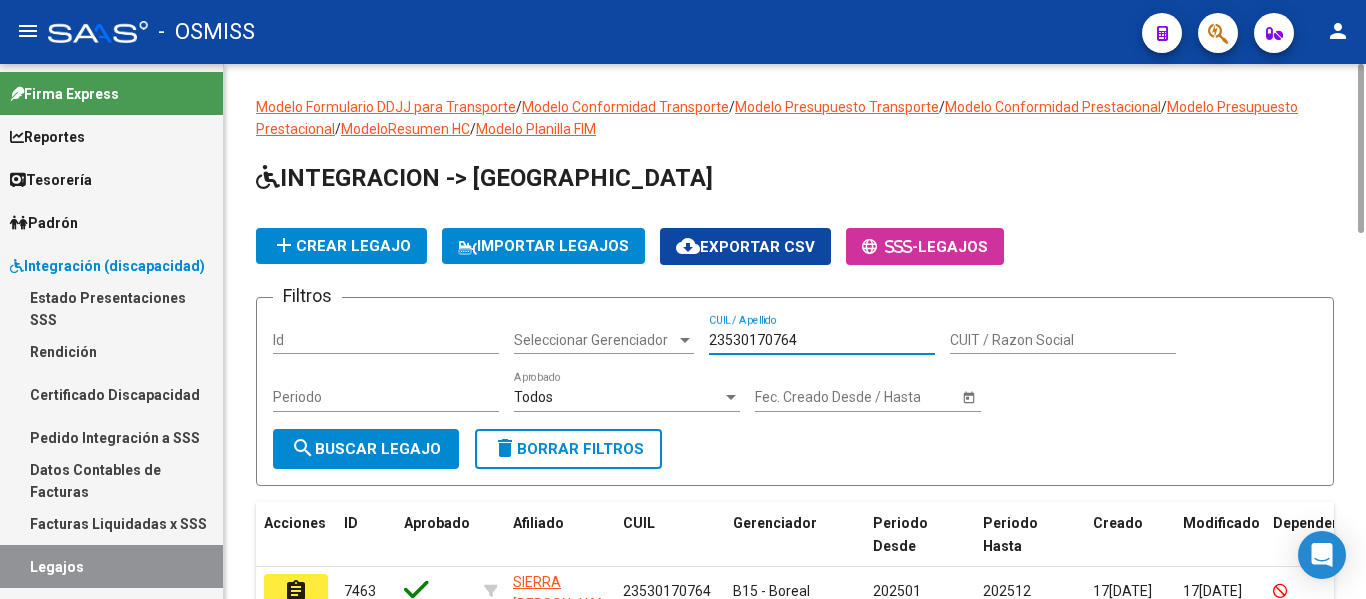 type on "23530170764" 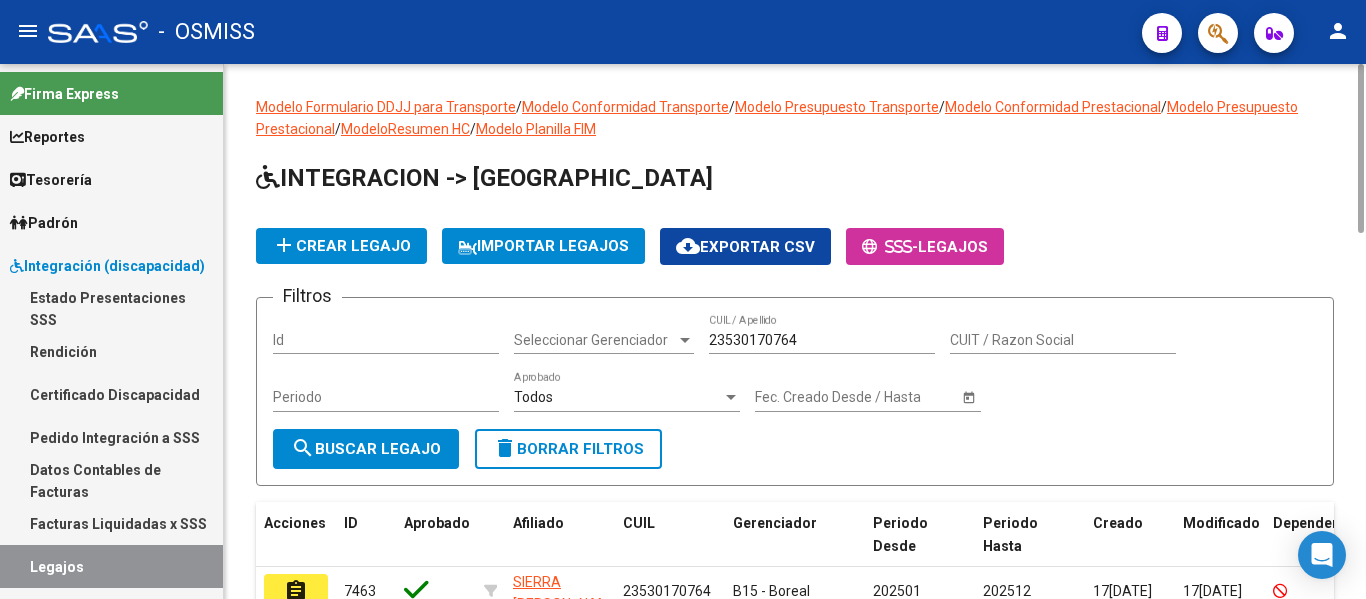 click on "Modelo Formulario DDJJ para Transporte  /  Modelo Conformidad Transporte  /  Modelo Presupuesto Transporte  /  Modelo Conformidad Prestacional  /  Modelo Presupuesto Prestacional  /  ModeloResumen HC  /  Modelo Planilla FIM  INTEGRACION -> Legajos add  Crear Legajo
IMPORTAR LEGAJOS
cloud_download  Exportar CSV      -  Legajos Filtros Id Seleccionar Gerenciador Seleccionar Gerenciador 23530170764 CUIL / Apellido CUIT / Razon Social Periodo Todos  Aprobado Start date – Fec. Creado Desde / Hasta search  Buscar Legajo  delete  Borrar Filtros  Acciones ID Aprobado Afiliado CUIL Gerenciador Periodo Desde Periodo Hasta Creado Modificado Dependencia Comentario Comentario Adm. assignment 7463 [GEOGRAPHIC_DATA][PERSON_NAME] B15 - Boreal 202501 202512 [DATE] [DATE] 23/4 FALTA INFORME EI
FALTA CAR 2025 assignment [GEOGRAPHIC_DATA][PERSON_NAME] B15 - Boreal 202401 202412 [DATE] [DATE] (SE SUBE CAR Y ADAPTACIONES-BOREAL)
VER OBSERVACIONES 19/6 assignment 4914 [GEOGRAPHIC_DATA][PERSON_NAME] 202303  1" 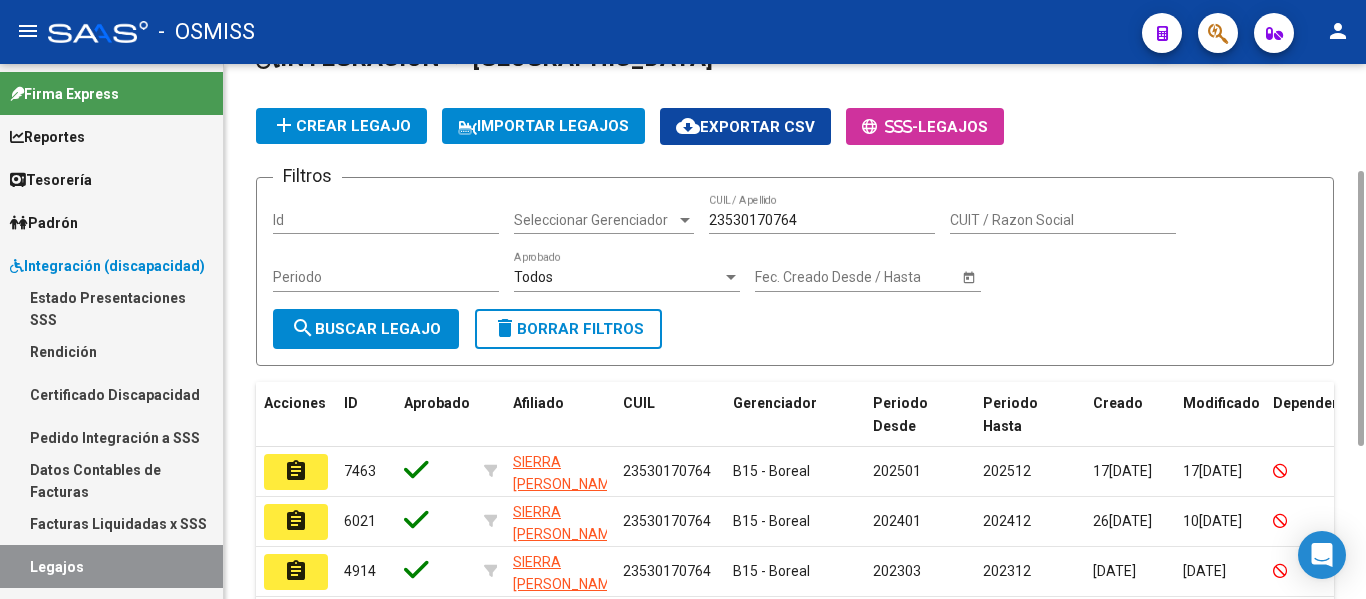 scroll, scrollTop: 150, scrollLeft: 0, axis: vertical 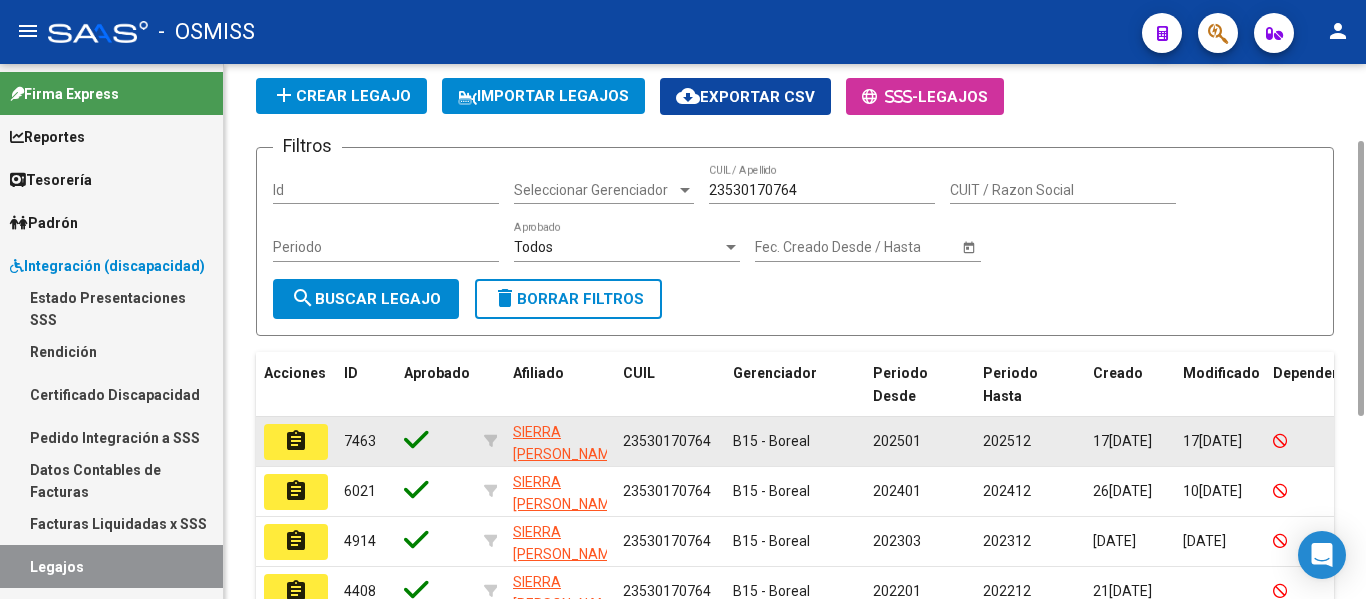 click on "assignment" 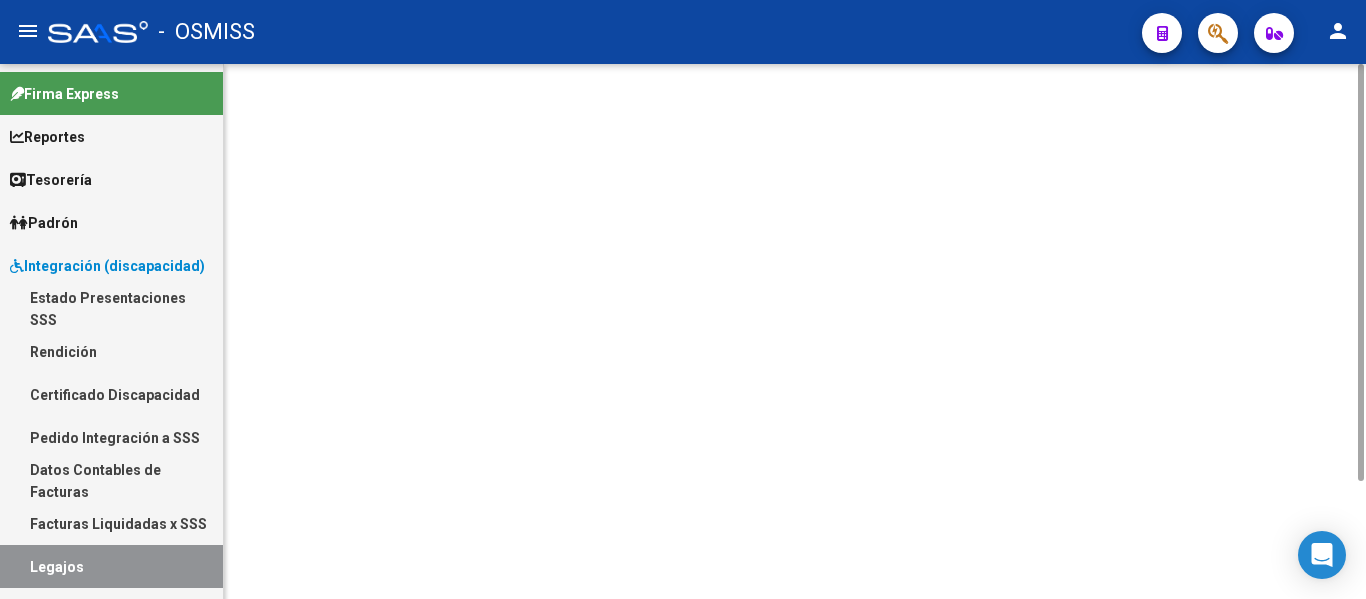 scroll, scrollTop: 0, scrollLeft: 0, axis: both 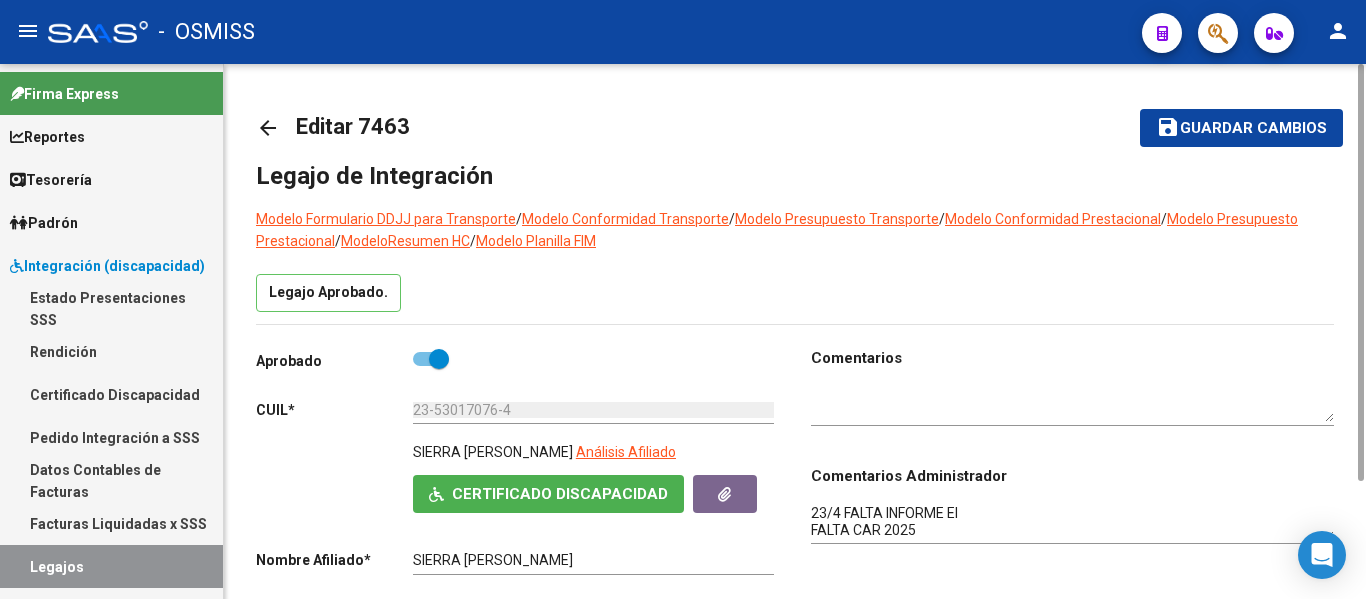 click on "Legajo Aprobado." 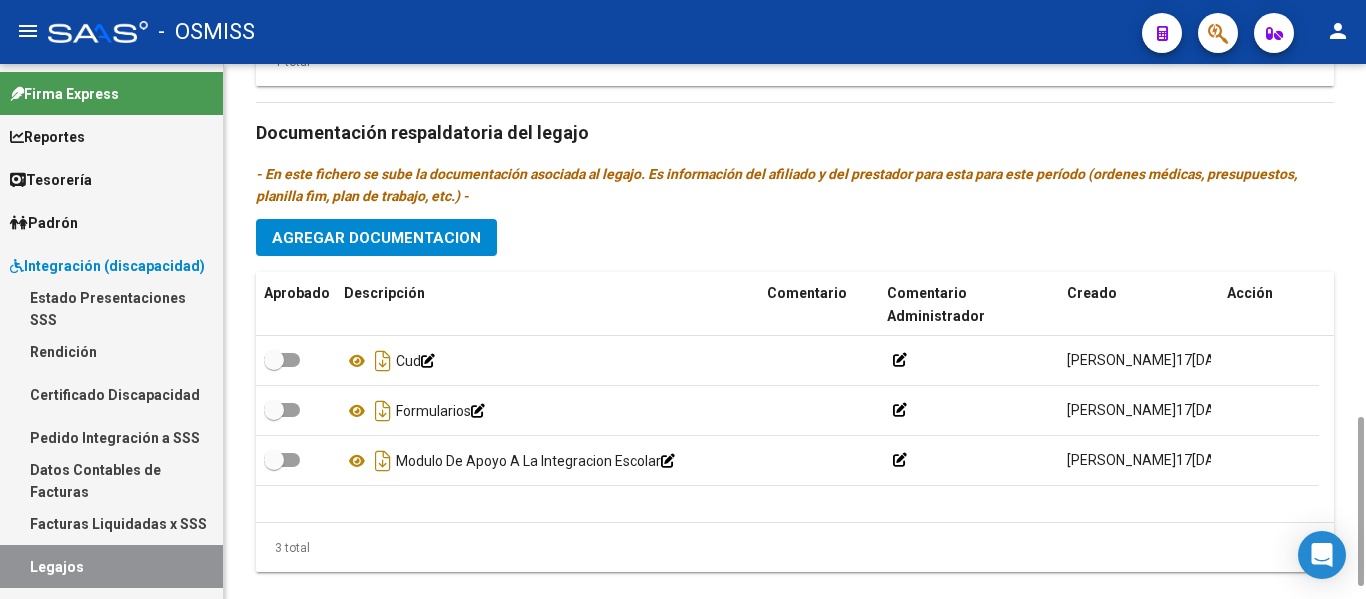 scroll, scrollTop: 1140, scrollLeft: 0, axis: vertical 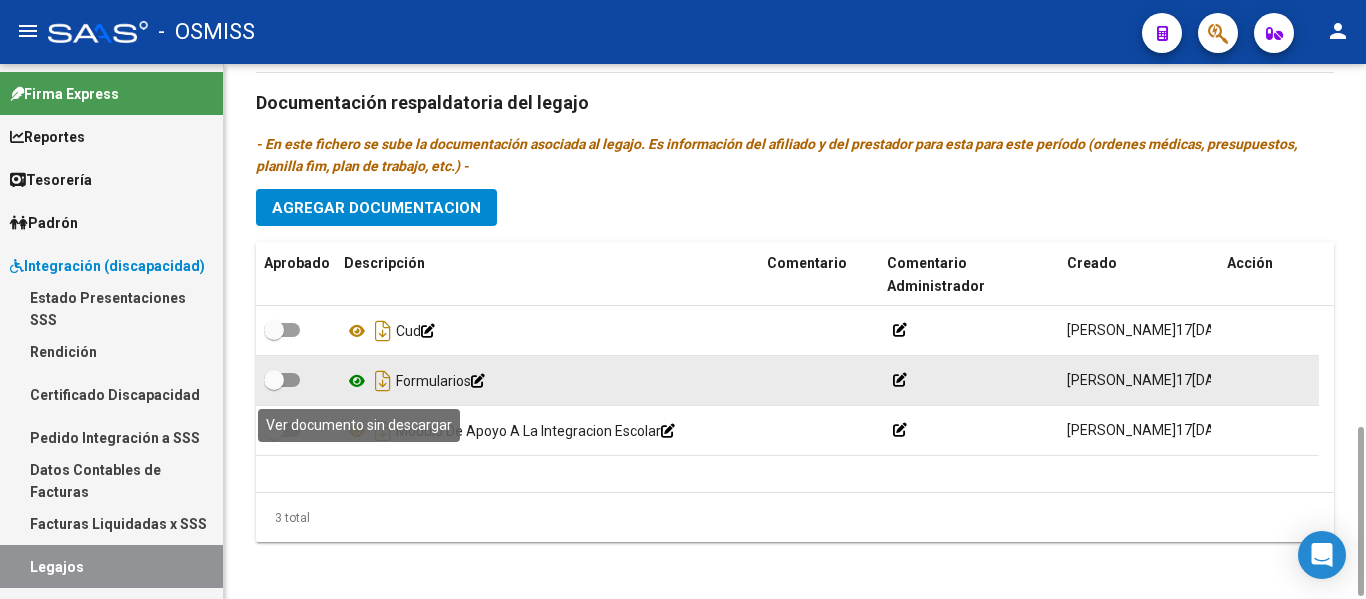 click 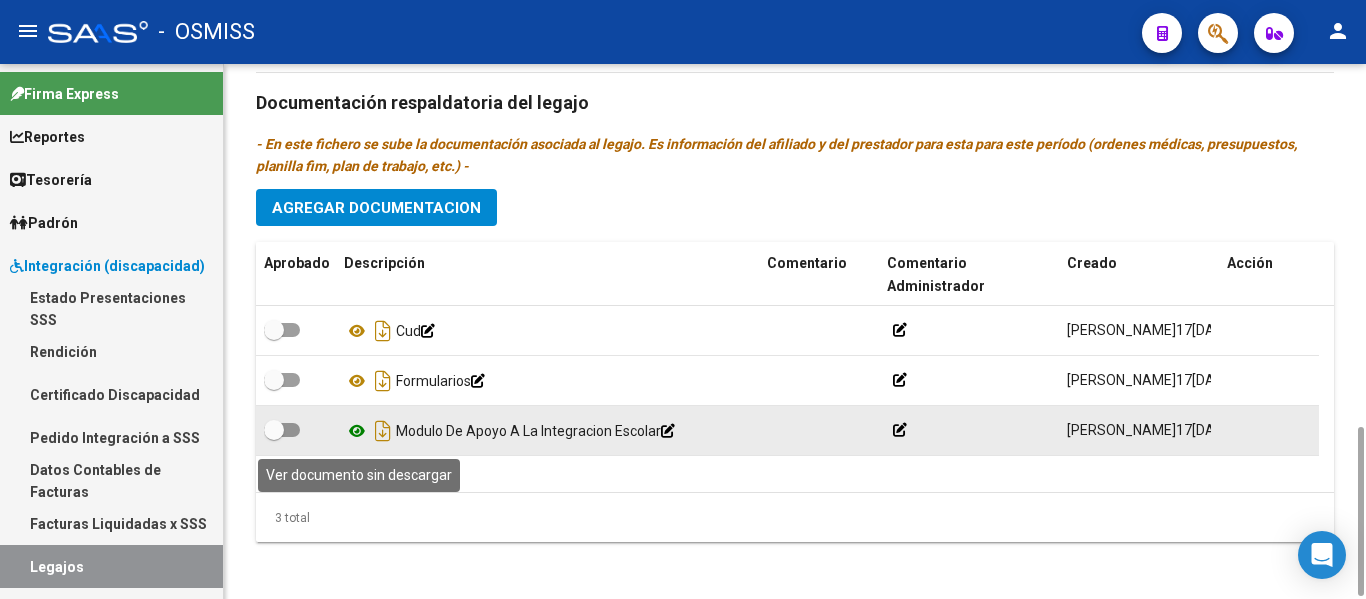 click 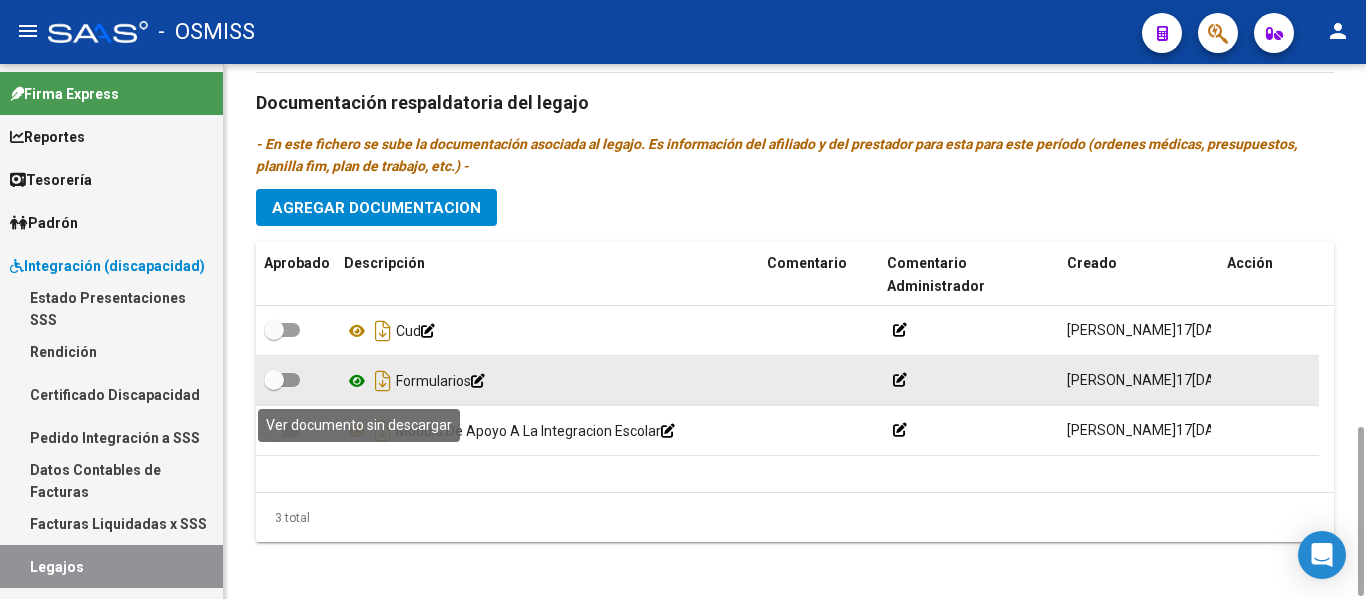 click 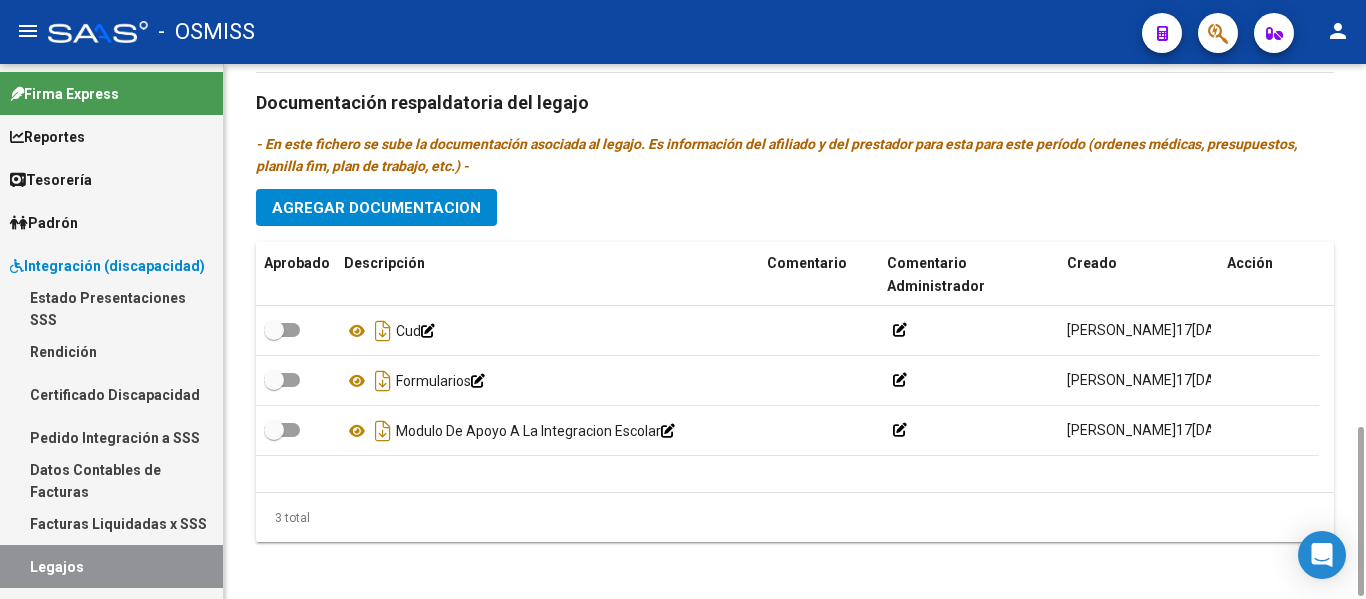 click on "- En este fichero se sube la documentación asociada al legajo. Es información del afiliado y del prestador para esta para este período (ordenes médicas, presupuestos, planilla fim, plan de trabajo, etc.) -" 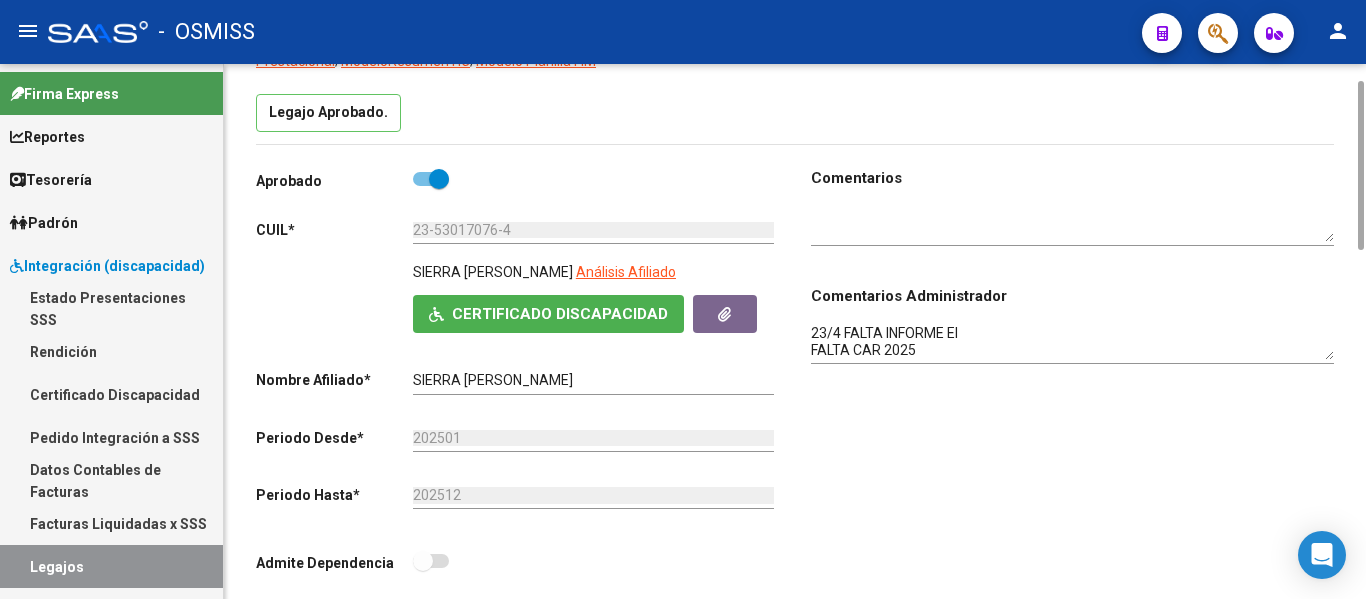 scroll, scrollTop: 150, scrollLeft: 0, axis: vertical 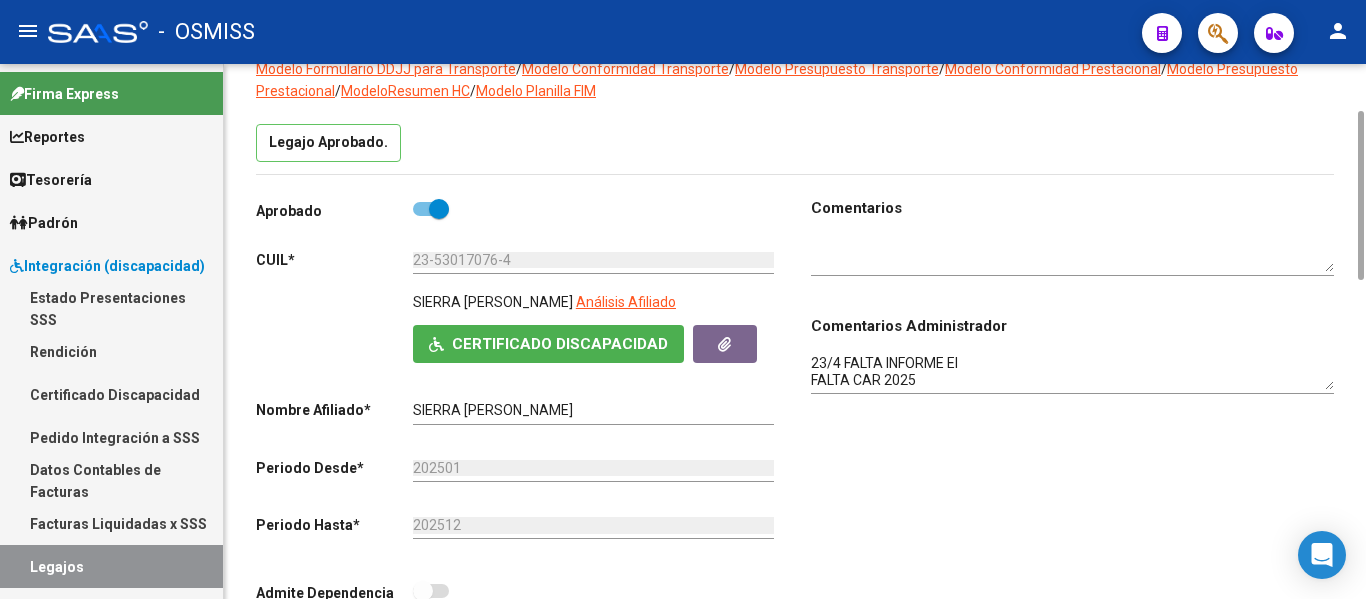 click on "Legajo Aprobado." 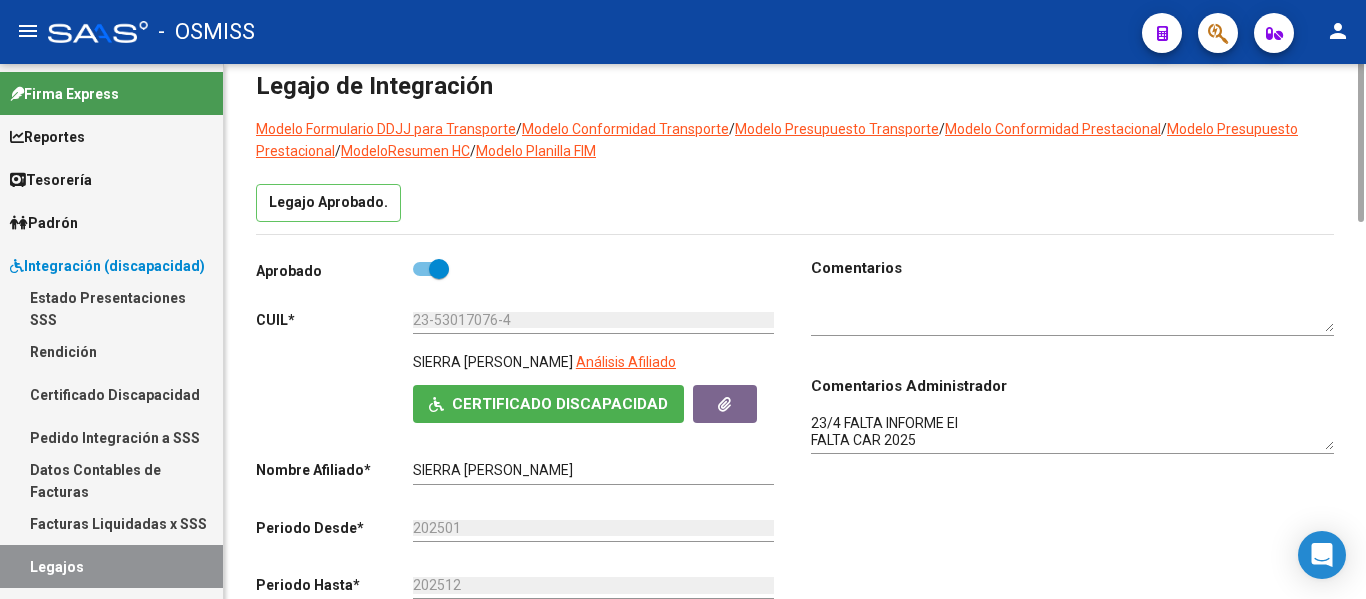 scroll, scrollTop: 30, scrollLeft: 0, axis: vertical 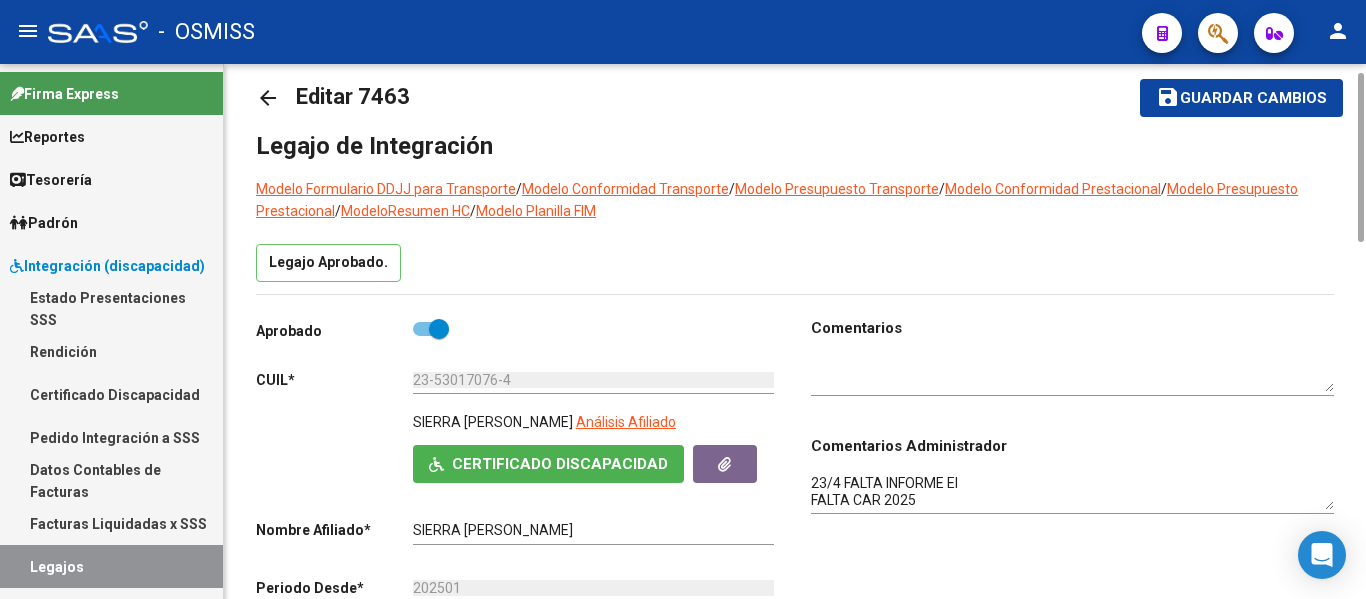 click on "arrow_back" 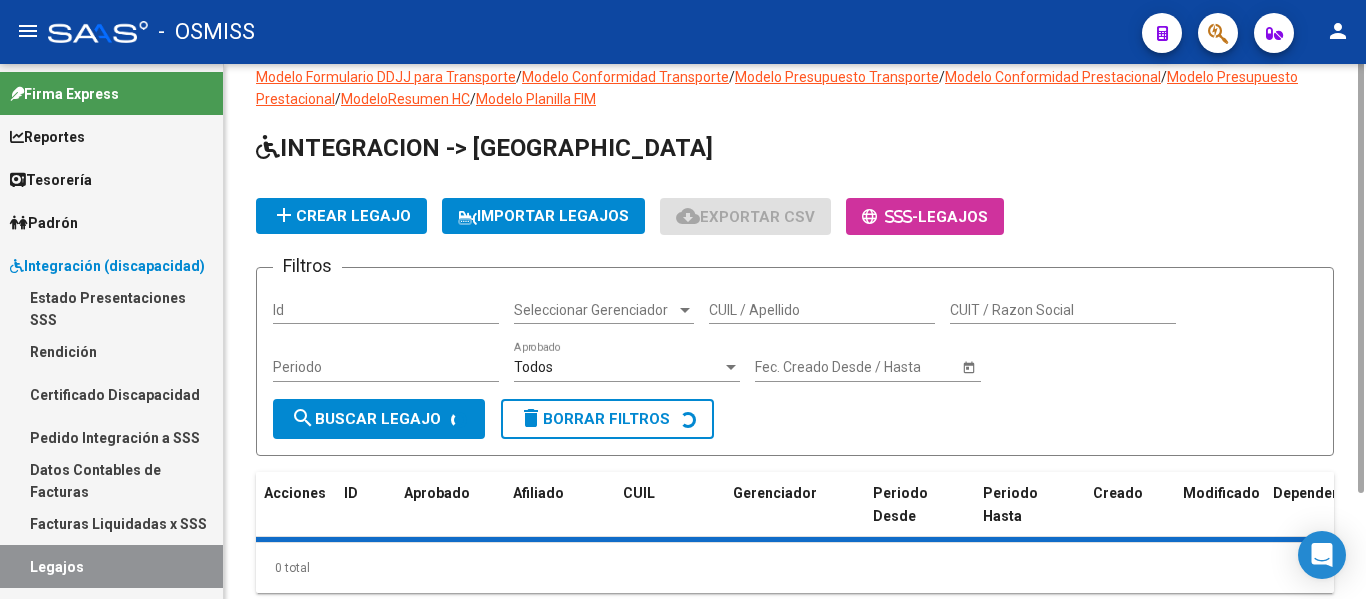 scroll, scrollTop: 0, scrollLeft: 0, axis: both 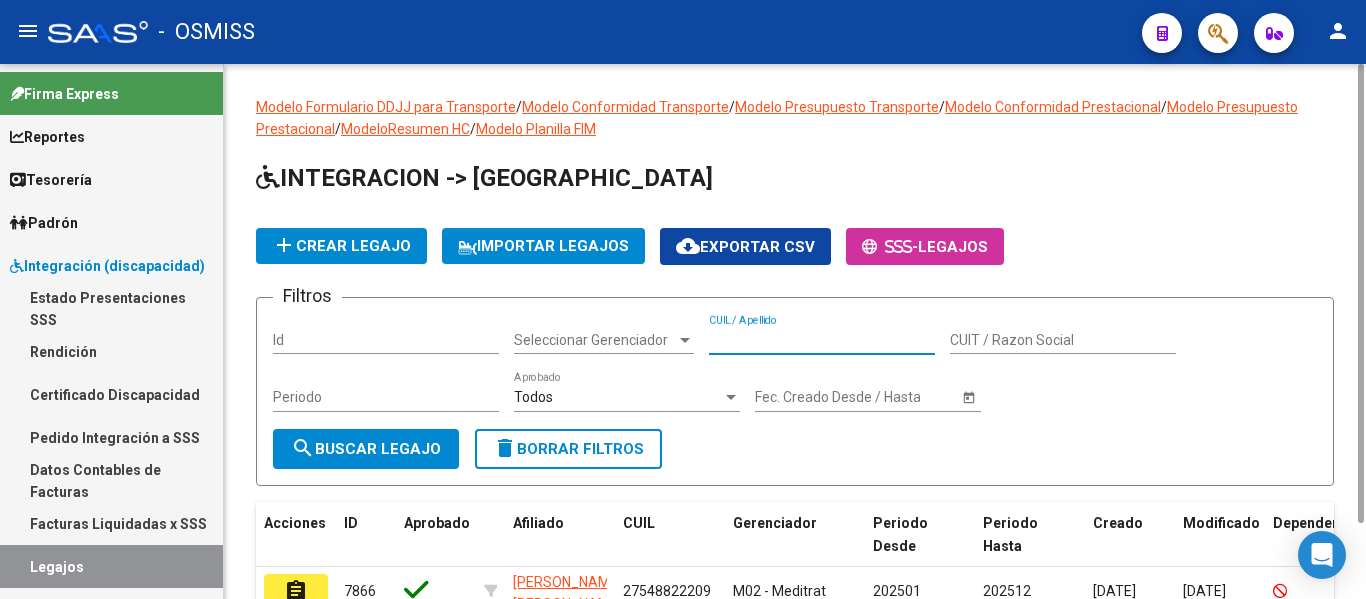 click on "CUIL / Apellido" at bounding box center [822, 340] 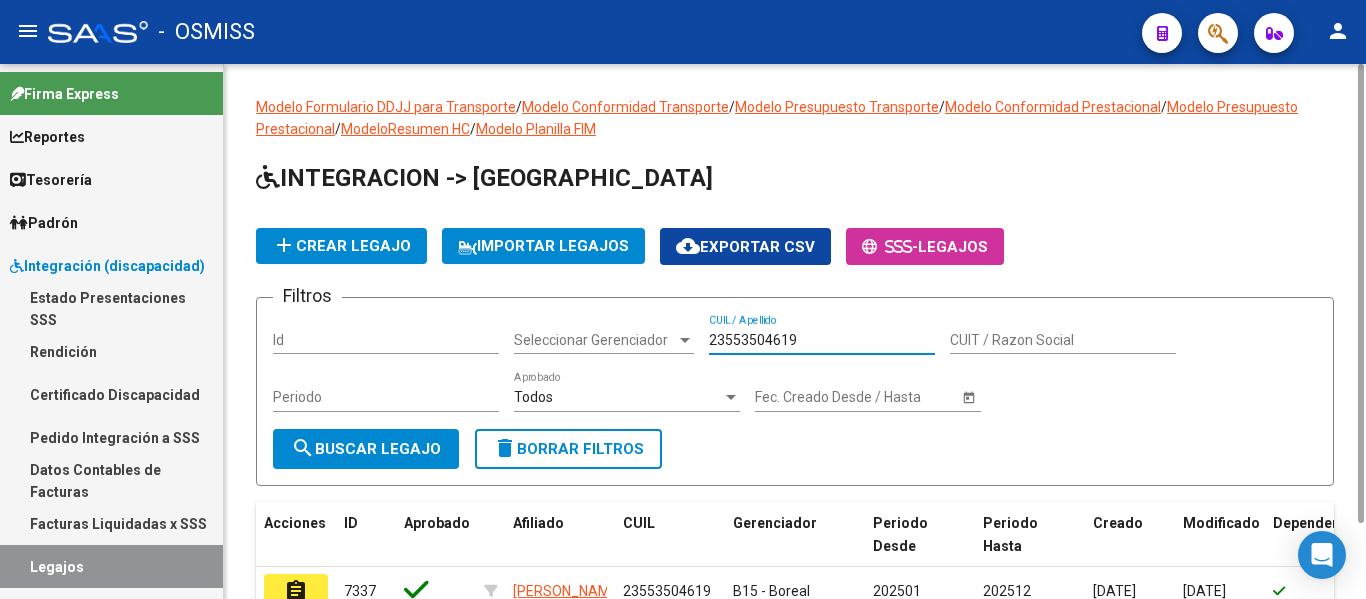 type on "23553504619" 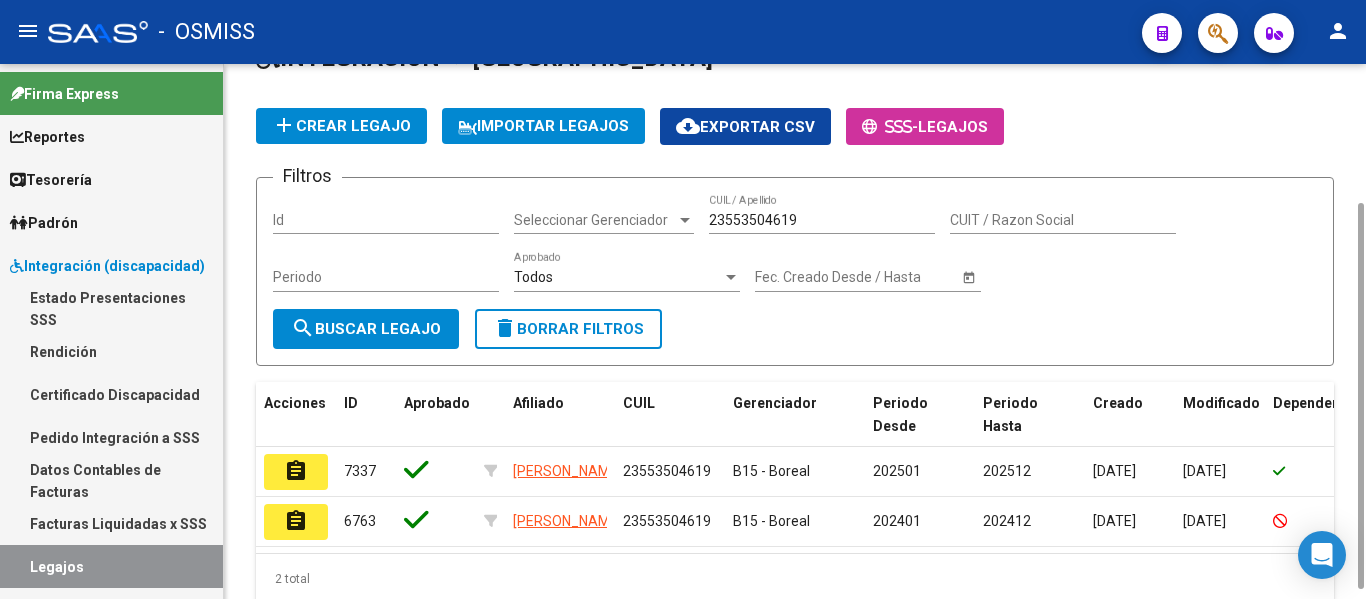 scroll, scrollTop: 150, scrollLeft: 0, axis: vertical 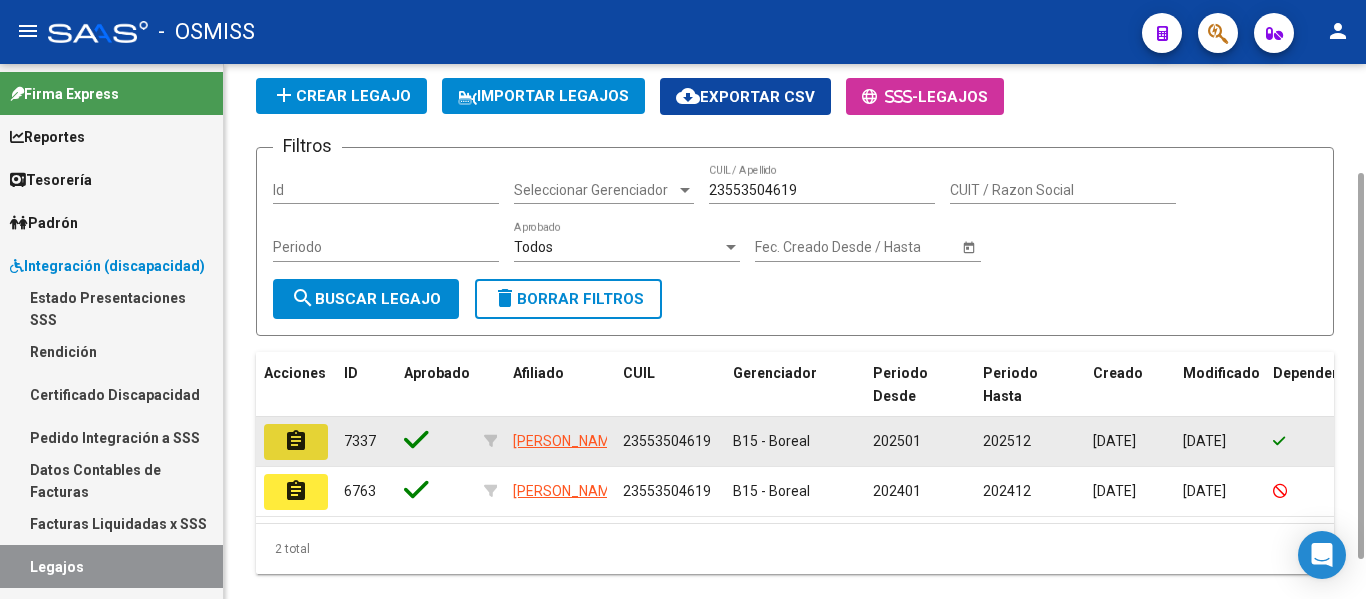 click on "assignment" 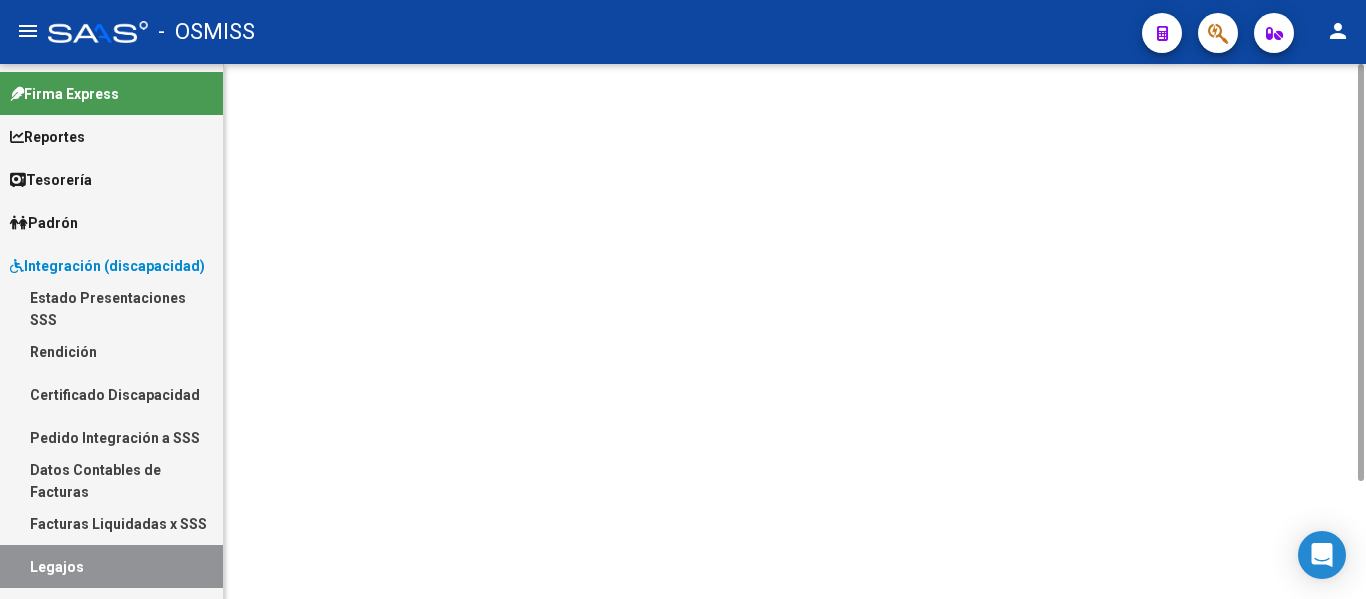 scroll, scrollTop: 0, scrollLeft: 0, axis: both 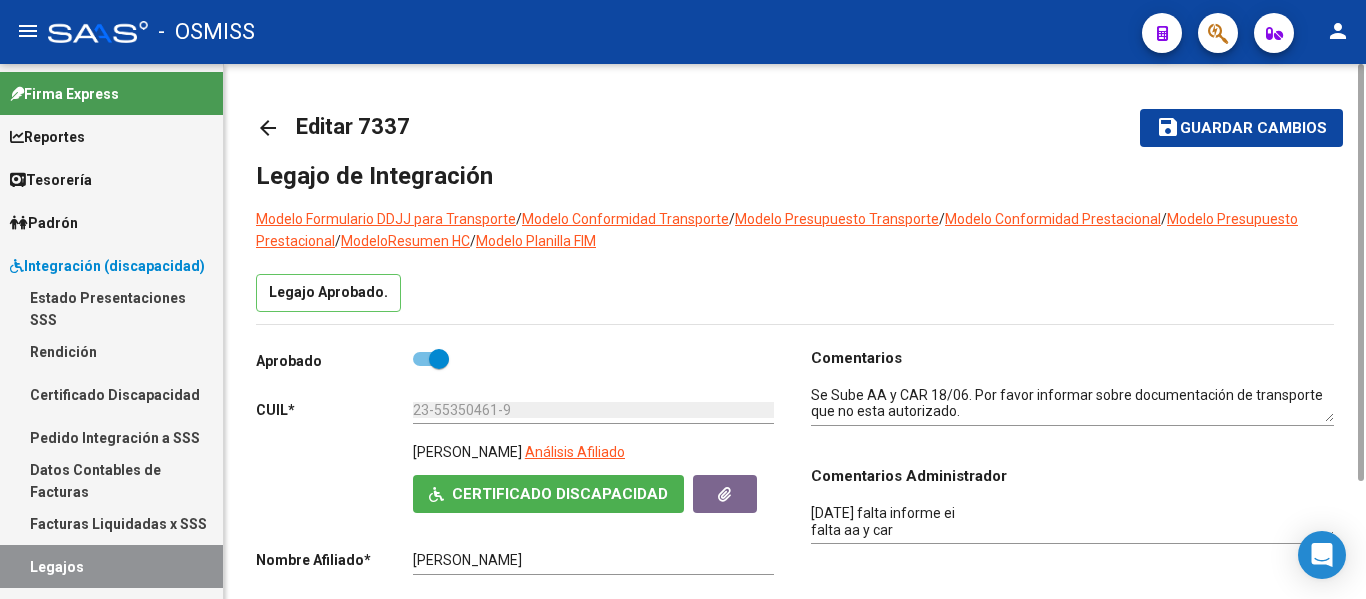 click on "Legajo Aprobado." 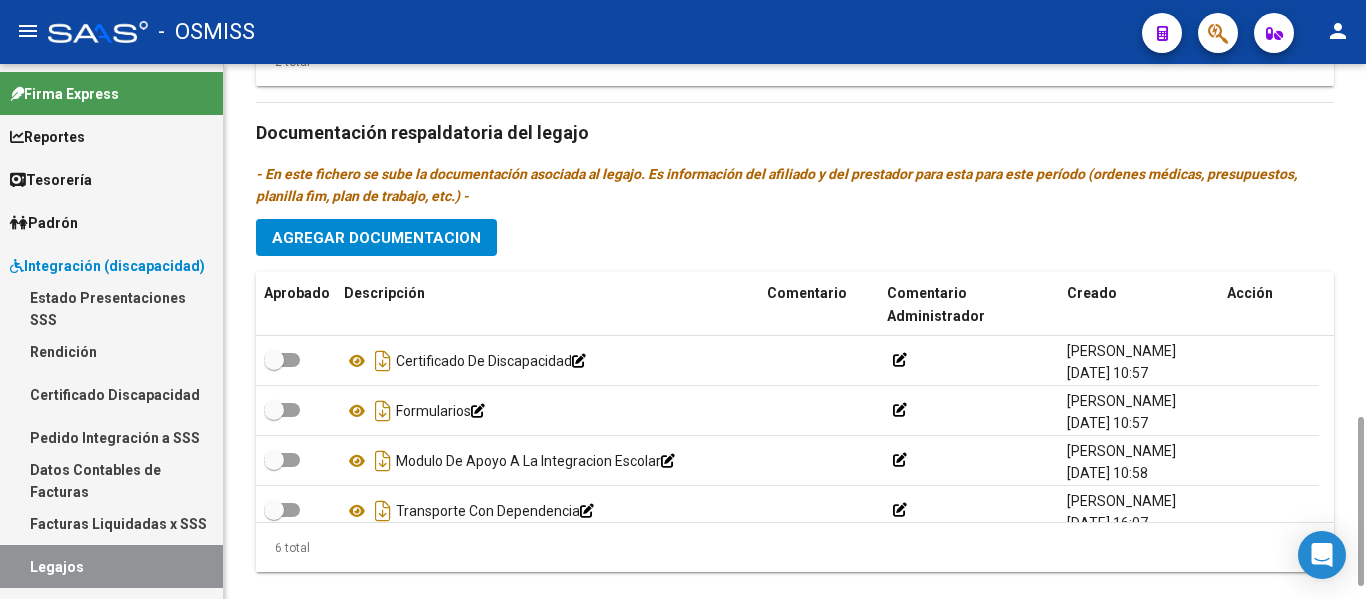 scroll, scrollTop: 1140, scrollLeft: 0, axis: vertical 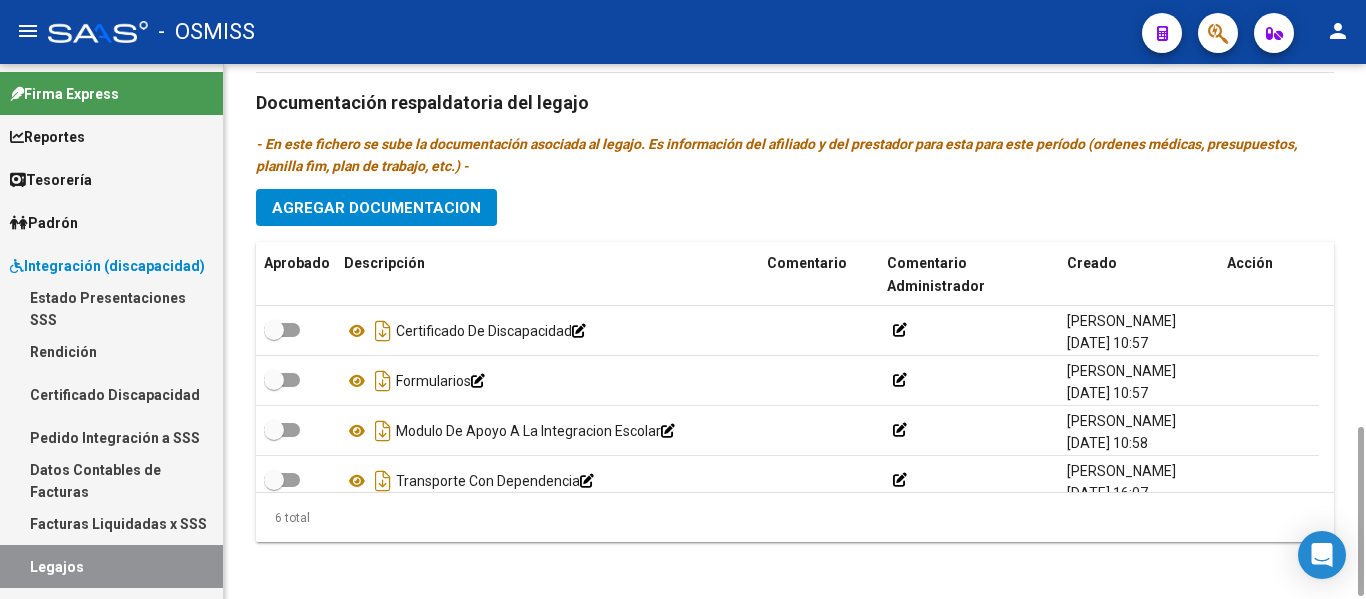 click on "Prestadores asociados al legajo Agregar Prestador Aprobado Prestador CUIT Comentario Presupuesto Periodo Desde Periodo Hasta Usuario Admite Dependencia   [PERSON_NAME] [PERSON_NAME] 27254443005     89  $ 475.830,36  202502 202512 [PERSON_NAME]   [DATE]      NEXO S.A. 33715233199     96 CON DEP 50.80 LU Y MI   $ 541,76  202502 202512 [PERSON_NAME]   [DATE]    2 total Documentación respaldatoria del legajo - En este fichero se sube la documentación asociada al legajo. Es información del afiliado y del prestador para esta para este período (ordenes médicas, presupuestos, planilla fim, plan de trabajo, etc.) - Agregar Documentacion Aprobado Descripción Comentario Comentario Administrador Creado Acción    Certificado De Discapacidad            [PERSON_NAME]   [DATE] 10:57     Formularios            [PERSON_NAME]   [DATE] 10:57     [PERSON_NAME] A La Integracion Escolar
[PERSON_NAME]   [DATE] 10:58     Transporte Con Dependencia" 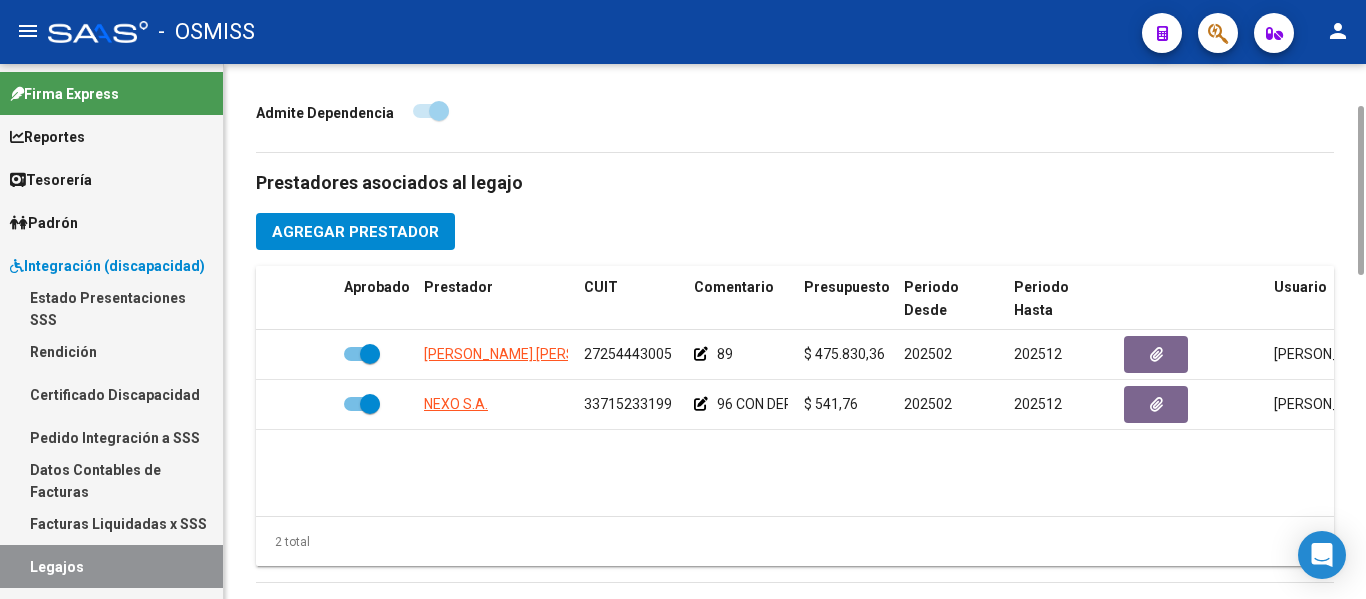 scroll, scrollTop: 690, scrollLeft: 0, axis: vertical 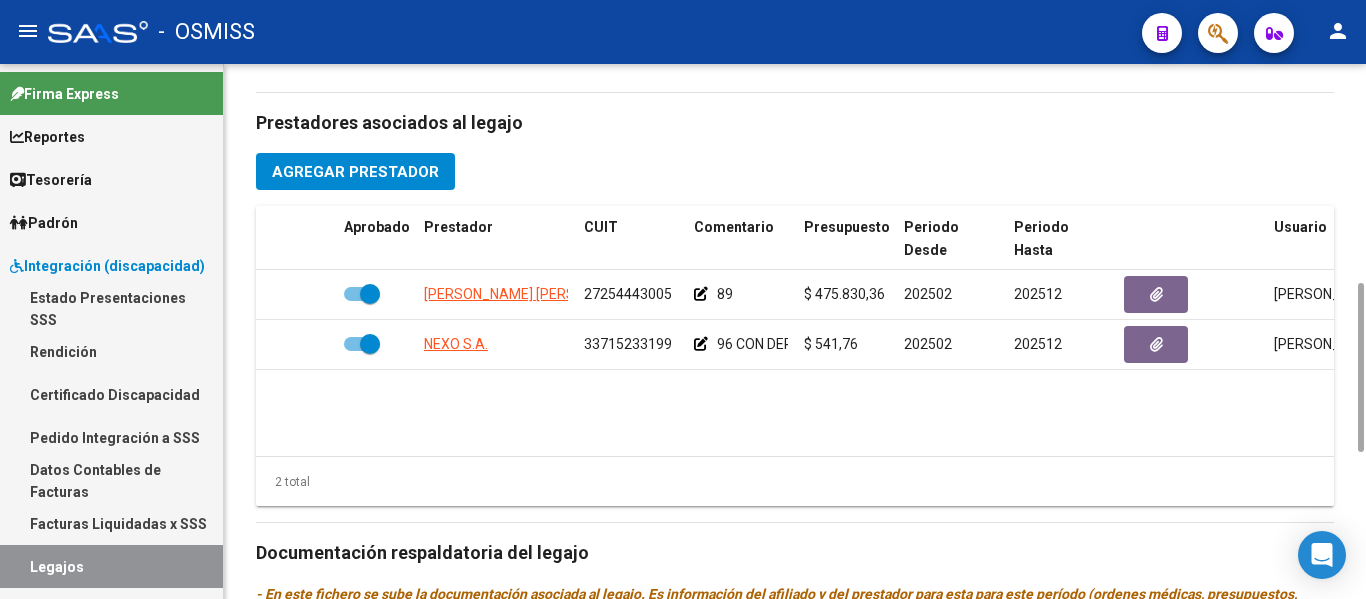 click on "2 total" 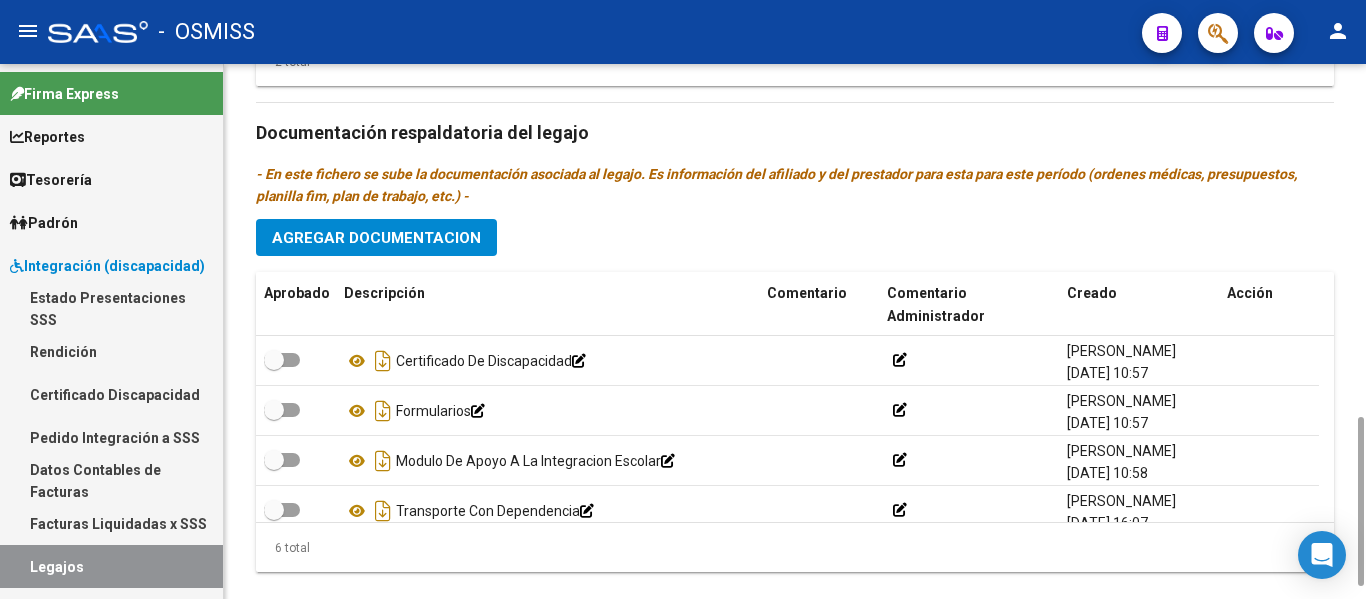 scroll, scrollTop: 1140, scrollLeft: 0, axis: vertical 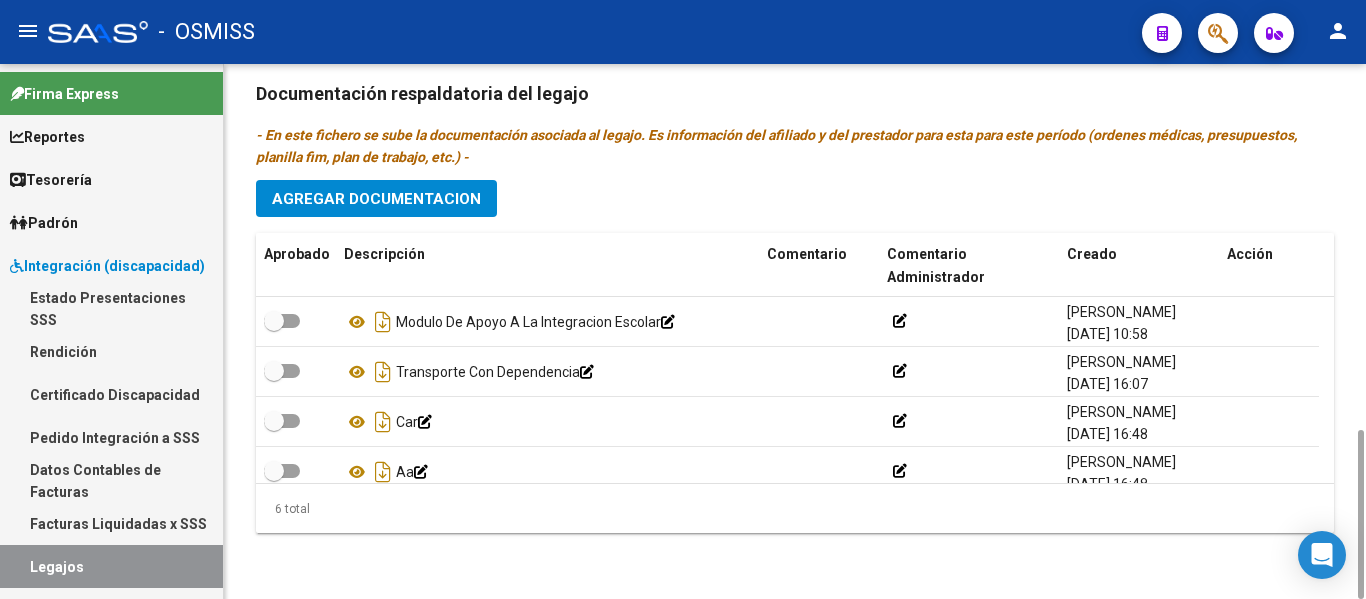 click on "Prestadores asociados al legajo Agregar Prestador Aprobado Prestador CUIT Comentario Presupuesto Periodo Desde Periodo Hasta Usuario Admite Dependencia   [PERSON_NAME] [PERSON_NAME] 27254443005     89  $ 475.830,36  202502 202512 [PERSON_NAME]   [DATE]      NEXO S.A. 33715233199     96 CON DEP 50.80 LU Y MI   $ 541,76  202502 202512 [PERSON_NAME]   [DATE]    2 total Documentación respaldatoria del legajo - En este fichero se sube la documentación asociada al legajo. Es información del afiliado y del prestador para esta para este período (ordenes médicas, presupuestos, planilla fim, plan de trabajo, etc.) - Agregar Documentacion Aprobado Descripción Comentario Comentario Administrador Creado Acción    Modulo De Apoyo A La Integracion Escolar
[PERSON_NAME]   [DATE] 10:58     Transporte Con Dependencia            [PERSON_NAME]   [DATE] 16:07     Car            [PERSON_NAME]   [DATE] 16:48     Aa            [PERSON_NAME]   [DATE] 16:48" 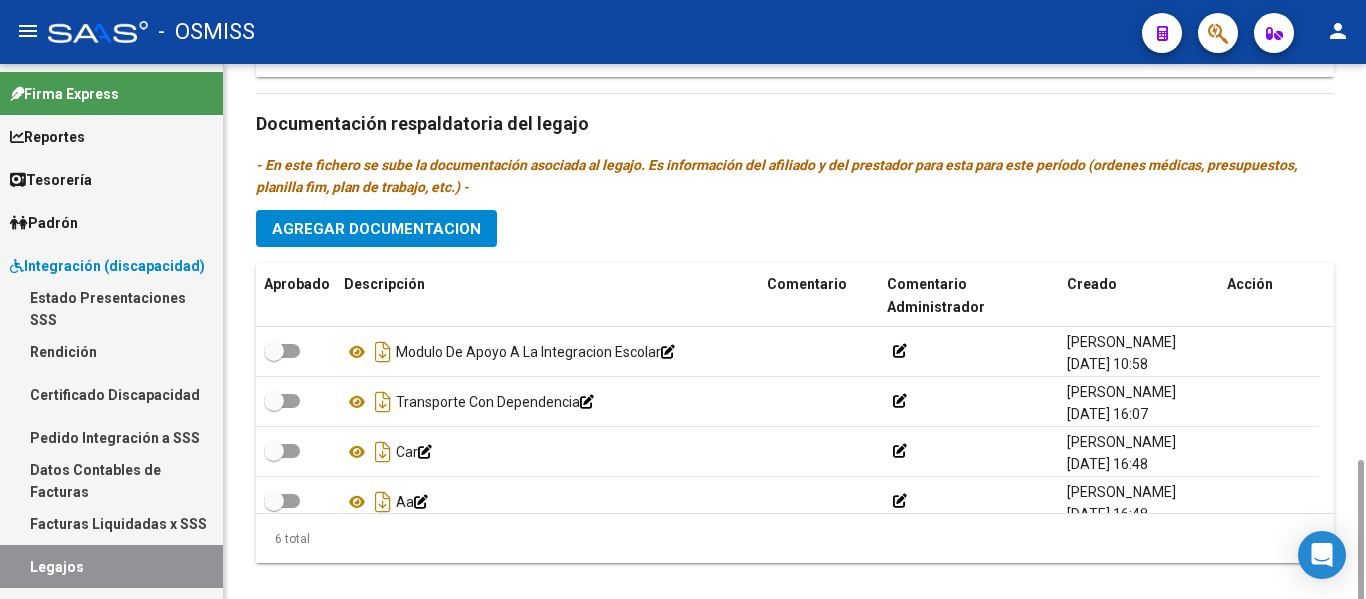 scroll, scrollTop: 1149, scrollLeft: 0, axis: vertical 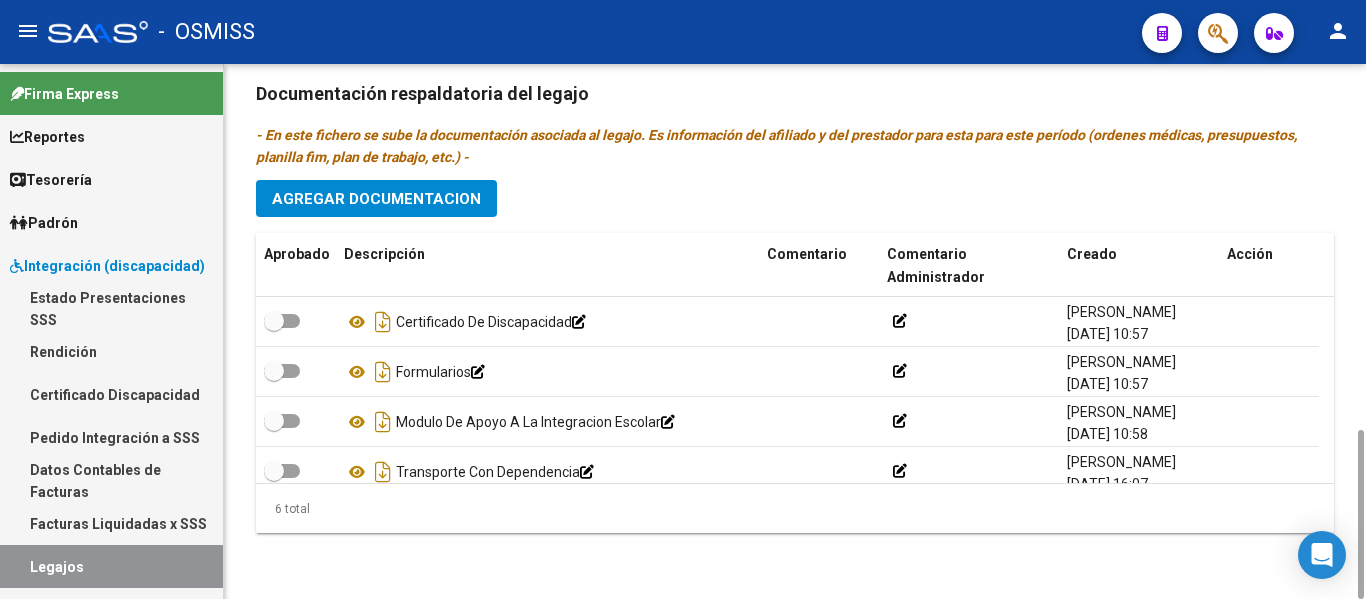 click on "Prestadores asociados al legajo Agregar Prestador Aprobado Prestador CUIT Comentario Presupuesto Periodo Desde Periodo Hasta Usuario Admite Dependencia   [PERSON_NAME] [PERSON_NAME] 27254443005     89  $ 475.830,36  202502 202512 [PERSON_NAME]   [DATE]      NEXO S.A. 33715233199     96 CON DEP 50.80 LU Y MI   $ 541,76  202502 202512 [PERSON_NAME]   [DATE]    2 total Documentación respaldatoria del legajo - En este fichero se sube la documentación asociada al legajo. Es información del afiliado y del prestador para esta para este período (ordenes médicas, presupuestos, planilla fim, plan de trabajo, etc.) - Agregar Documentacion Aprobado Descripción Comentario Comentario Administrador Creado Acción    Certificado De Discapacidad            [PERSON_NAME]   [DATE] 10:57     Formularios            [PERSON_NAME]   [DATE] 10:57     [PERSON_NAME] A La Integracion Escolar
[PERSON_NAME]   [DATE] 10:58     Transporte Con Dependencia" 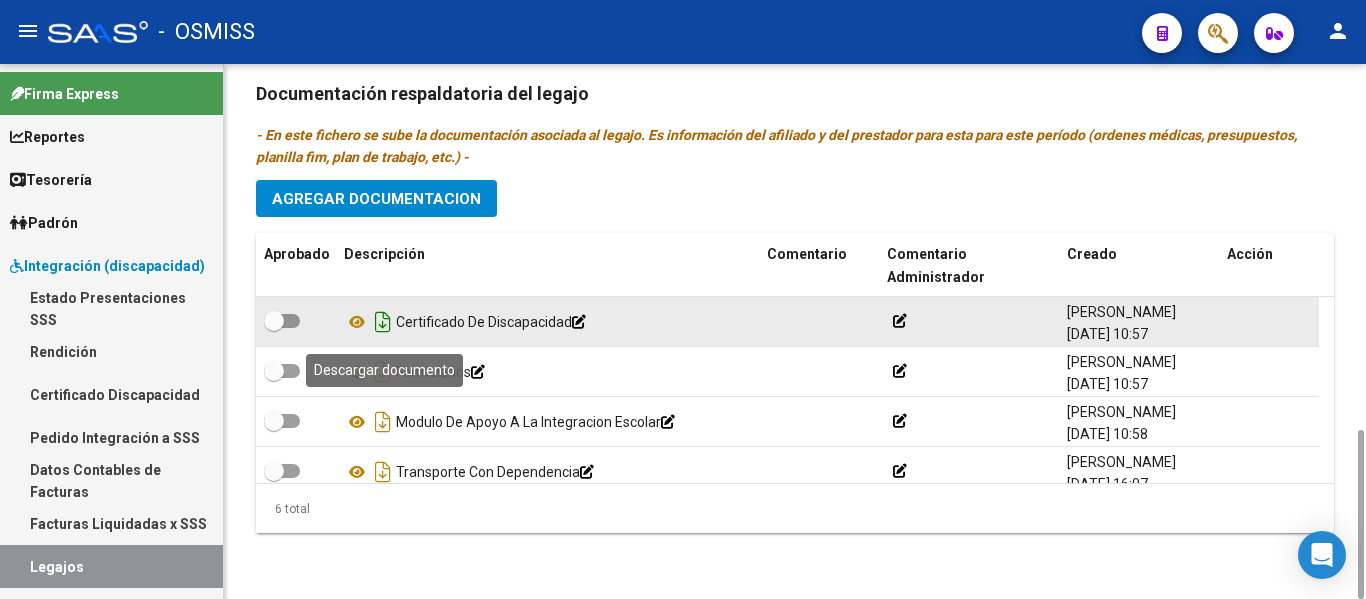 click 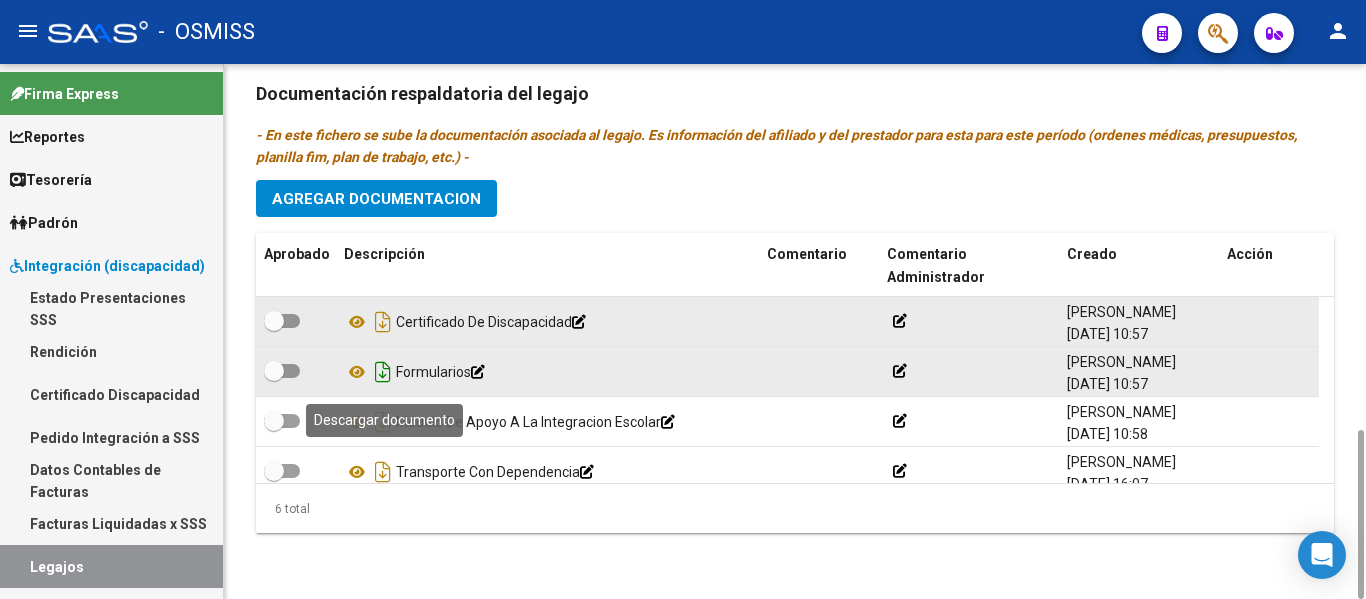click 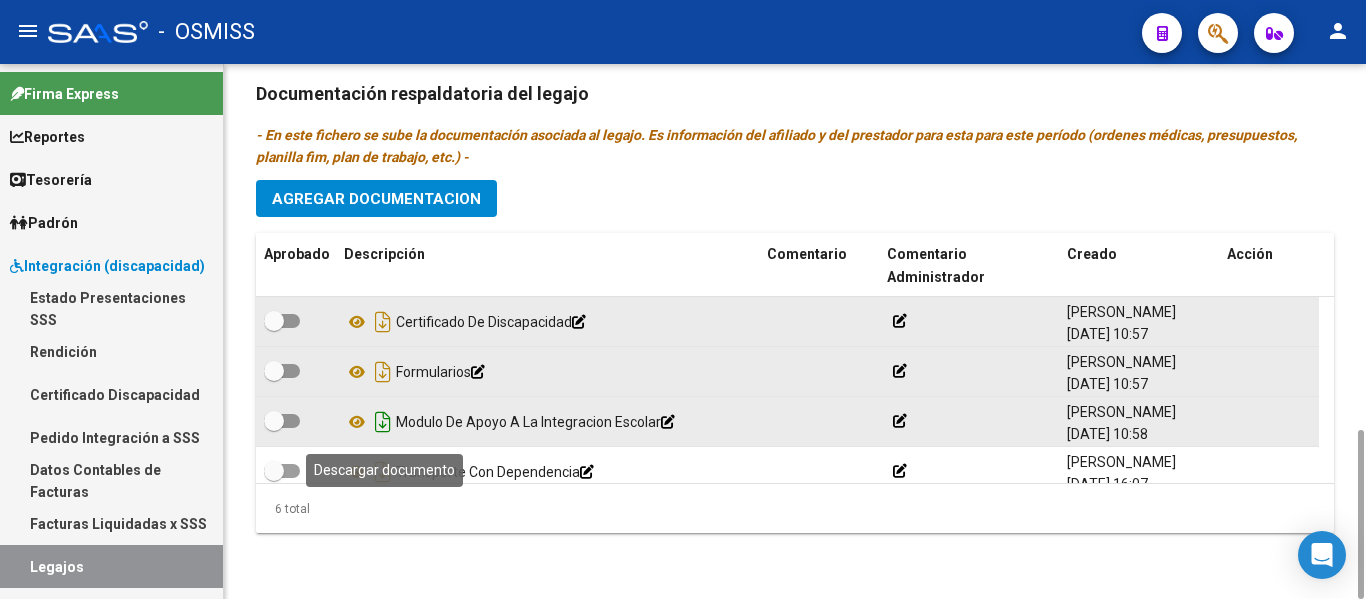 click 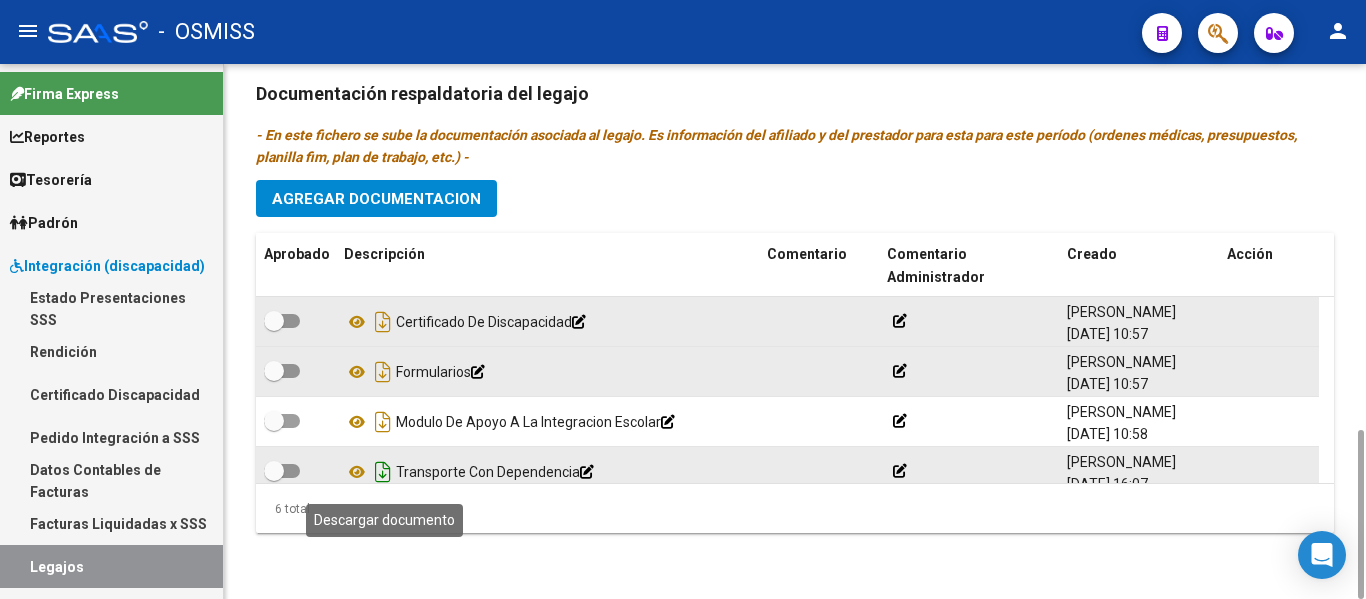 click 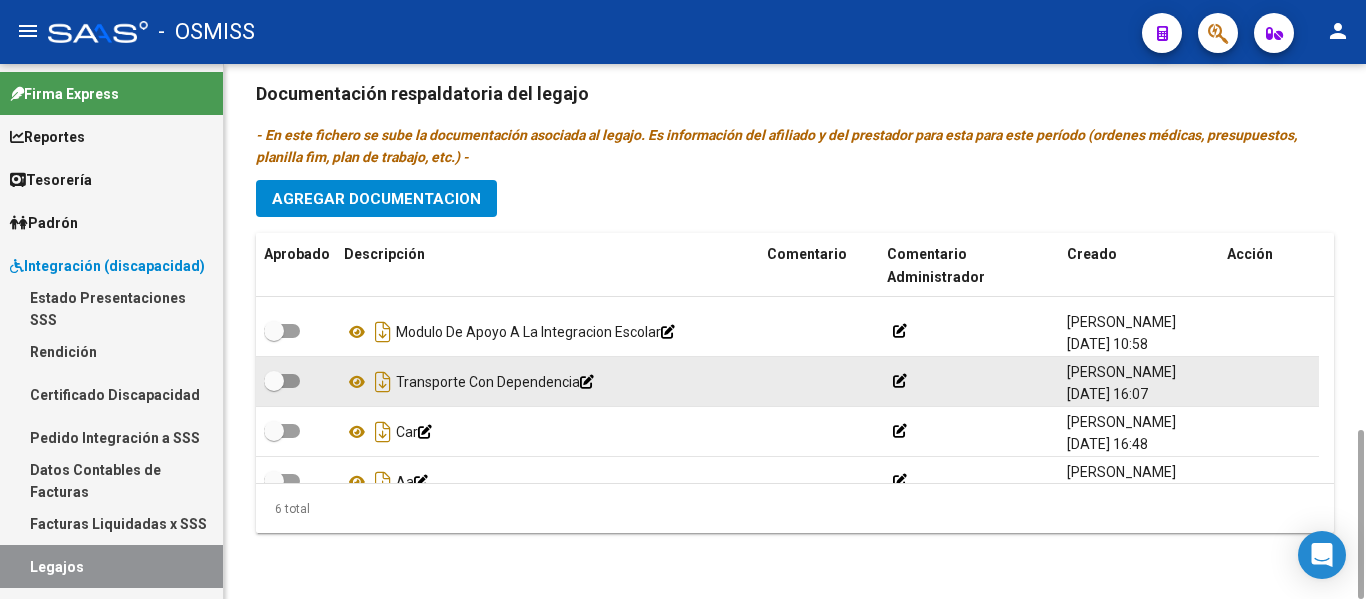 scroll, scrollTop: 121, scrollLeft: 0, axis: vertical 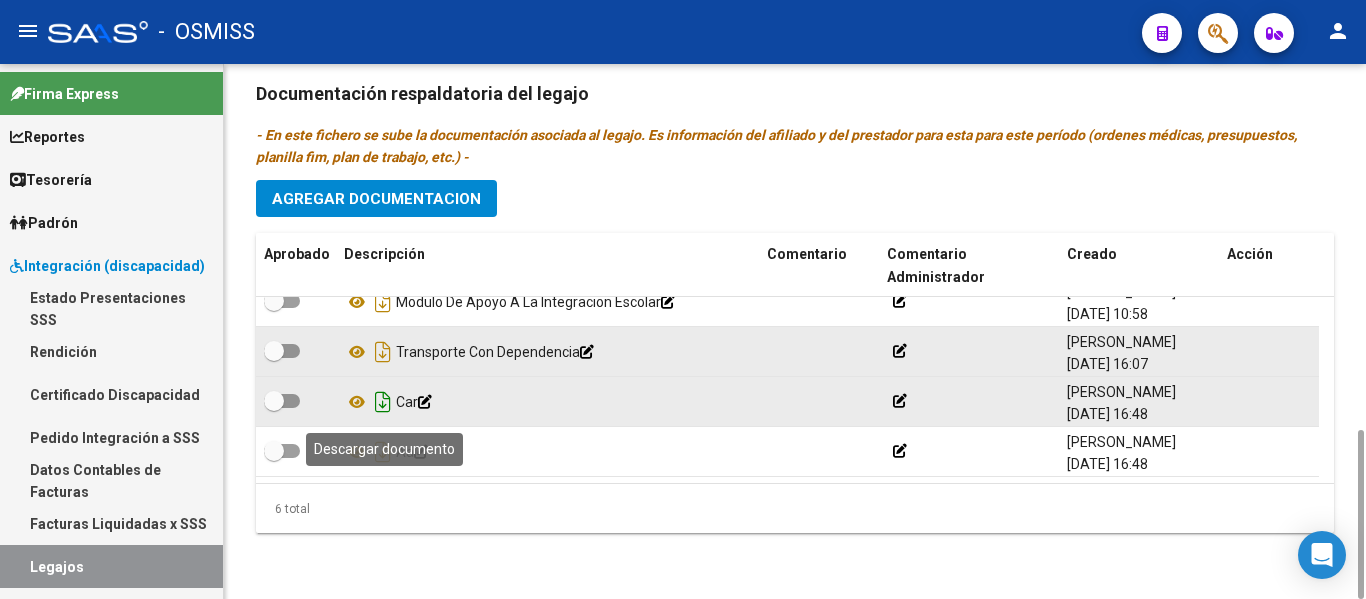 click 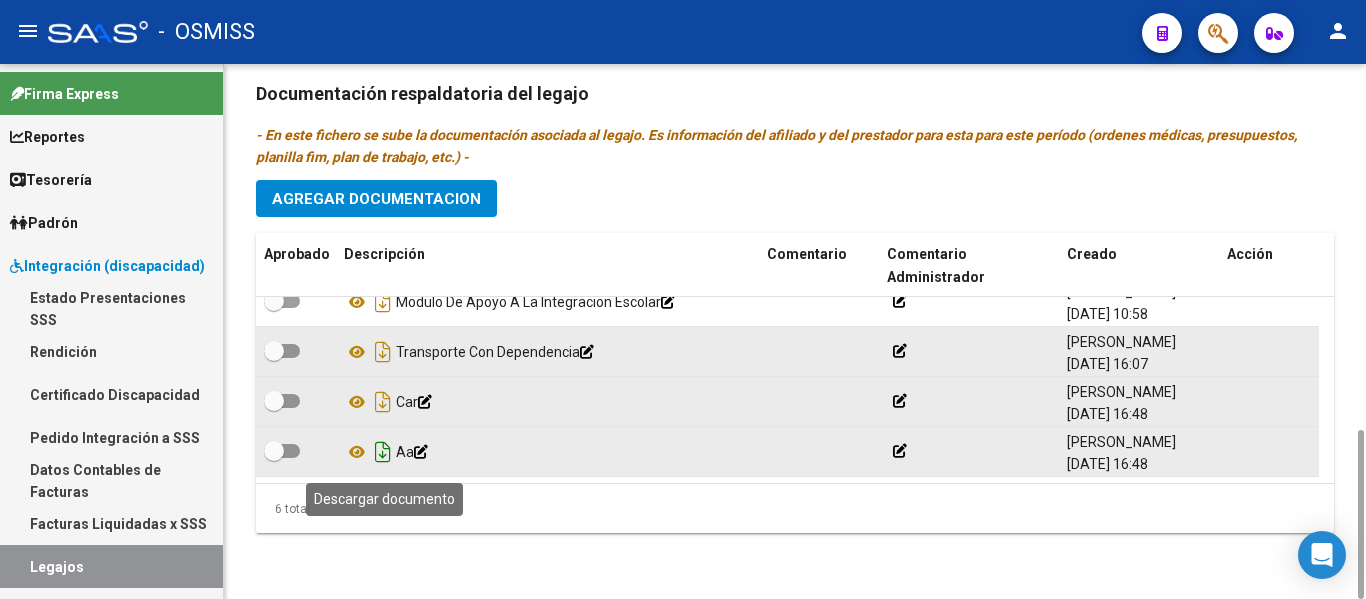 click 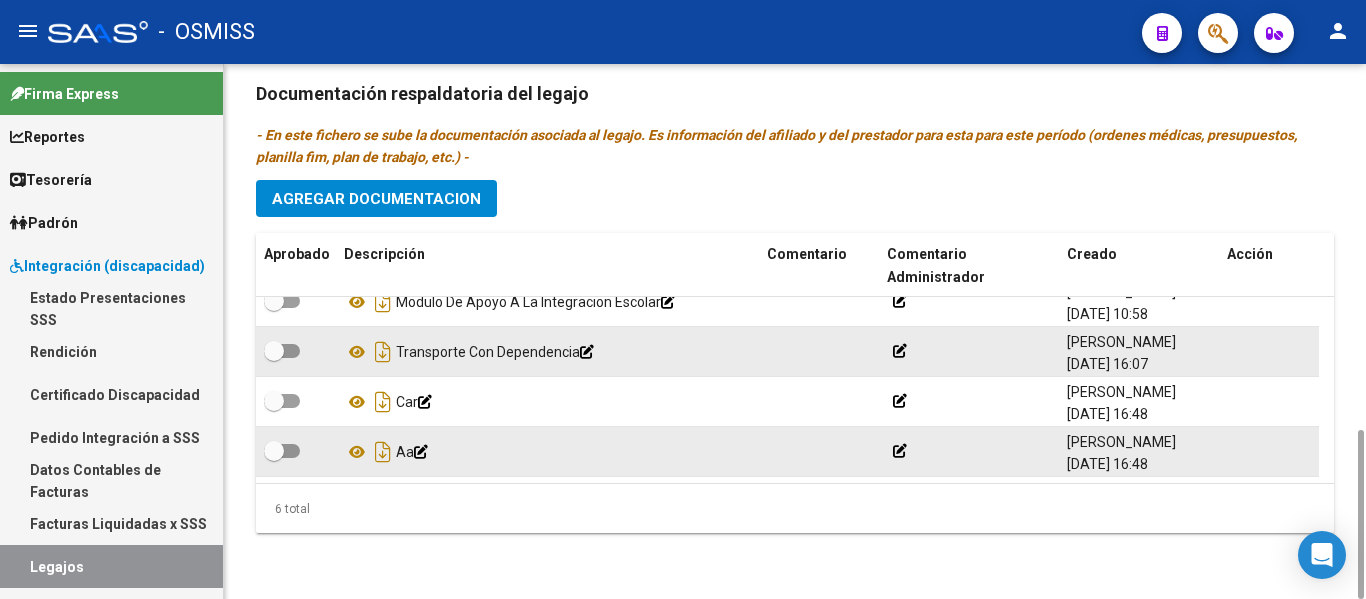 click on "Prestadores asociados al legajo Agregar Prestador Aprobado Prestador CUIT Comentario Presupuesto Periodo Desde Periodo Hasta Usuario Admite Dependencia   [PERSON_NAME] [PERSON_NAME] 27254443005     89  $ 475.830,36  202502 202512 [PERSON_NAME]   [DATE]      NEXO S.A. 33715233199     96 CON DEP 50.80 LU Y MI   $ 541,76  202502 202512 [PERSON_NAME]   [DATE]    2 total Documentación respaldatoria del legajo - En este fichero se sube la documentación asociada al legajo. Es información del afiliado y del prestador para esta para este período (ordenes médicas, presupuestos, planilla fim, plan de trabajo, etc.) - Agregar Documentacion Aprobado Descripción Comentario Comentario Administrador Creado Acción    Modulo De Apoyo A La Integracion Escolar
[PERSON_NAME]   [DATE] 10:58     Transporte Con Dependencia            [PERSON_NAME]   [DATE] 16:07     Car            [PERSON_NAME]   [DATE] 16:48     Aa            [PERSON_NAME]   [DATE] 16:48" 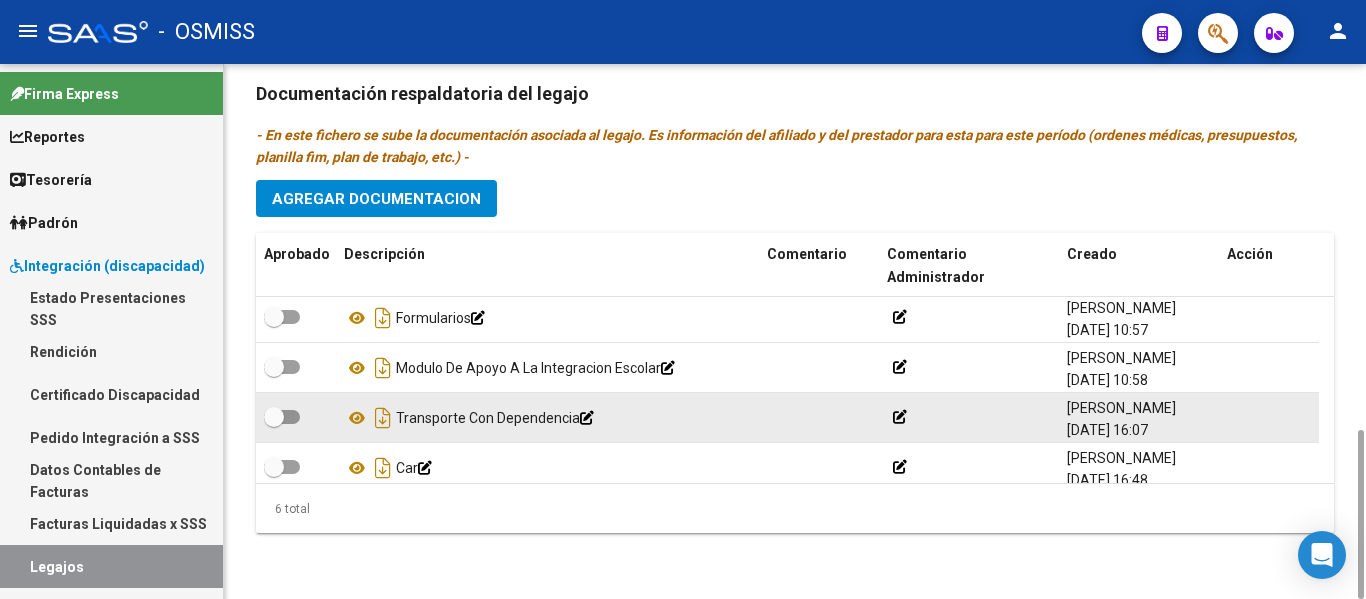 scroll, scrollTop: 41, scrollLeft: 0, axis: vertical 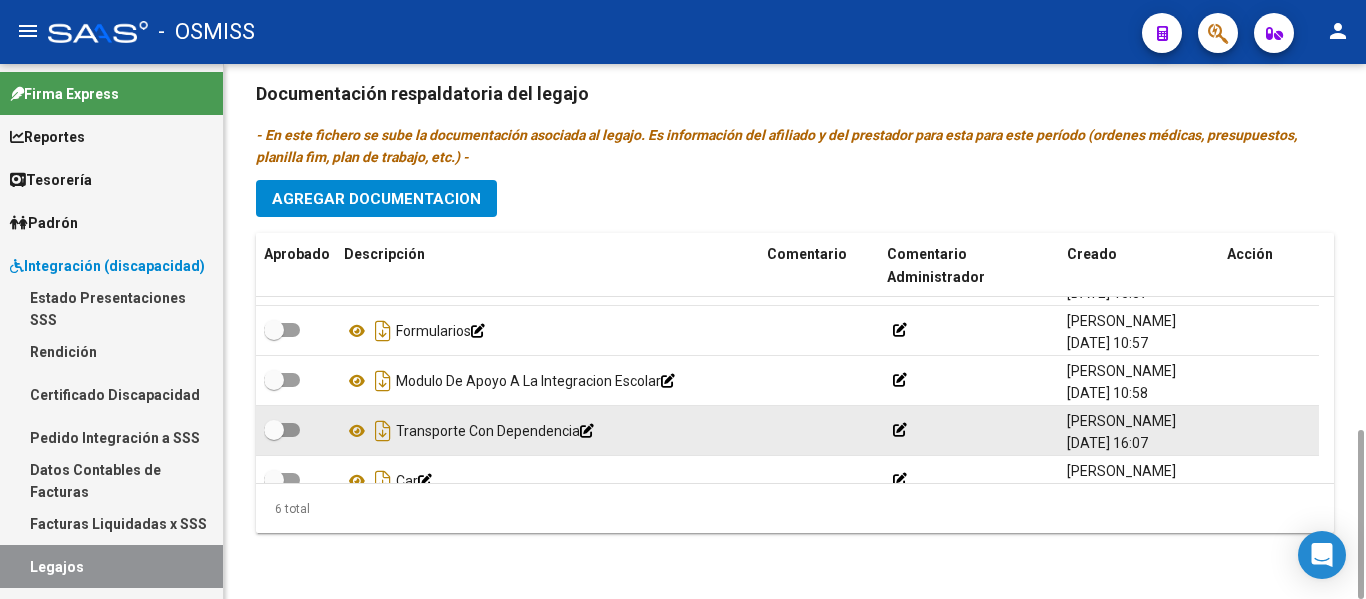 click on "Prestadores asociados al legajo Agregar Prestador Aprobado Prestador CUIT Comentario Presupuesto Periodo Desde Periodo Hasta Usuario Admite Dependencia   [PERSON_NAME] [PERSON_NAME] 27254443005     89  $ 475.830,36  202502 202512 [PERSON_NAME]   [DATE]      NEXO S.A. 33715233199     96 CON DEP 50.80 LU Y MI   $ 541,76  202502 202512 [PERSON_NAME]   [DATE]    2 total Documentación respaldatoria del legajo - En este fichero se sube la documentación asociada al legajo. Es información del afiliado y del prestador para esta para este período (ordenes médicas, presupuestos, planilla fim, plan de trabajo, etc.) - Agregar Documentacion Aprobado Descripción Comentario Comentario Administrador Creado Acción    Certificado De Discapacidad            [PERSON_NAME]   [DATE] 10:57     Formularios            [PERSON_NAME]   [DATE] 10:57     [PERSON_NAME] A La Integracion Escolar
[PERSON_NAME]   [DATE] 10:58     Transporte Con Dependencia" 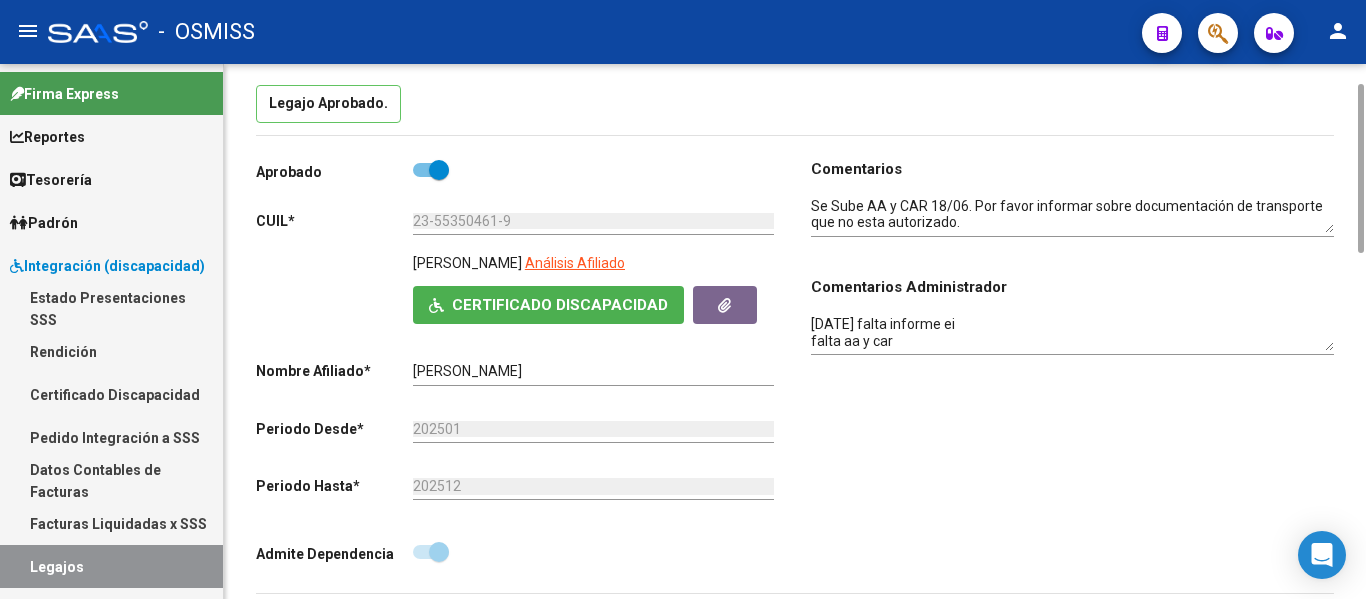 scroll, scrollTop: 159, scrollLeft: 0, axis: vertical 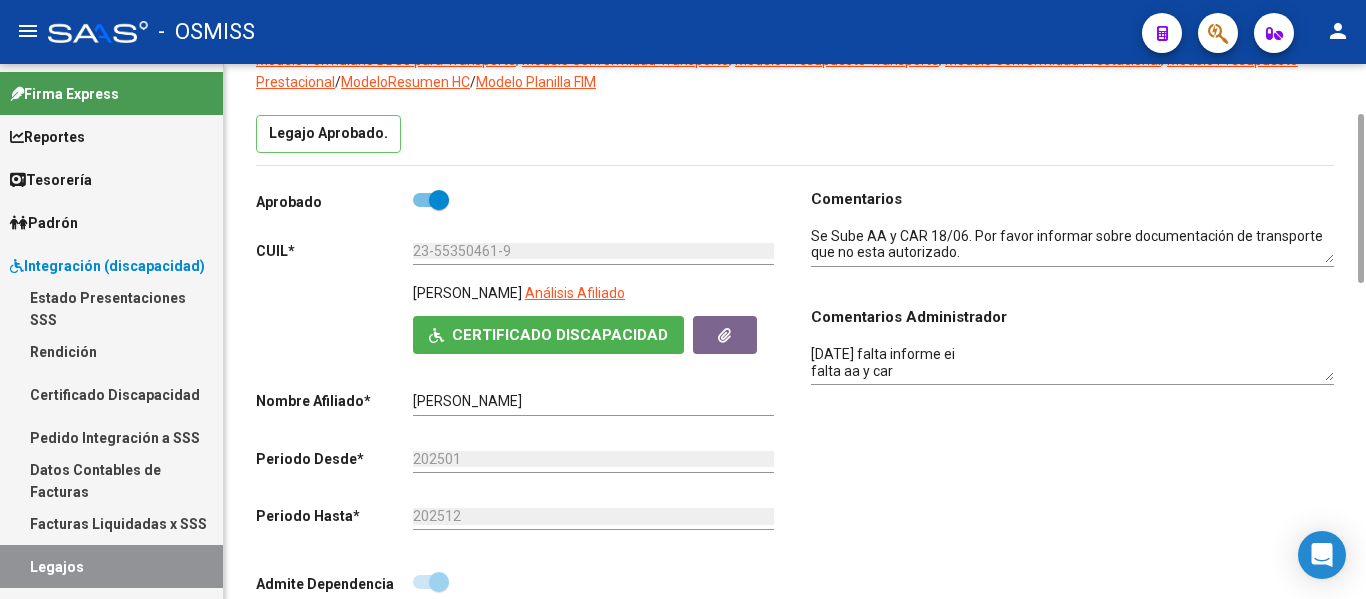 click on "Comentarios                                  Comentarios Administrador  [DATE] falta informe ei
falta aa y car" 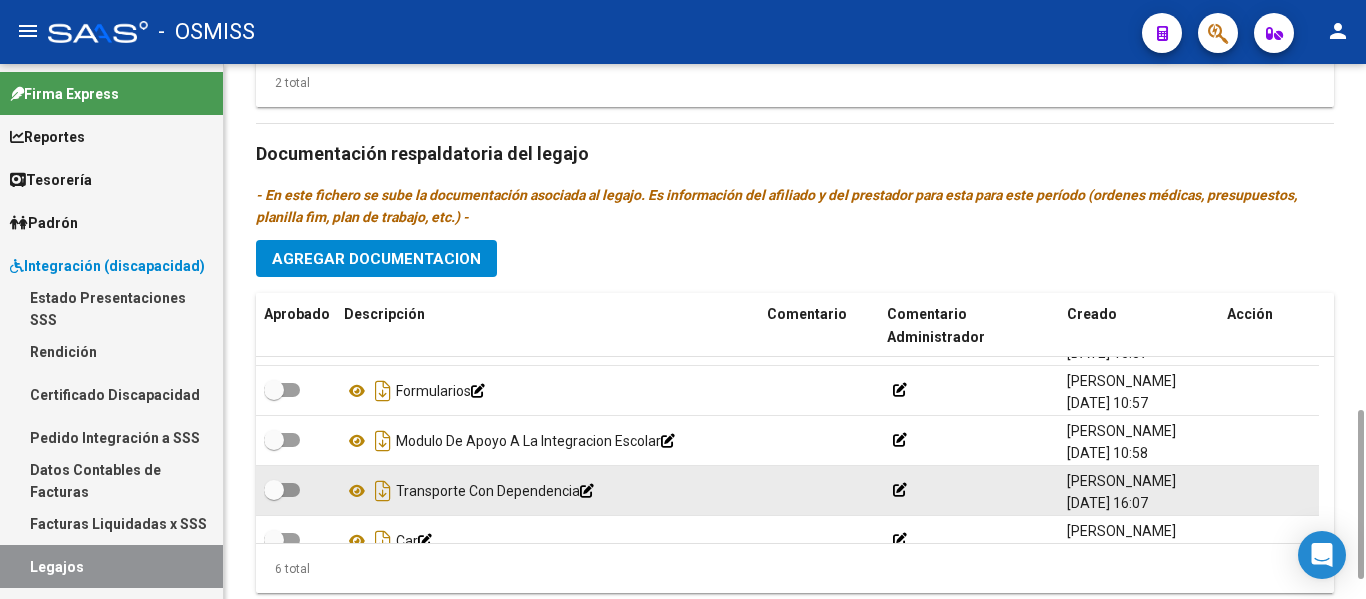 scroll, scrollTop: 1149, scrollLeft: 0, axis: vertical 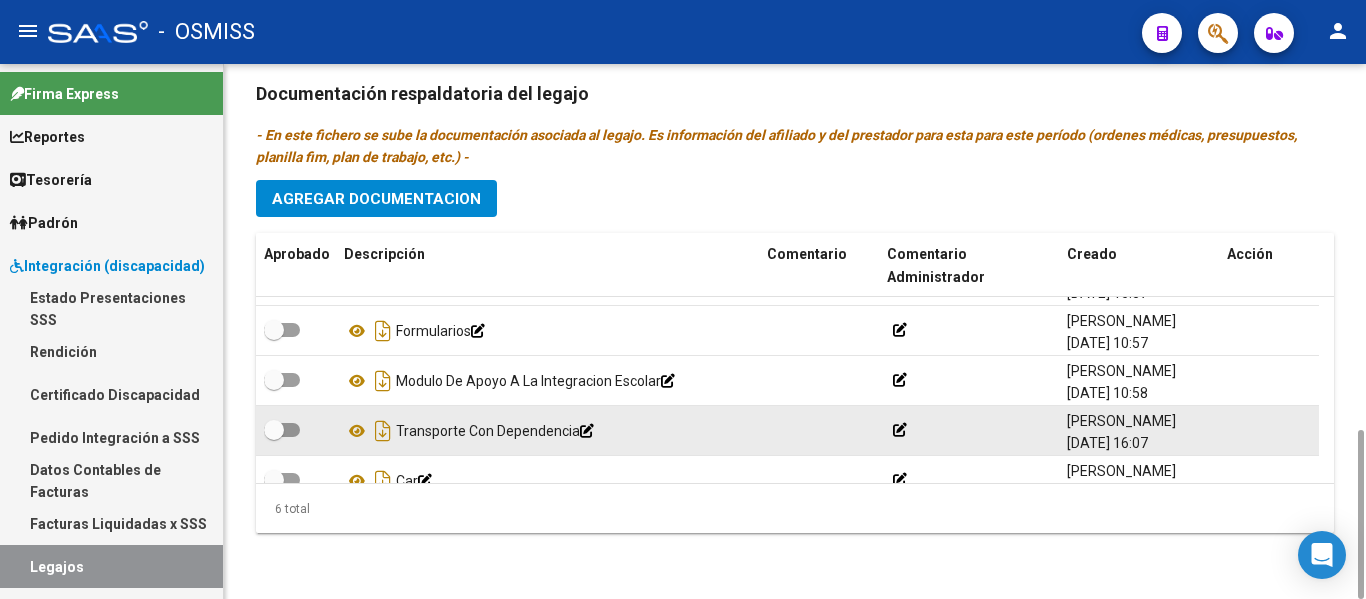 click on "Agregar Documentacion" 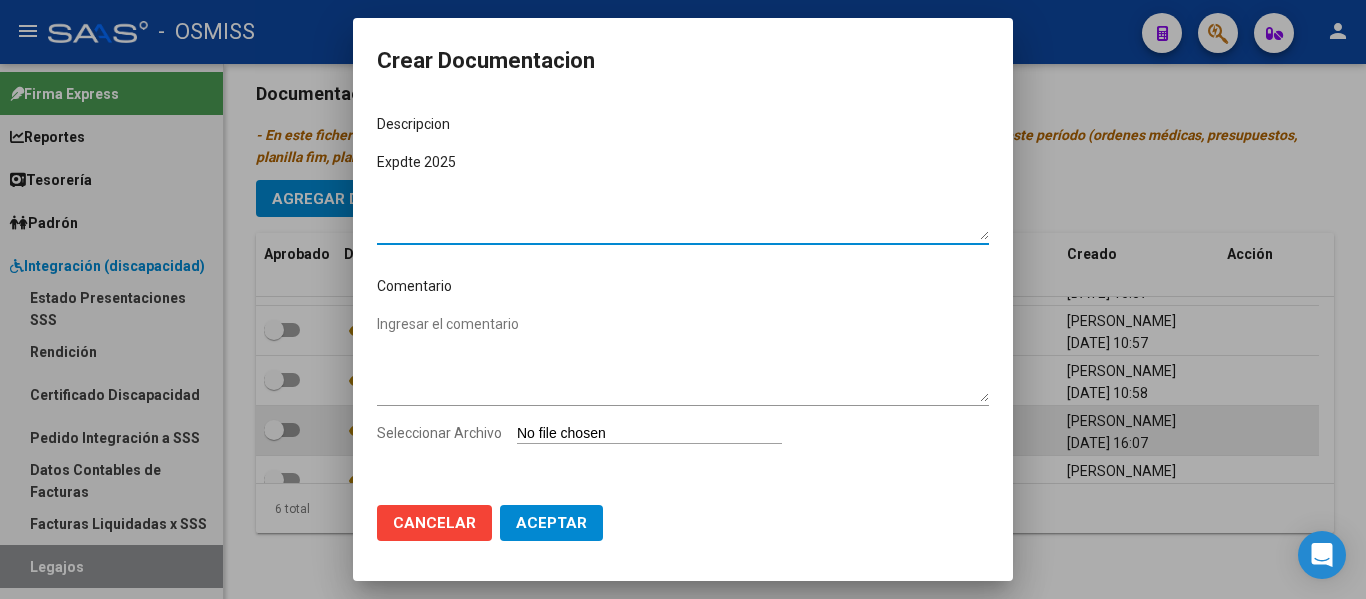 type on "Expdte 2025" 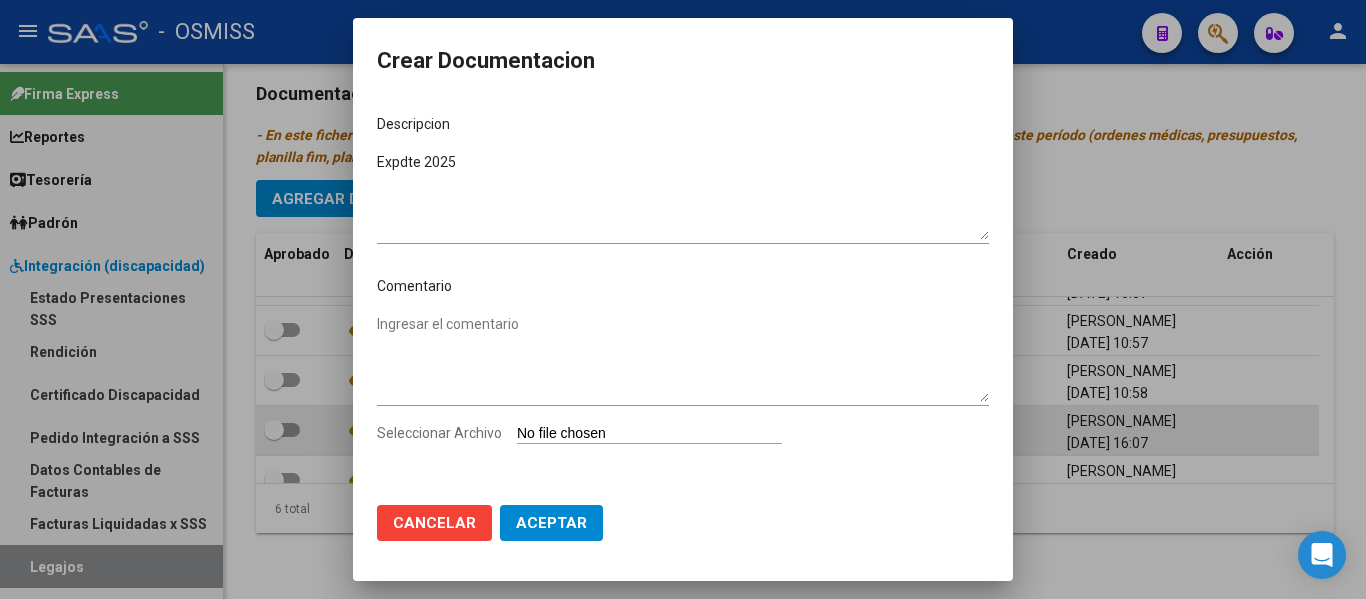 type on "C:\fakepath\Expdte 2025.pdf" 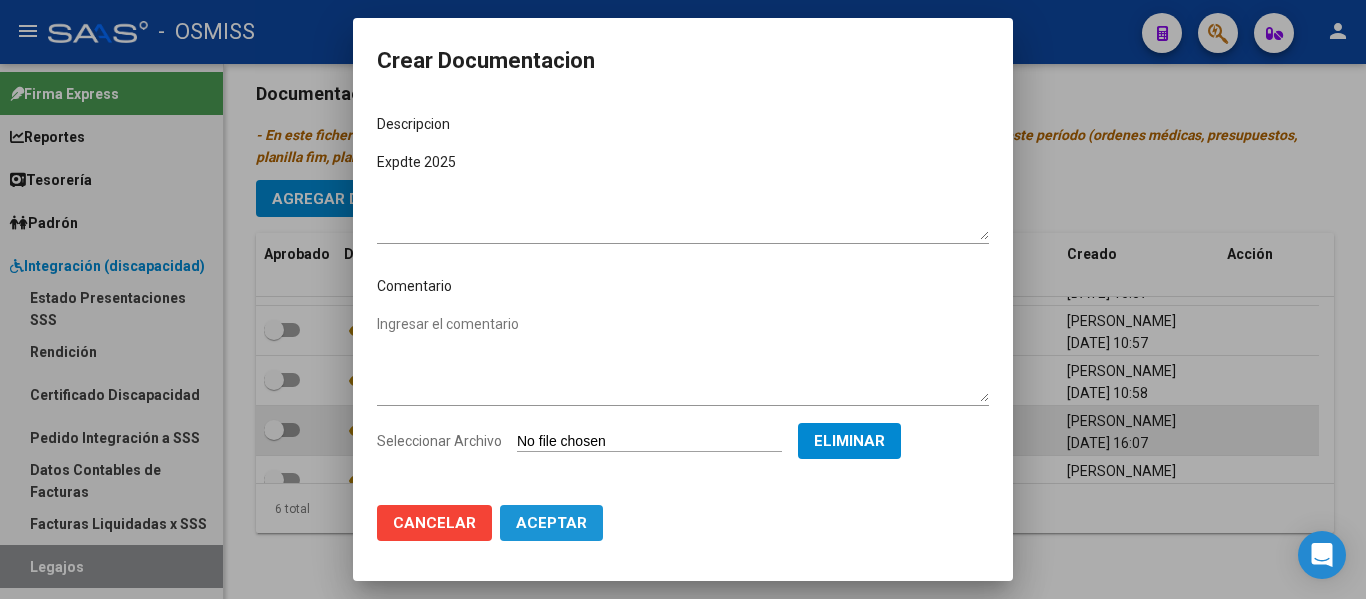 click on "Aceptar" 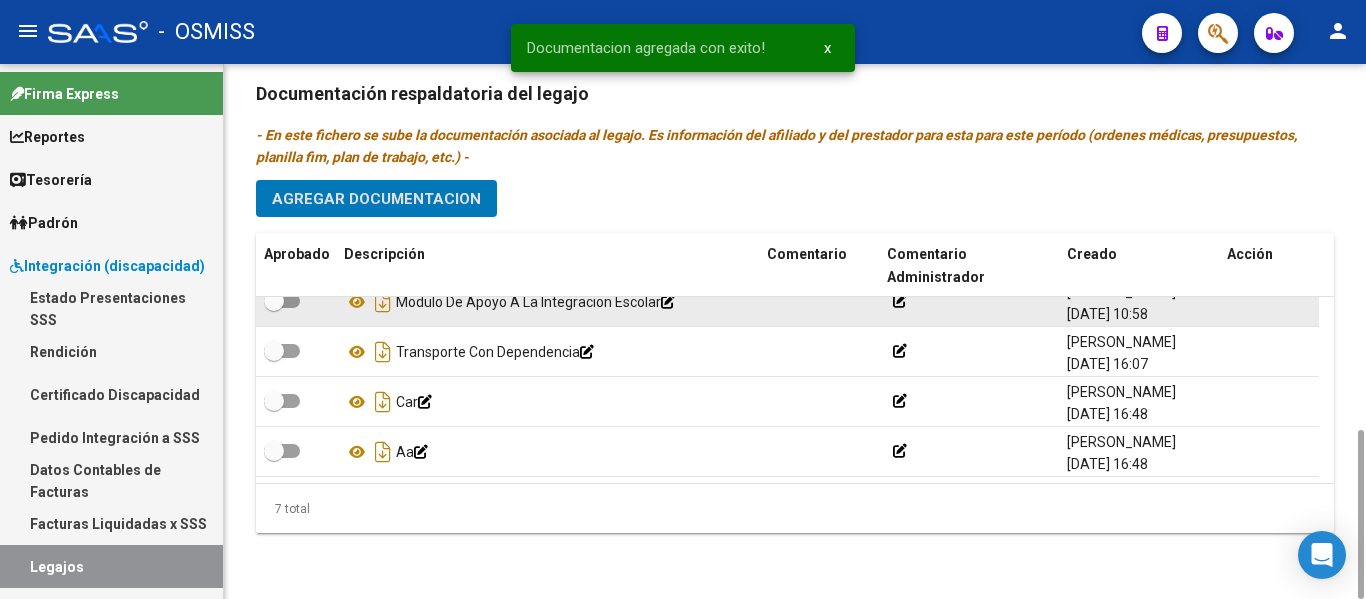 scroll, scrollTop: 0, scrollLeft: 0, axis: both 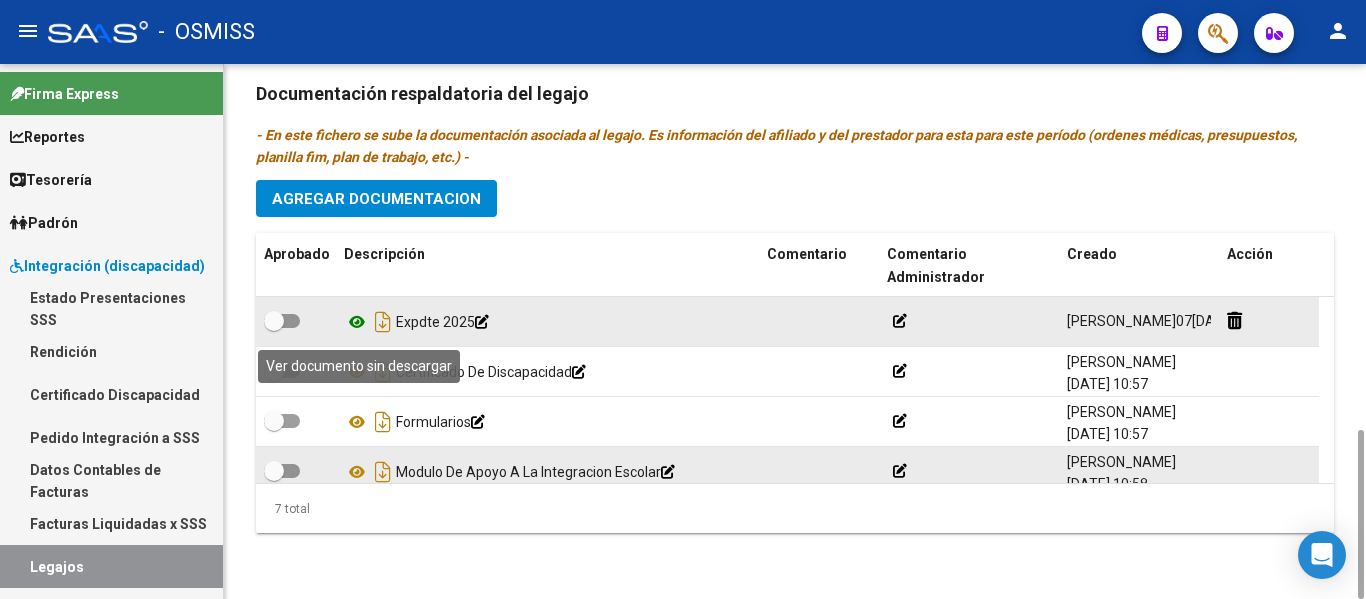 click 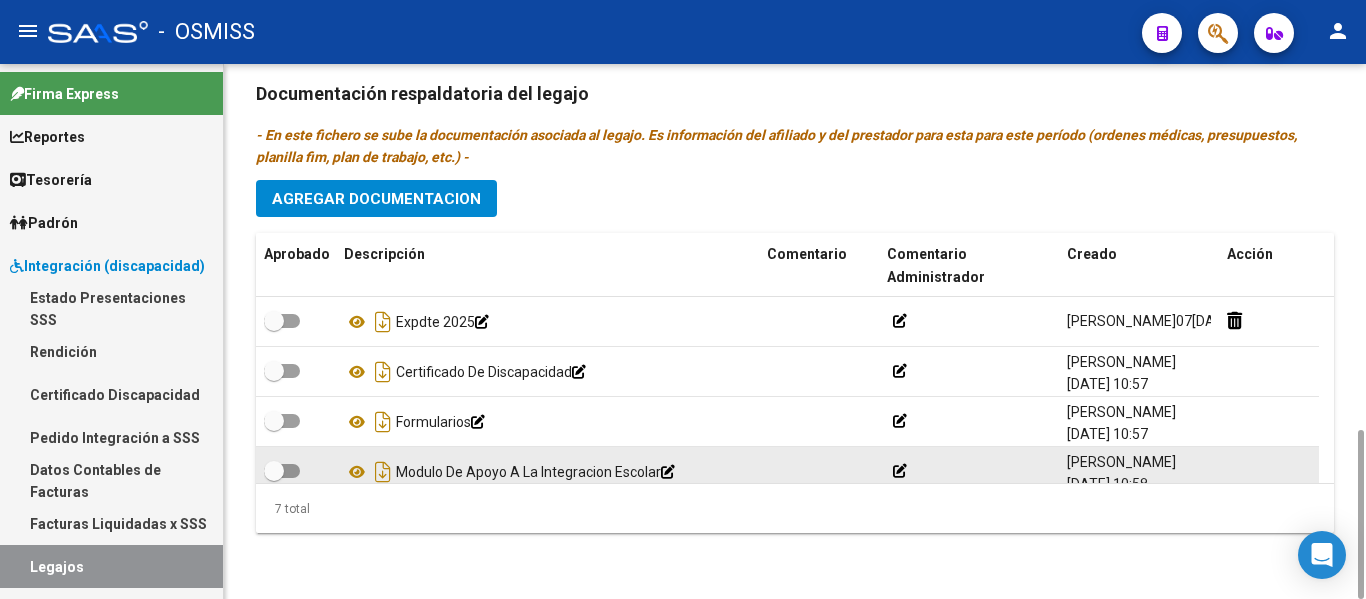 click on "Prestadores asociados al legajo Agregar Prestador Aprobado Prestador CUIT Comentario Presupuesto Periodo Desde Periodo Hasta Usuario Admite Dependencia   [PERSON_NAME] [PERSON_NAME] 27254443005     89  $ 475.830,36  202502 202512 [PERSON_NAME]   [DATE]      NEXO S.A. 33715233199     96 CON DEP 50.80 LU Y MI   $ 541,76  202502 202512 [PERSON_NAME]   [DATE]    2 total Documentación respaldatoria del legajo - En este fichero se sube la documentación asociada al legajo. Es información del afiliado y del prestador para esta para este período (ordenes médicas, presupuestos, planilla fim, plan de trabajo, etc.) - Agregar Documentacion Aprobado Descripción Comentario Comentario Administrador Creado Acción    Expdte 2025            [PERSON_NAME]   [DATE] 23:53     Certificado De Discapacidad            [PERSON_NAME]   [DATE] 10:57     Formularios            [PERSON_NAME]   [DATE] 10:57     Modulo De Apoyo A La Integracion Escolar
[PERSON_NAME]  7 total" 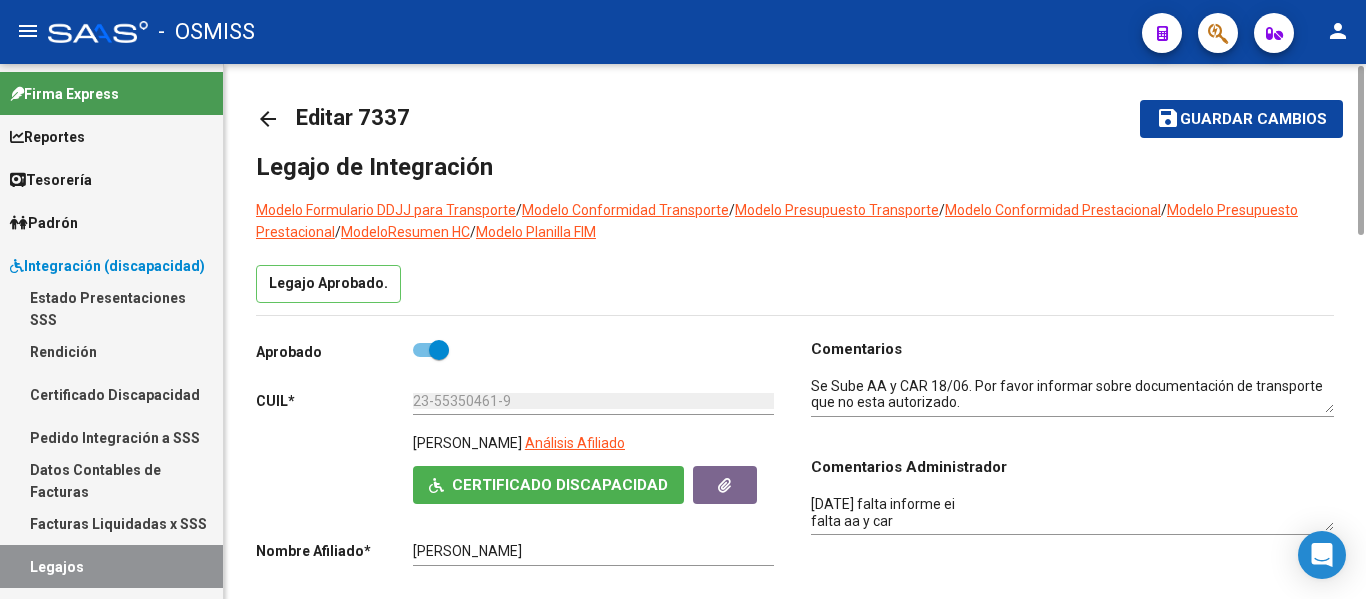 scroll, scrollTop: 0, scrollLeft: 0, axis: both 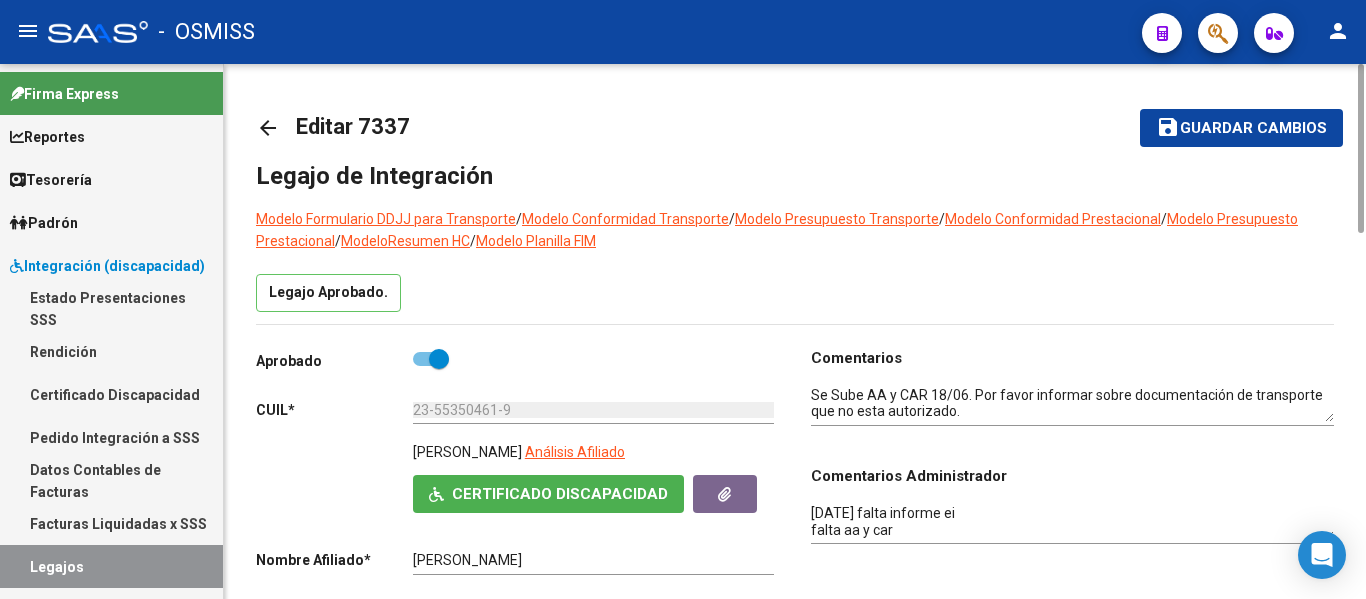 click on "save Guardar cambios" 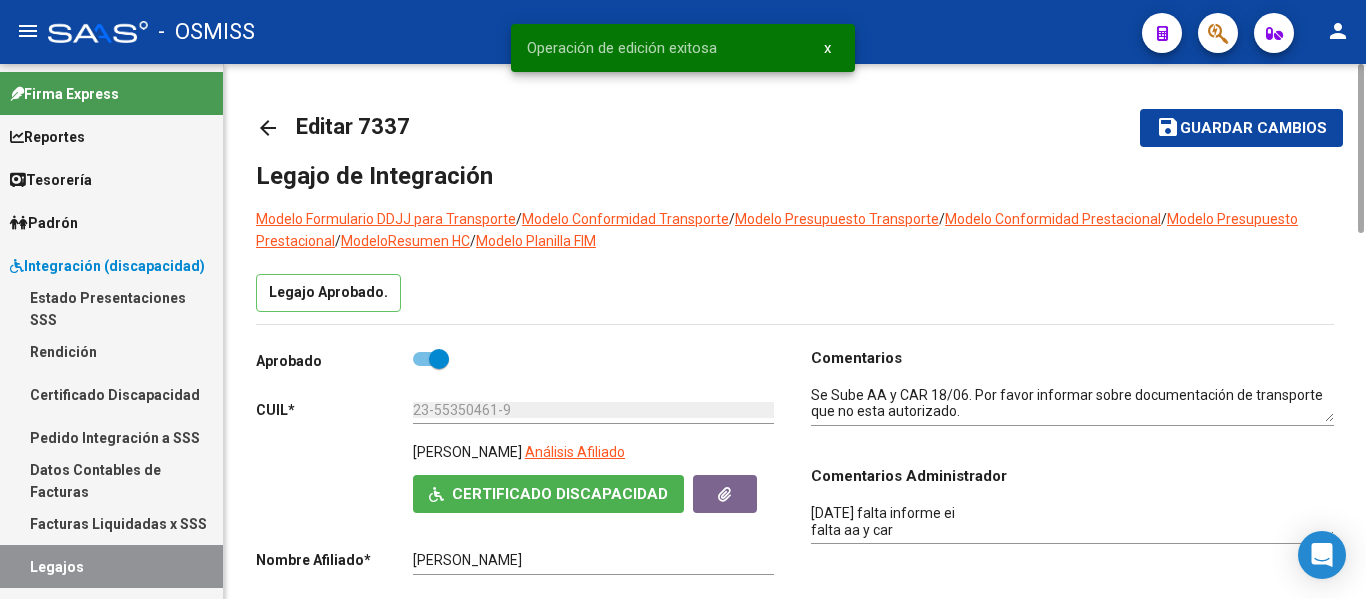 click on "arrow_back Editar 7337" 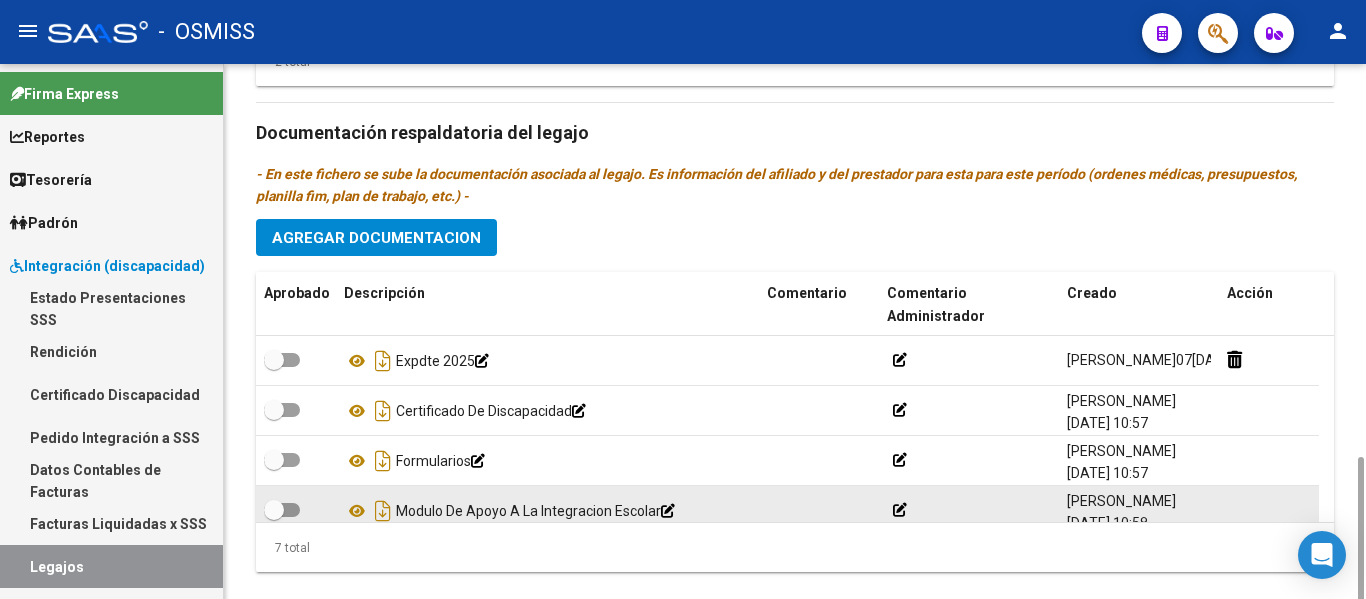 scroll, scrollTop: 1140, scrollLeft: 0, axis: vertical 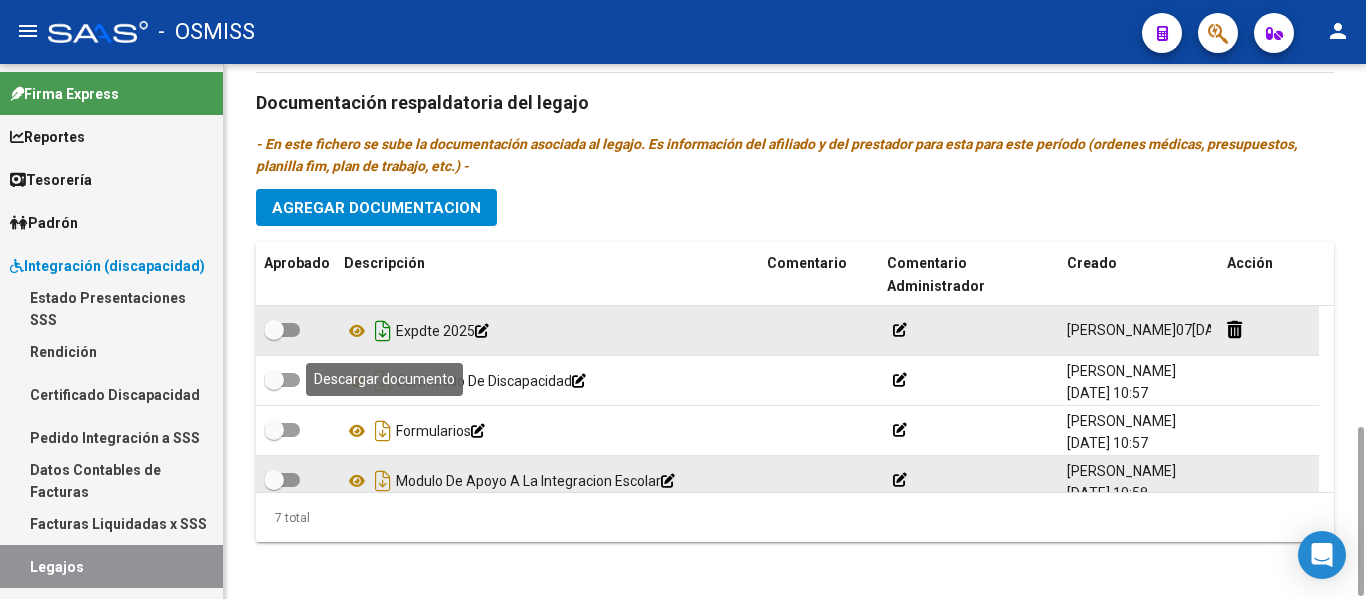 click 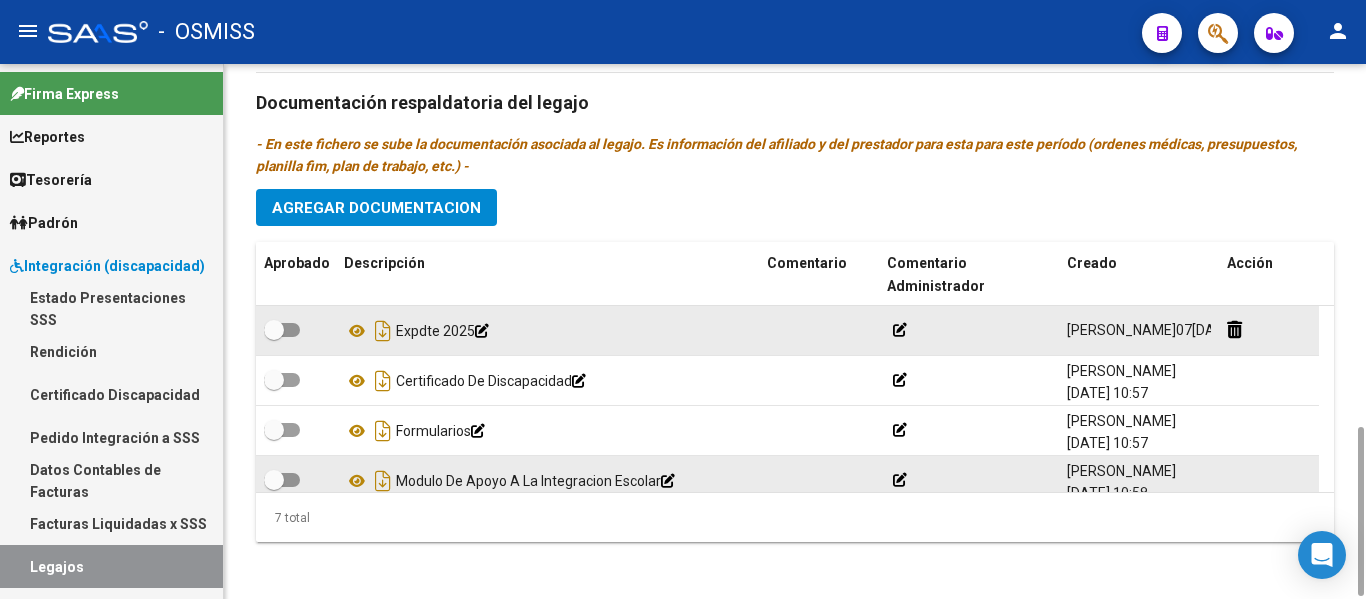 click on "Prestadores asociados al legajo Agregar Prestador Aprobado Prestador CUIT Comentario Presupuesto Periodo Desde Periodo Hasta Usuario Admite Dependencia   [PERSON_NAME] [PERSON_NAME] 27254443005     89  $ 475.830,36  202502 202512 [PERSON_NAME]   [DATE]      NEXO S.A. 33715233199     96 CON DEP 50.80 LU Y MI   $ 541,76  202502 202512 [PERSON_NAME]   [DATE]    2 total Documentación respaldatoria del legajo - En este fichero se sube la documentación asociada al legajo. Es información del afiliado y del prestador para esta para este período (ordenes médicas, presupuestos, planilla fim, plan de trabajo, etc.) - Agregar Documentacion Aprobado Descripción Comentario Comentario Administrador Creado Acción    Expdte 2025            [PERSON_NAME]   [DATE] 23:53     Certificado De Discapacidad            [PERSON_NAME]   [DATE] 10:57     Formularios            [PERSON_NAME]   [DATE] 10:57     Modulo De Apoyo A La Integracion Escolar
[PERSON_NAME]  7 total" 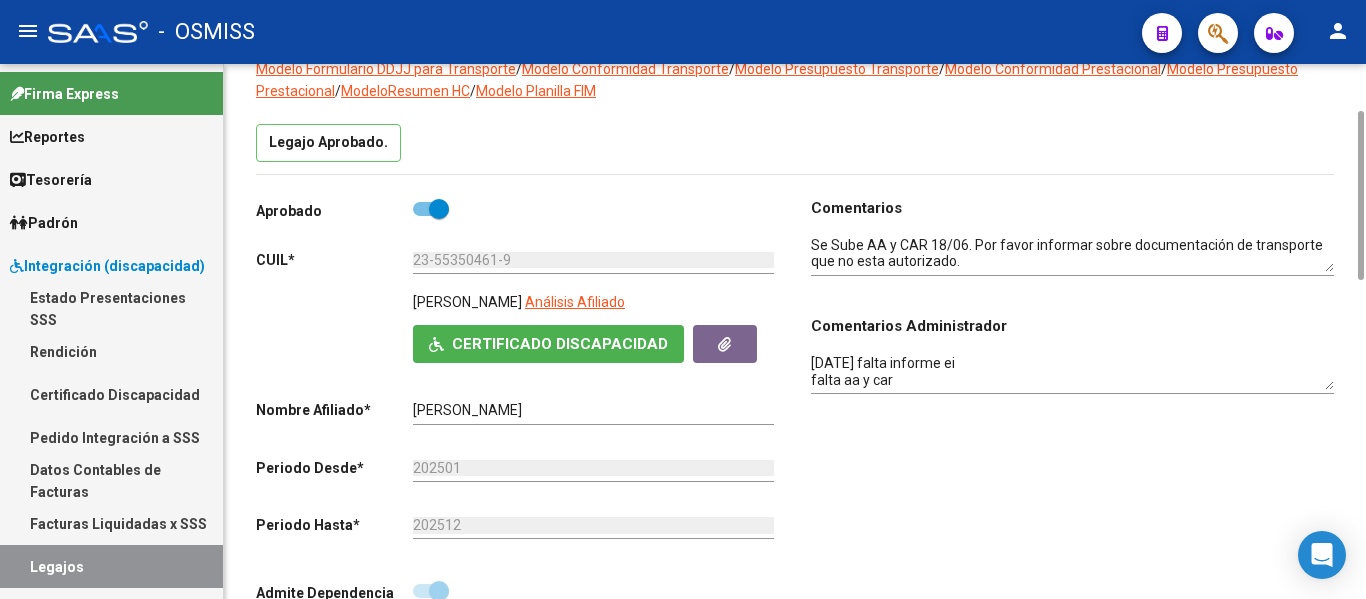 scroll, scrollTop: 120, scrollLeft: 0, axis: vertical 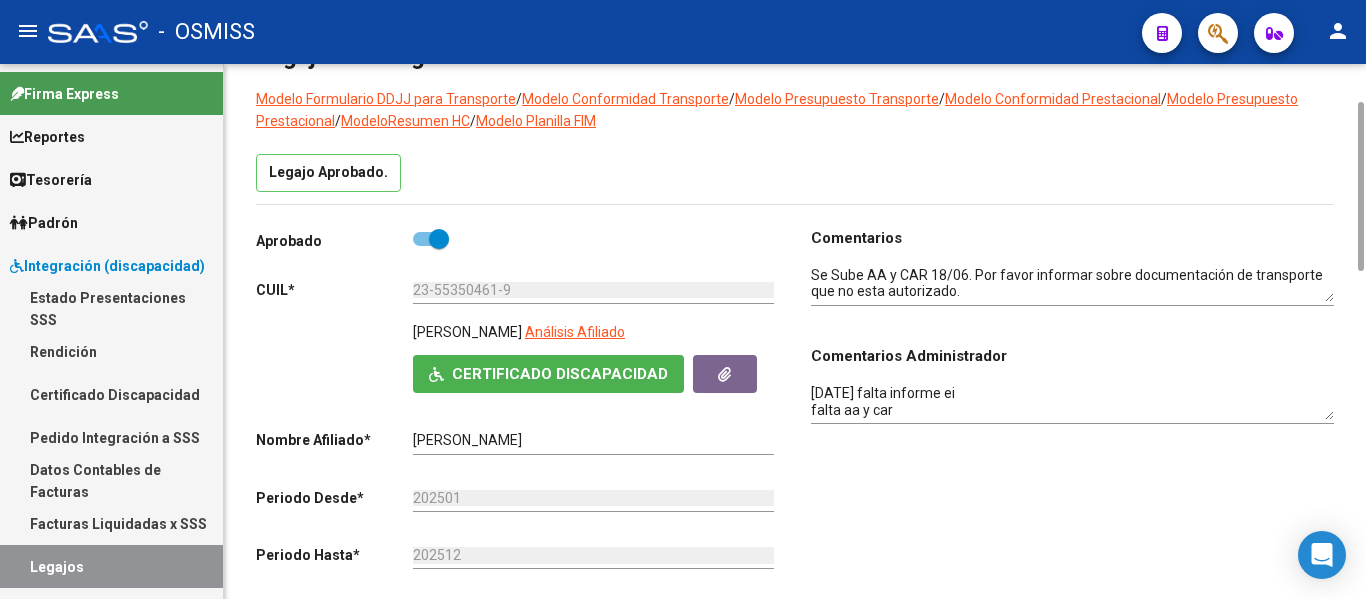 click on "Legajo Aprobado." 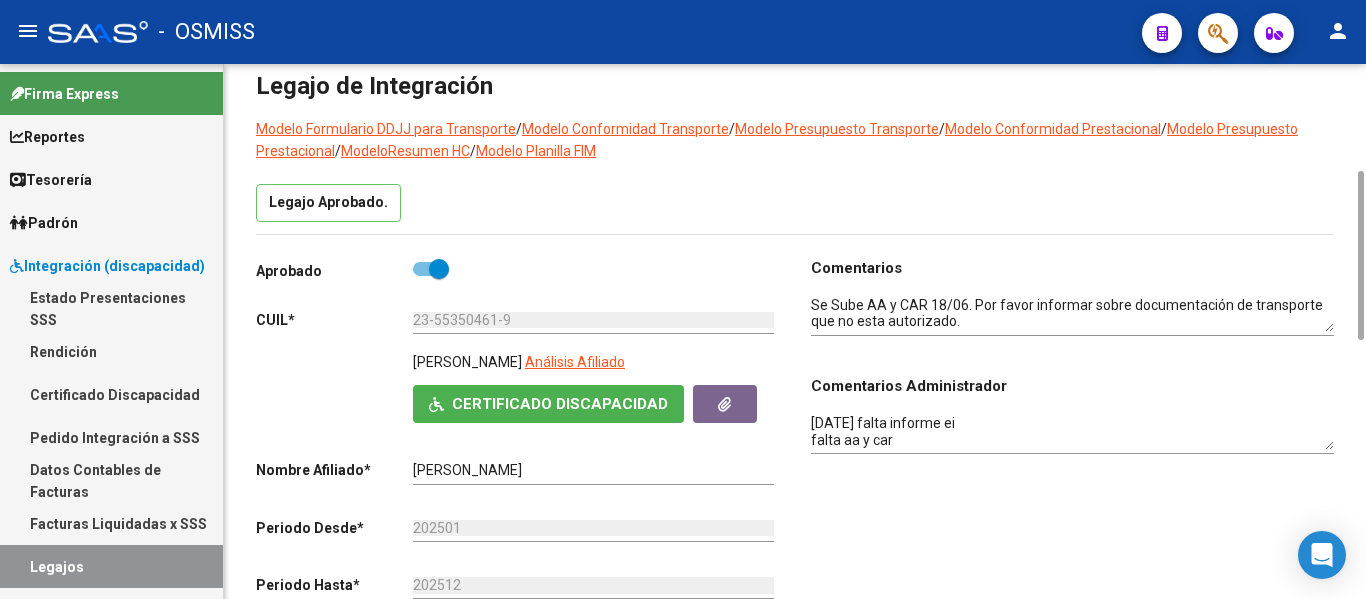 scroll, scrollTop: 0, scrollLeft: 0, axis: both 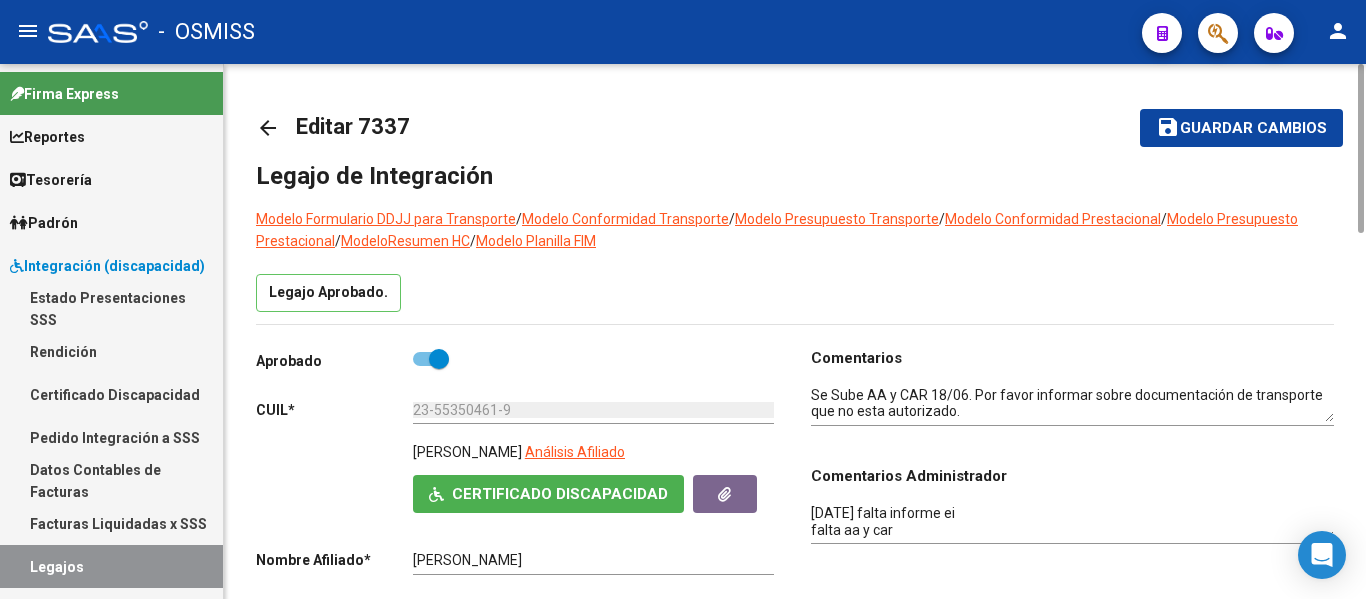 click on "arrow_back" 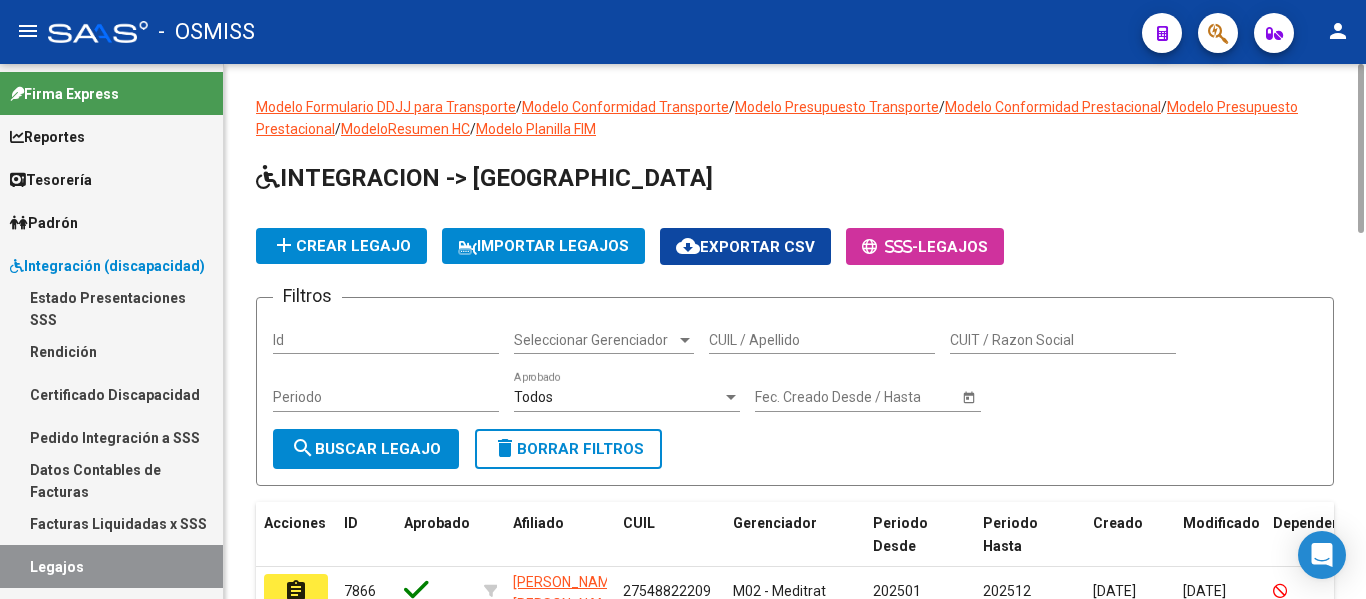 click on "INTEGRACION -> [GEOGRAPHIC_DATA]" 